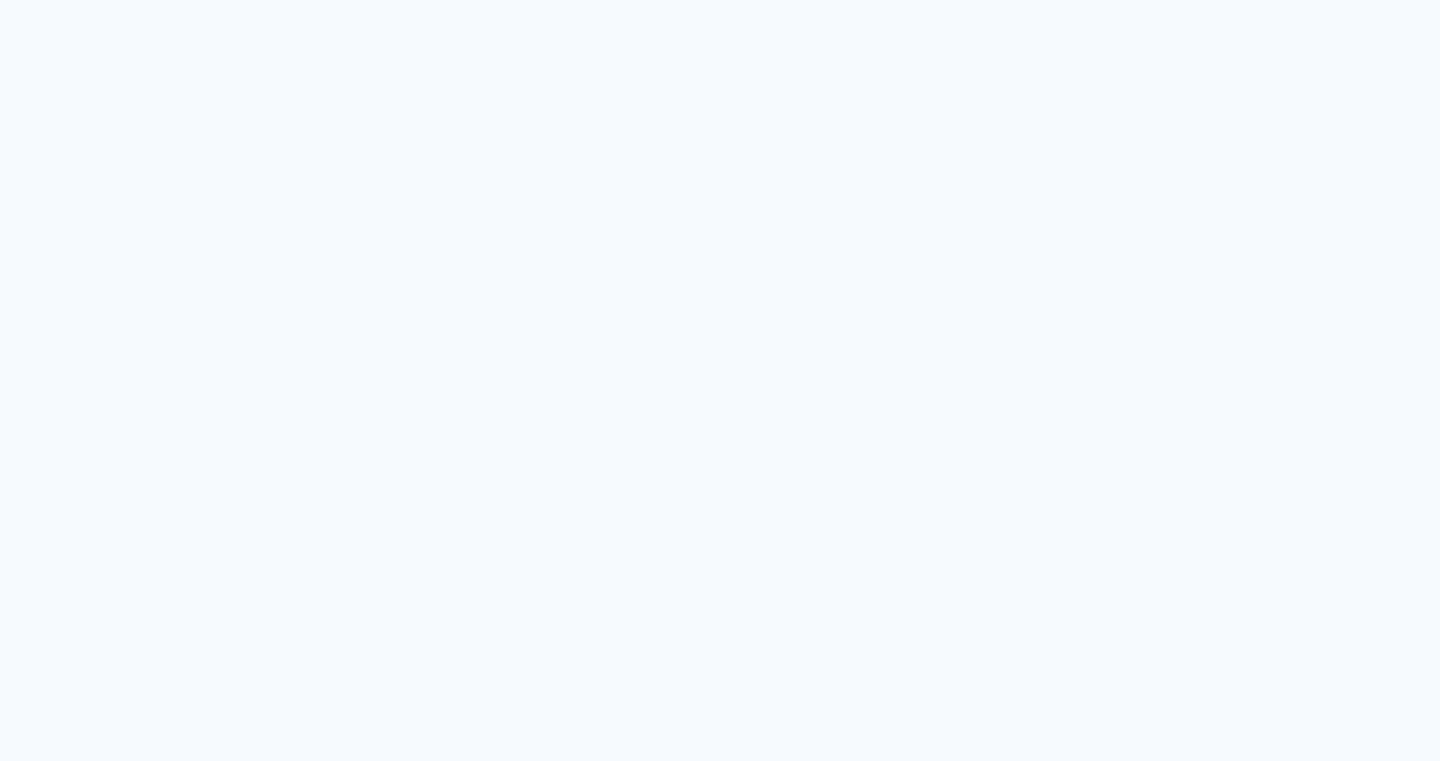 scroll, scrollTop: 0, scrollLeft: 0, axis: both 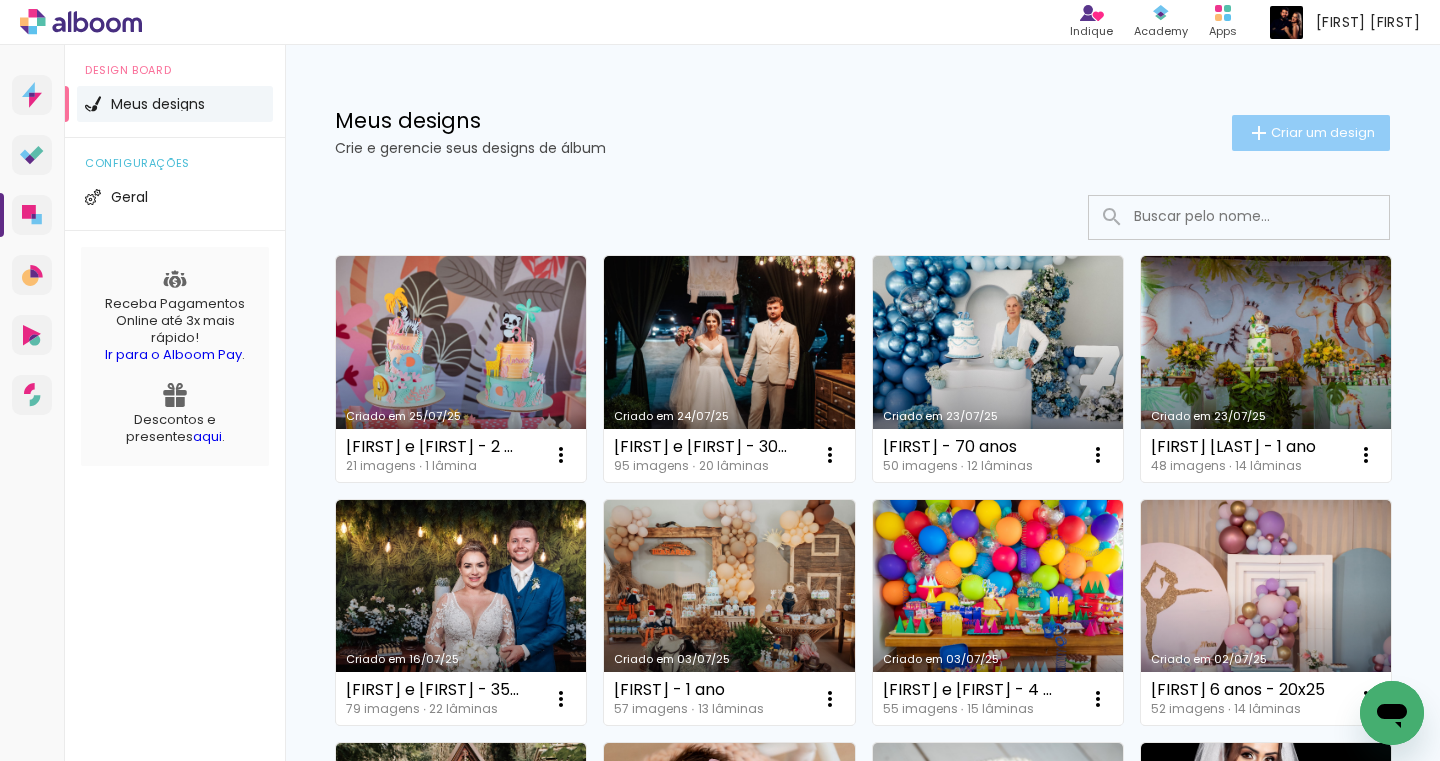 click on "Criar um design" 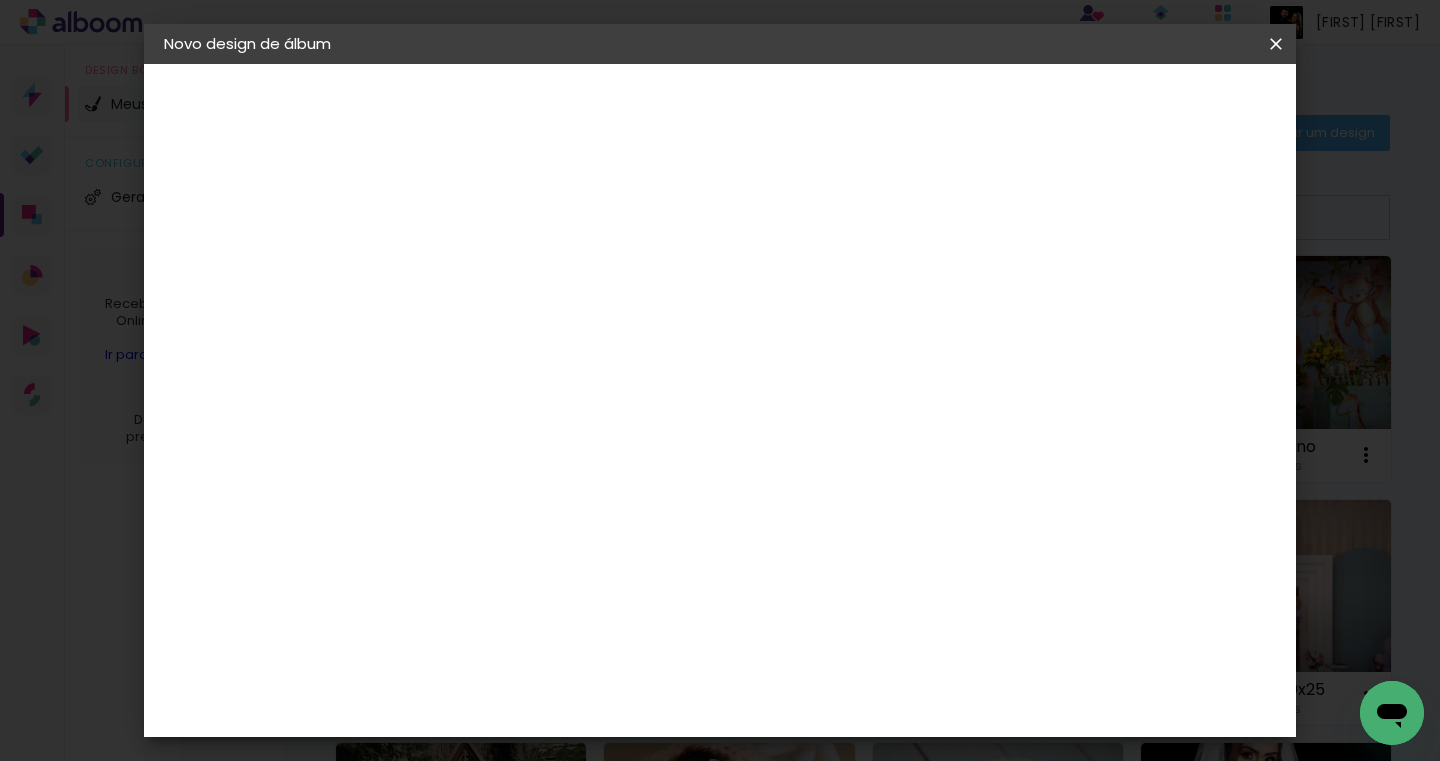 click at bounding box center [491, 268] 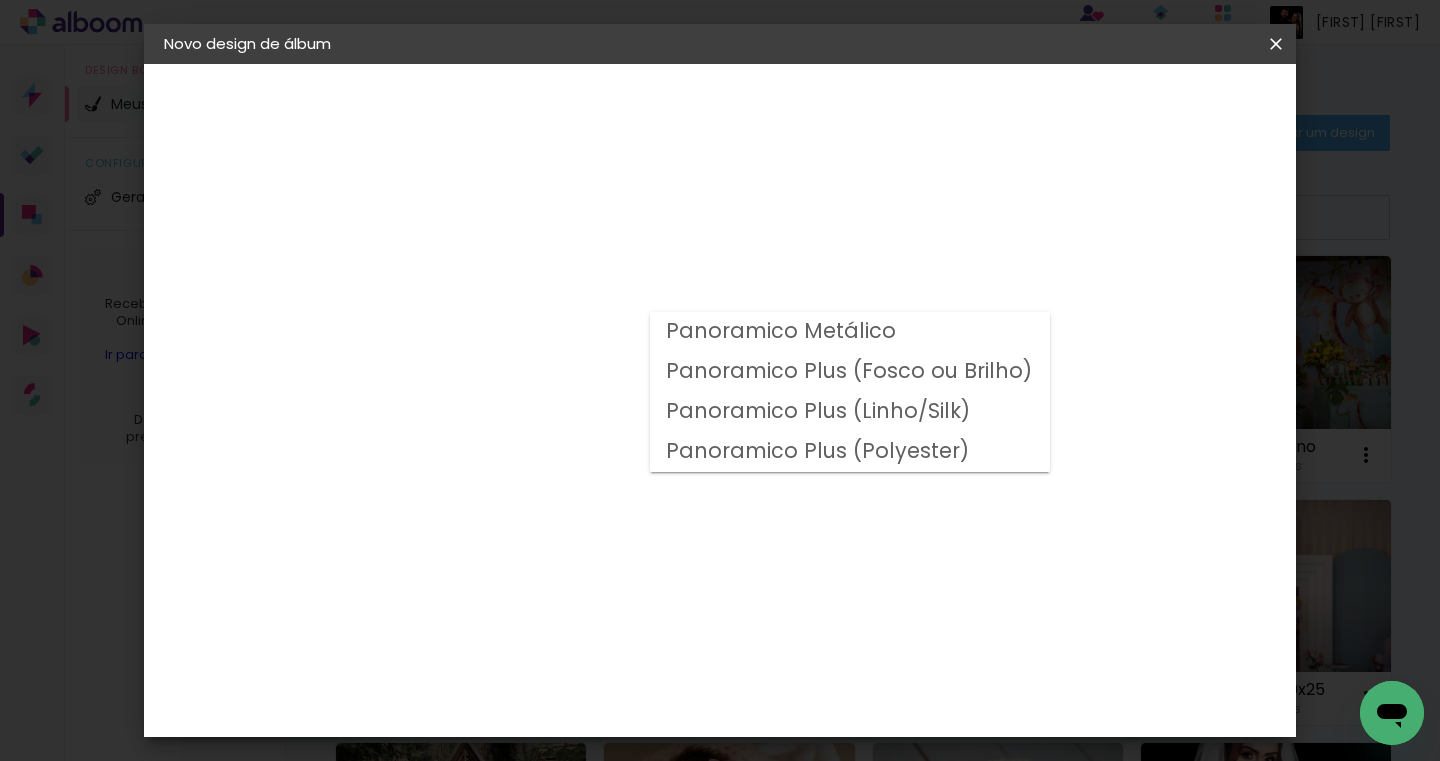 click on "Panoramico Plus (Fosco ou Brilho)" at bounding box center [0, 0] 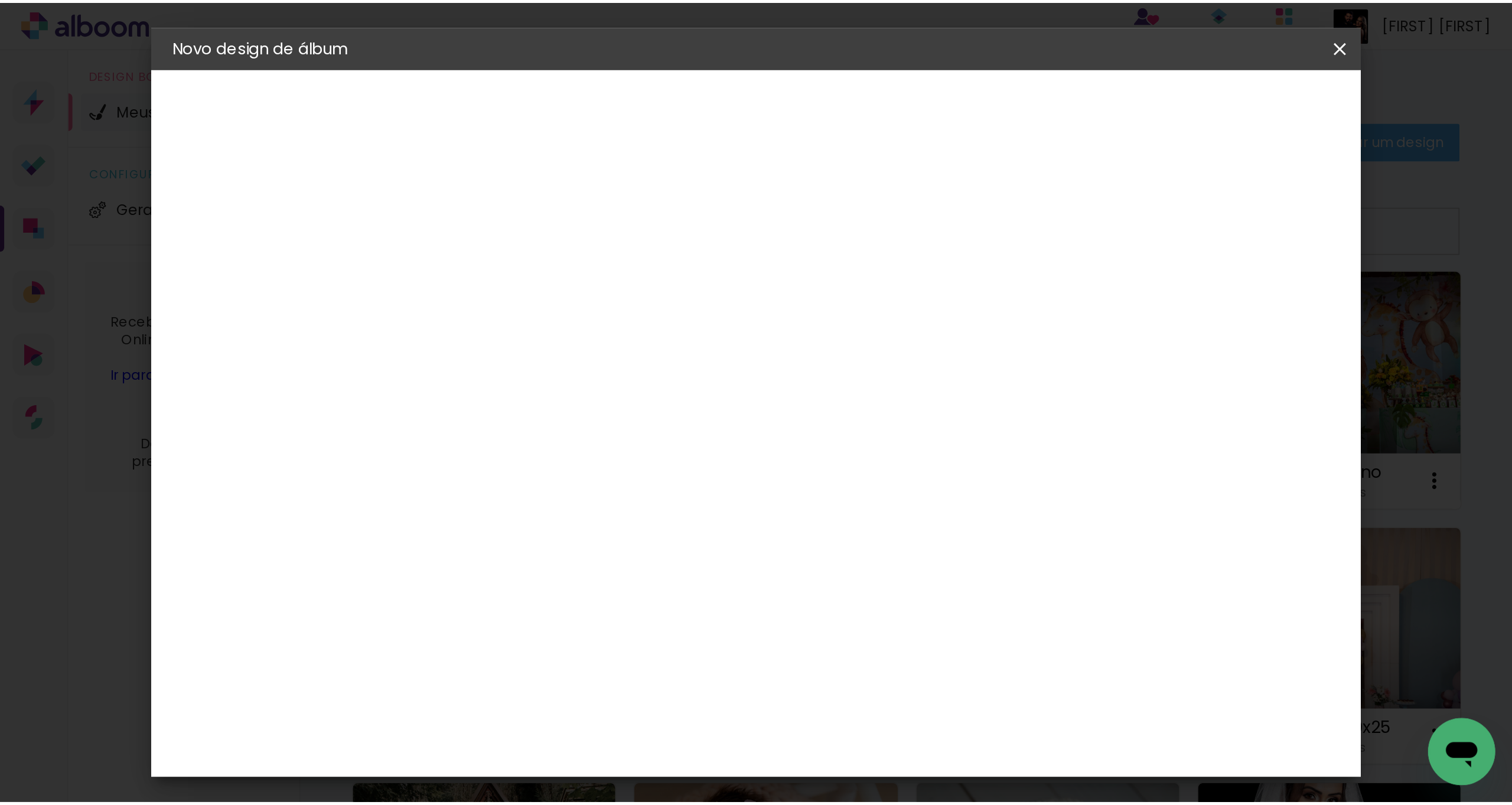 scroll, scrollTop: 111, scrollLeft: 0, axis: vertical 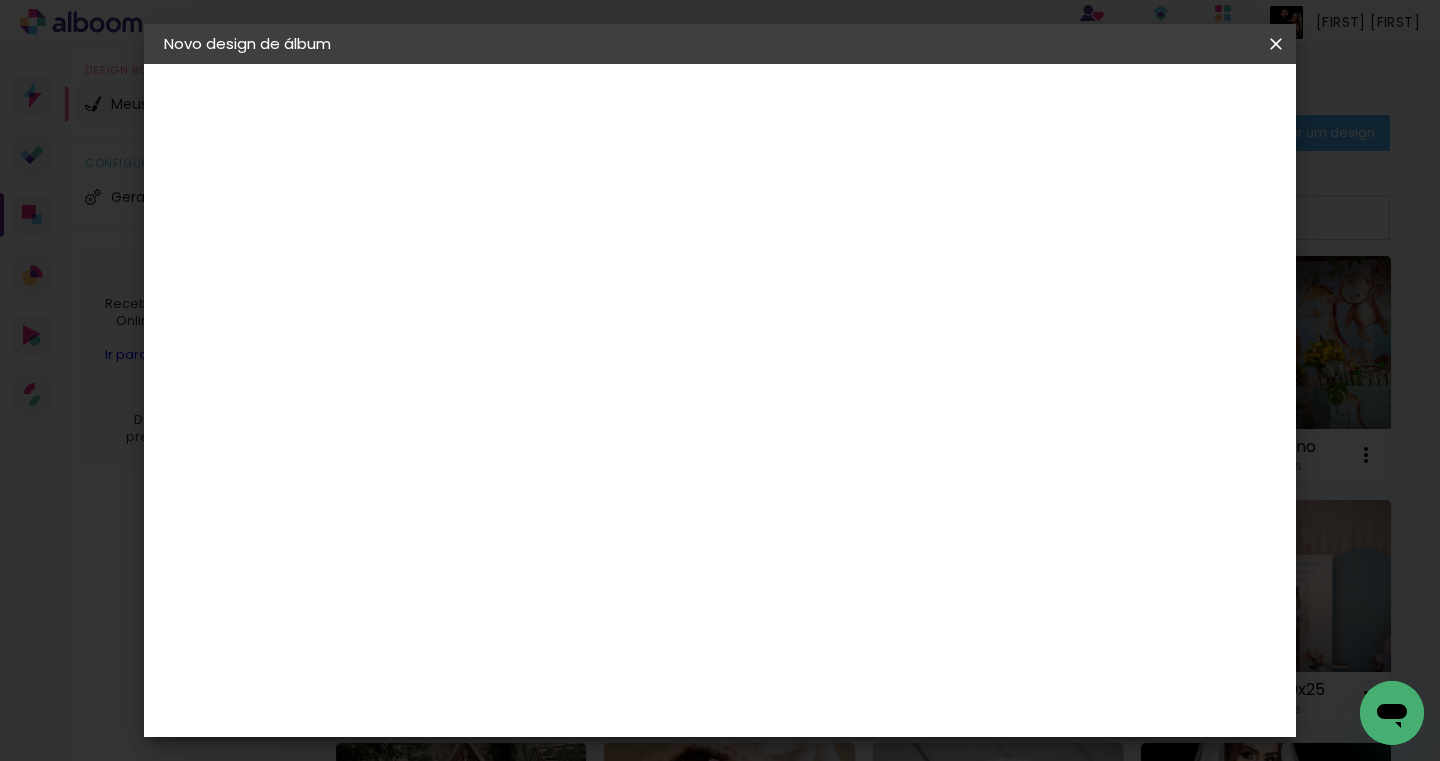 click on "20 × 30" 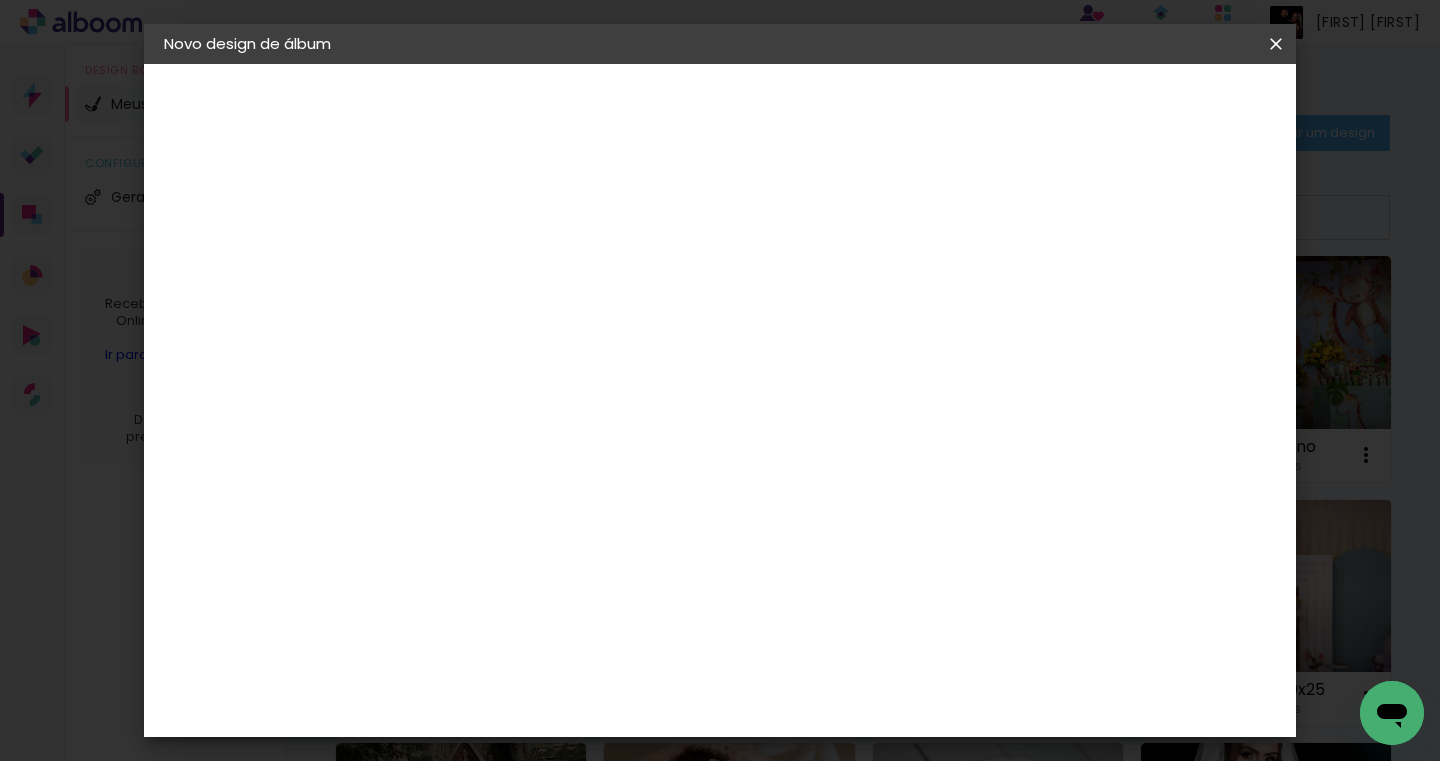click on "Avançar" at bounding box center [0, 0] 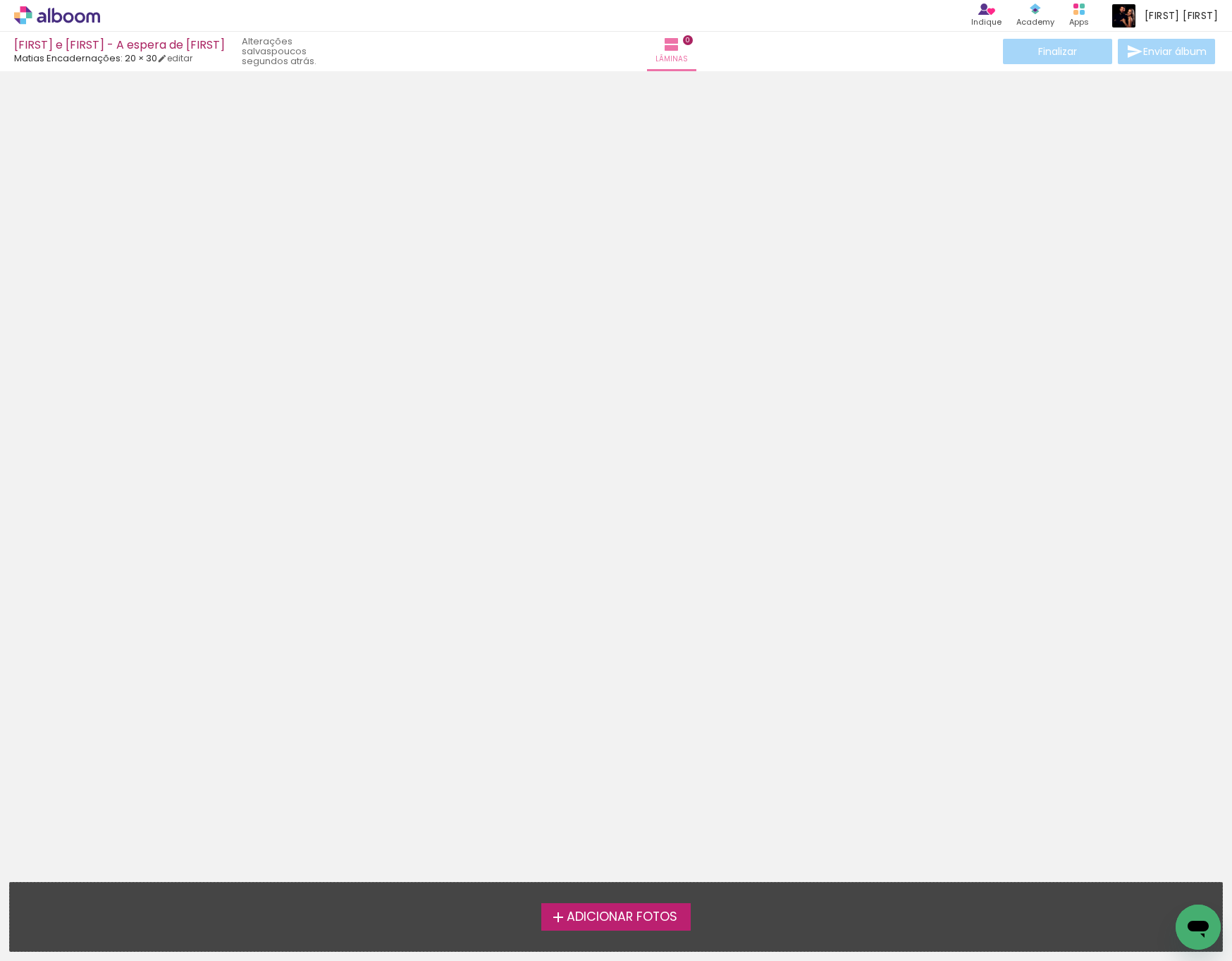 drag, startPoint x: 1228, startPoint y: 380, endPoint x: 1318, endPoint y: 373, distance: 90.27181 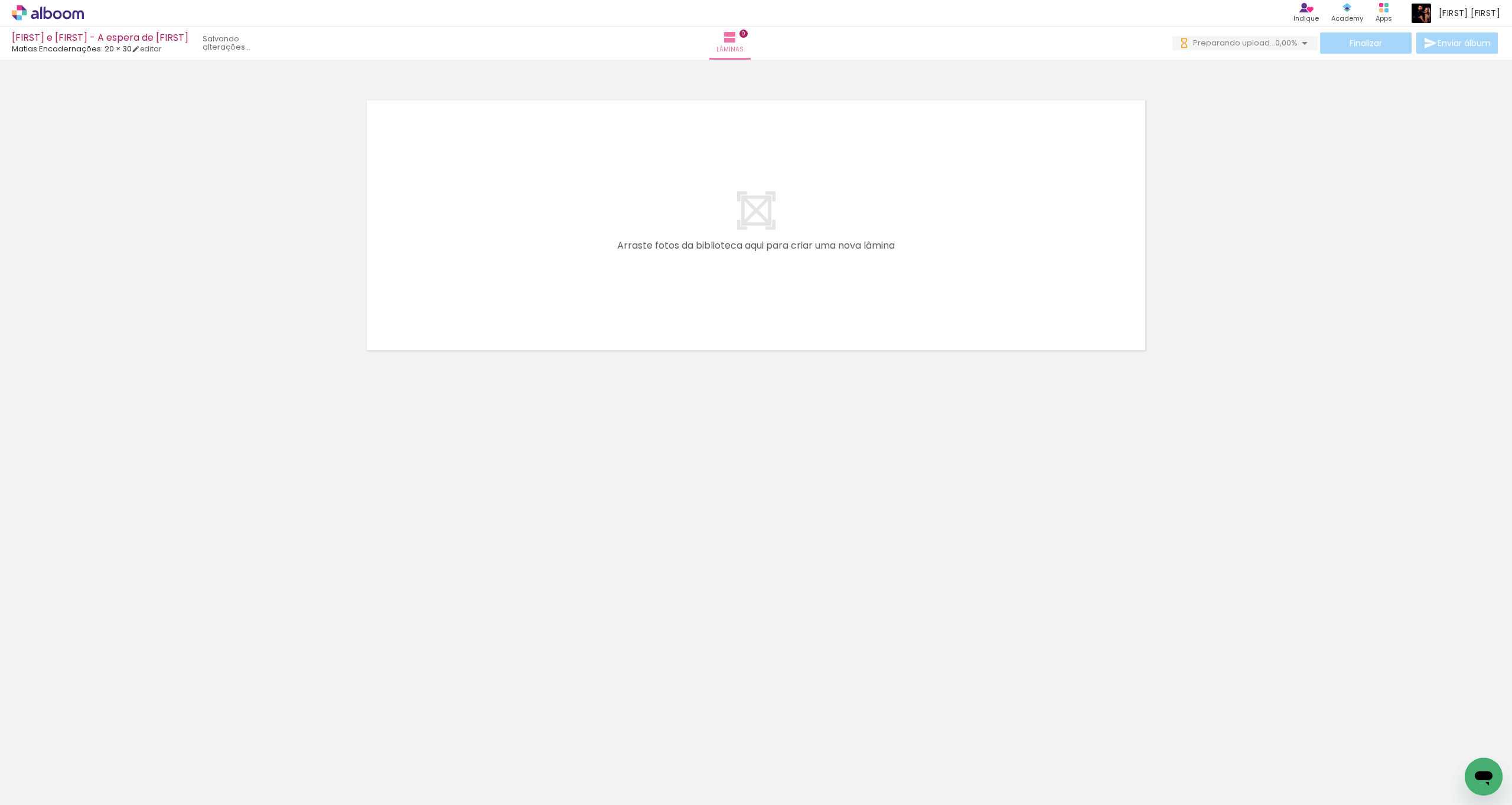 scroll, scrollTop: 0, scrollLeft: 0, axis: both 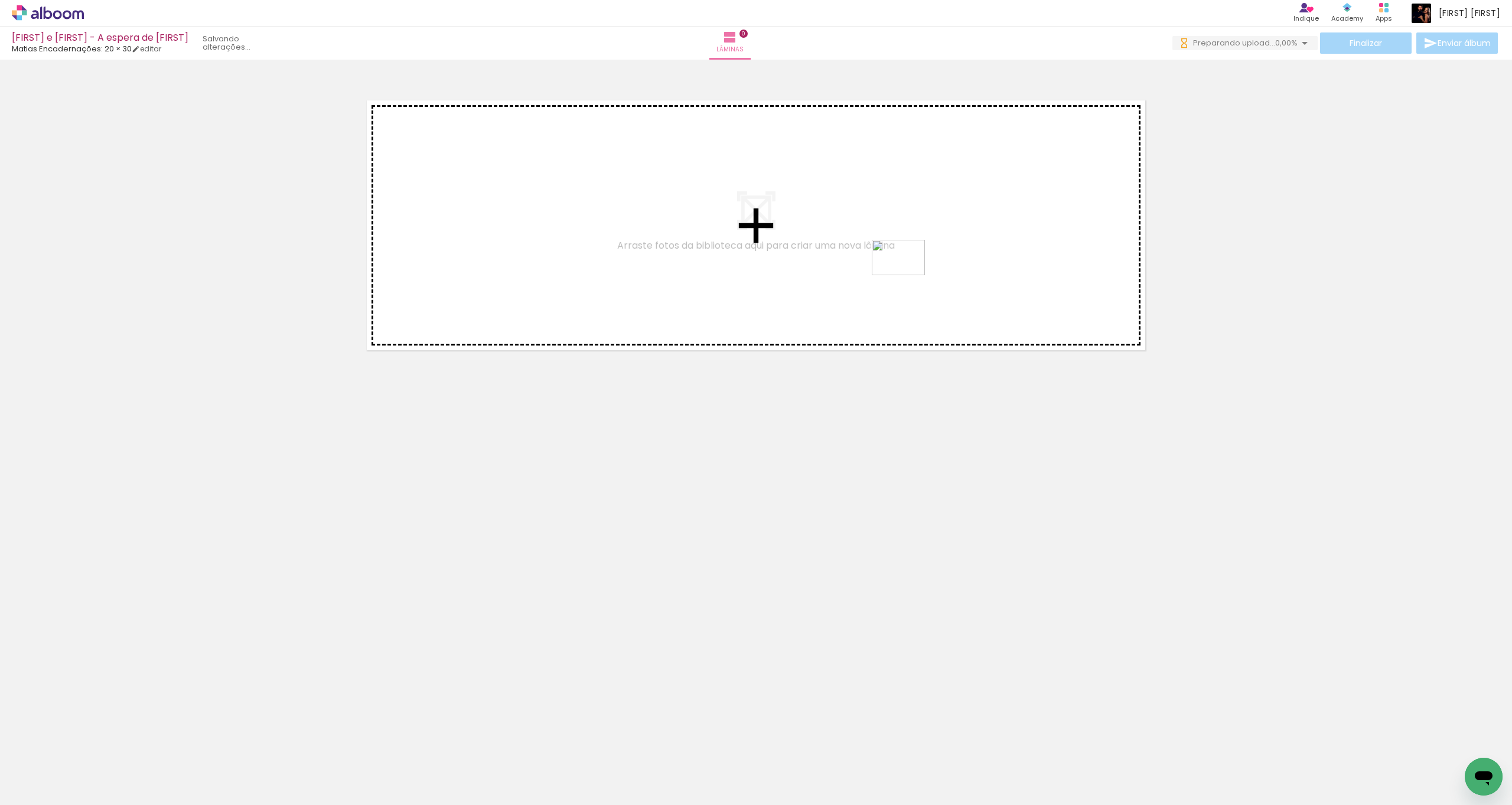 drag, startPoint x: 1025, startPoint y: 763, endPoint x: 909, endPoint y: 268, distance: 508.41027 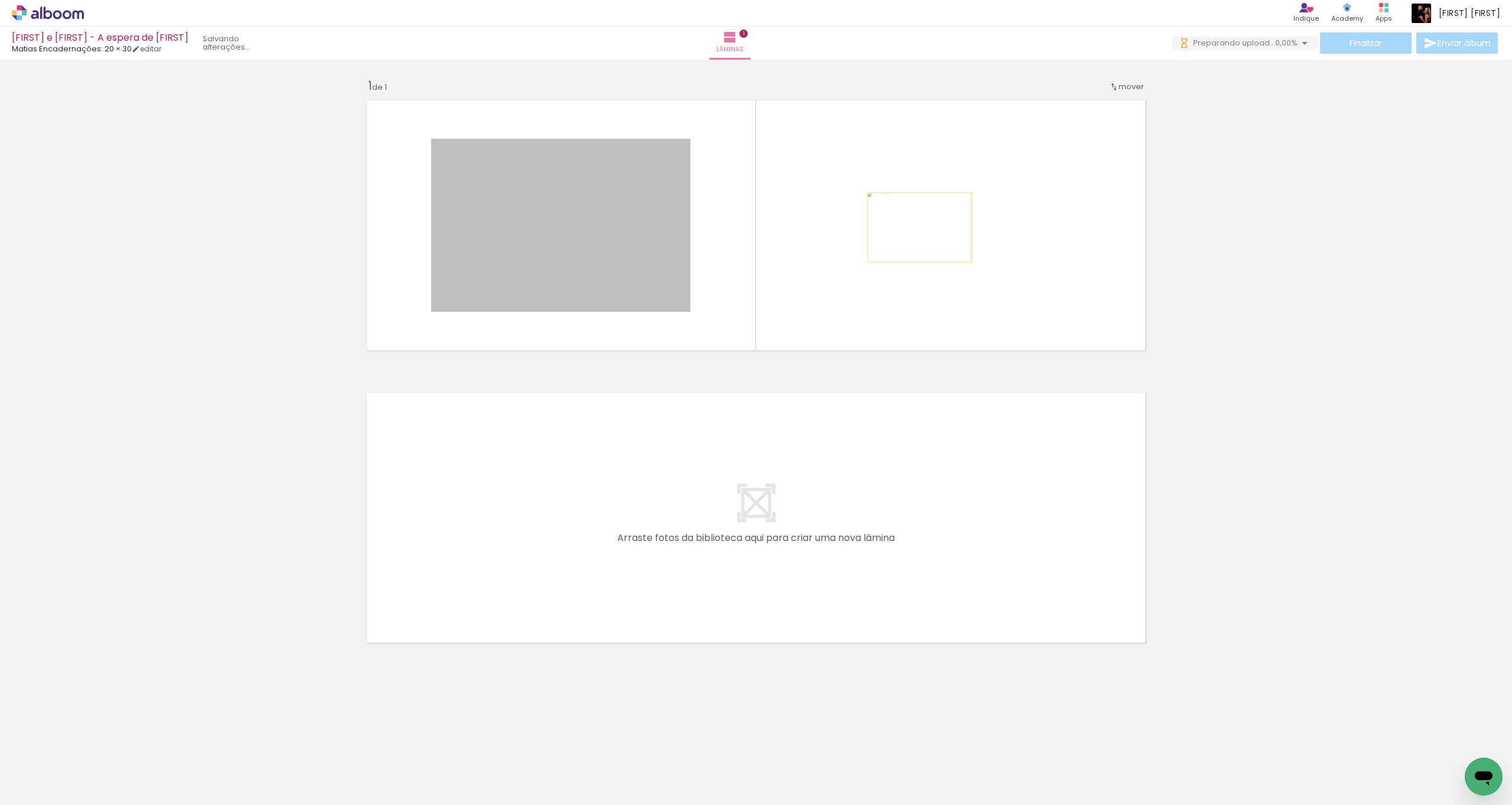 drag, startPoint x: 558, startPoint y: 265, endPoint x: 920, endPoint y: 227, distance: 363.989 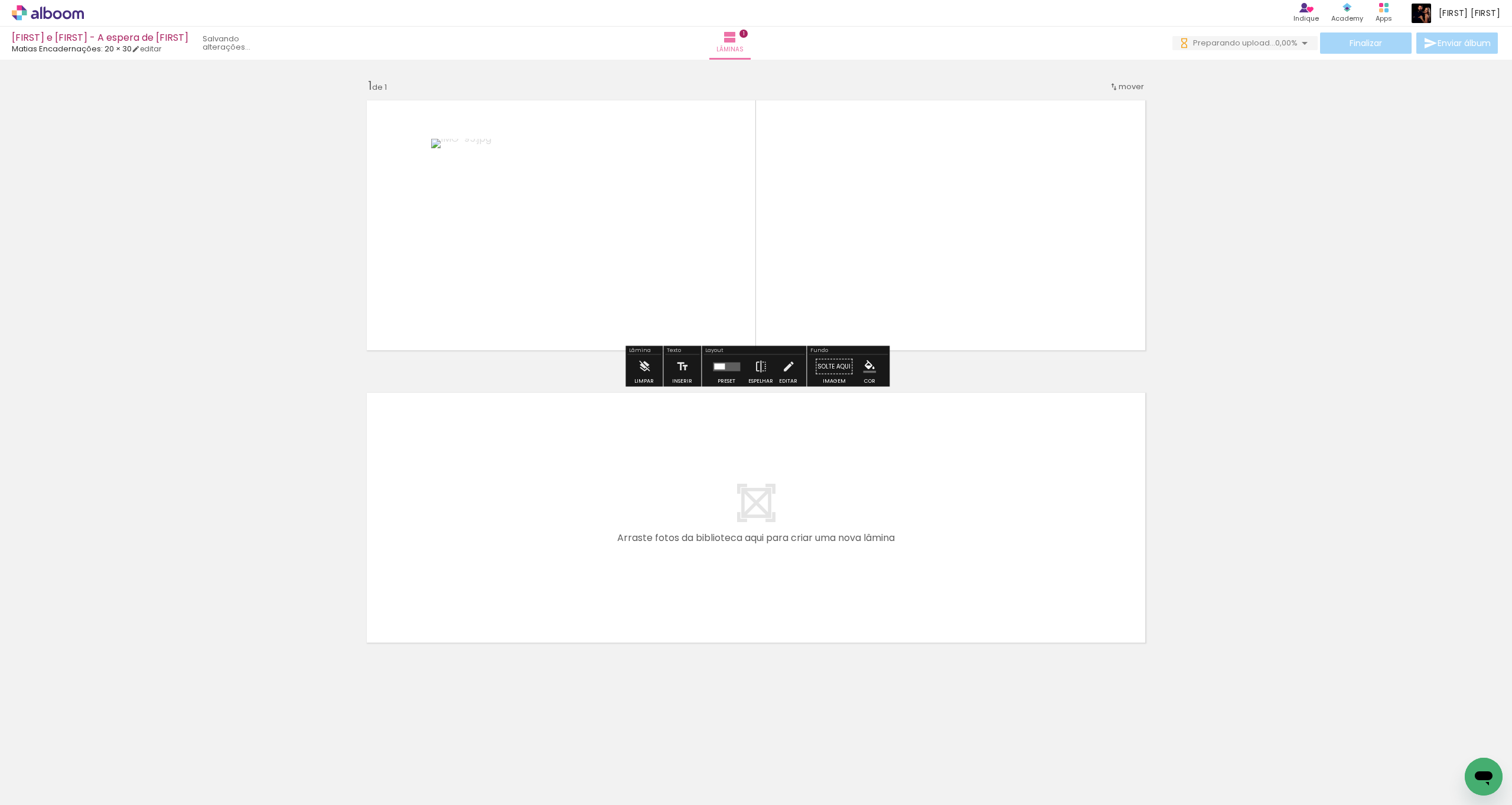click 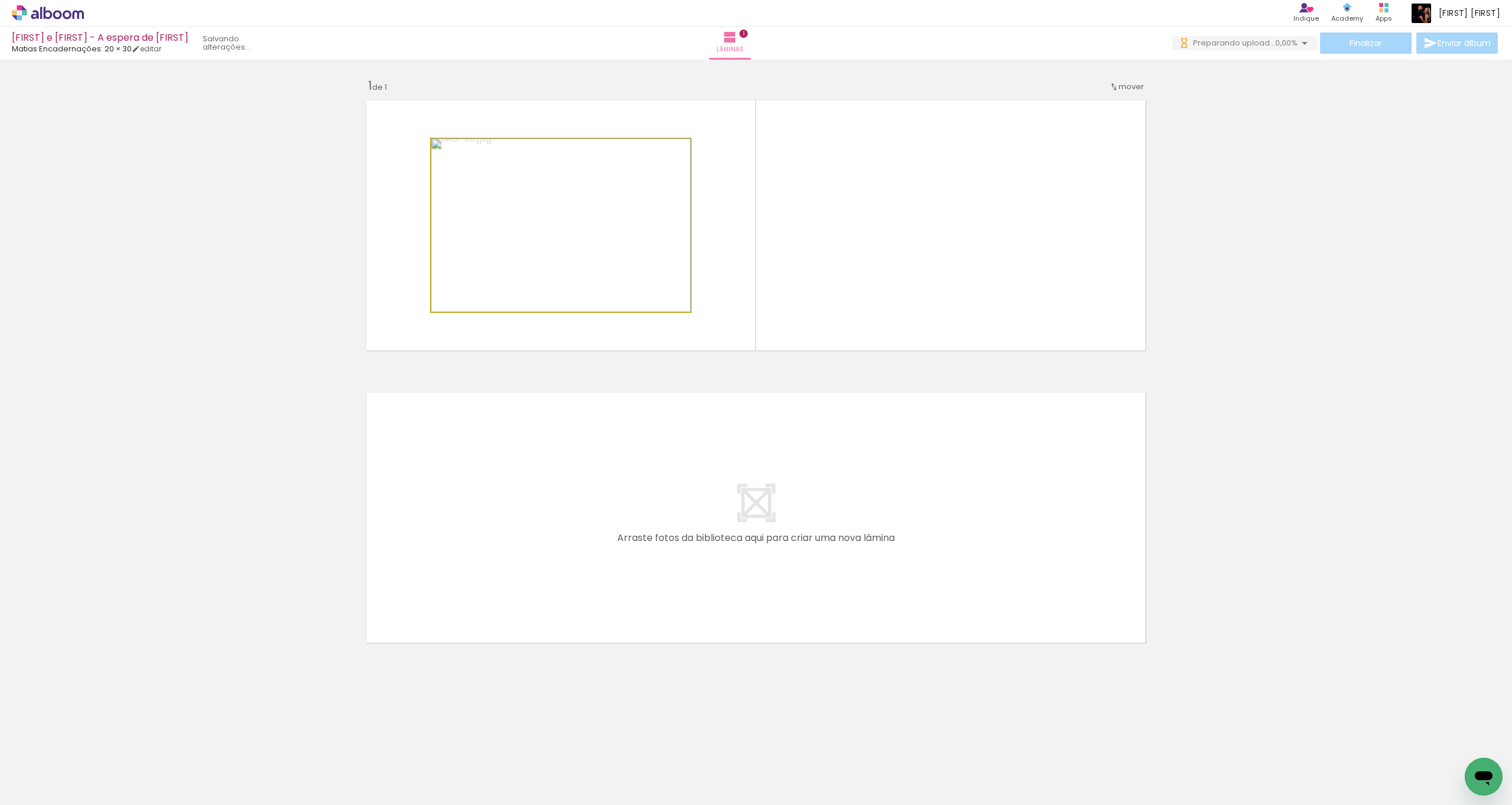 click 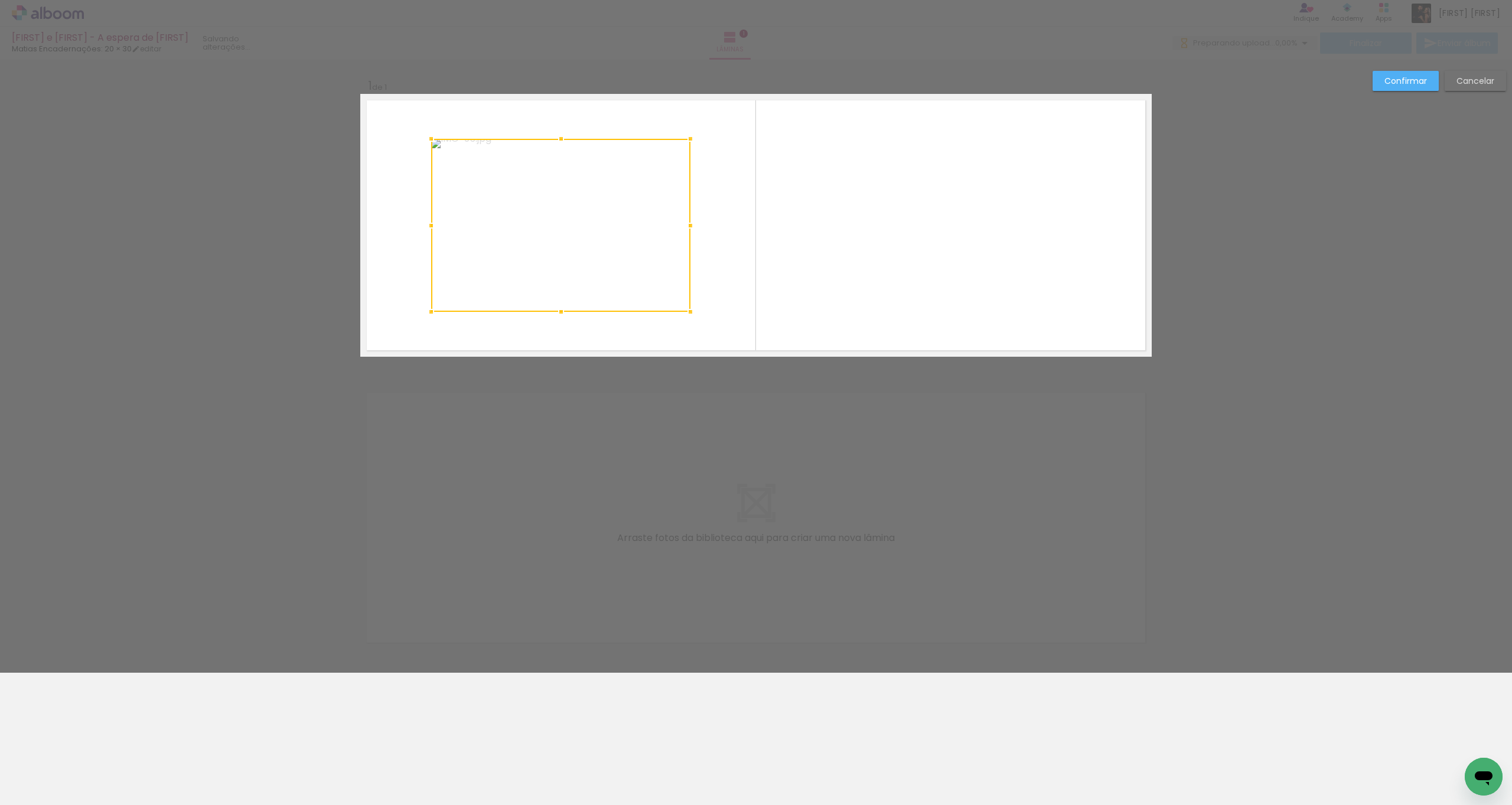 drag, startPoint x: 1473, startPoint y: 83, endPoint x: 1409, endPoint y: 98, distance: 65.73431 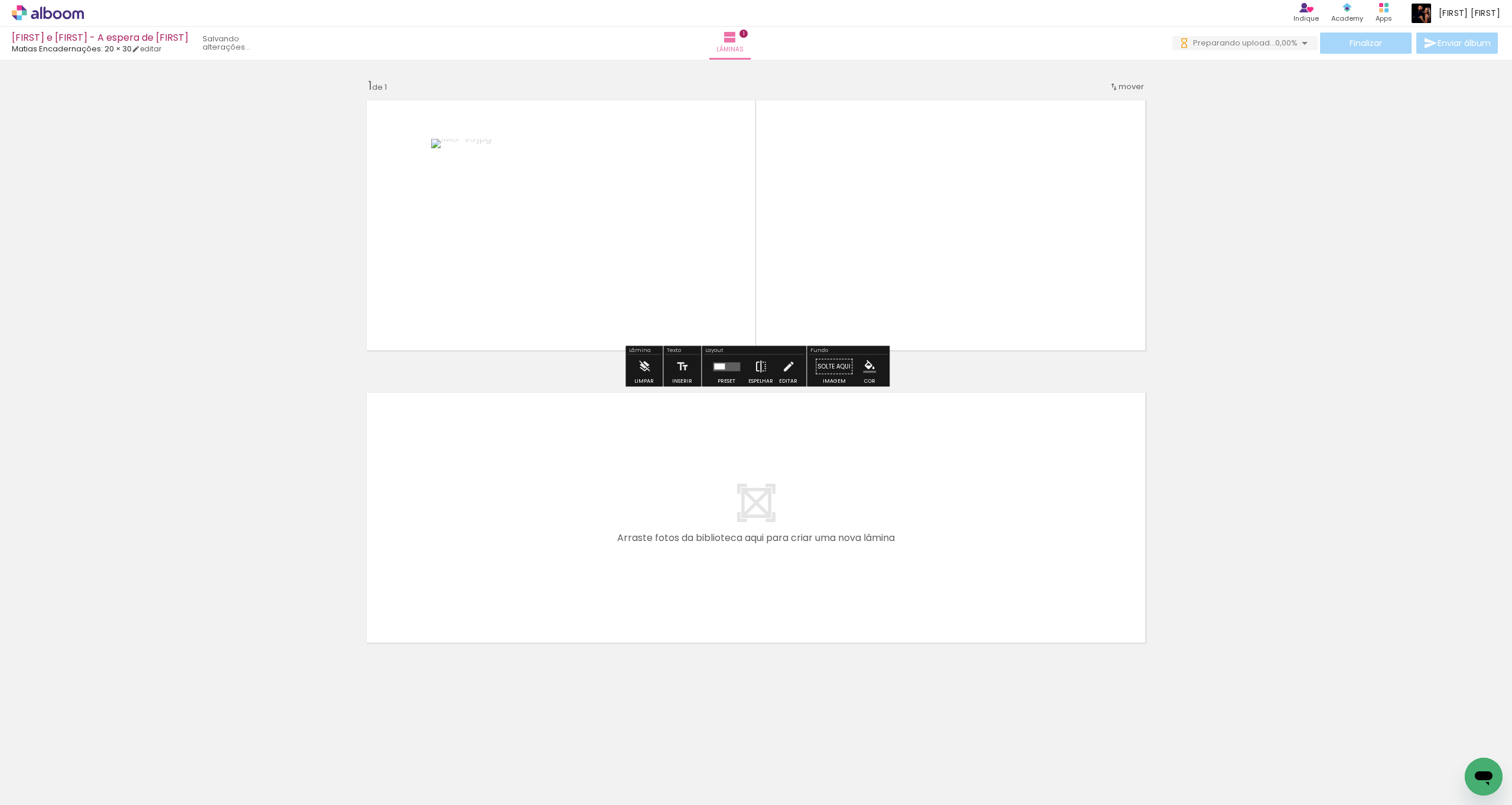 click on "Espelhar" at bounding box center [761, 370] 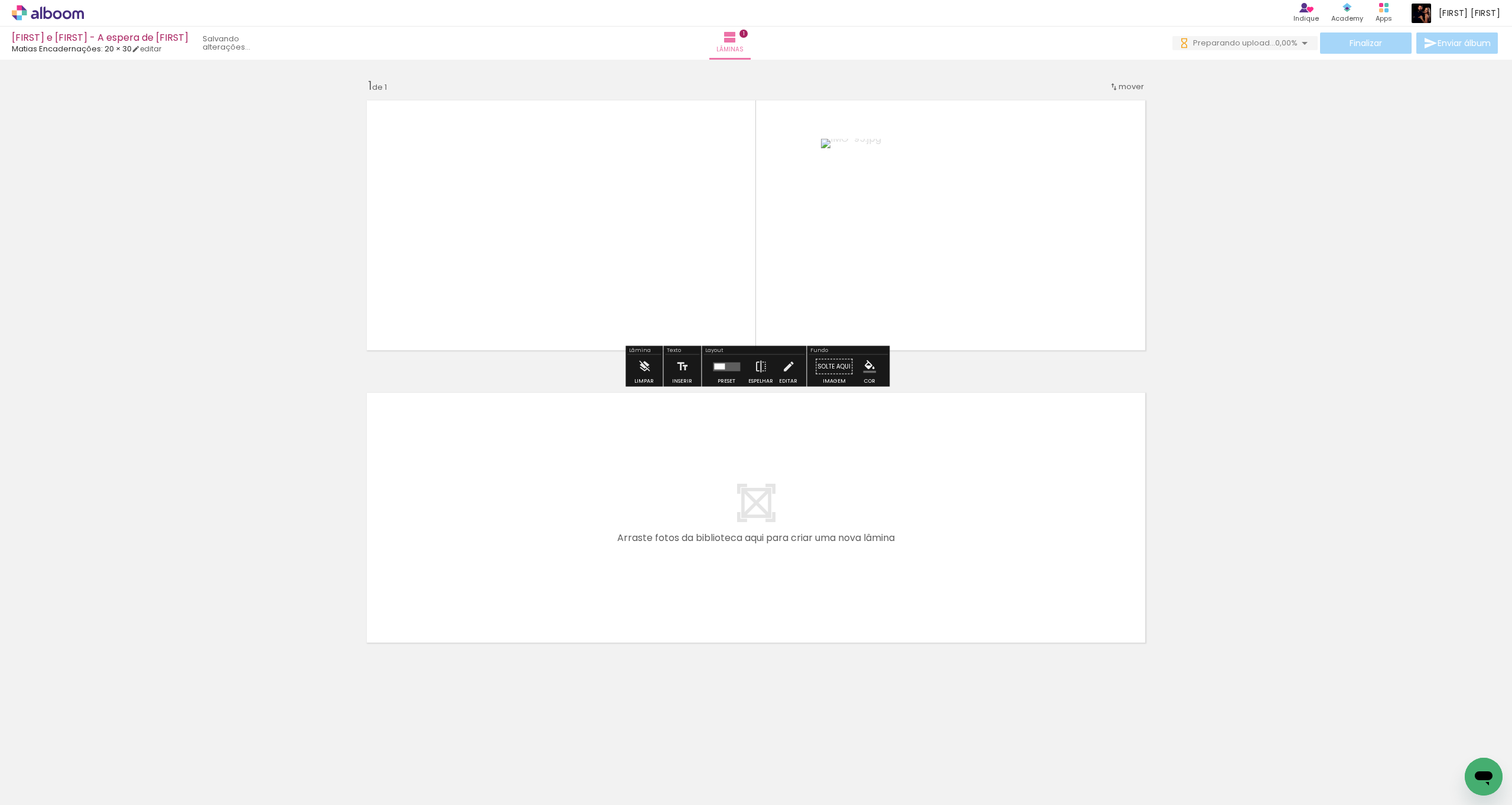 click 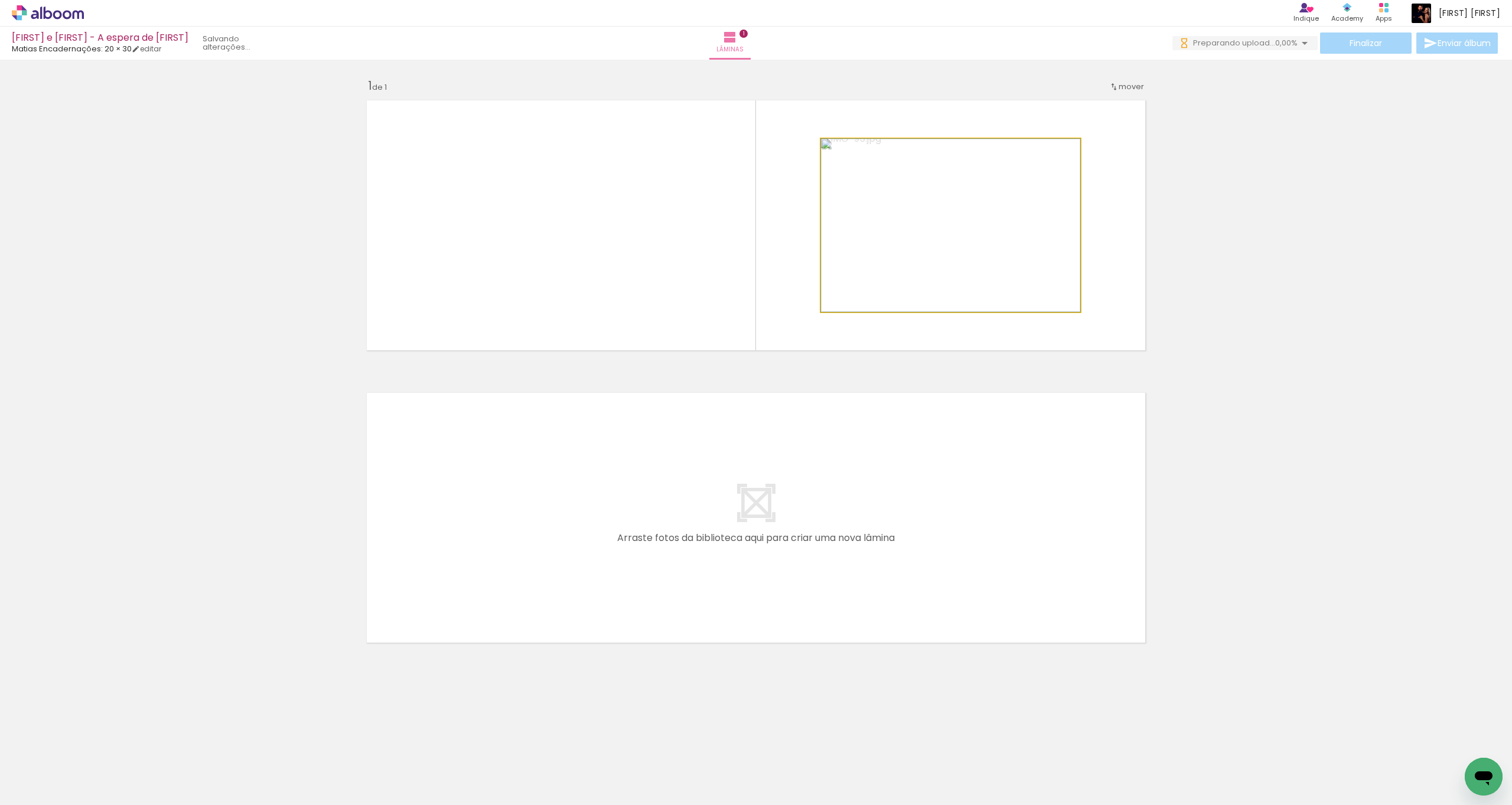 click 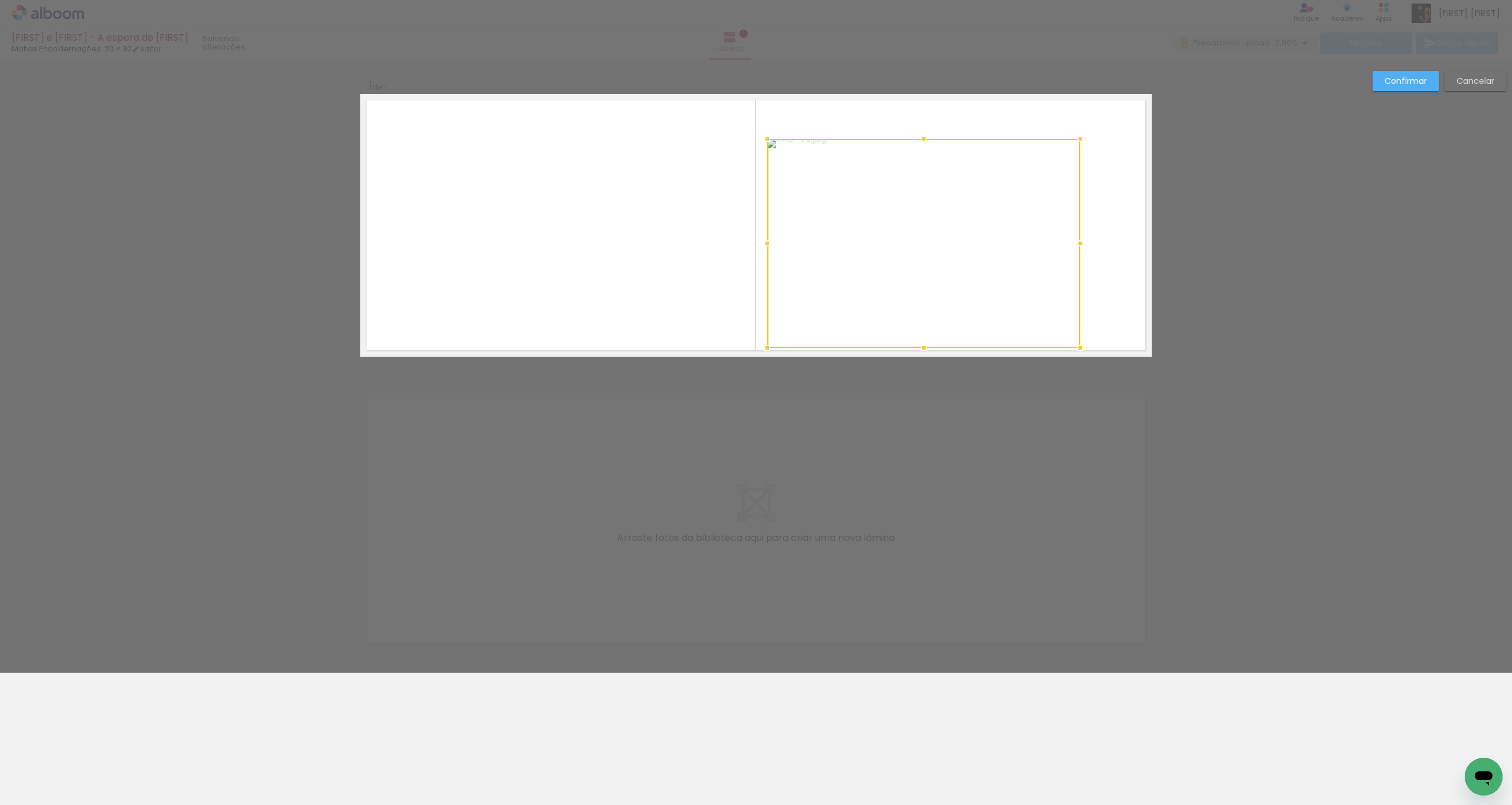 drag, startPoint x: 819, startPoint y: 312, endPoint x: 765, endPoint y: 348, distance: 64.89992 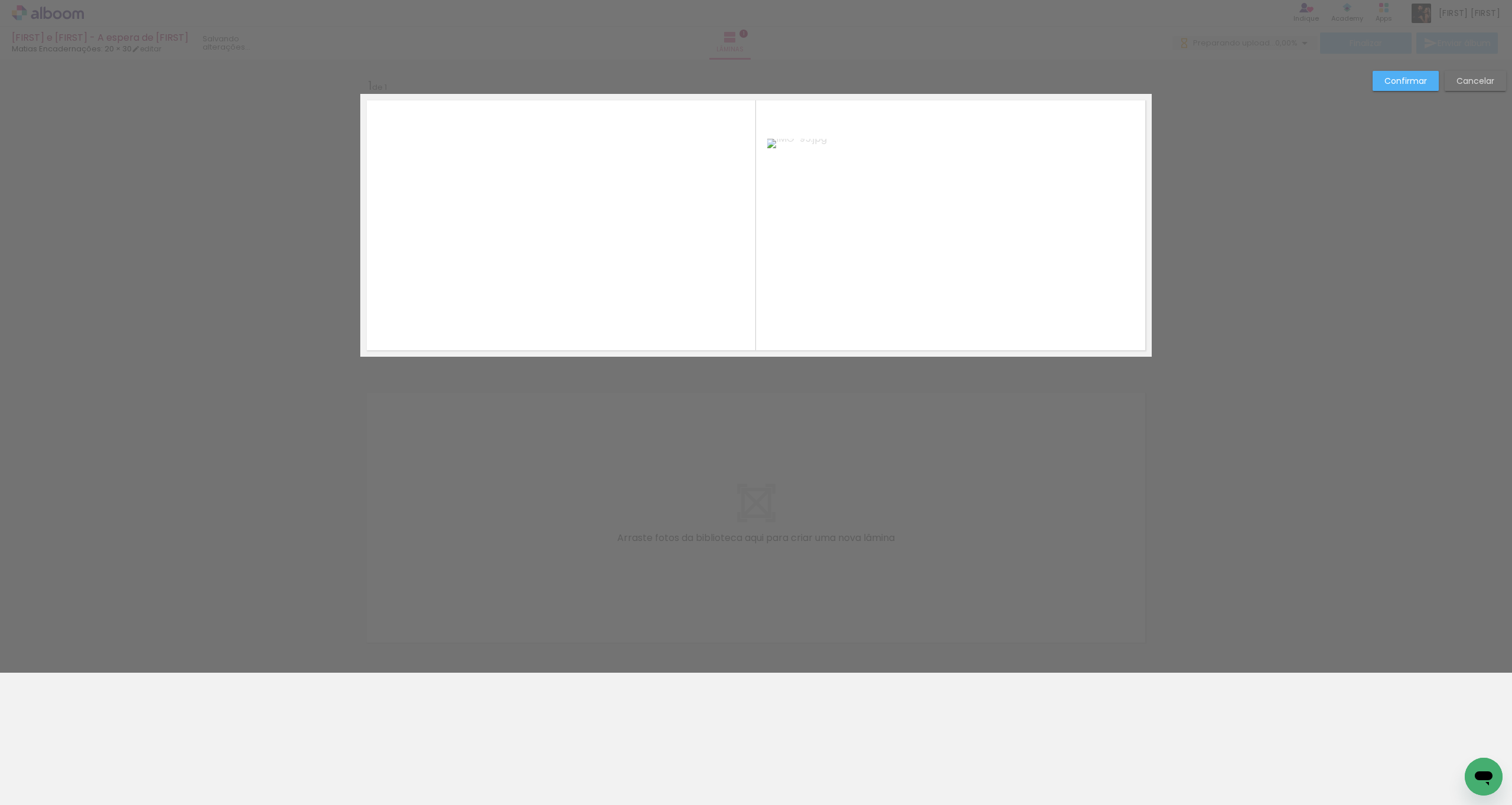 click on "Cancelar" at bounding box center [0, 0] 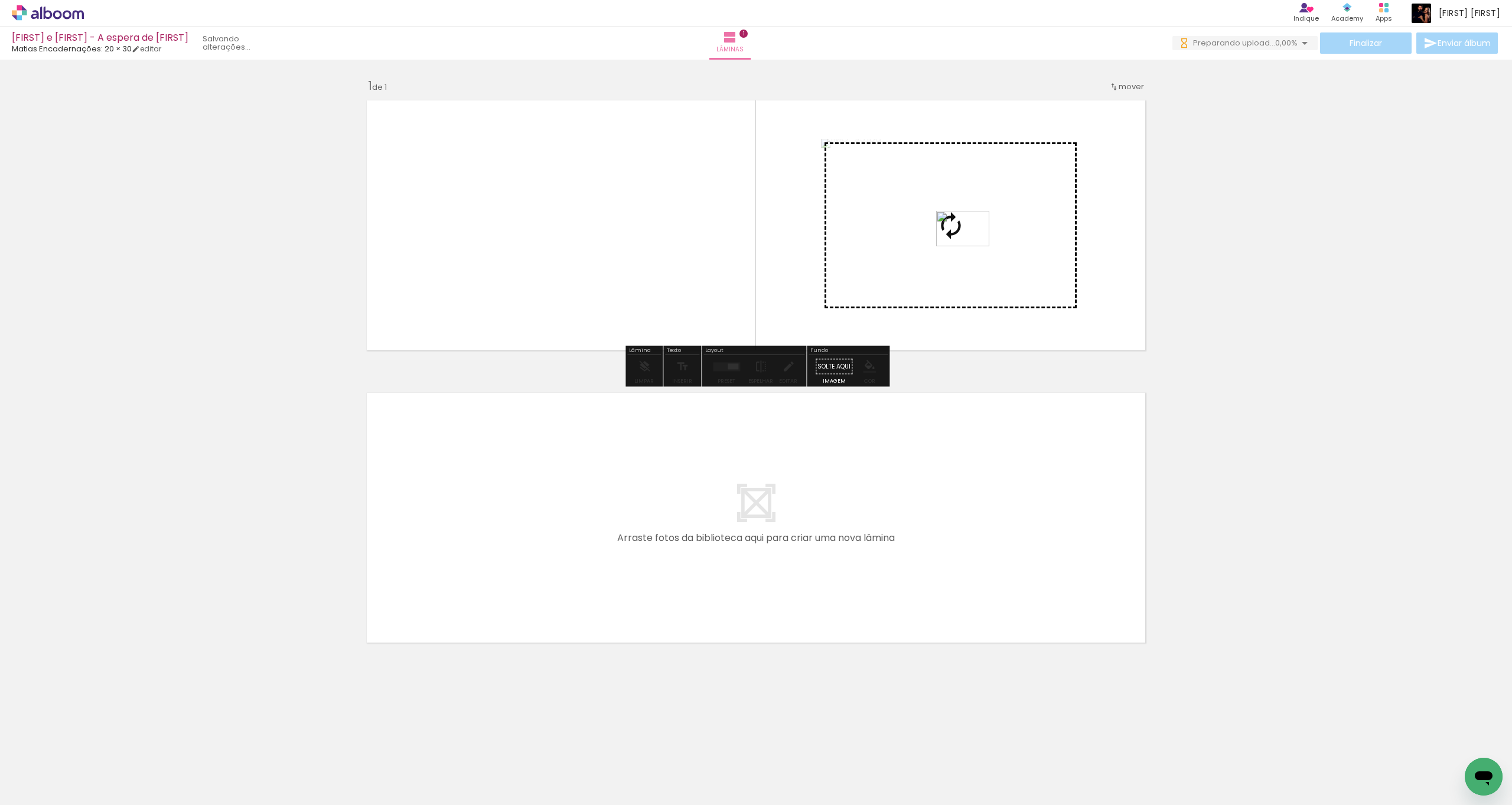 drag, startPoint x: 1282, startPoint y: 775, endPoint x: 972, endPoint y: 246, distance: 613.1403 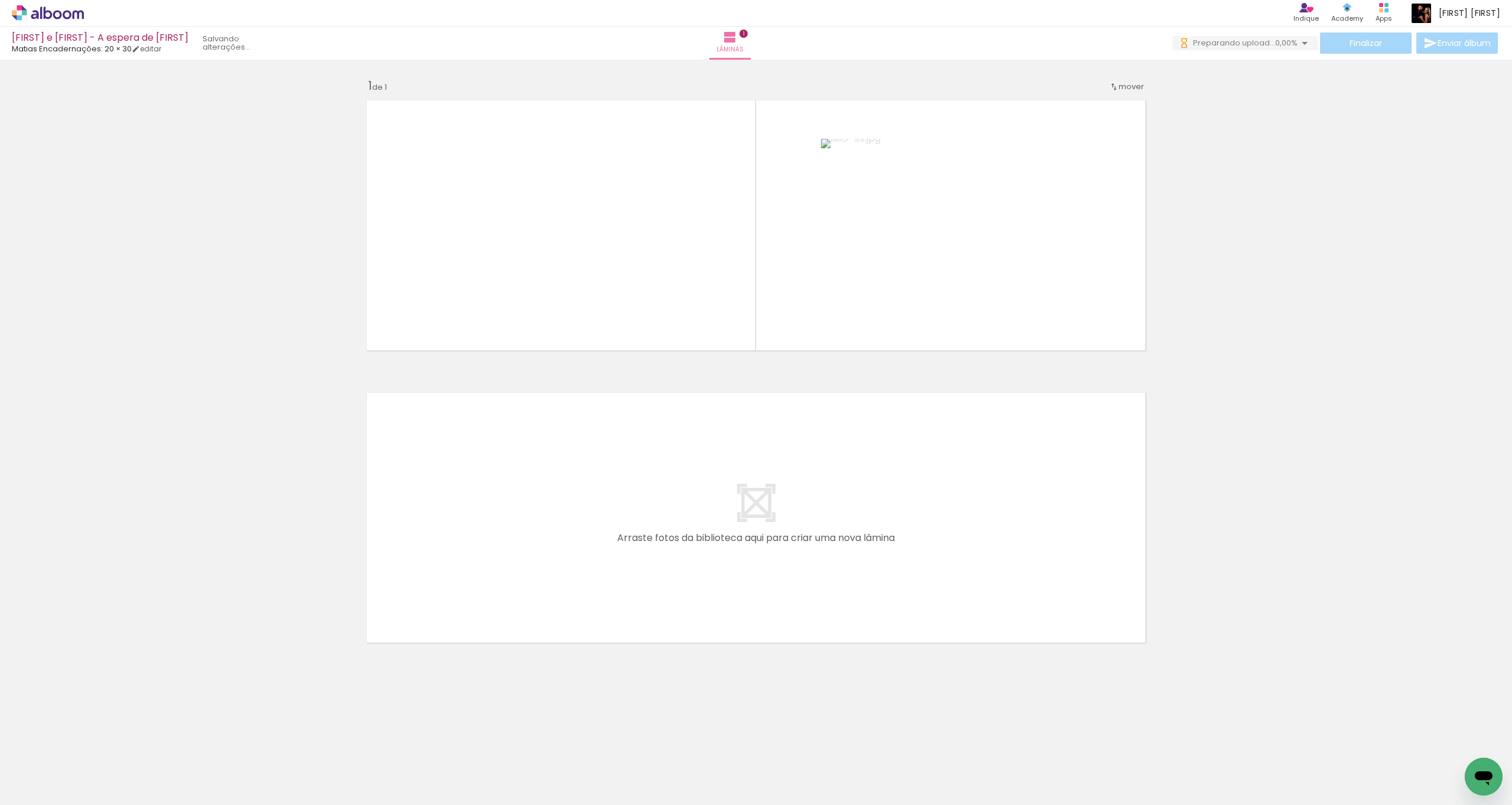 click on "Todas as fotos" at bounding box center [33, 769] 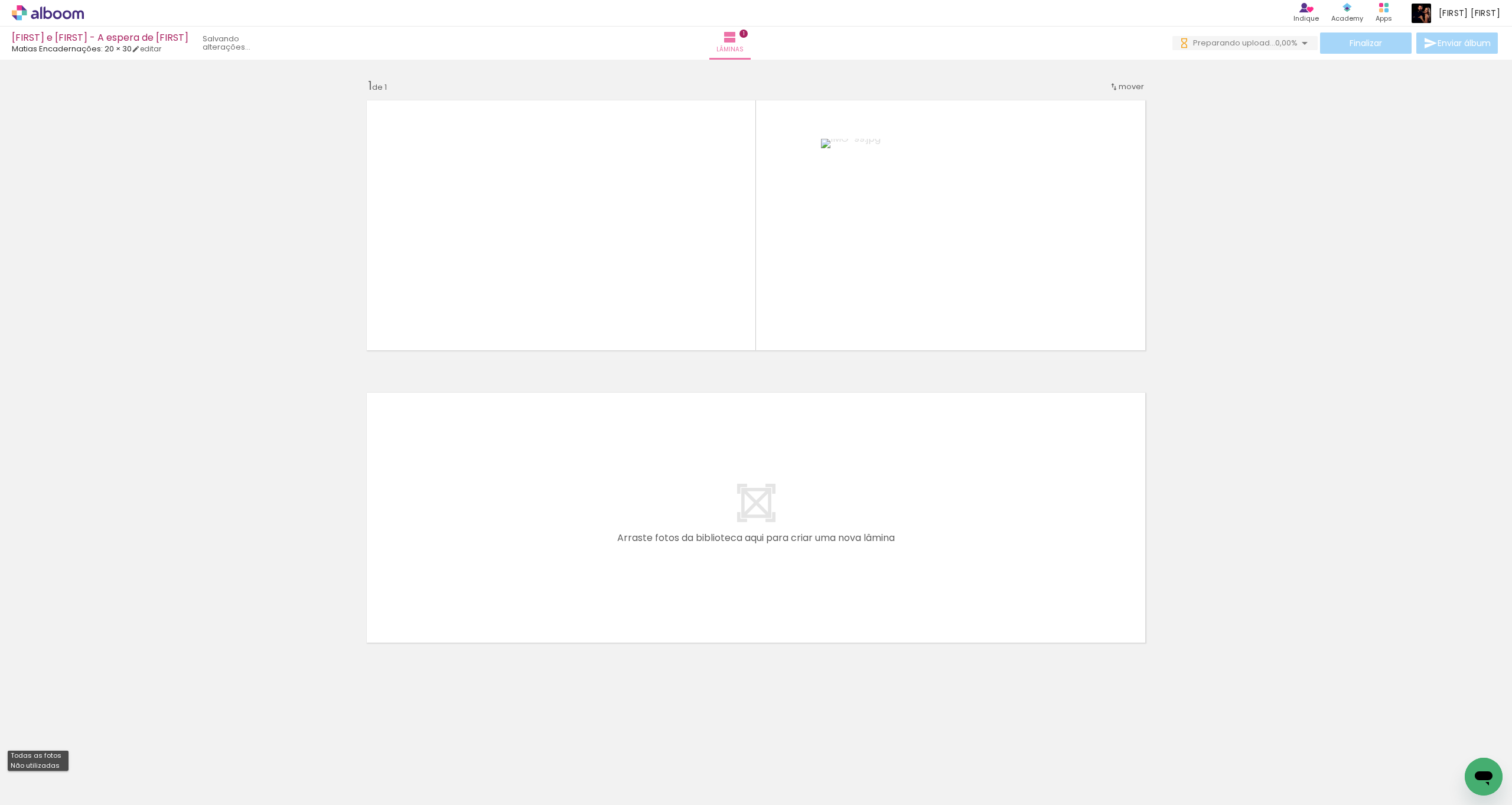 click on "Não utilizadas" at bounding box center [0, 0] 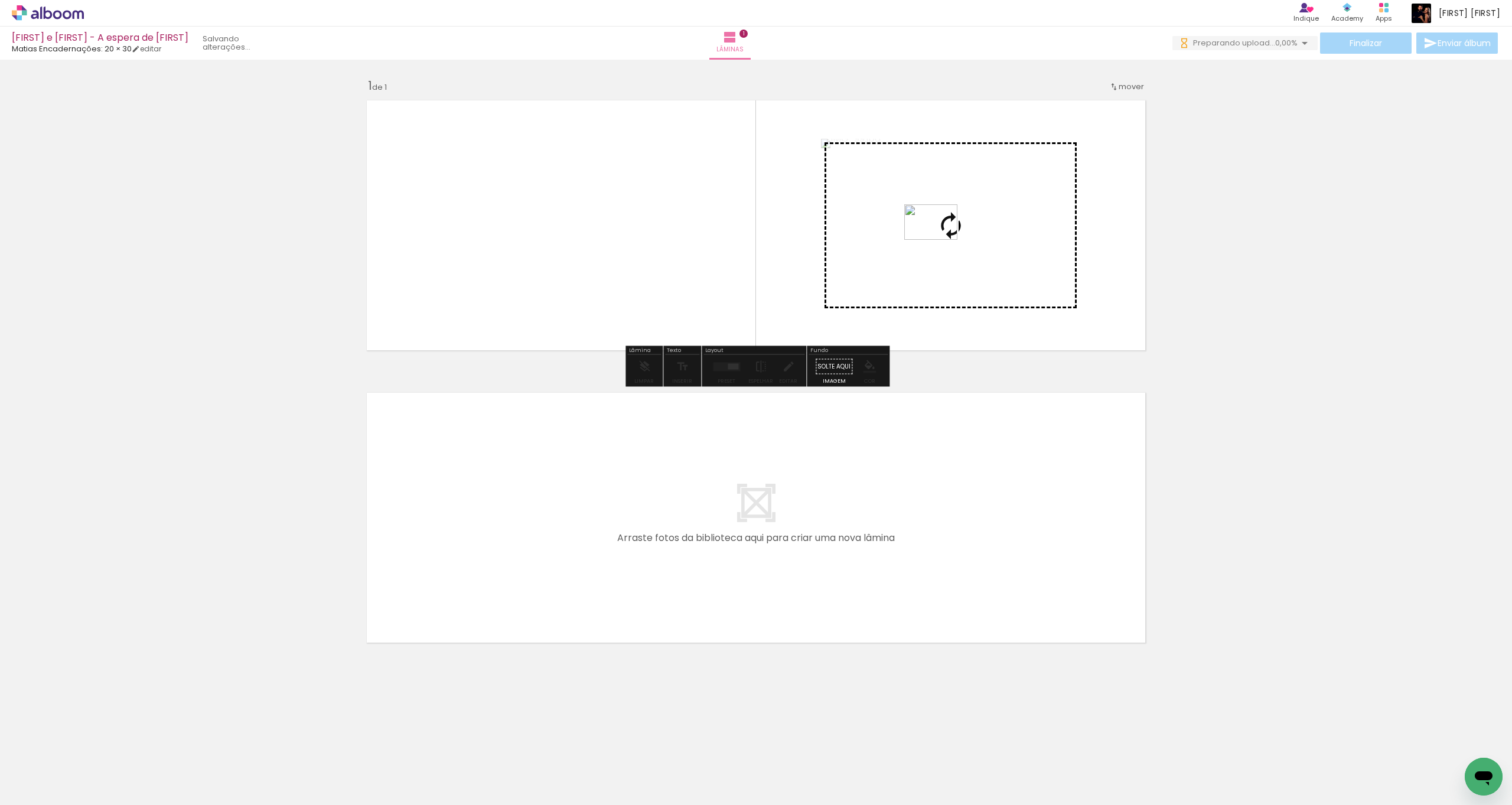 drag, startPoint x: 1069, startPoint y: 771, endPoint x: 940, endPoint y: 240, distance: 546.44487 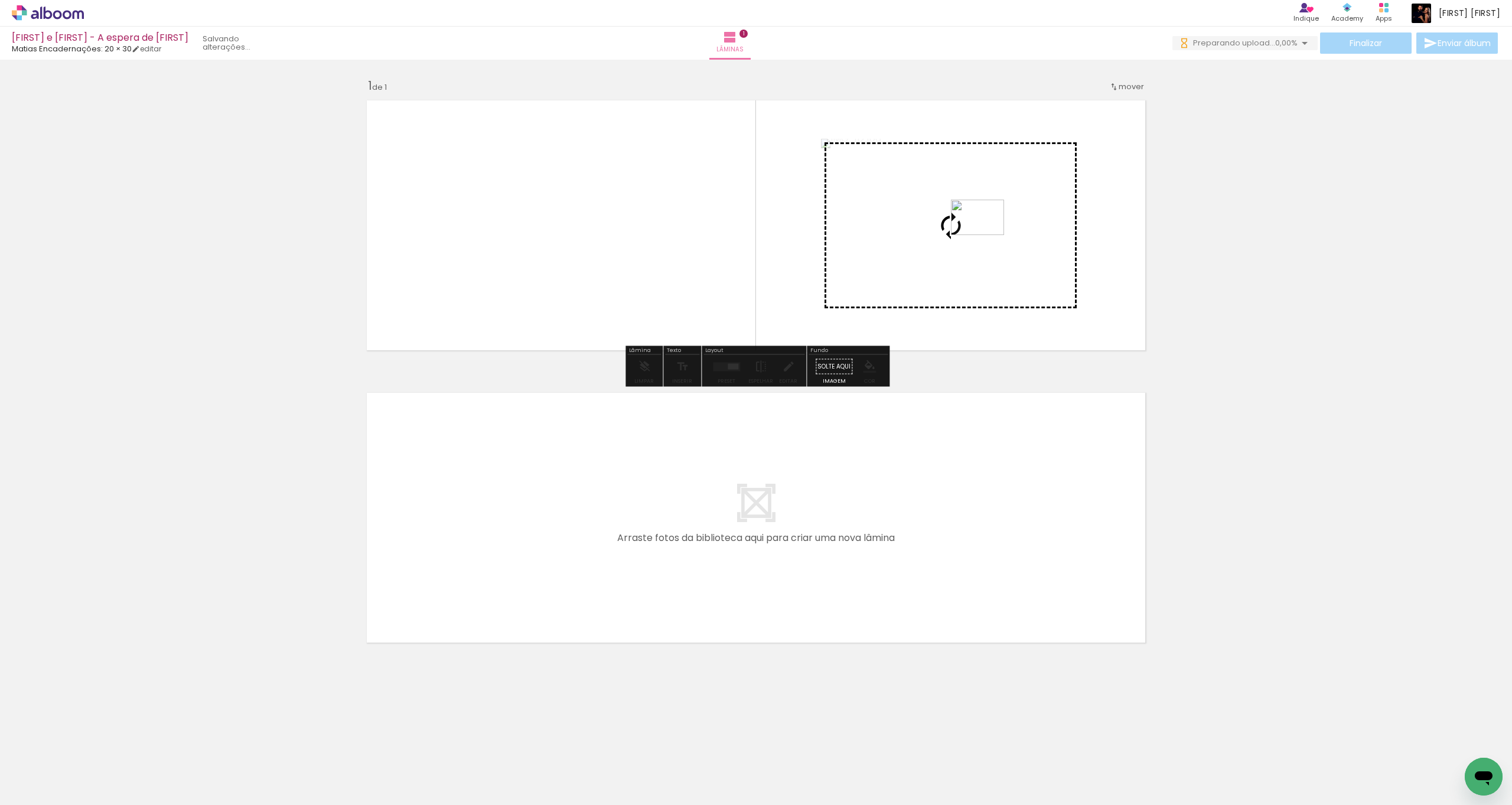 drag, startPoint x: 1129, startPoint y: 768, endPoint x: 988, endPoint y: 234, distance: 552.302 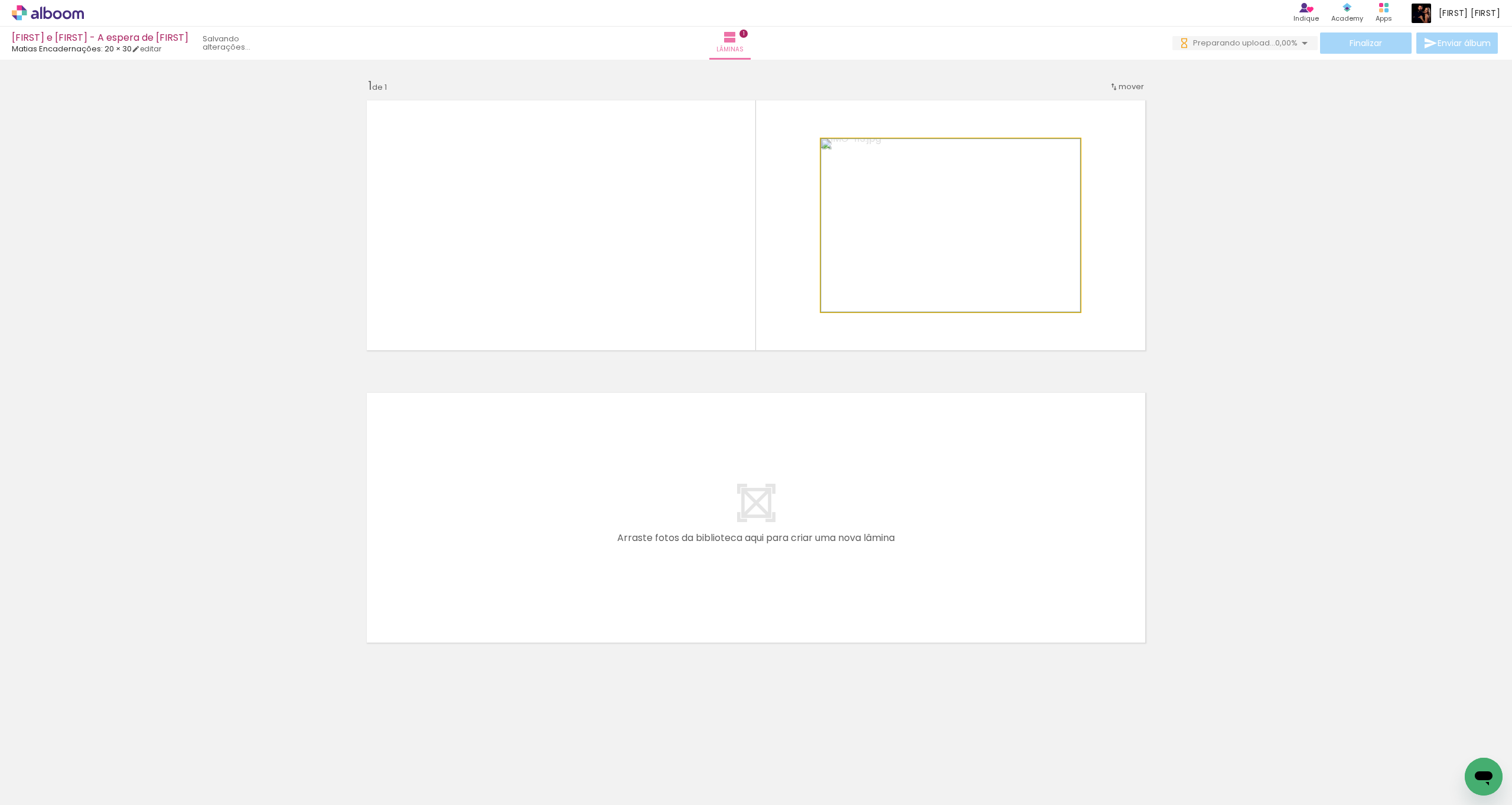 click 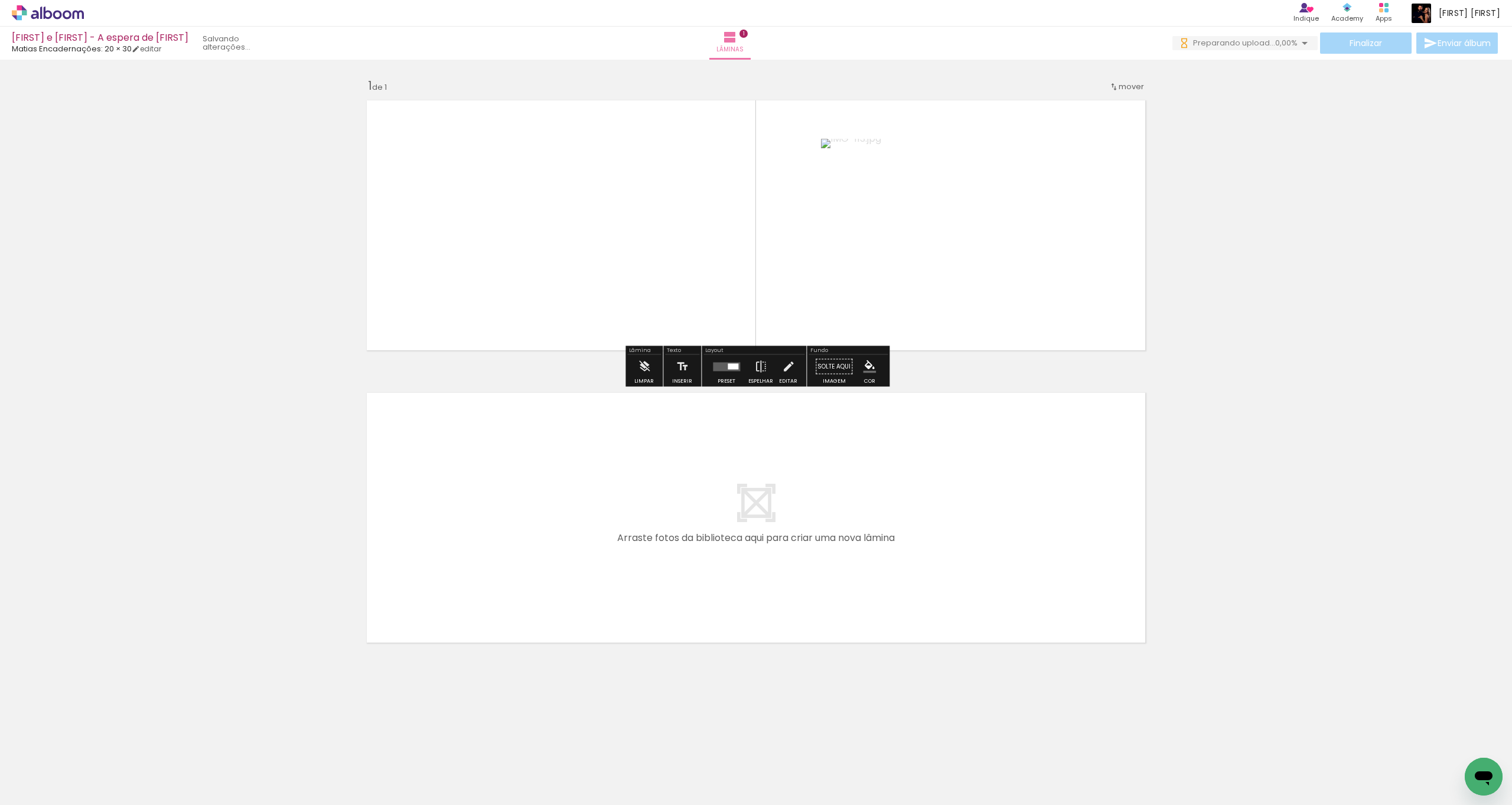 click 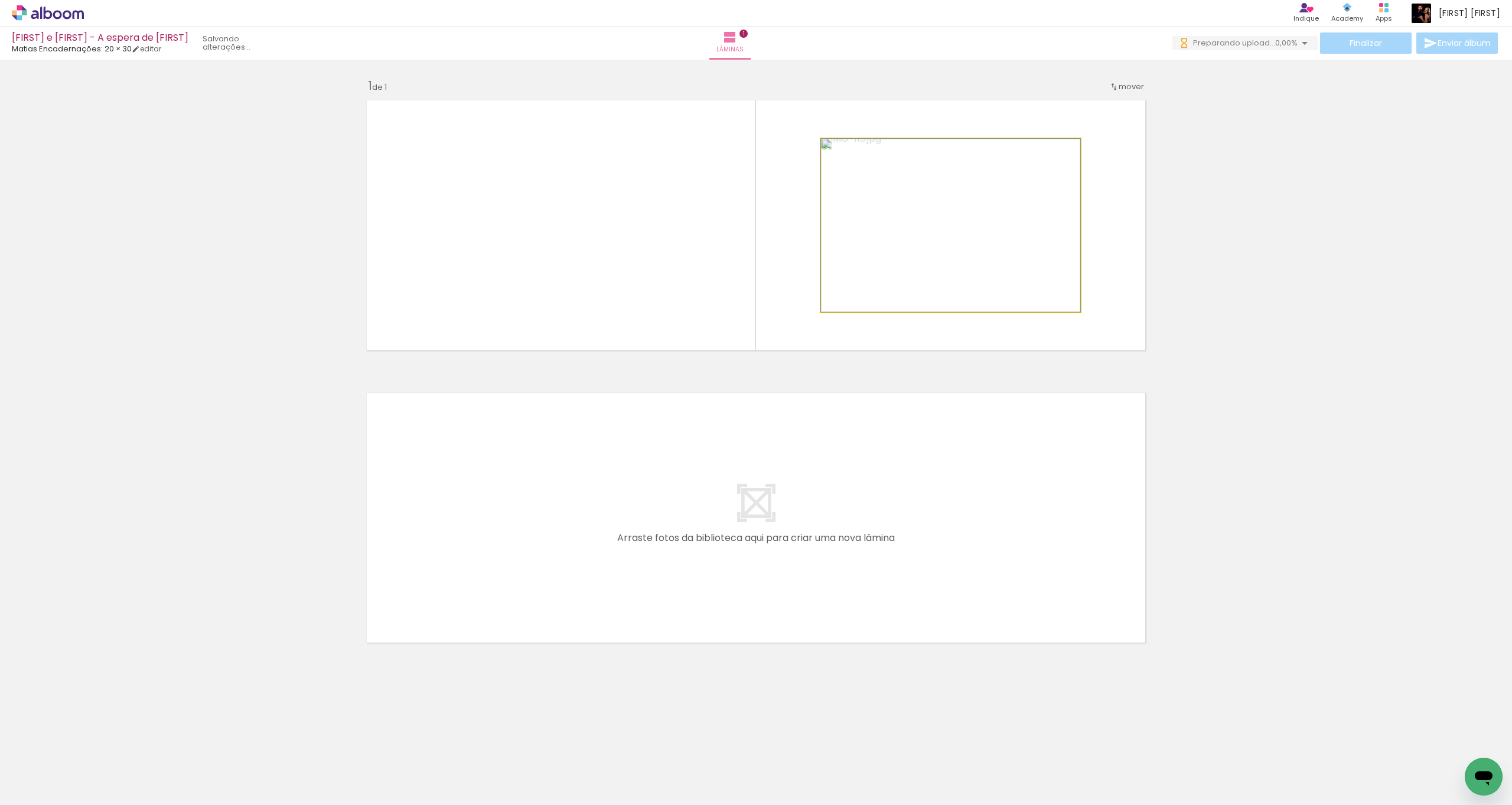 click 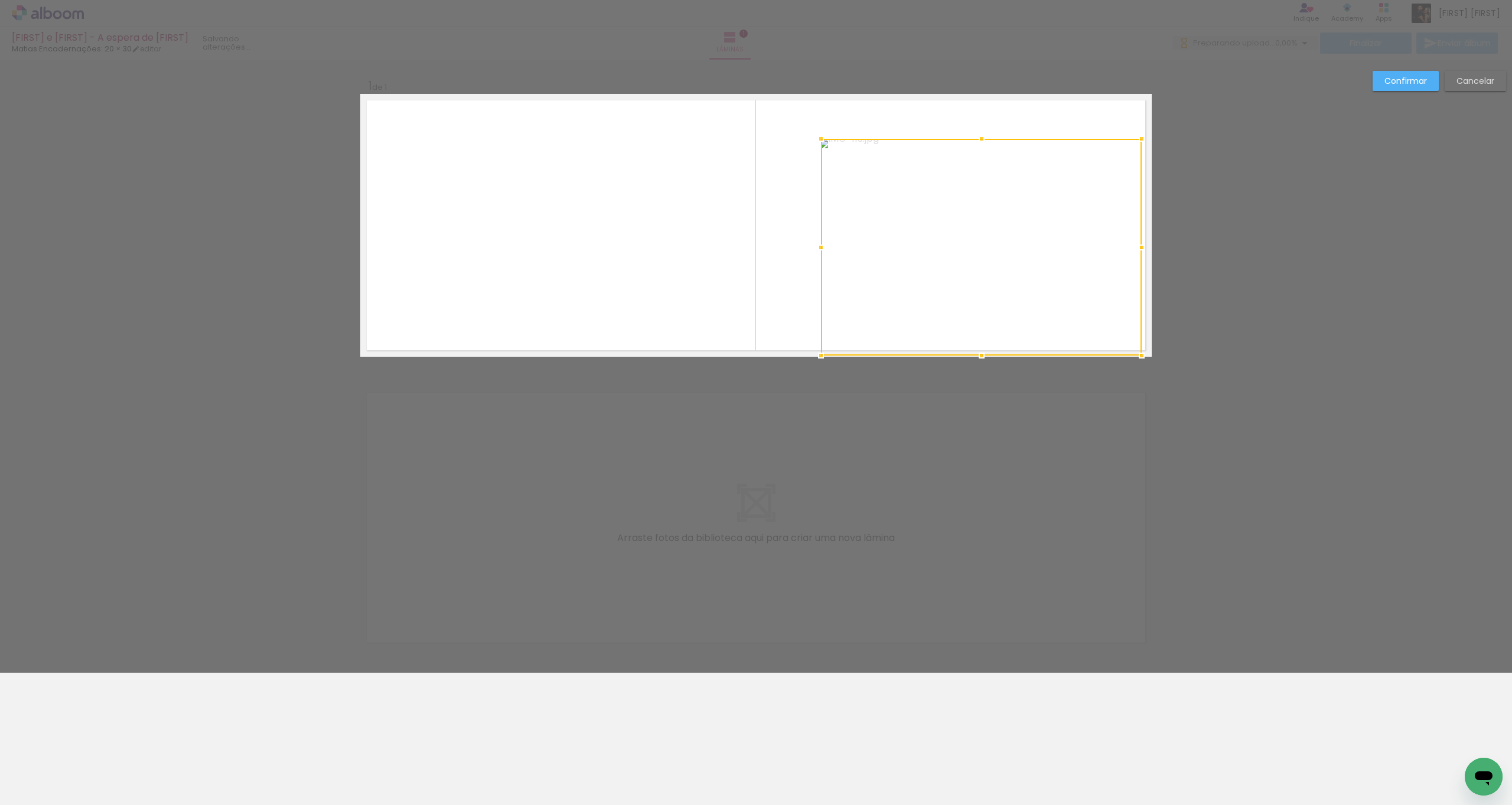drag, startPoint x: 1081, startPoint y: 313, endPoint x: 1134, endPoint y: 347, distance: 62.96825 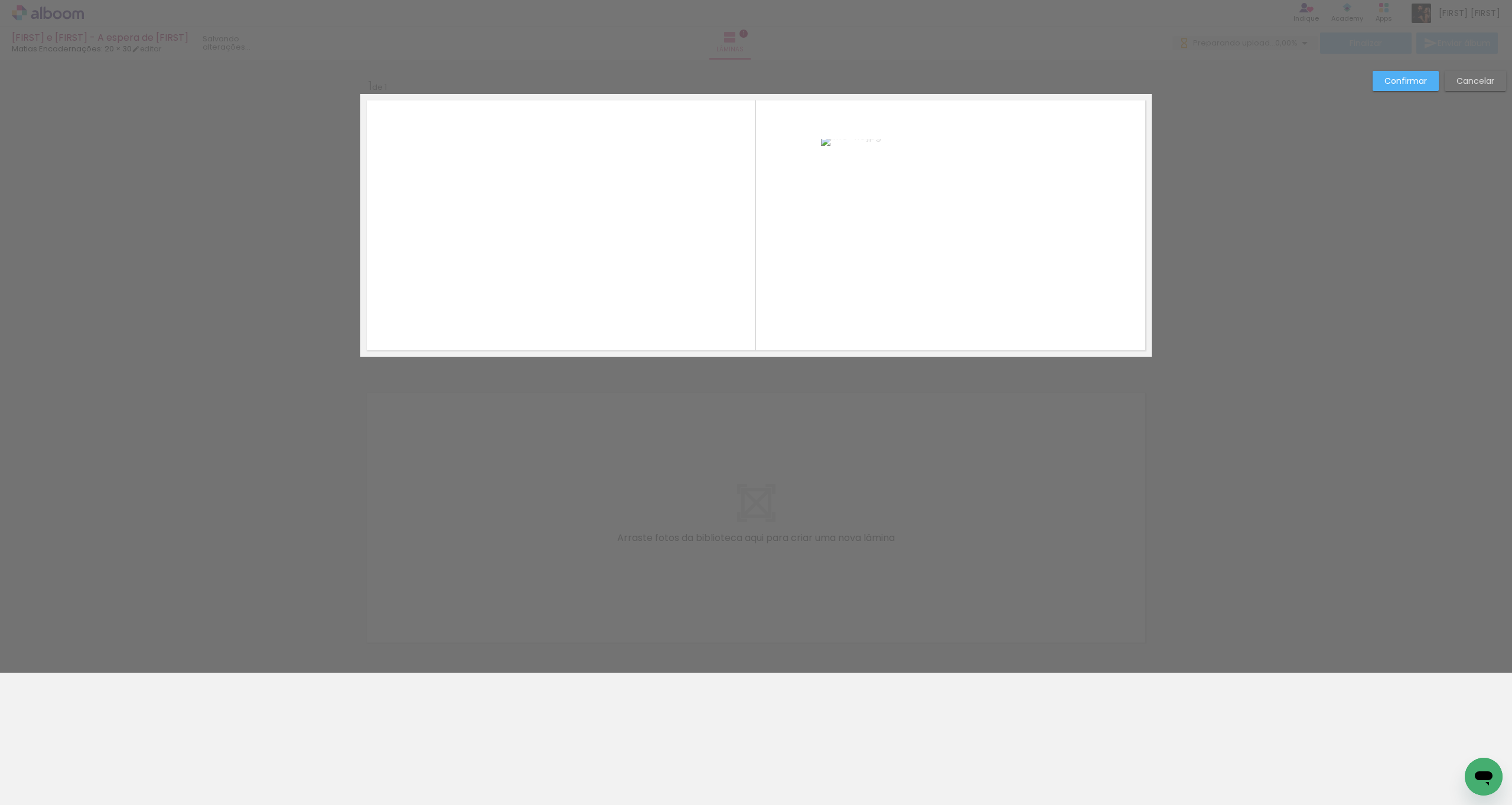 click 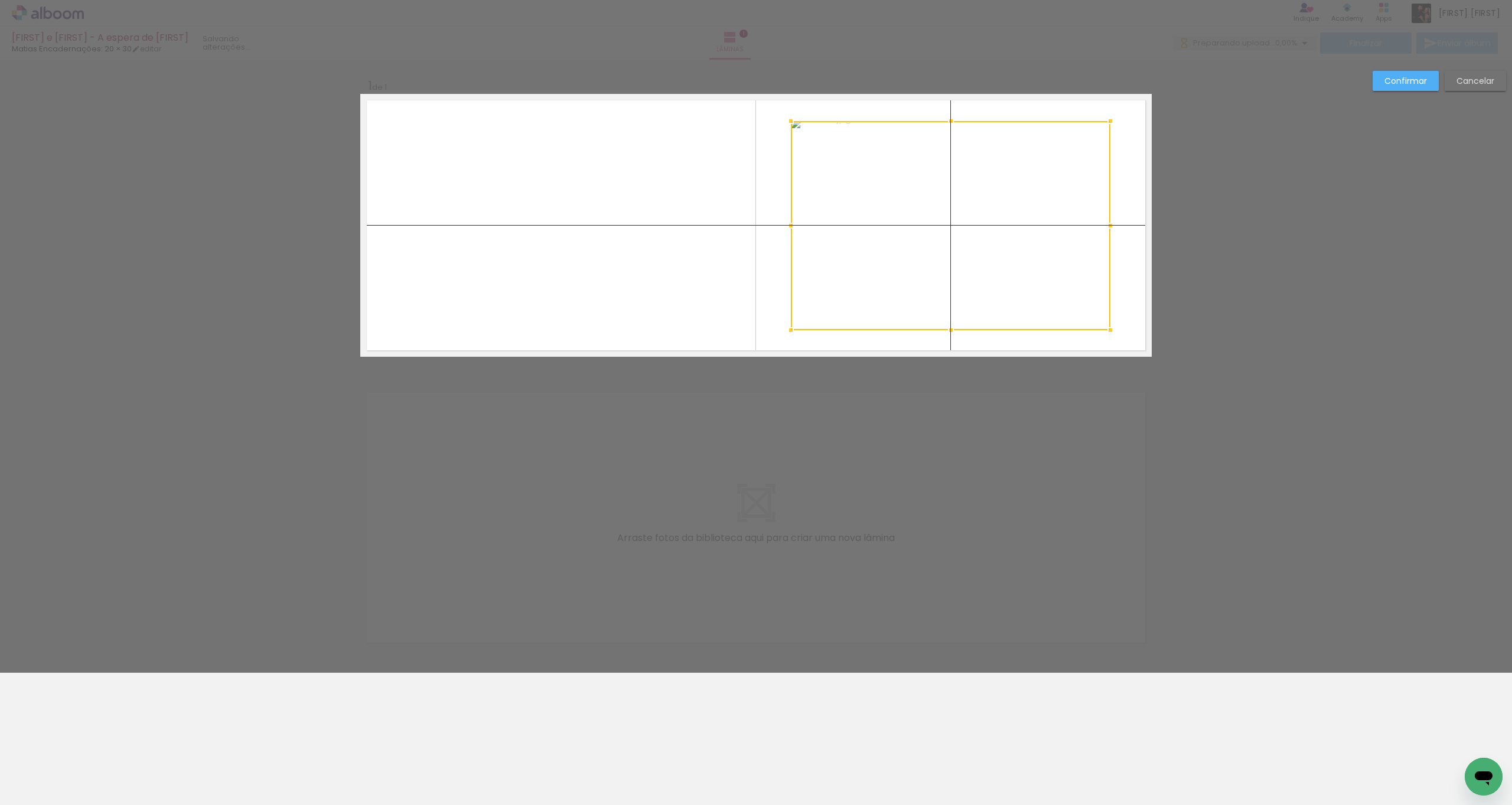 drag, startPoint x: 1005, startPoint y: 255, endPoint x: 988, endPoint y: 247, distance: 18.788294 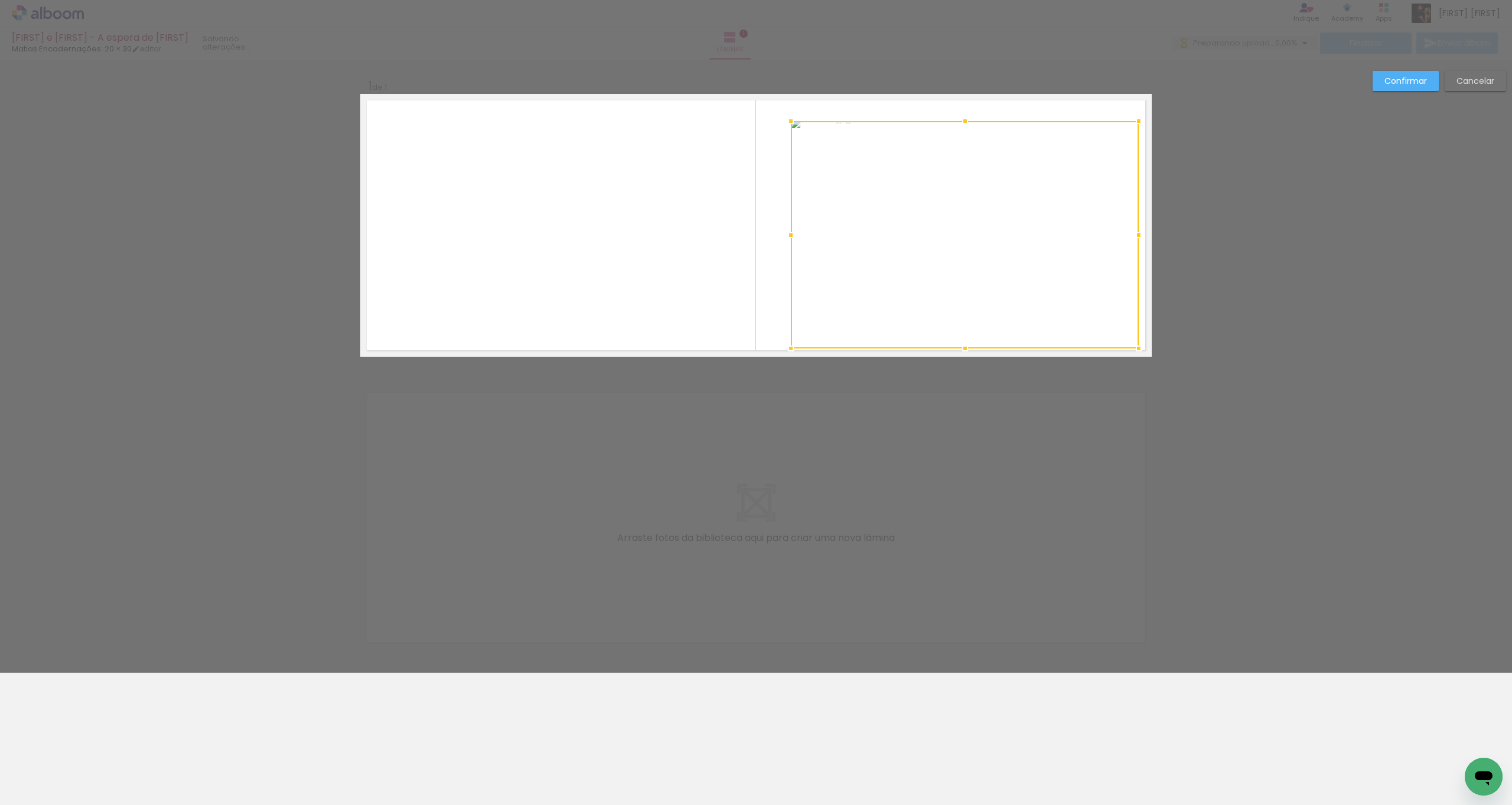 drag, startPoint x: 1113, startPoint y: 335, endPoint x: 1123, endPoint y: 340, distance: 11.18034 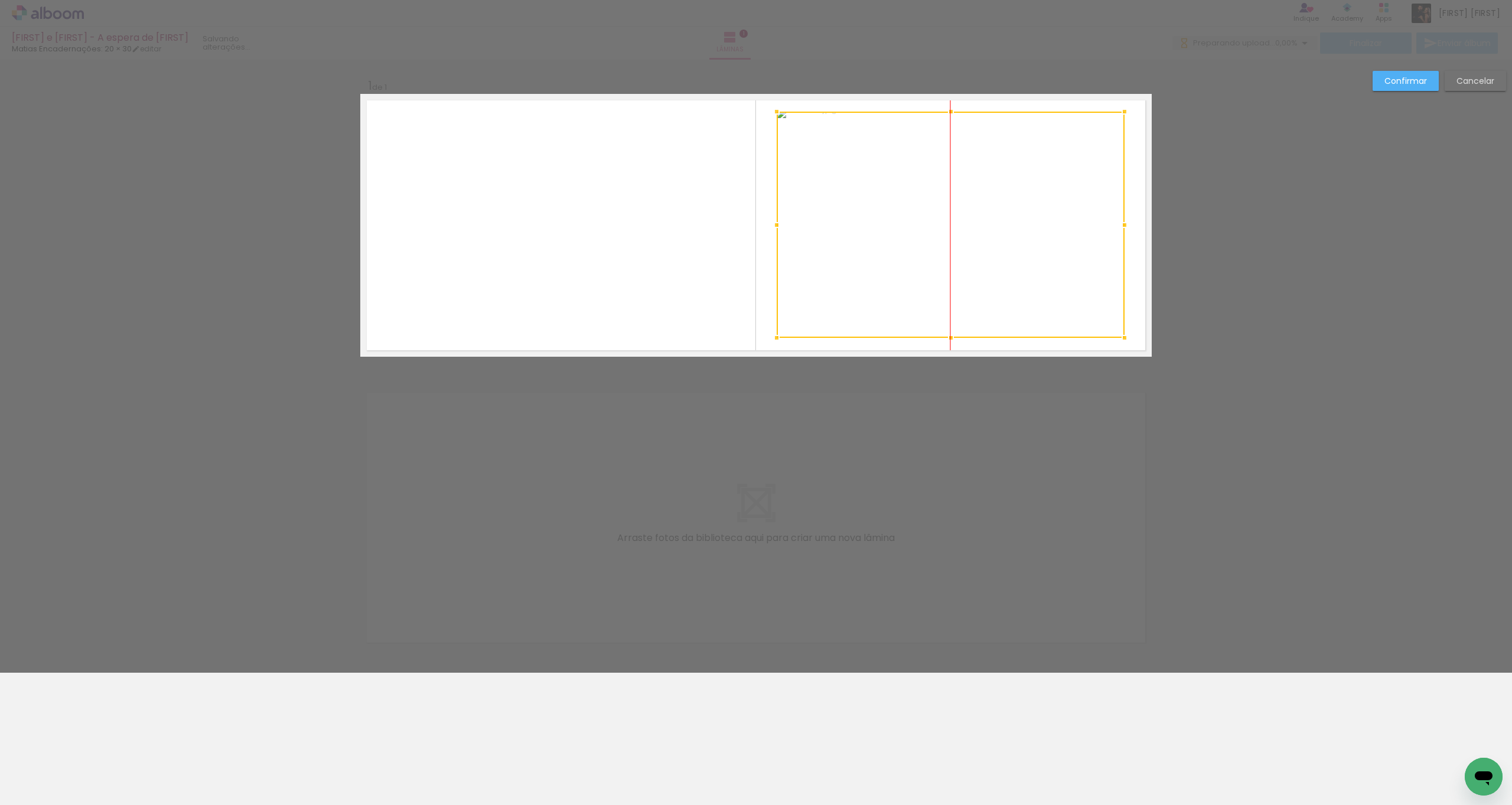 drag, startPoint x: 989, startPoint y: 270, endPoint x: 977, endPoint y: 259, distance: 16 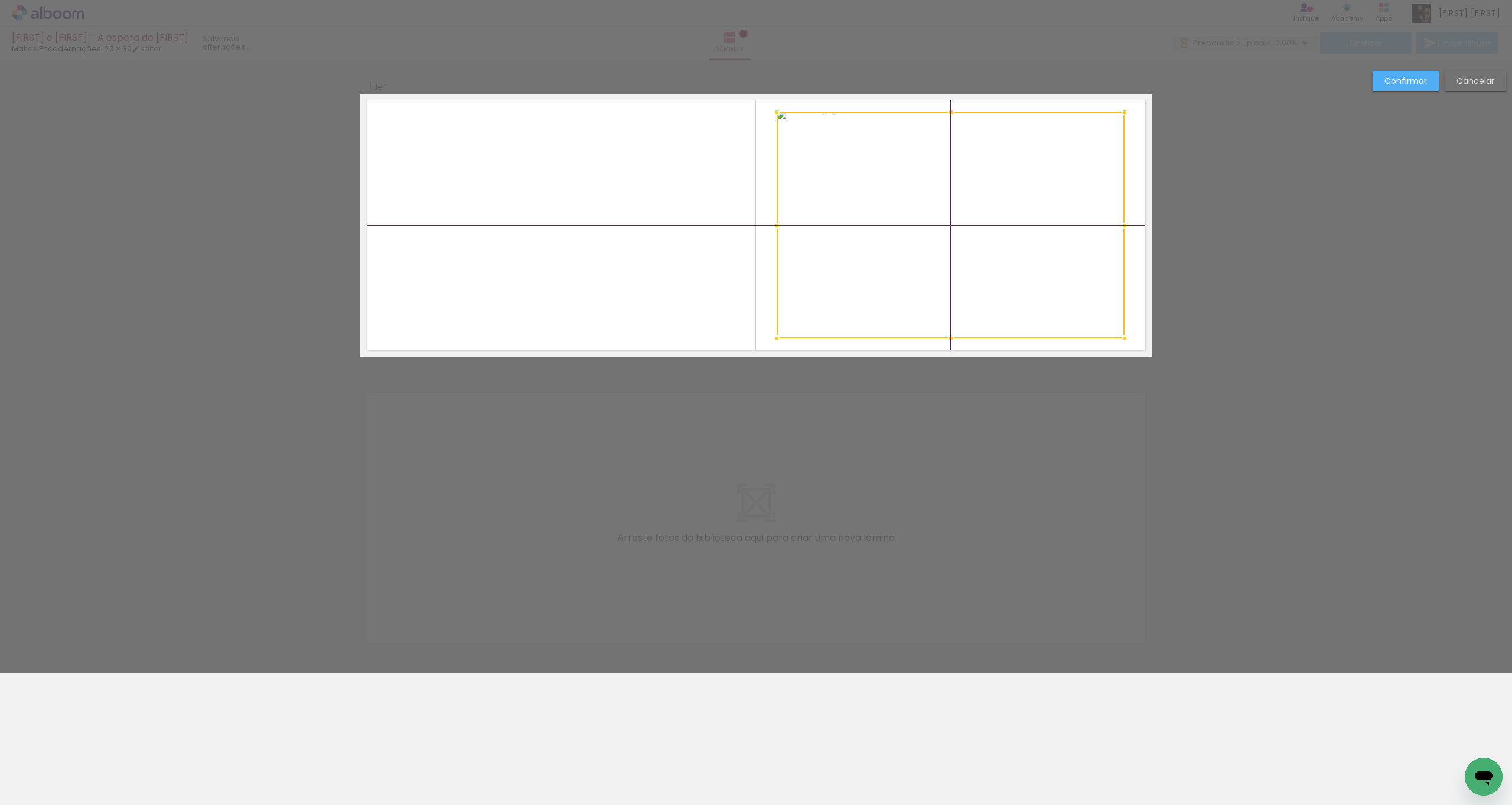 drag, startPoint x: 987, startPoint y: 249, endPoint x: 994, endPoint y: 263, distance: 15.652476 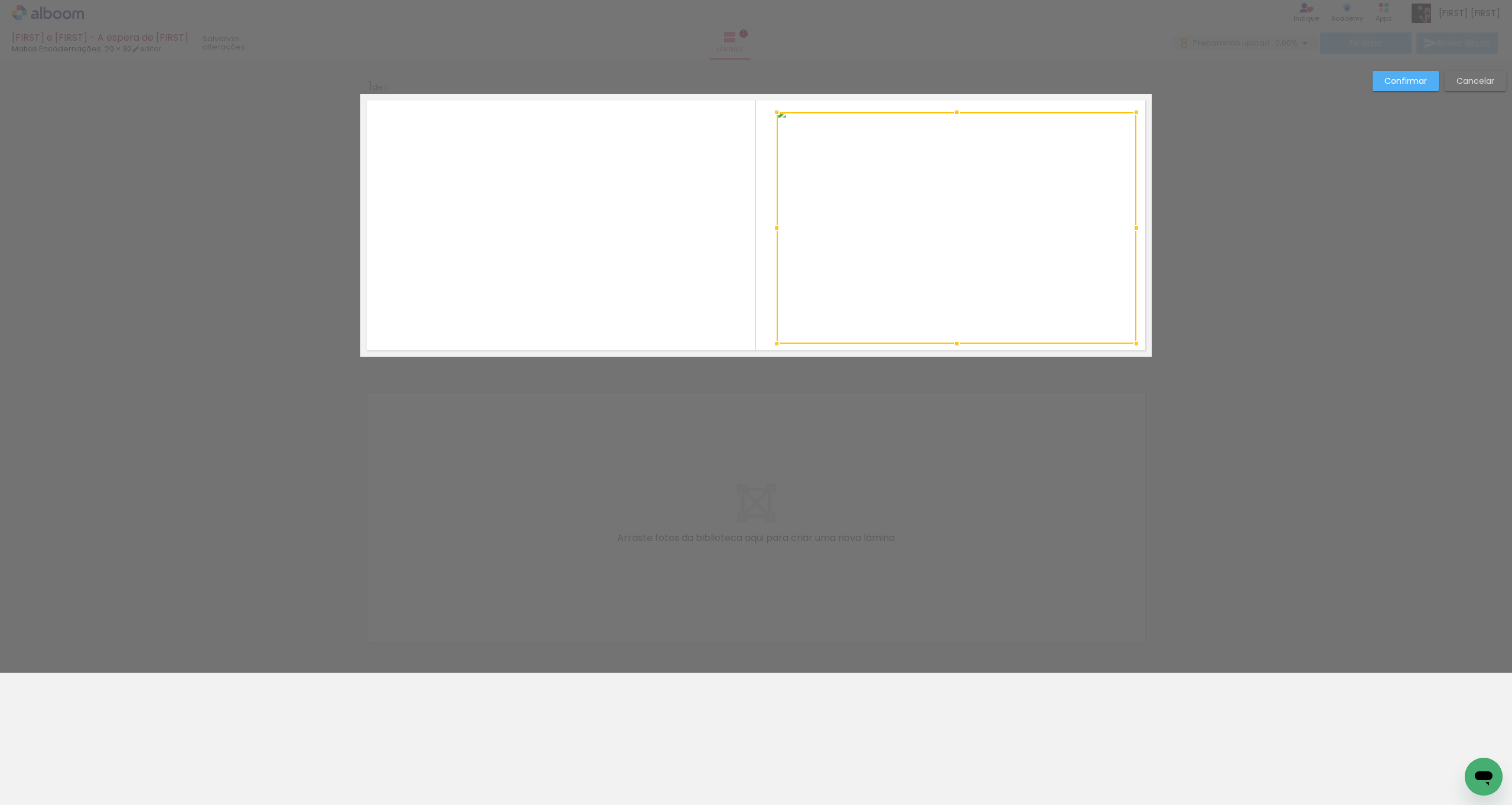 drag, startPoint x: 1126, startPoint y: 337, endPoint x: 1139, endPoint y: 340, distance: 13.341664 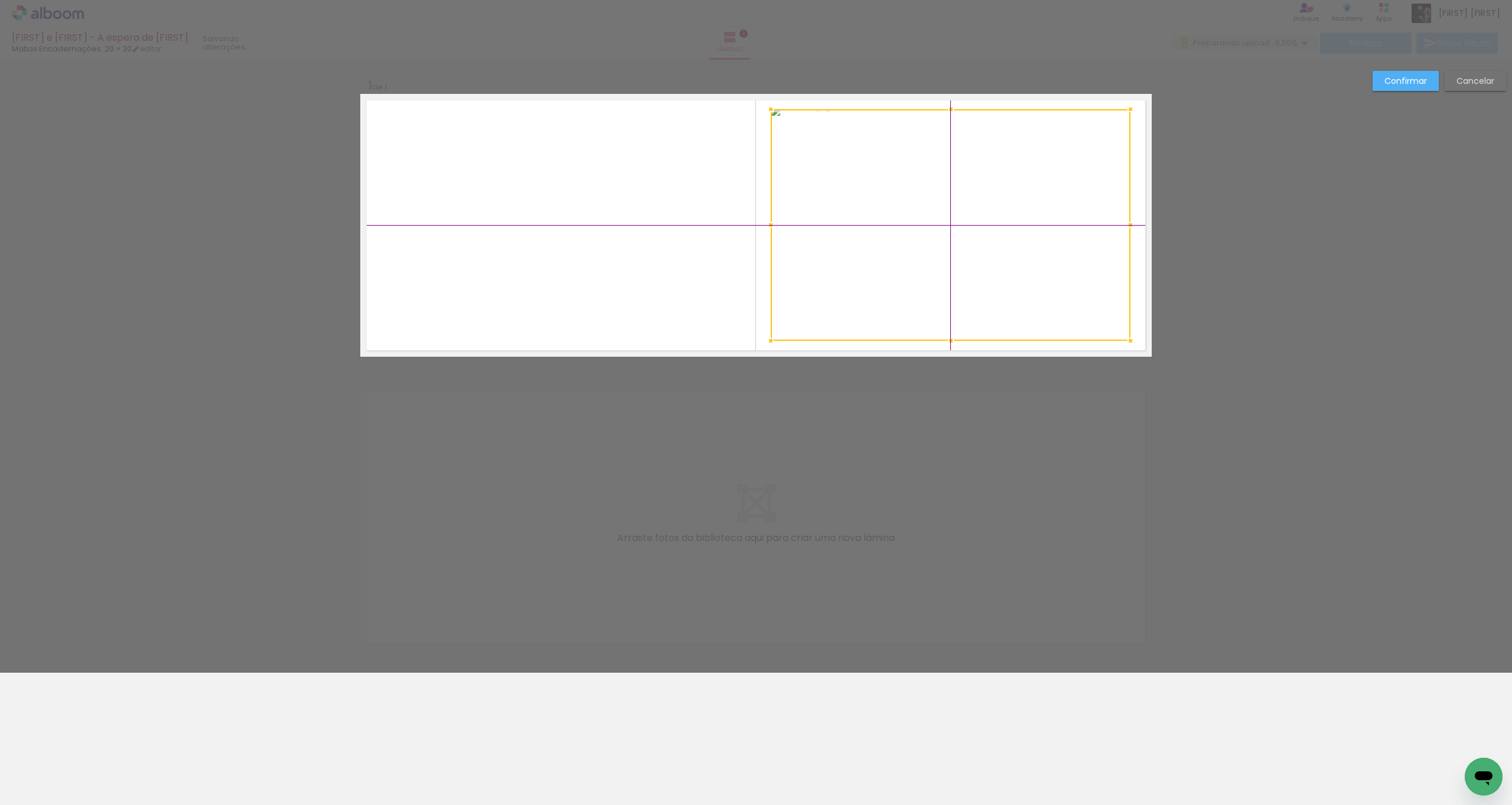 drag, startPoint x: 973, startPoint y: 240, endPoint x: 963, endPoint y: 241, distance: 10.049876 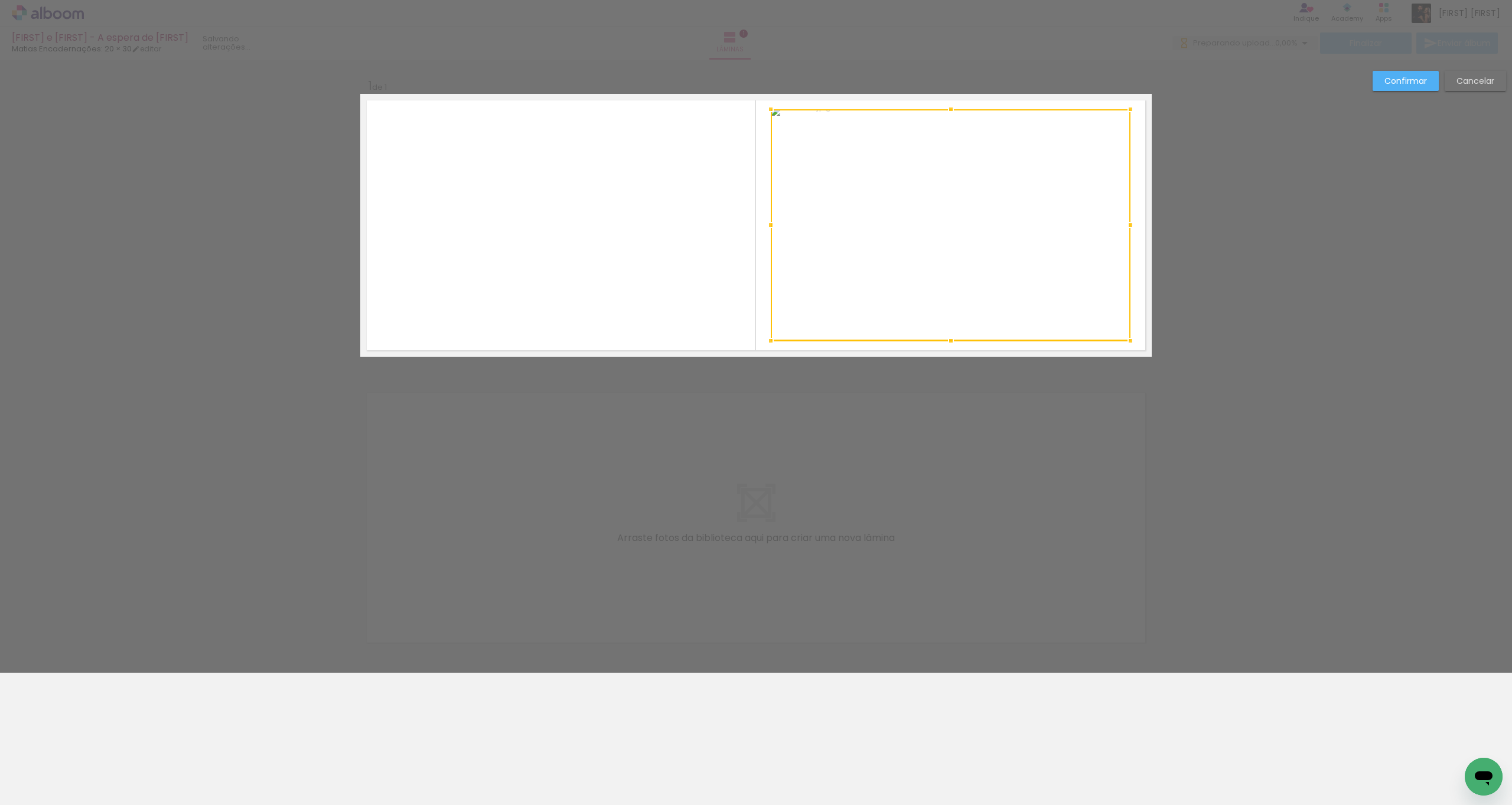 click on "Confirmar" at bounding box center (1406, 81) 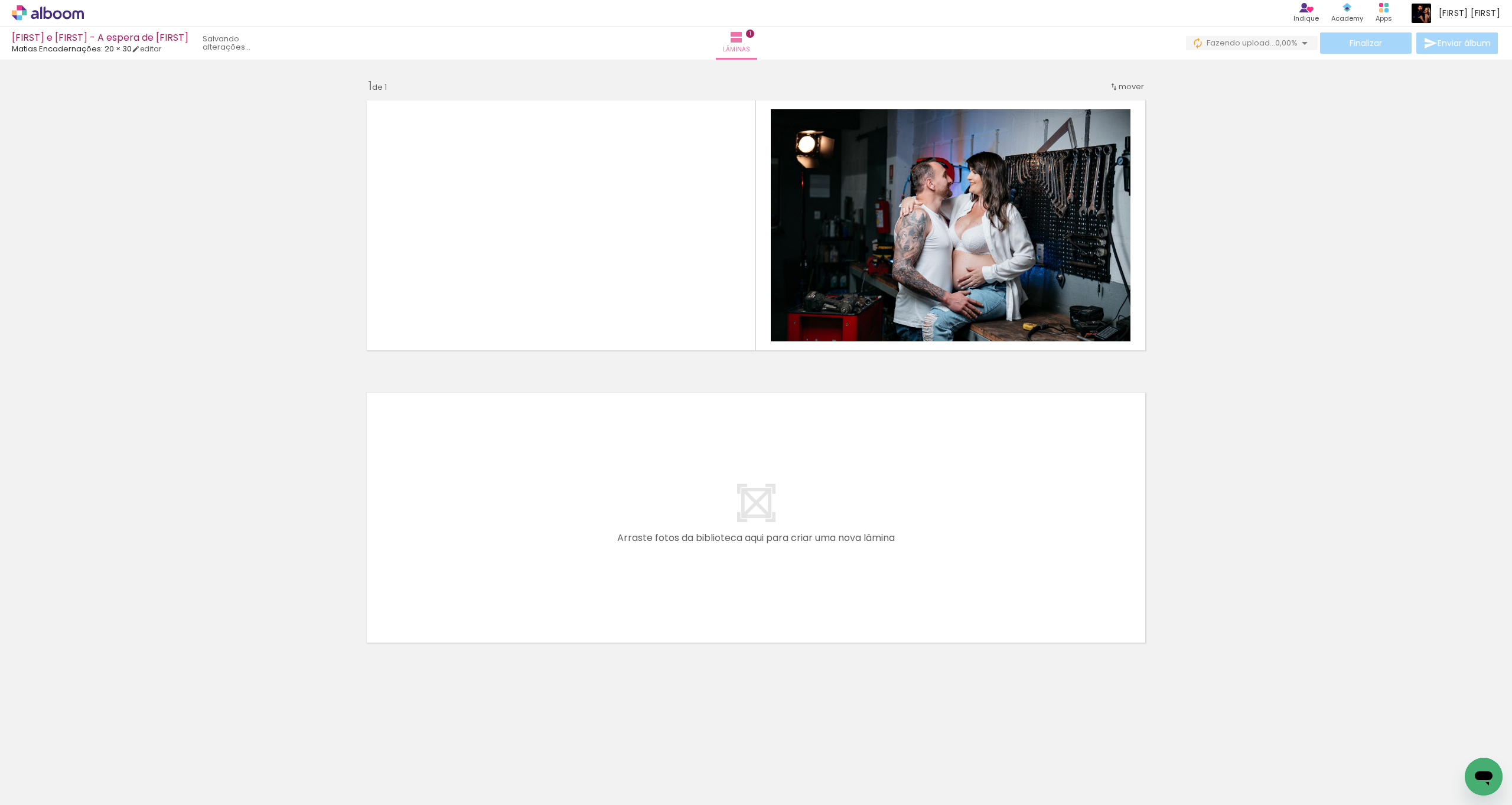scroll, scrollTop: 0, scrollLeft: 9094, axis: horizontal 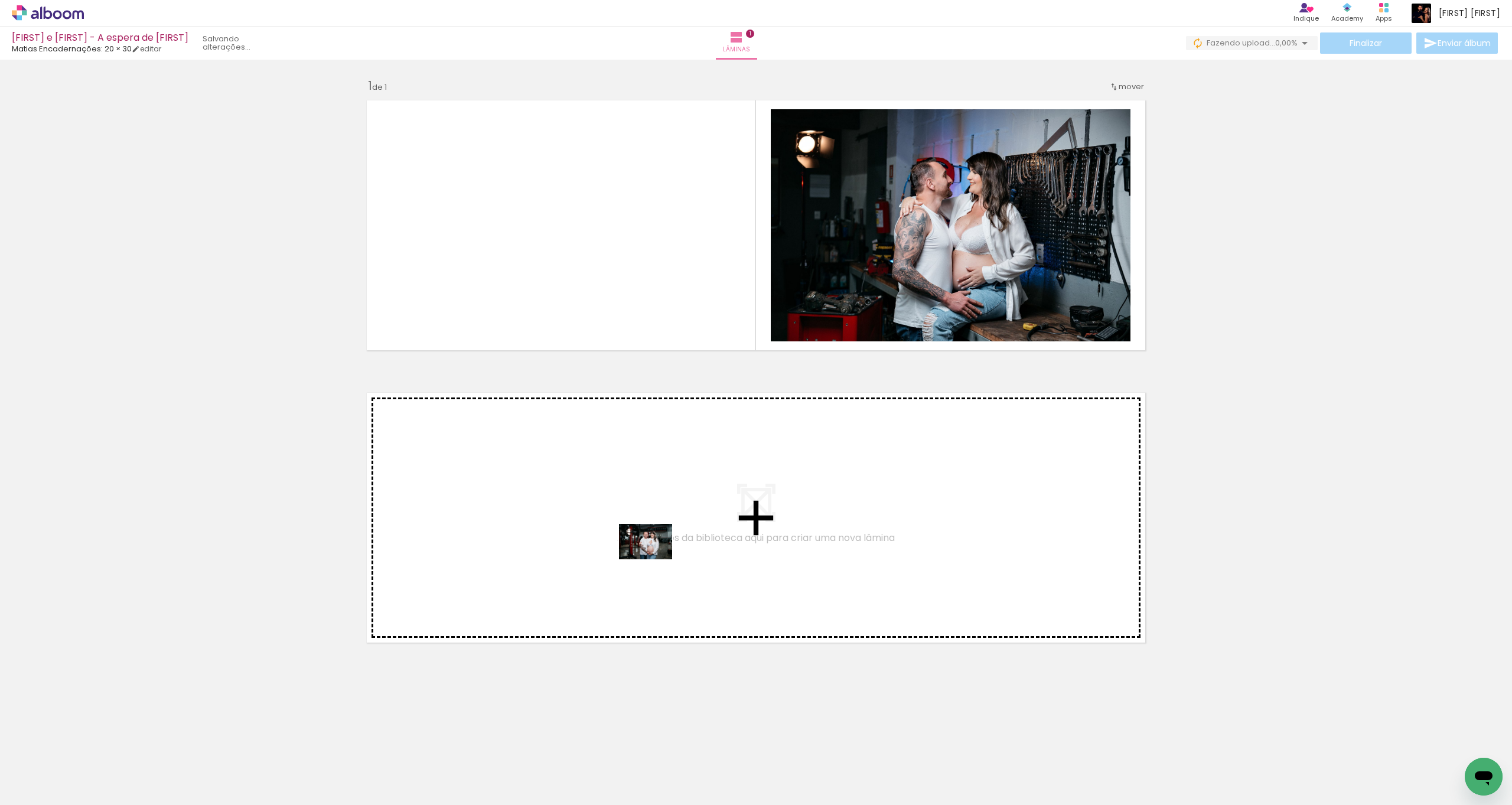 drag, startPoint x: 651, startPoint y: 770, endPoint x: 637, endPoint y: 525, distance: 245.39967 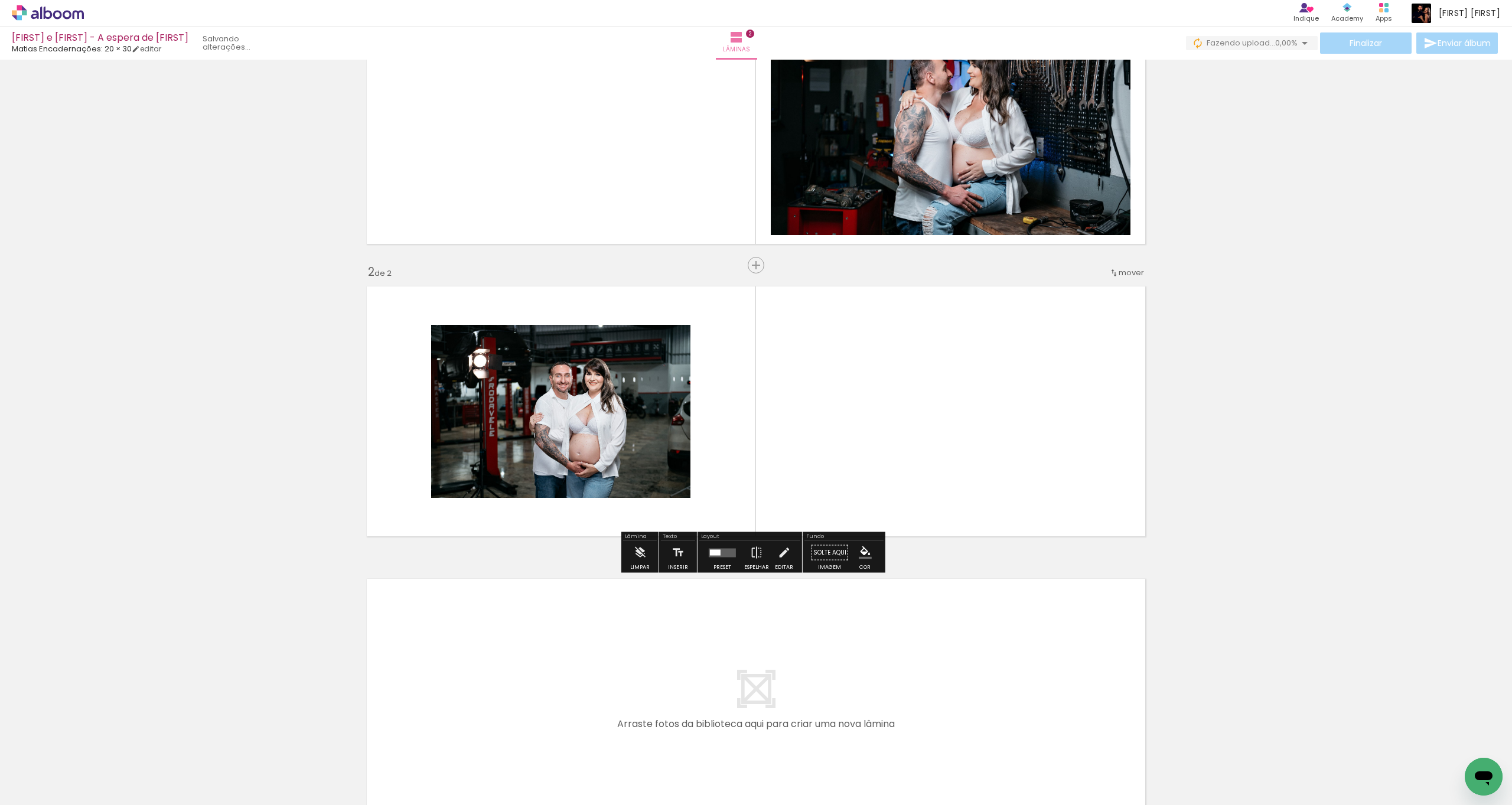 scroll, scrollTop: 122, scrollLeft: 0, axis: vertical 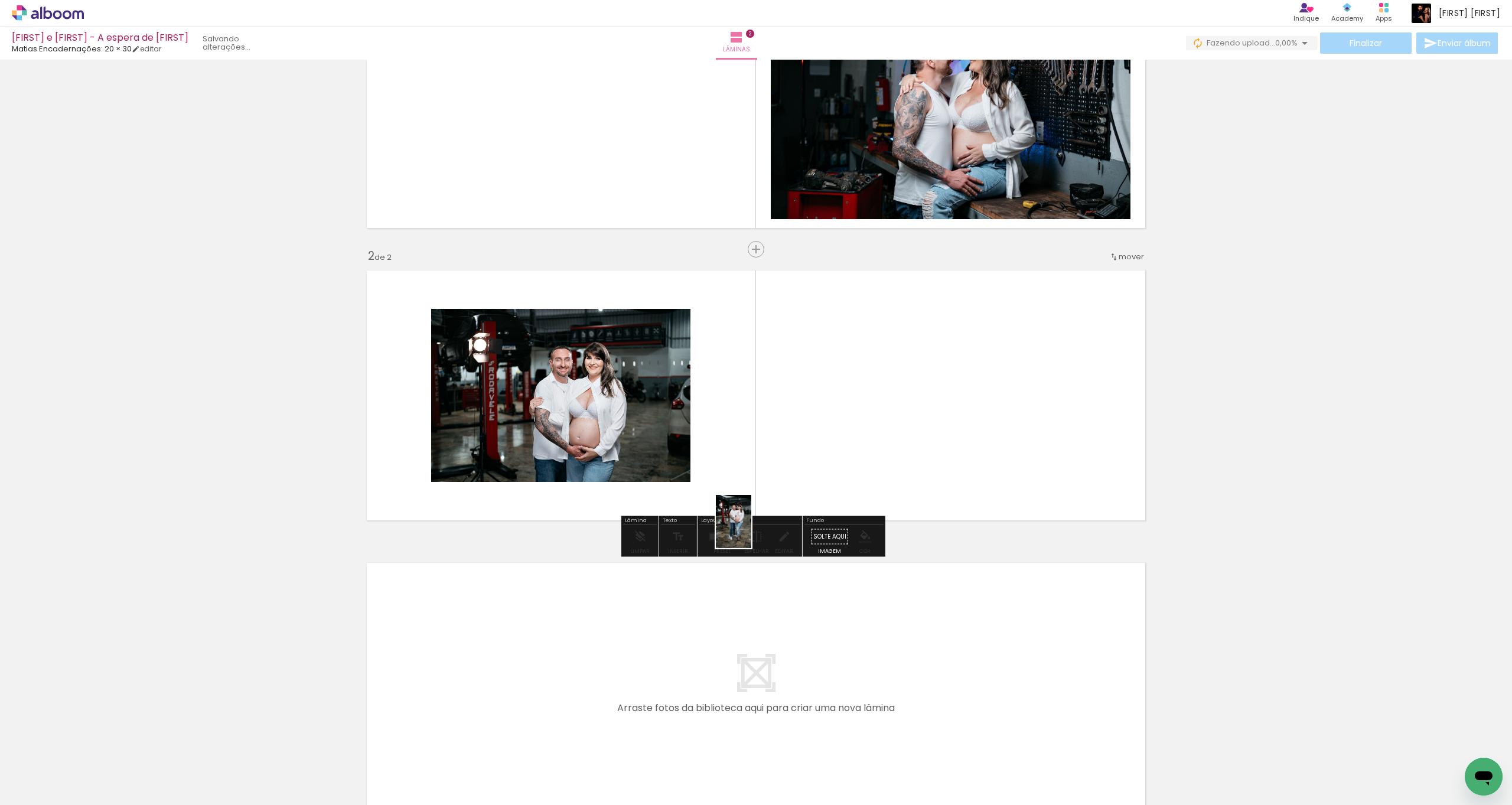 drag, startPoint x: 635, startPoint y: 776, endPoint x: 737, endPoint y: 430, distance: 360.7215 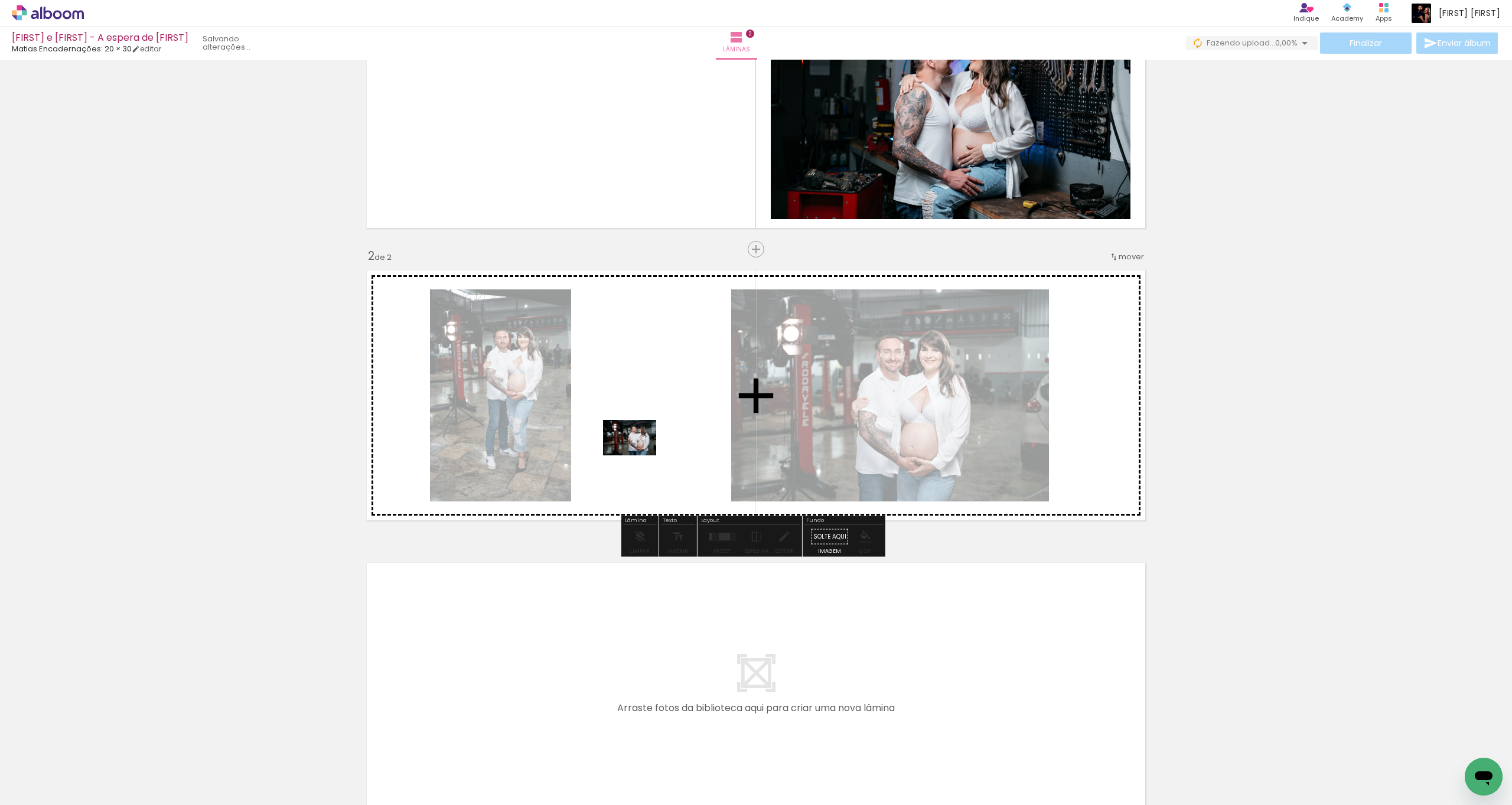 drag, startPoint x: 633, startPoint y: 759, endPoint x: 671, endPoint y: 517, distance: 244.9653 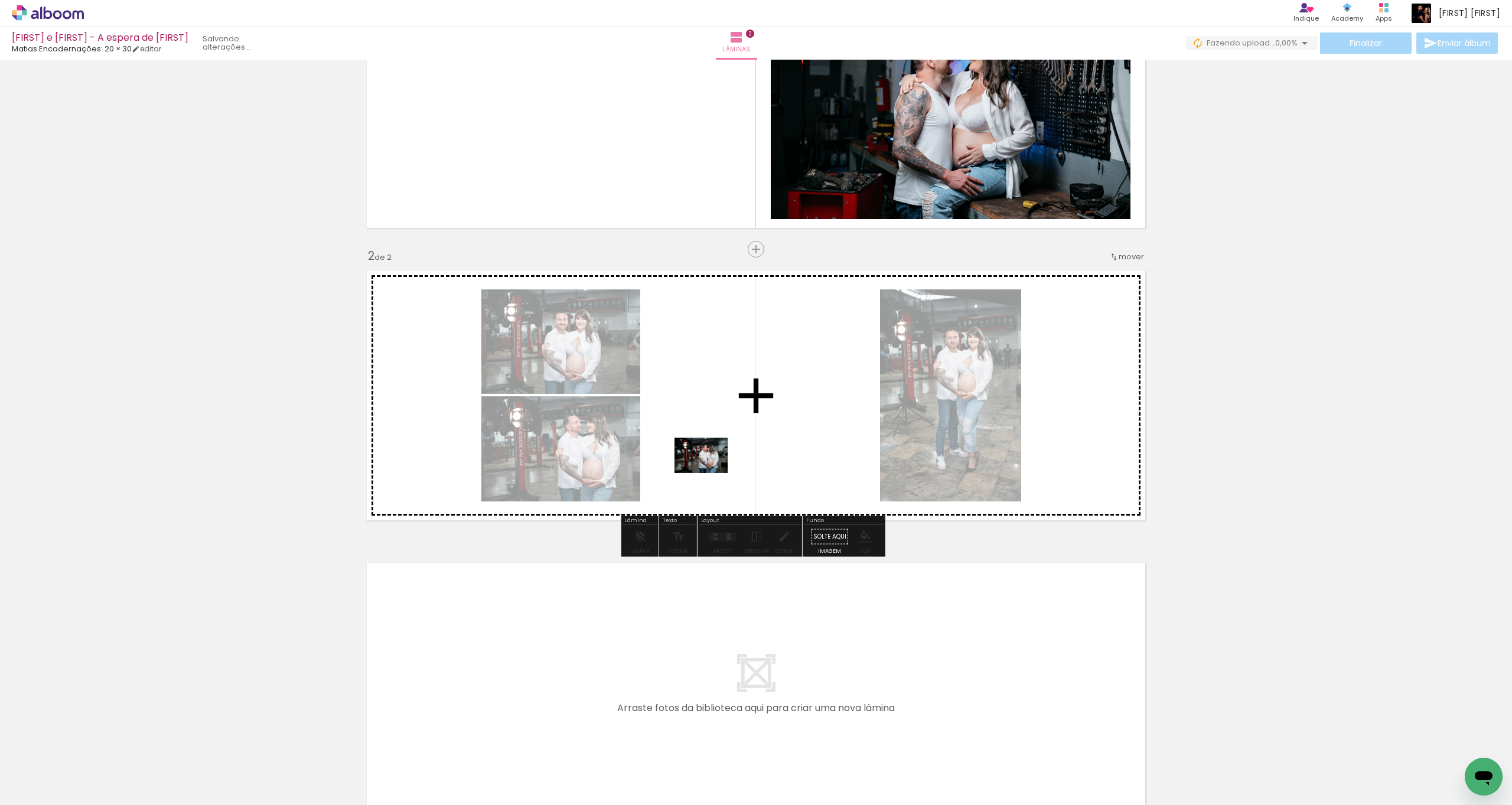drag, startPoint x: 634, startPoint y: 775, endPoint x: 712, endPoint y: 432, distance: 351.75702 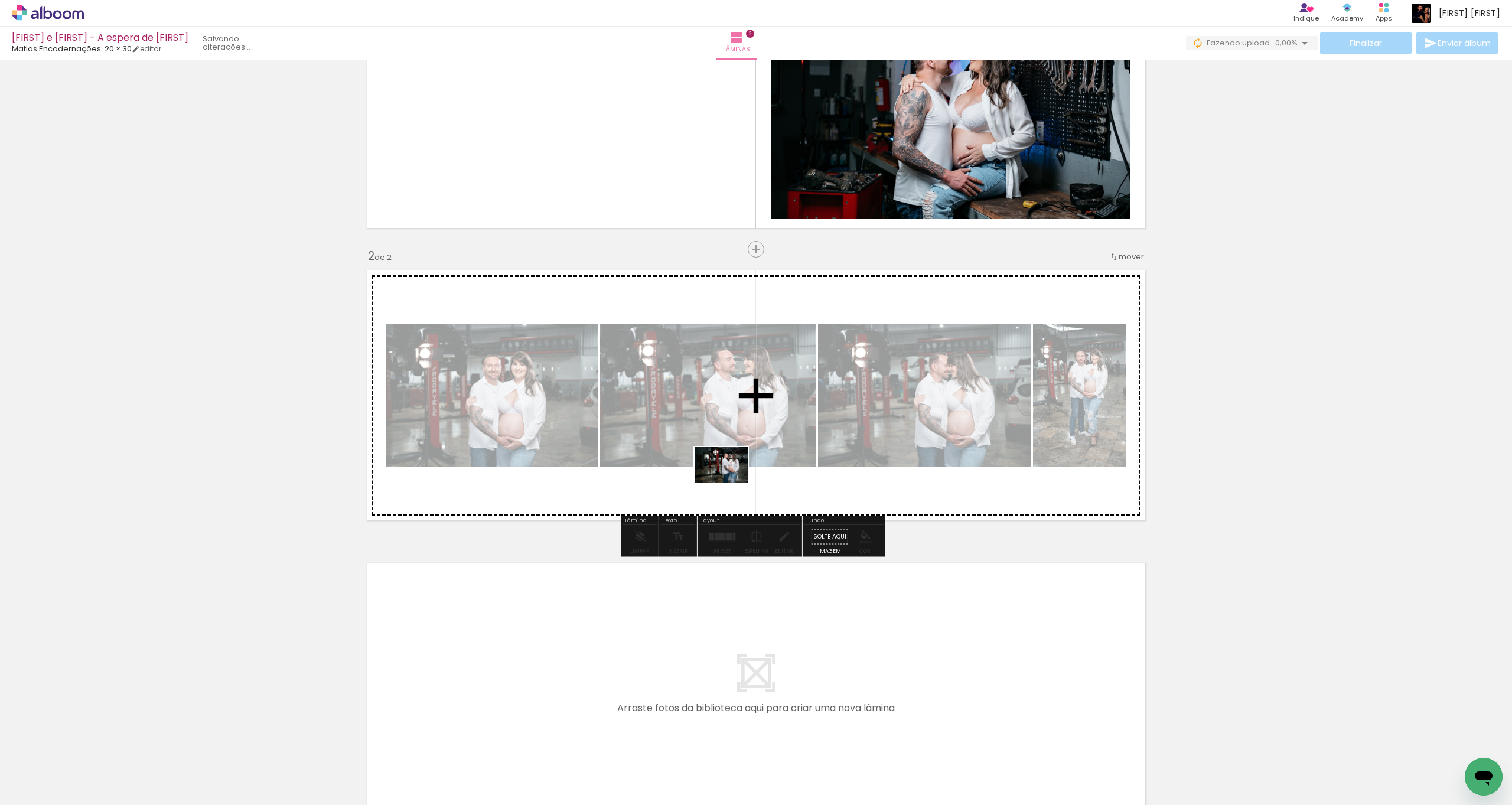 drag, startPoint x: 638, startPoint y: 765, endPoint x: 733, endPoint y: 466, distance: 313.7292 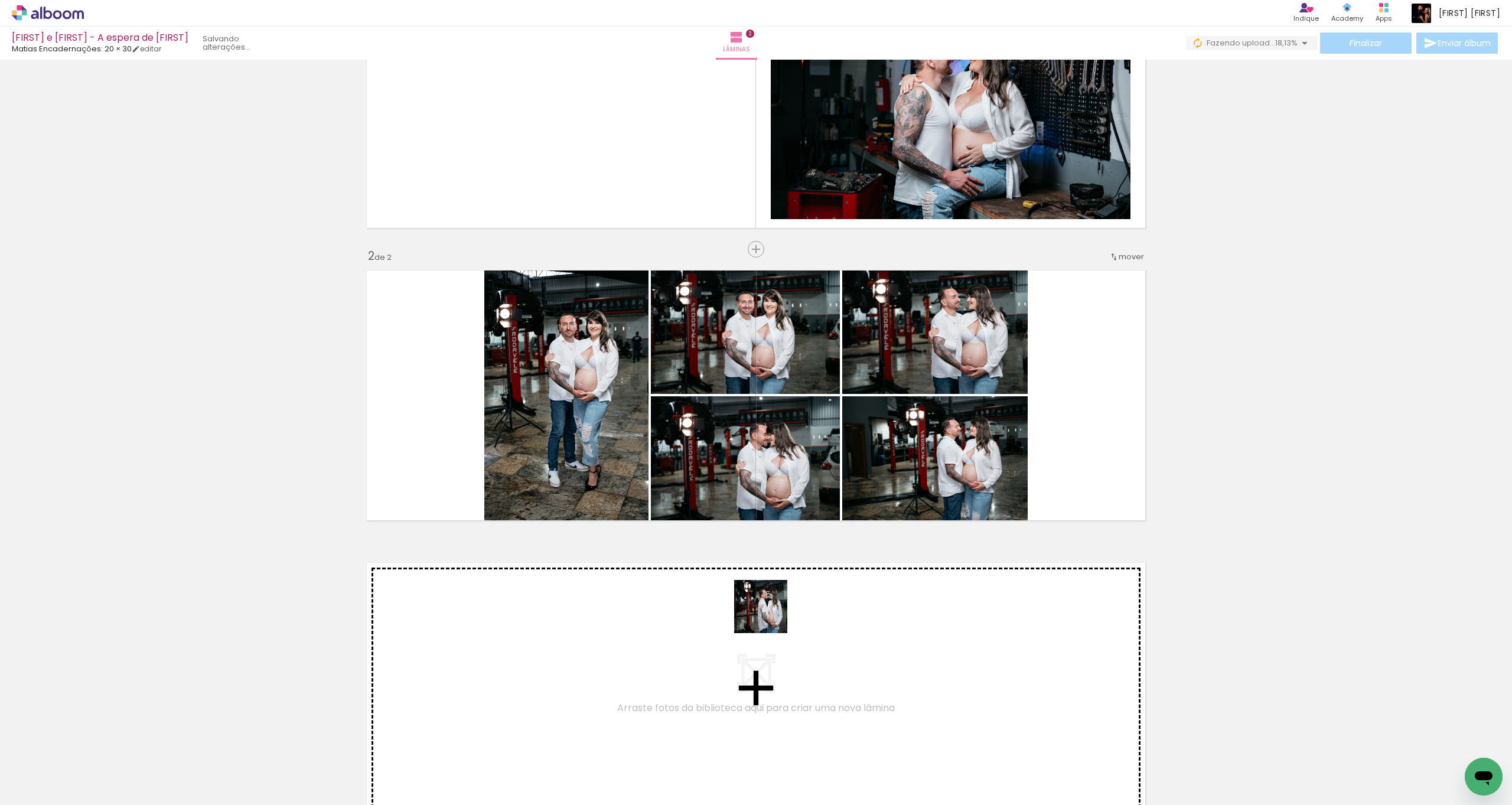 drag, startPoint x: 769, startPoint y: 679, endPoint x: 771, endPoint y: 488, distance: 191.01047 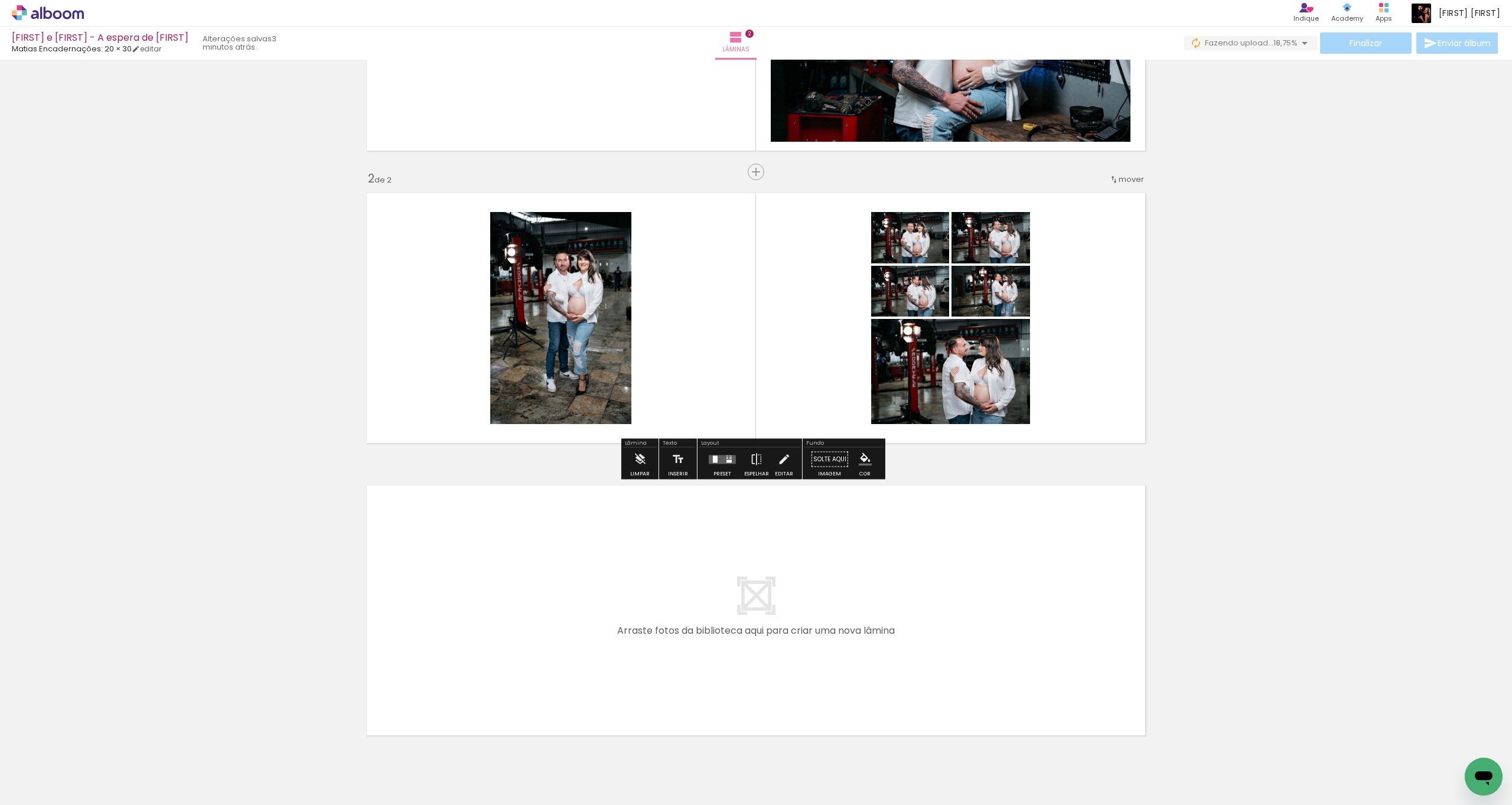 scroll, scrollTop: 249, scrollLeft: 0, axis: vertical 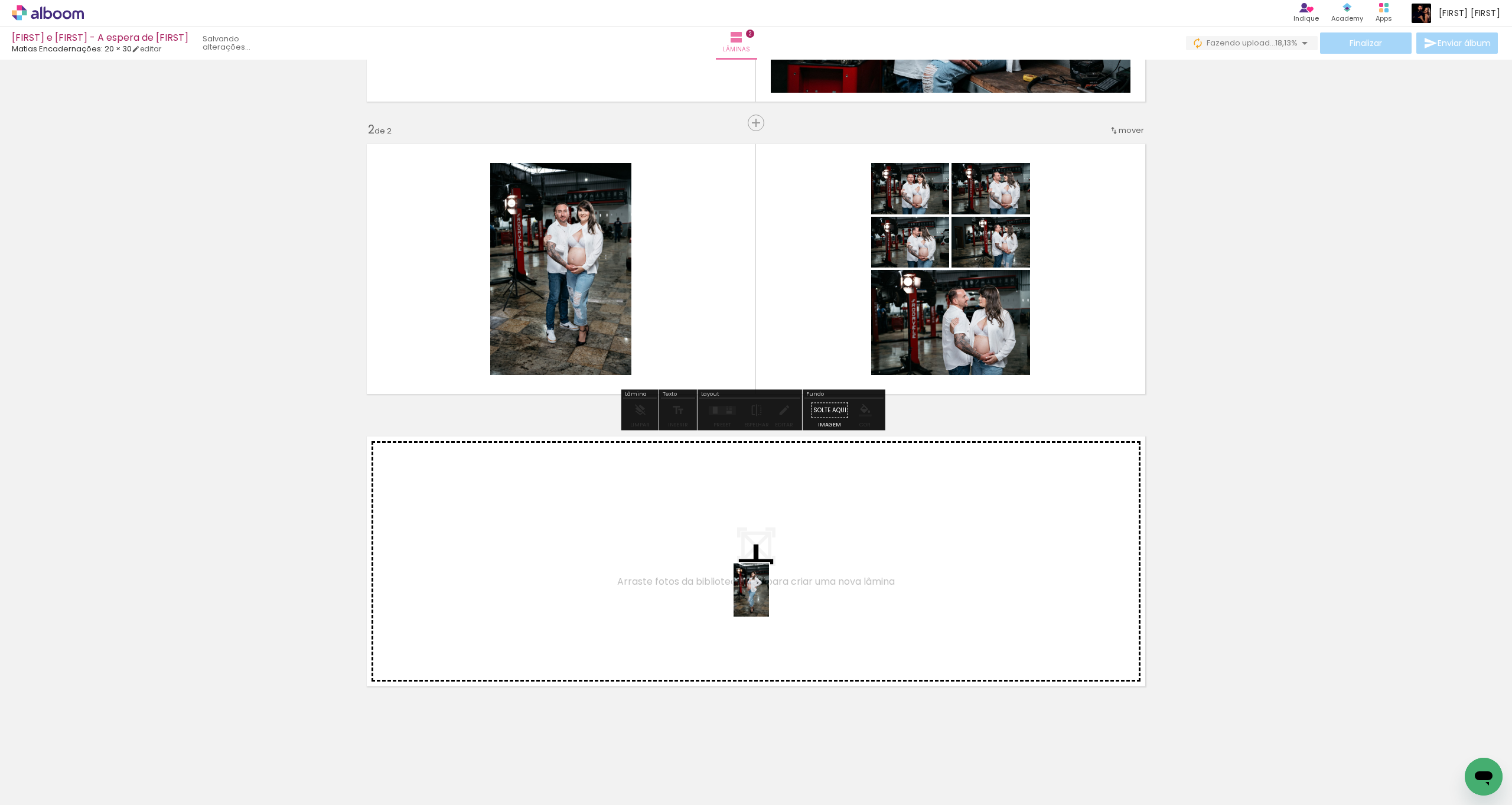 drag, startPoint x: 816, startPoint y: 775, endPoint x: 757, endPoint y: 579, distance: 204.68757 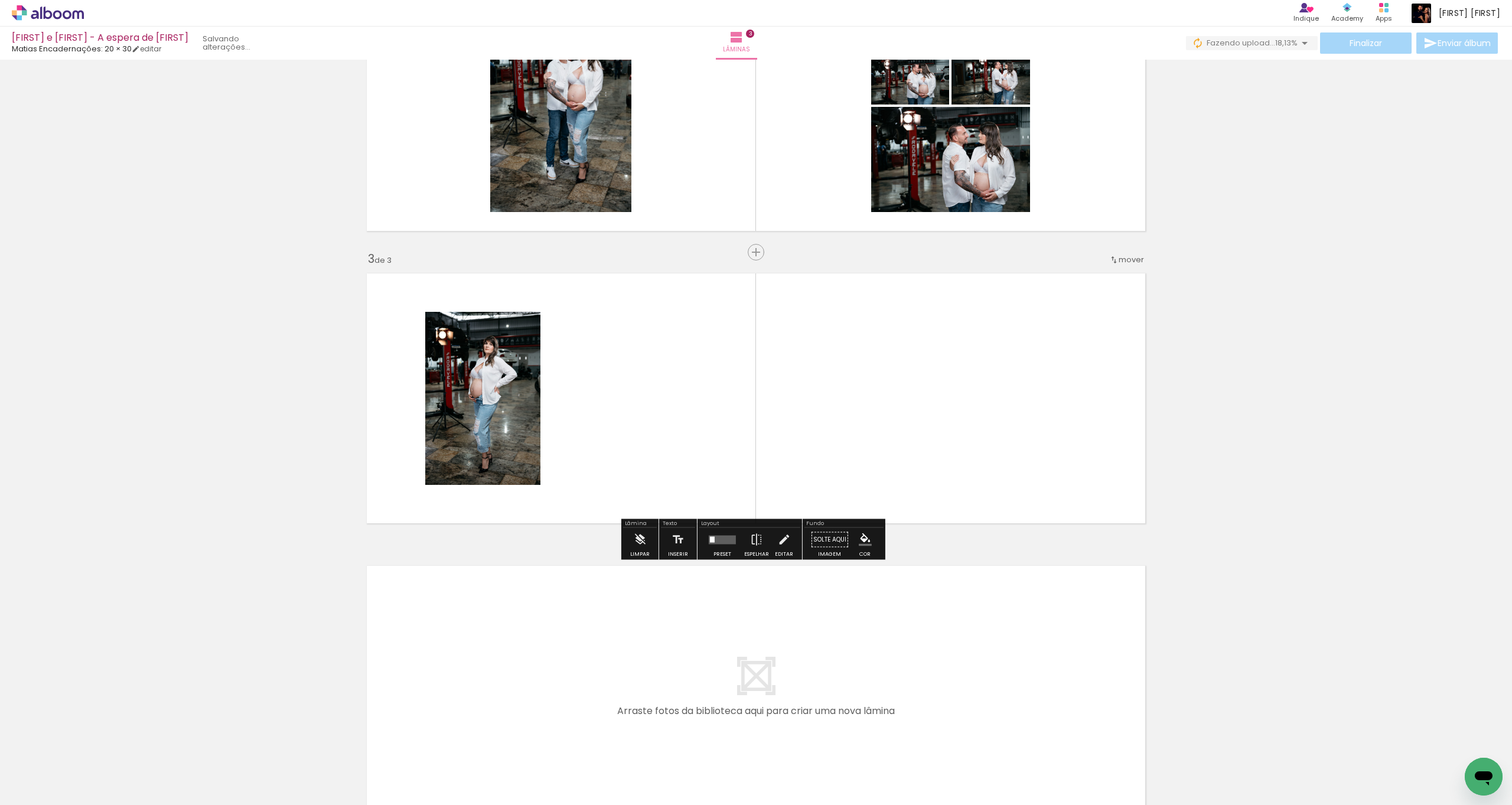 scroll, scrollTop: 415, scrollLeft: 0, axis: vertical 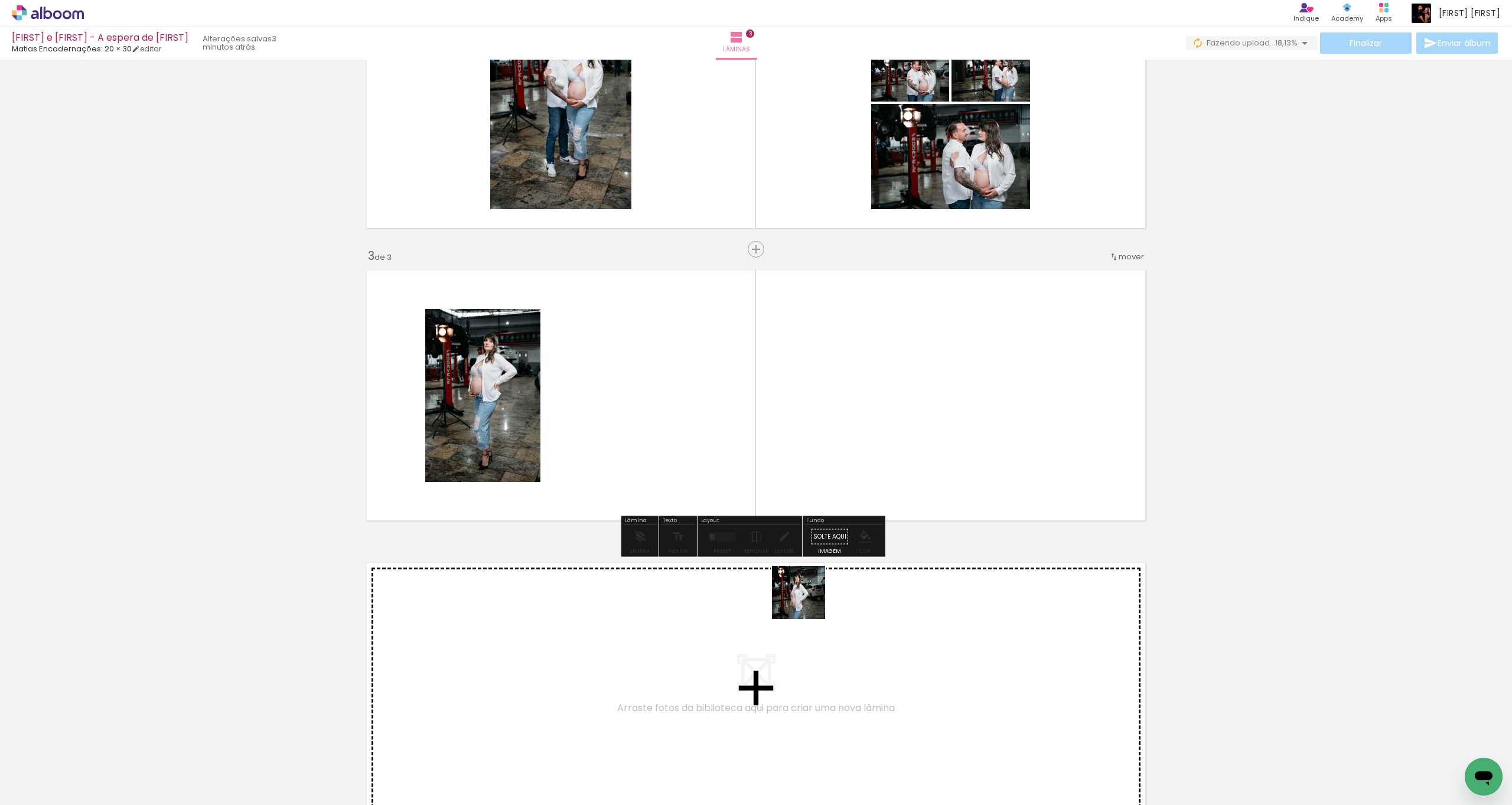 drag, startPoint x: 828, startPoint y: 773, endPoint x: 819, endPoint y: 425, distance: 348.1164 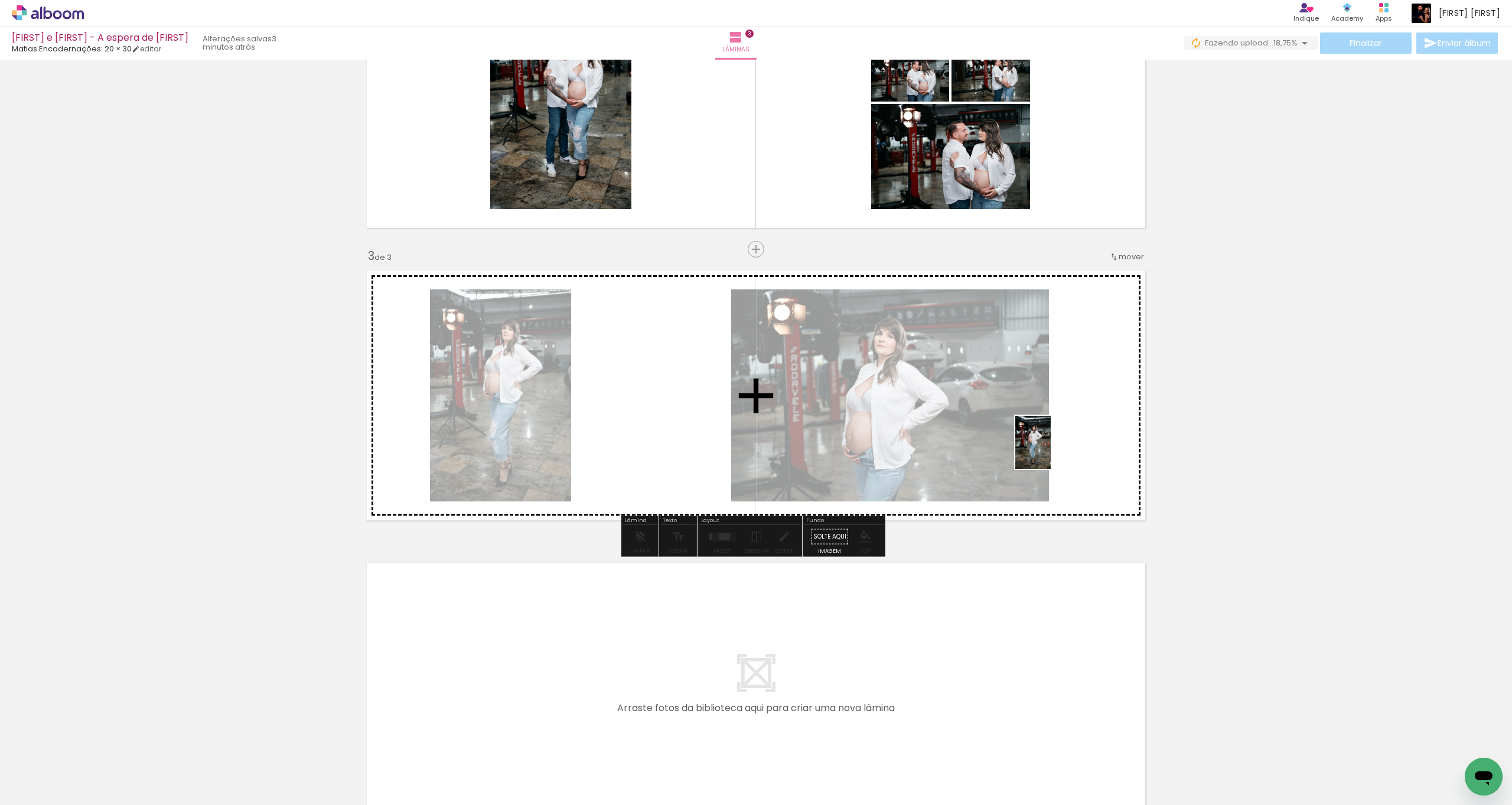drag, startPoint x: 884, startPoint y: 730, endPoint x: 1054, endPoint y: 420, distance: 353.5534 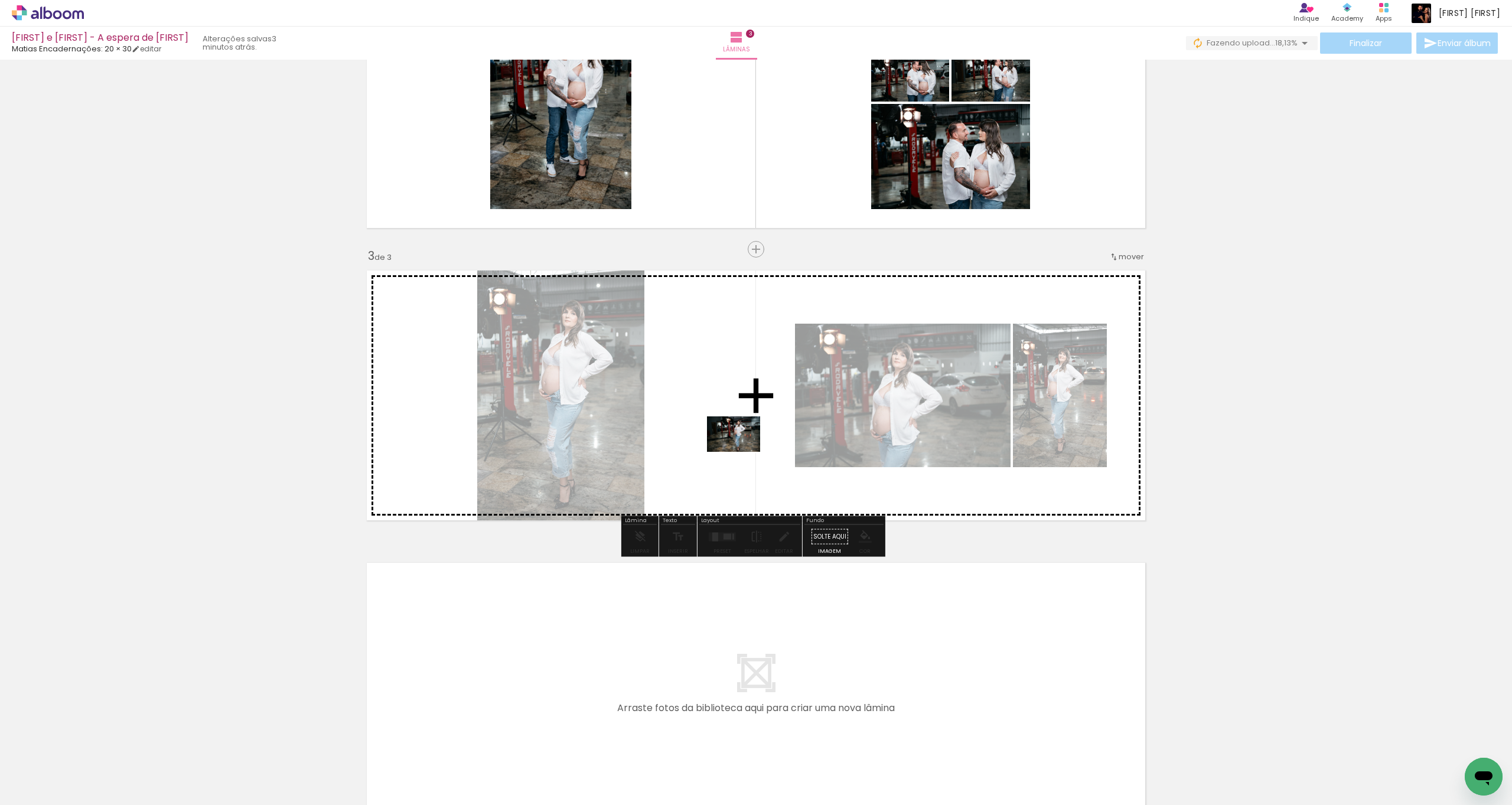 drag, startPoint x: 803, startPoint y: 706, endPoint x: 743, endPoint y: 428, distance: 284.4011 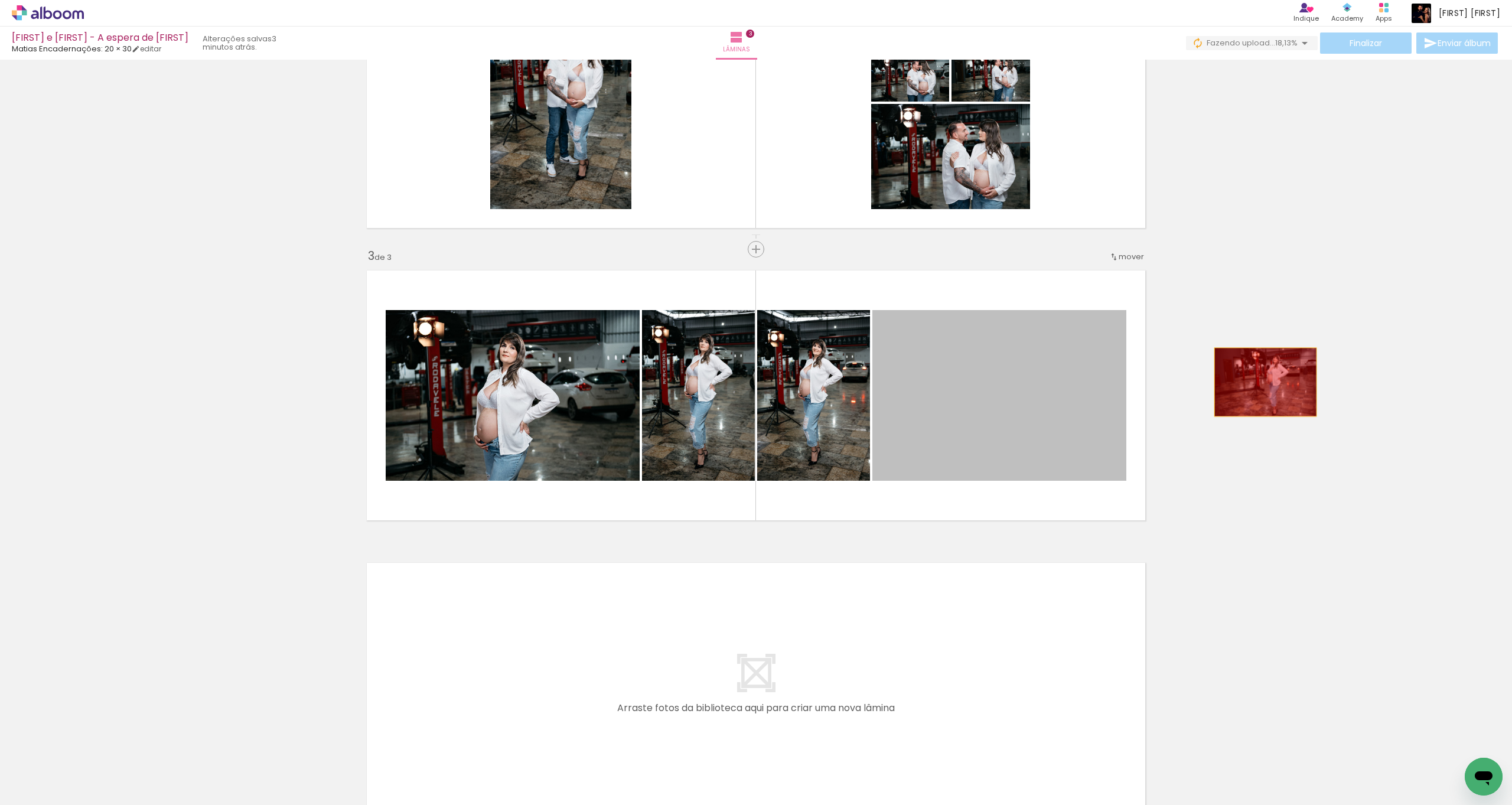drag, startPoint x: 970, startPoint y: 380, endPoint x: 1262, endPoint y: 379, distance: 292.002 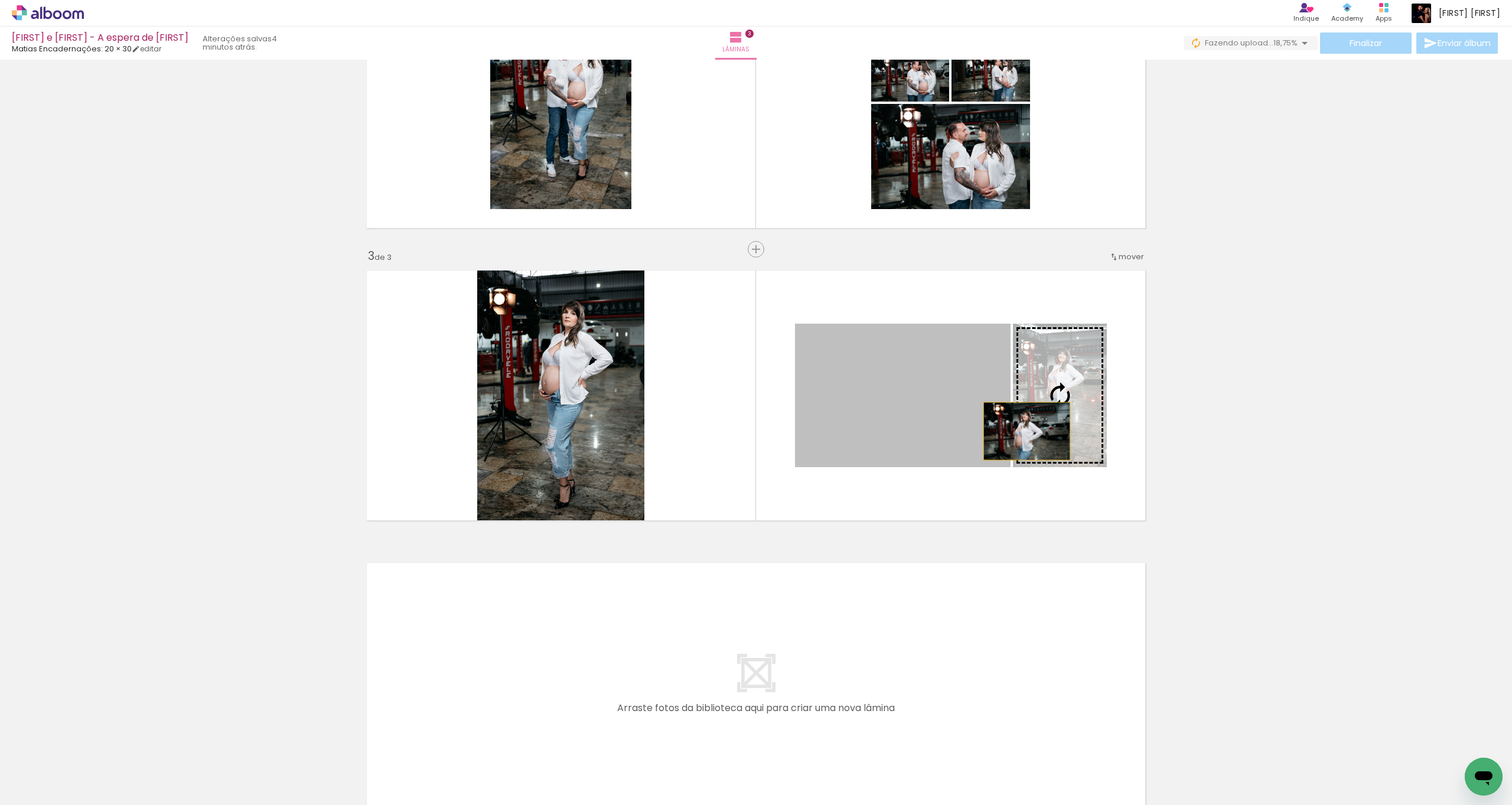 drag, startPoint x: 938, startPoint y: 425, endPoint x: 915, endPoint y: 419, distance: 23.769729 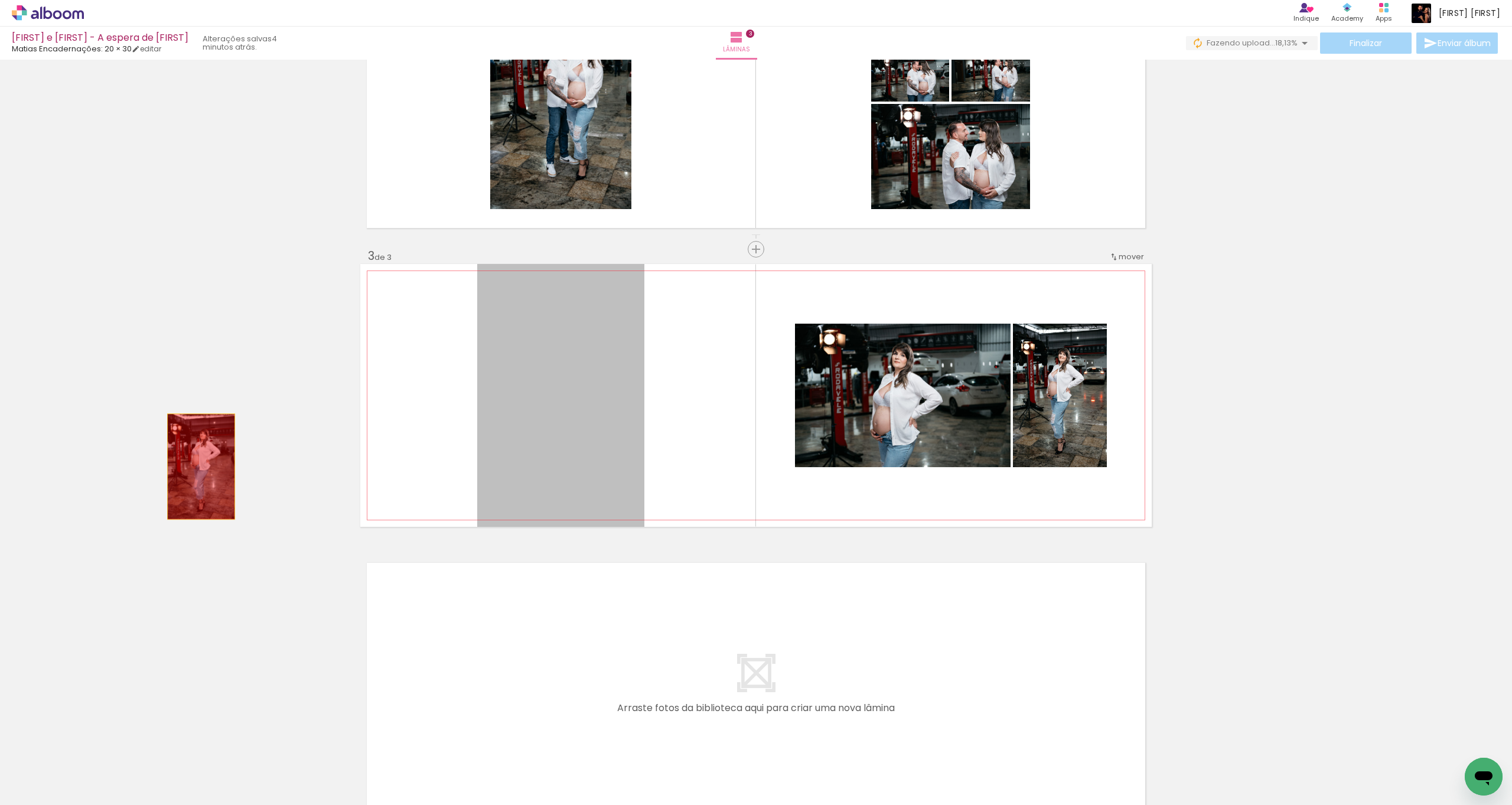 drag, startPoint x: 573, startPoint y: 405, endPoint x: 211, endPoint y: 465, distance: 366.9387 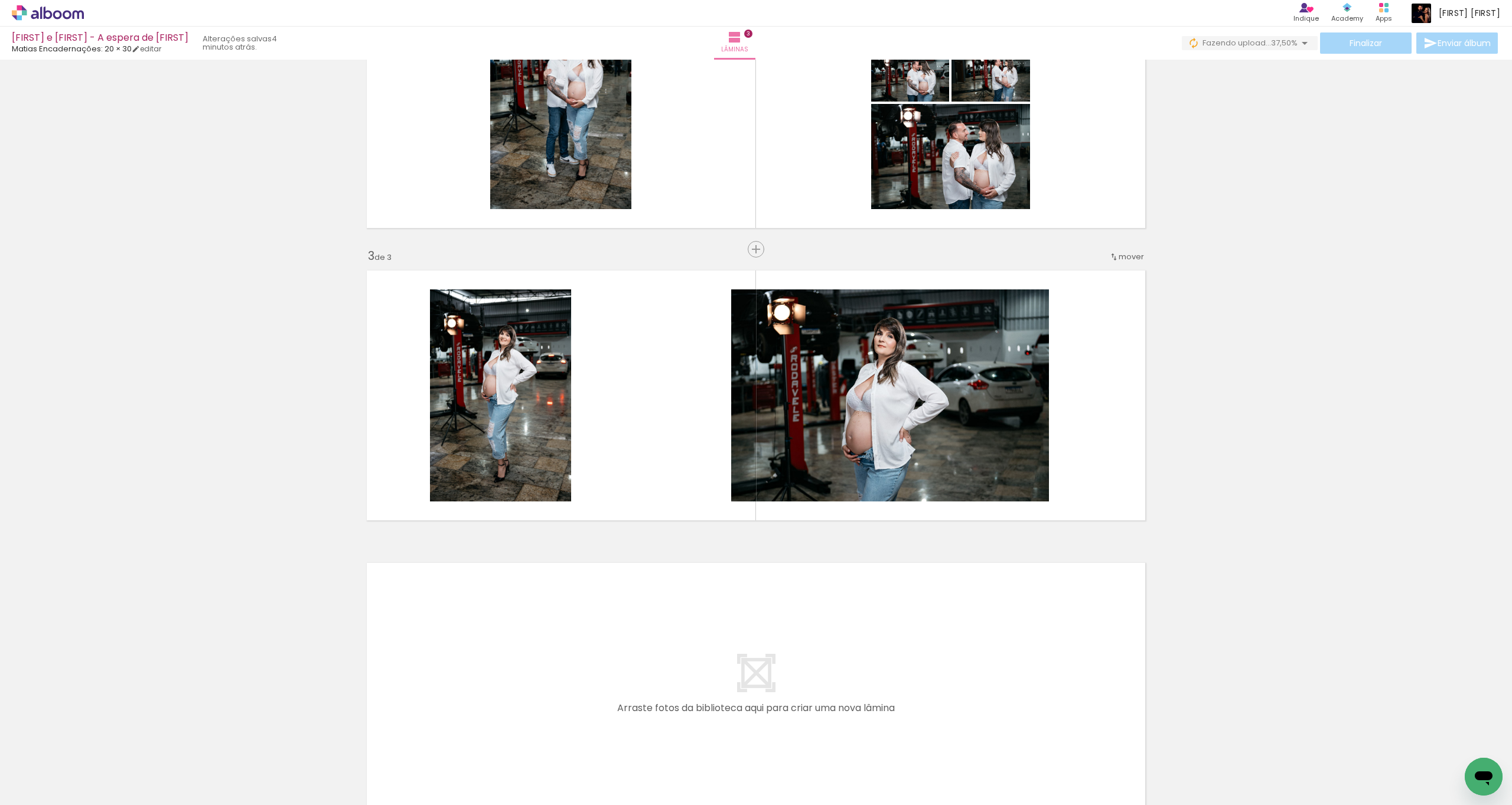 click at bounding box center (4625, 741) 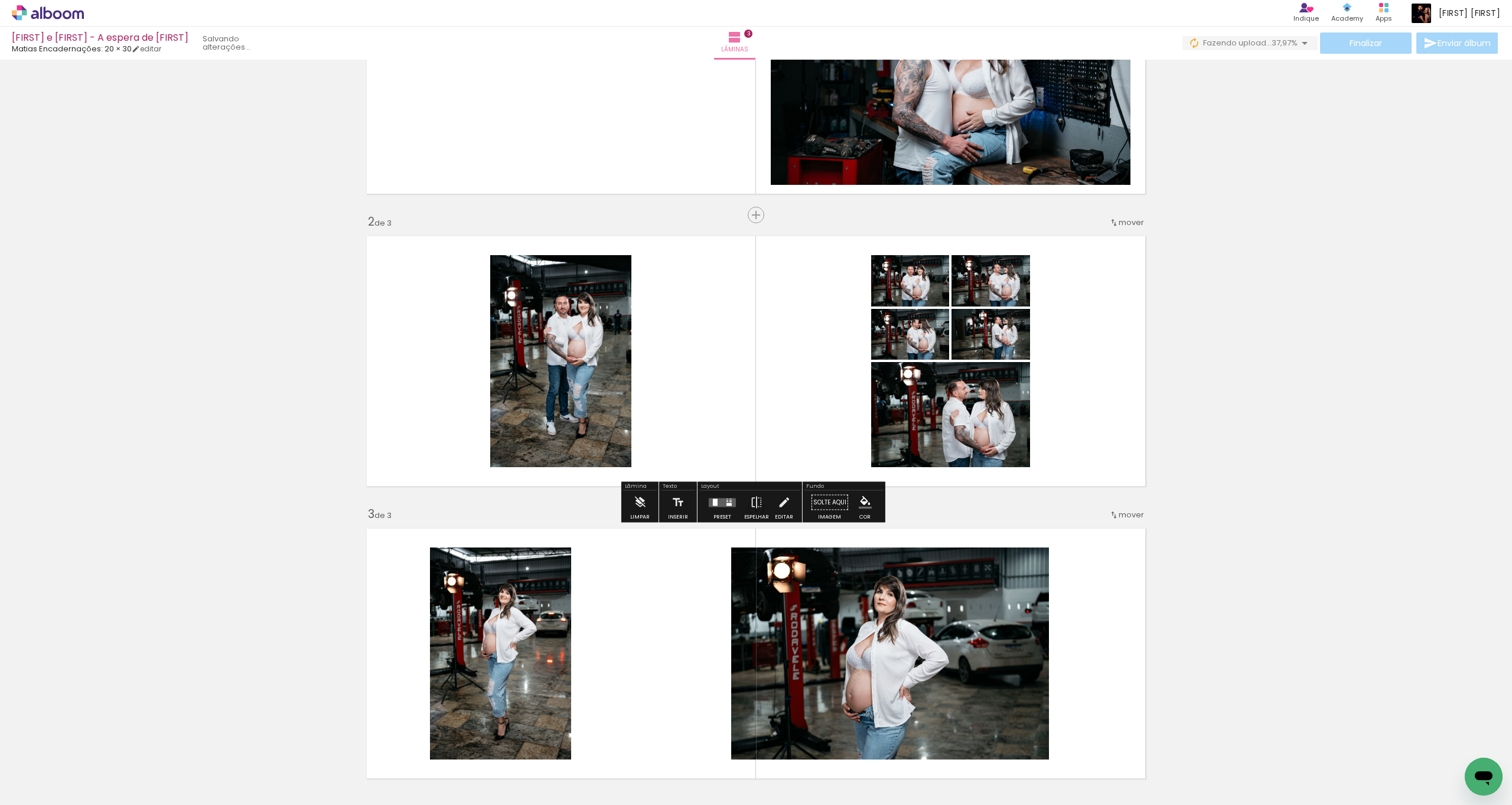 scroll, scrollTop: 155, scrollLeft: 0, axis: vertical 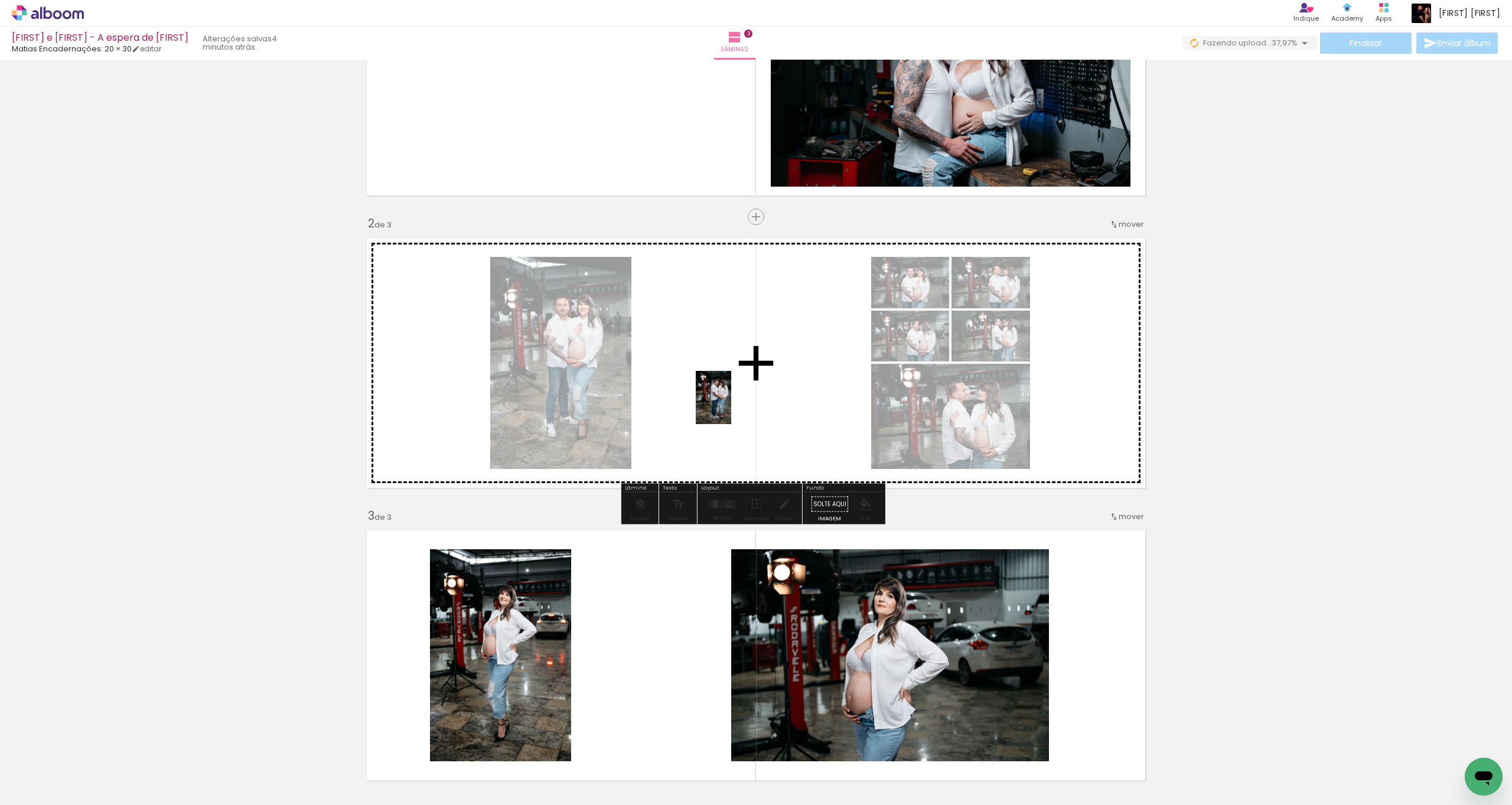 drag, startPoint x: 691, startPoint y: 770, endPoint x: 735, endPoint y: 357, distance: 415.3372 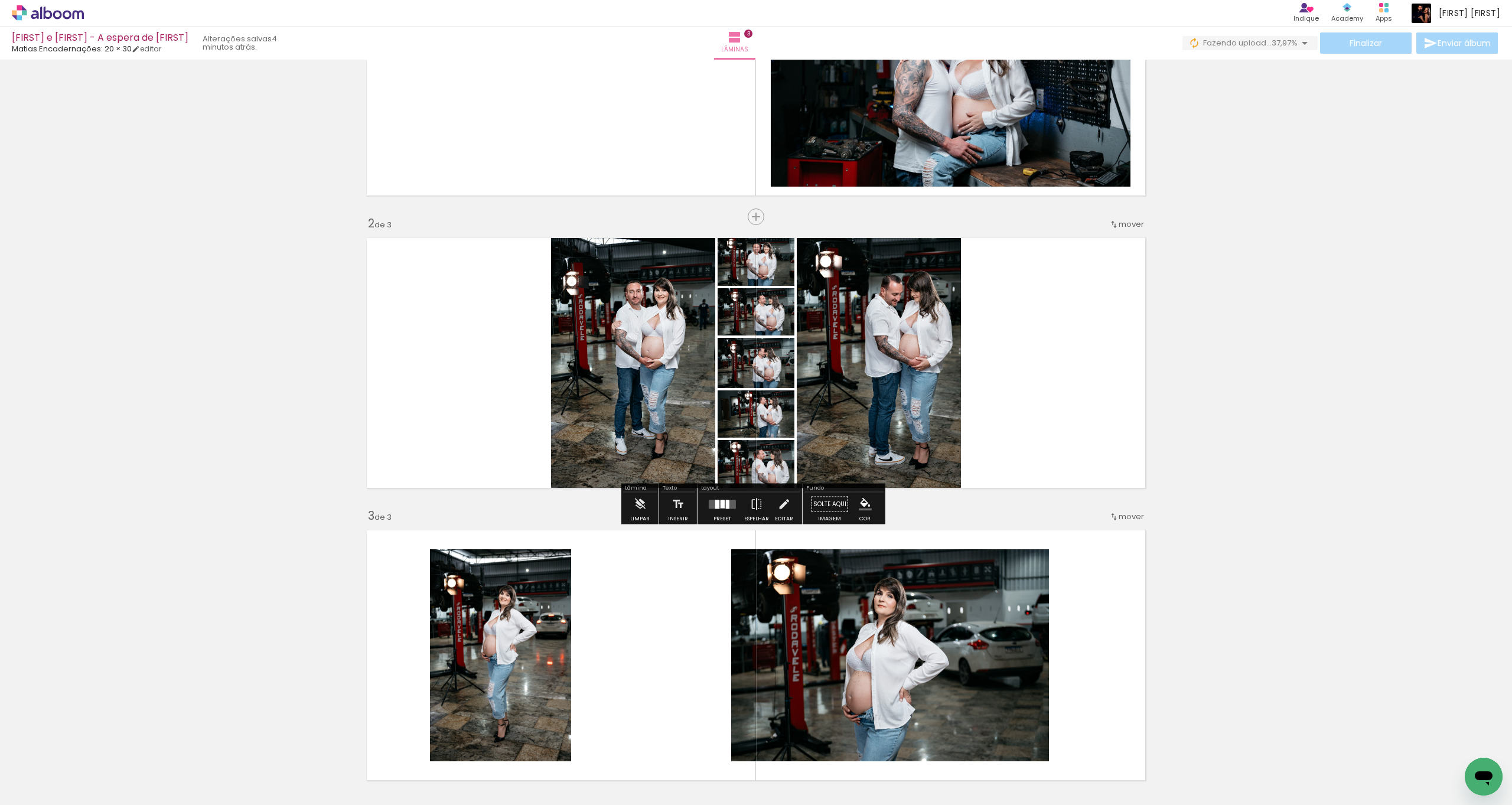 drag, startPoint x: 1224, startPoint y: 484, endPoint x: 1207, endPoint y: 483, distance: 17.029386 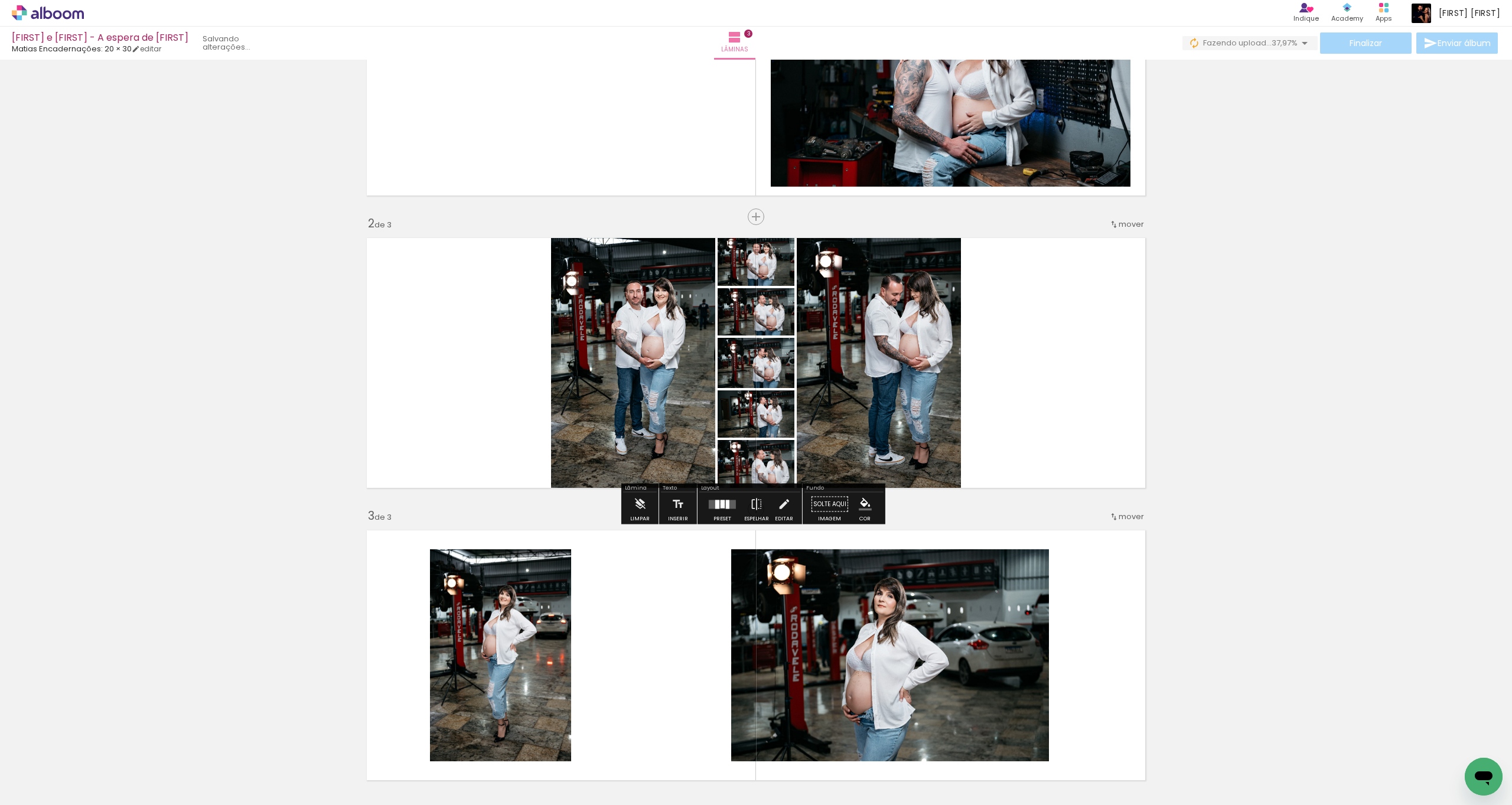 drag, startPoint x: 539, startPoint y: 499, endPoint x: 537, endPoint y: 491, distance: 8.246211 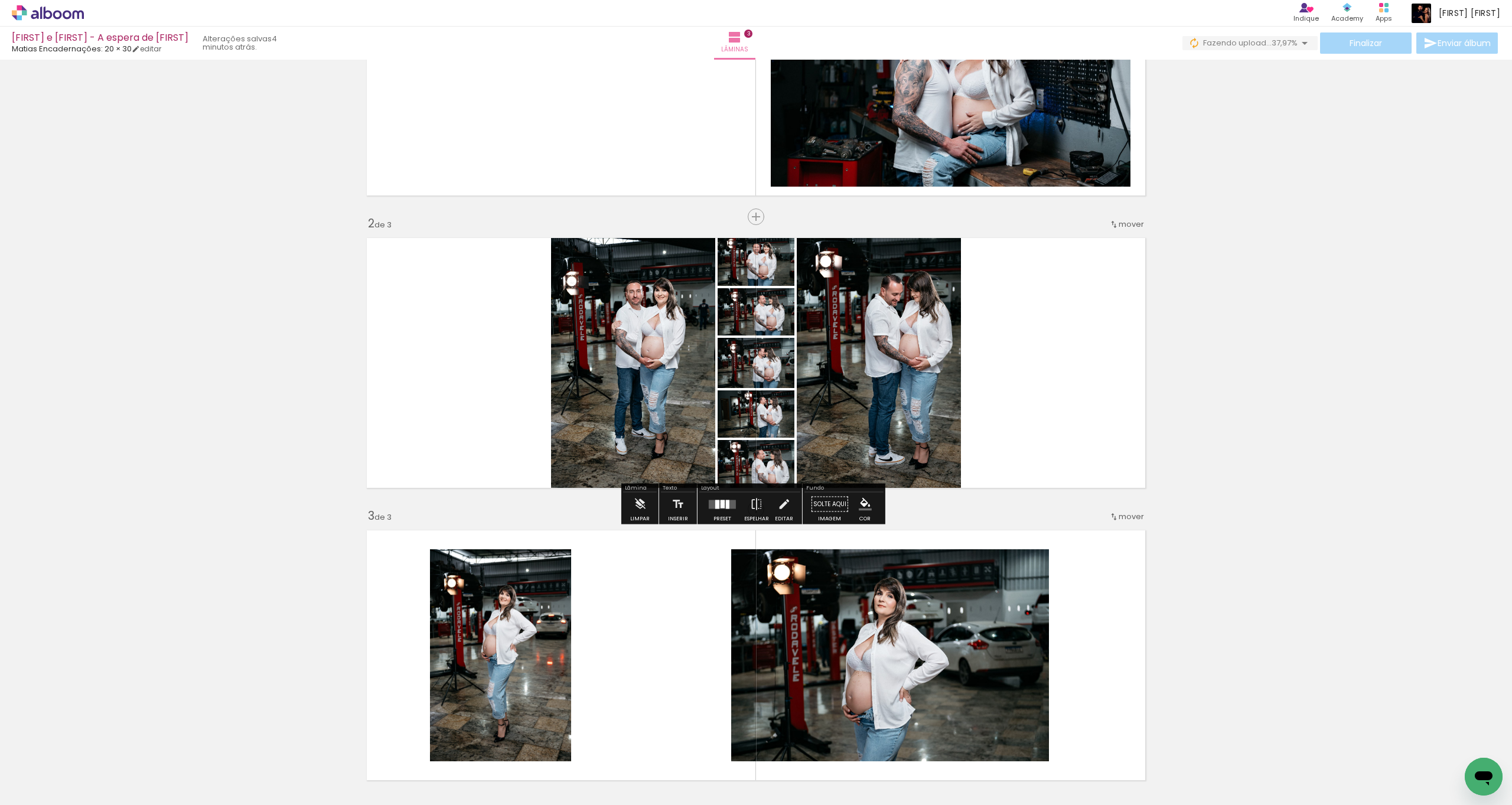 click at bounding box center [756, 363] 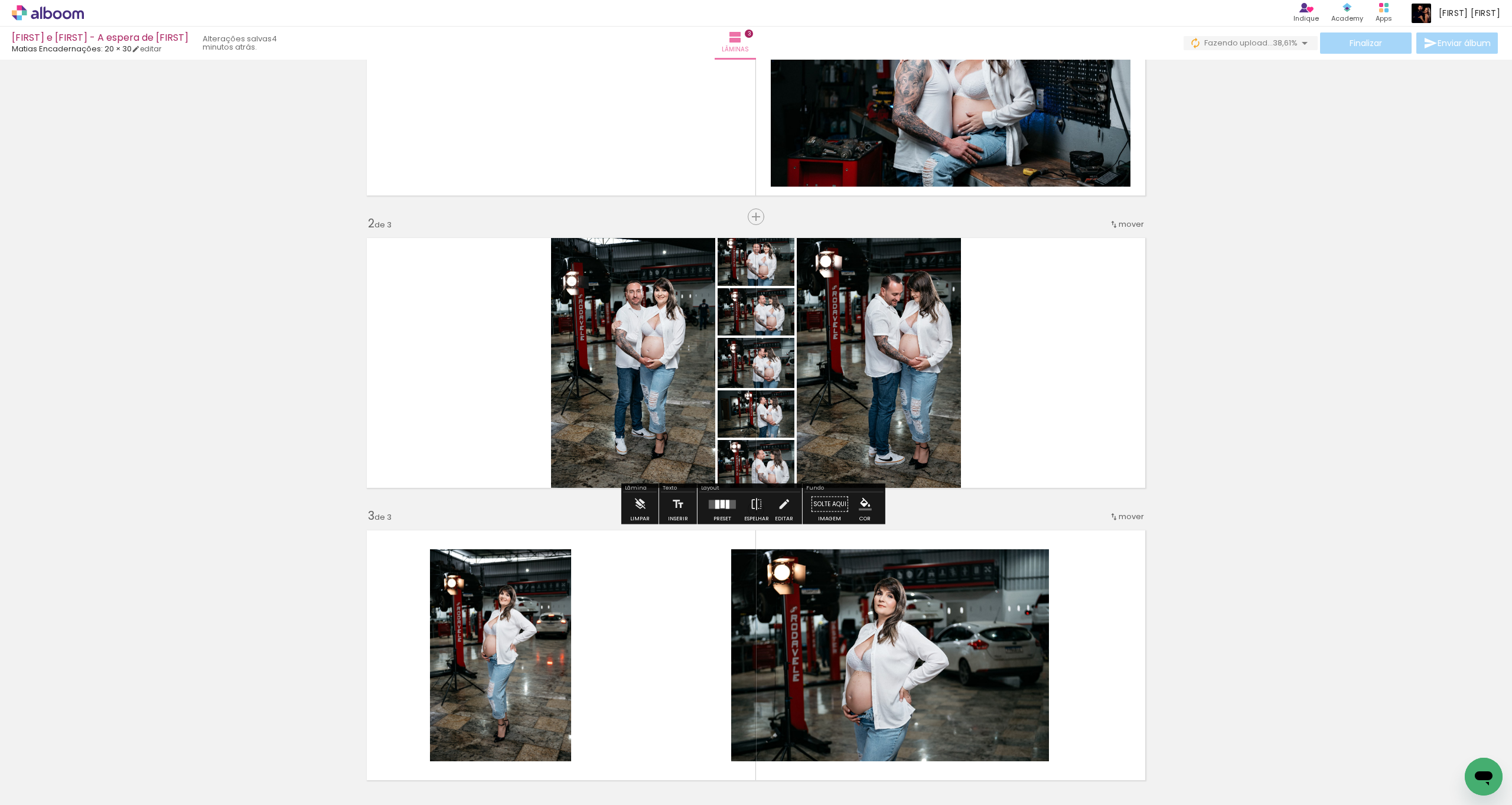 click on "Inserir lâmina 1  de 3  Inserir lâmina 2  de 3  Inserir lâmina 3  de 3" at bounding box center [756, 494] 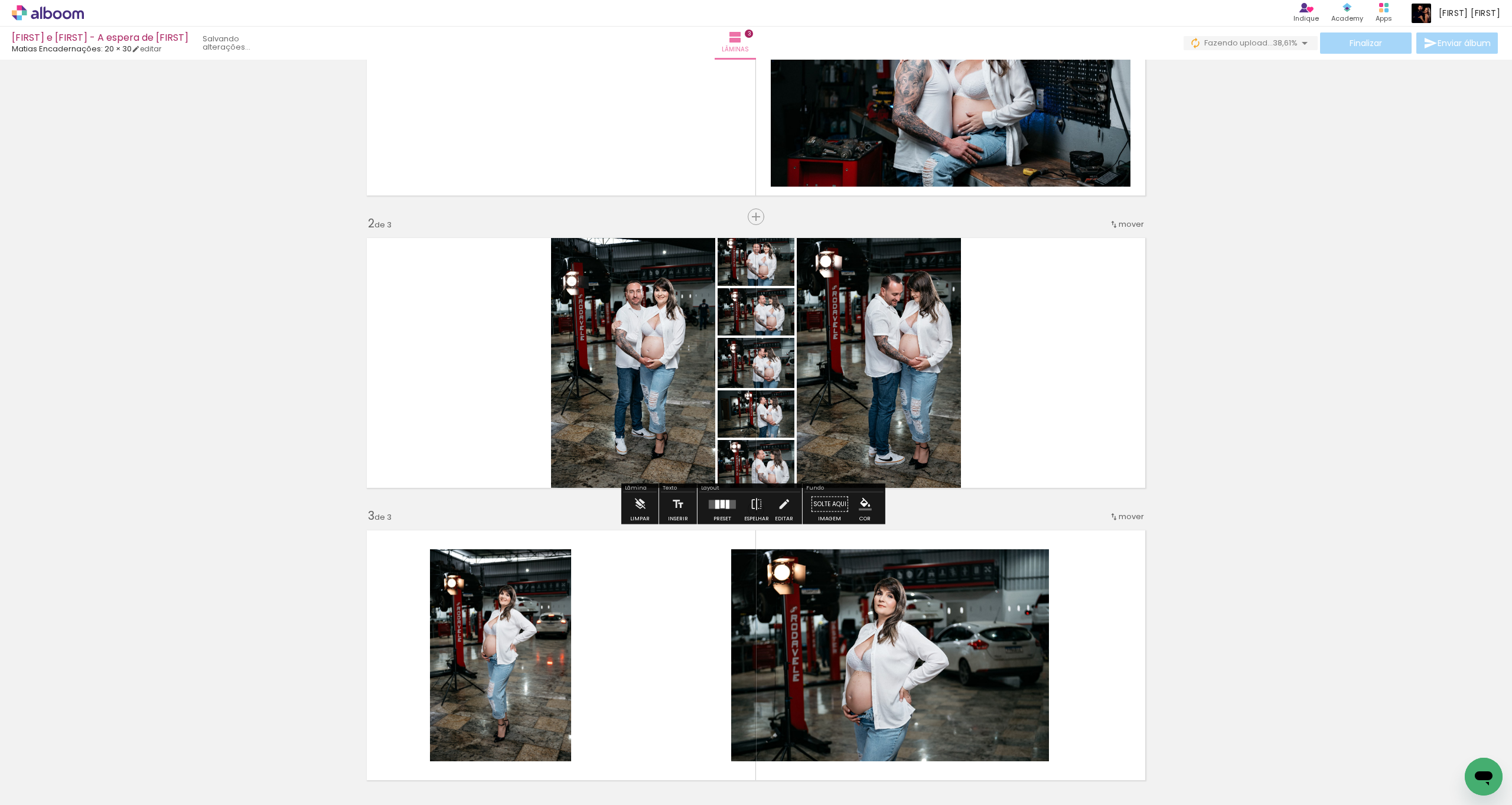 click 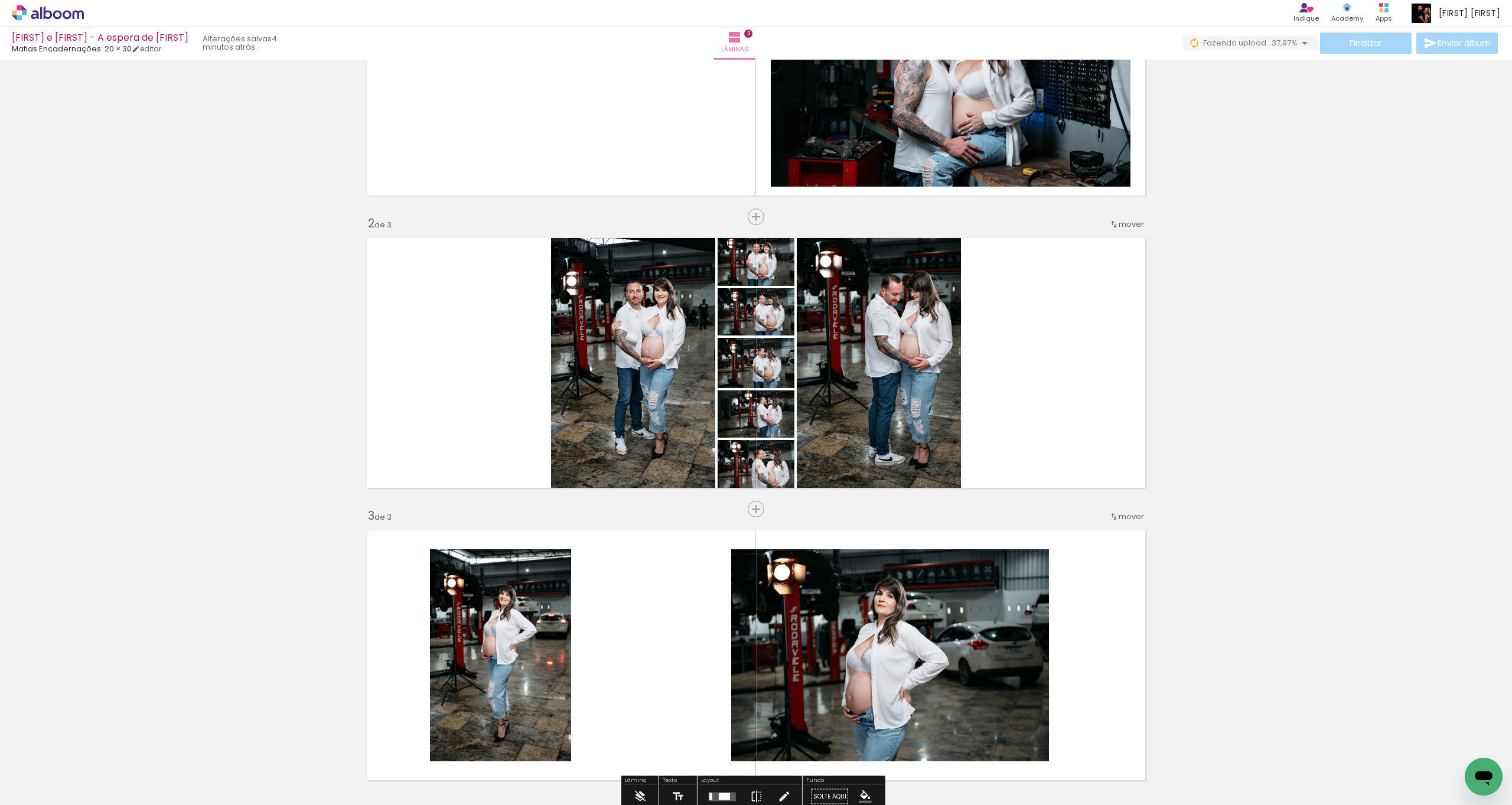 click at bounding box center [756, 655] 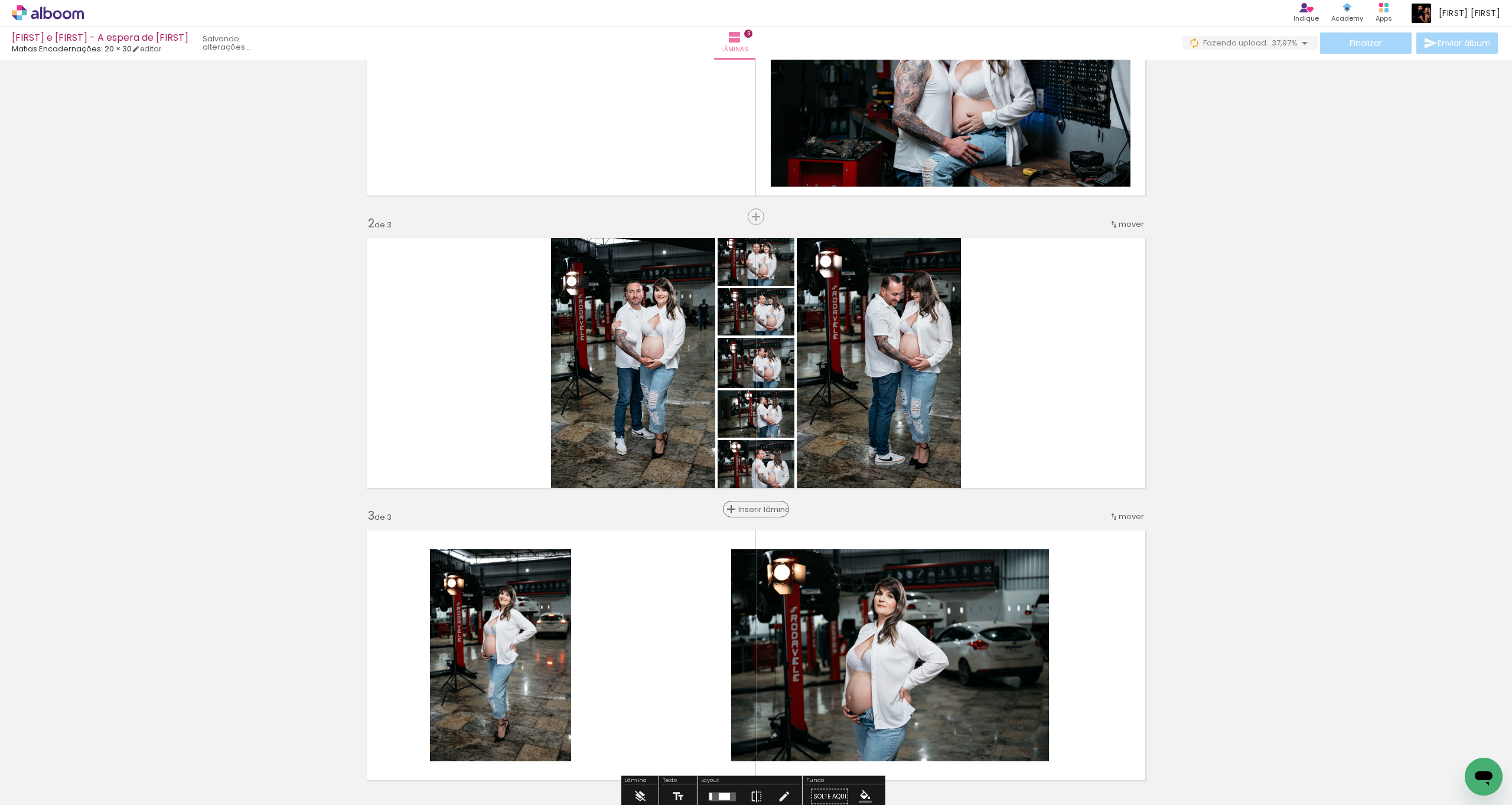 click on "Inserir lâmina" at bounding box center (761, 509) 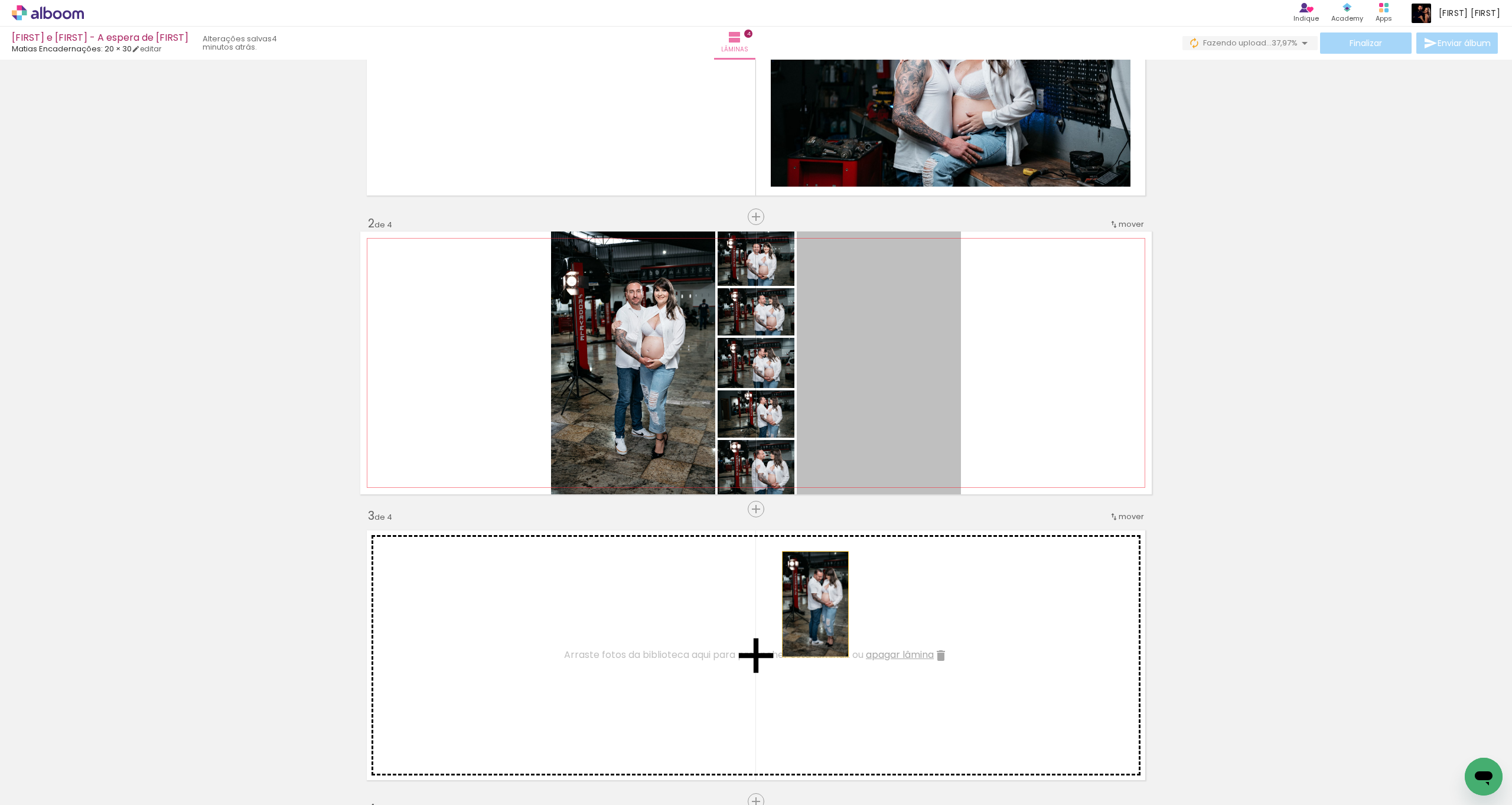 drag, startPoint x: 872, startPoint y: 444, endPoint x: 810, endPoint y: 610, distance: 177.20045 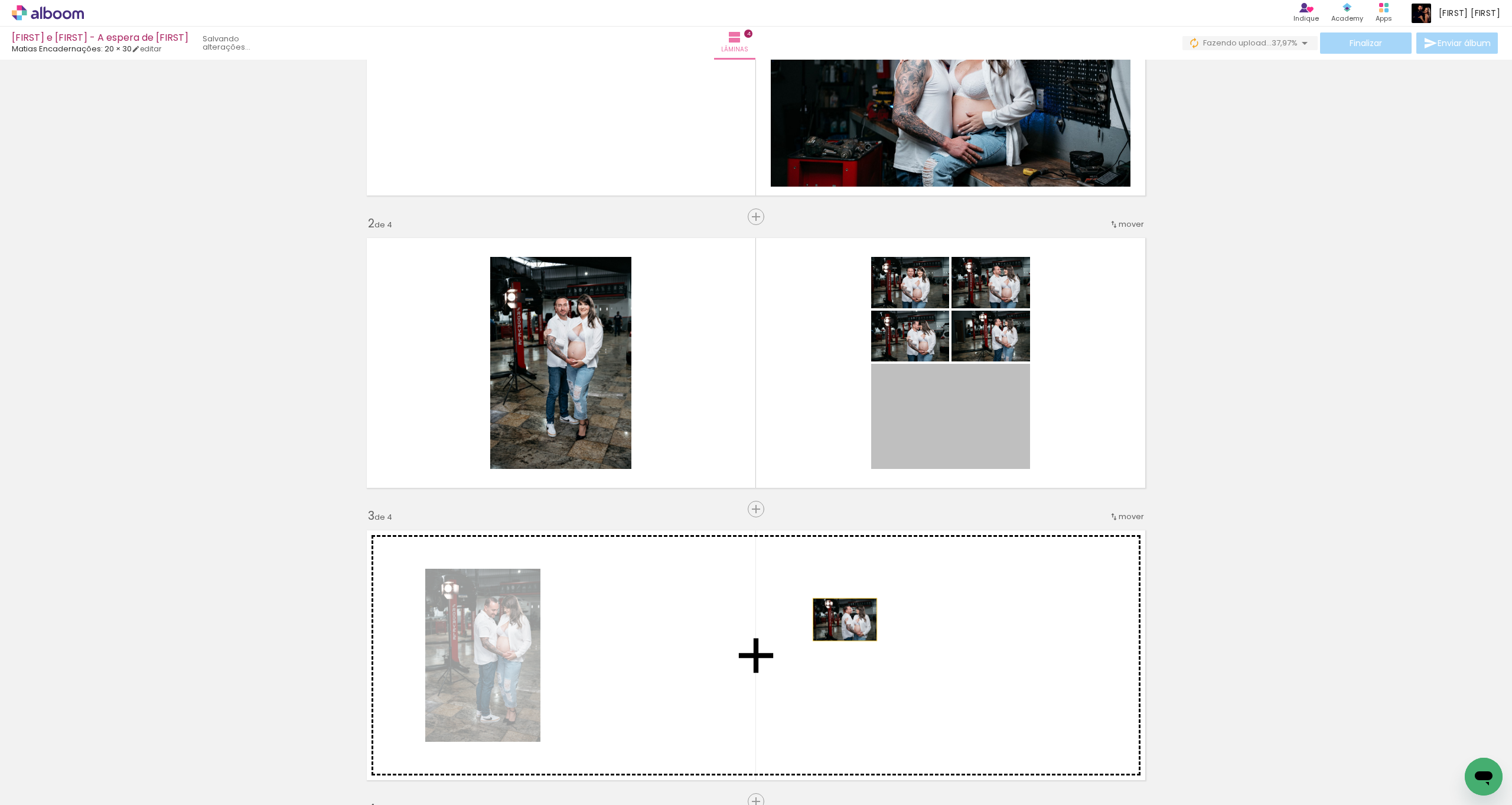 drag, startPoint x: 963, startPoint y: 414, endPoint x: 835, endPoint y: 621, distance: 243.37831 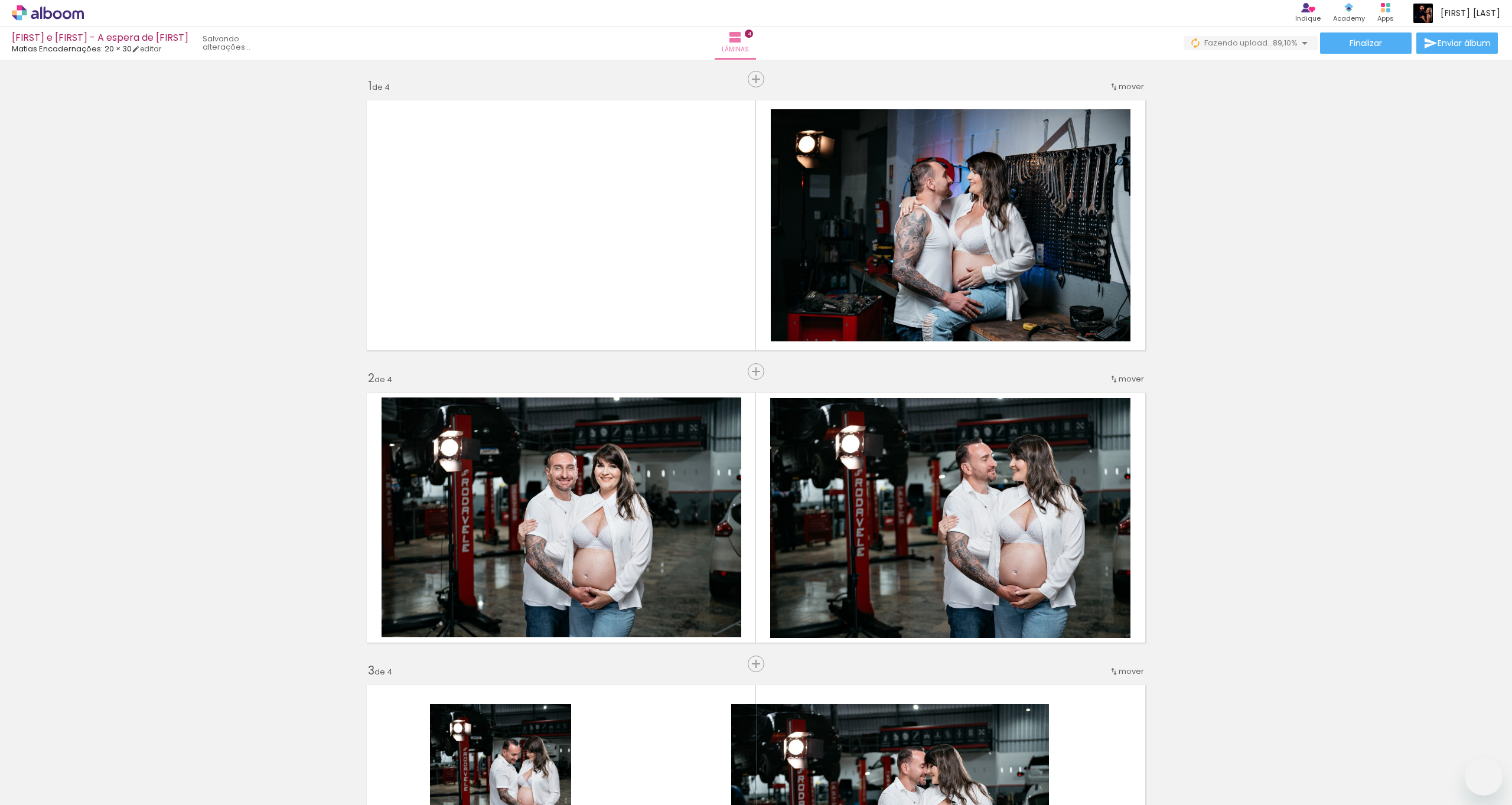 scroll, scrollTop: 0, scrollLeft: 0, axis: both 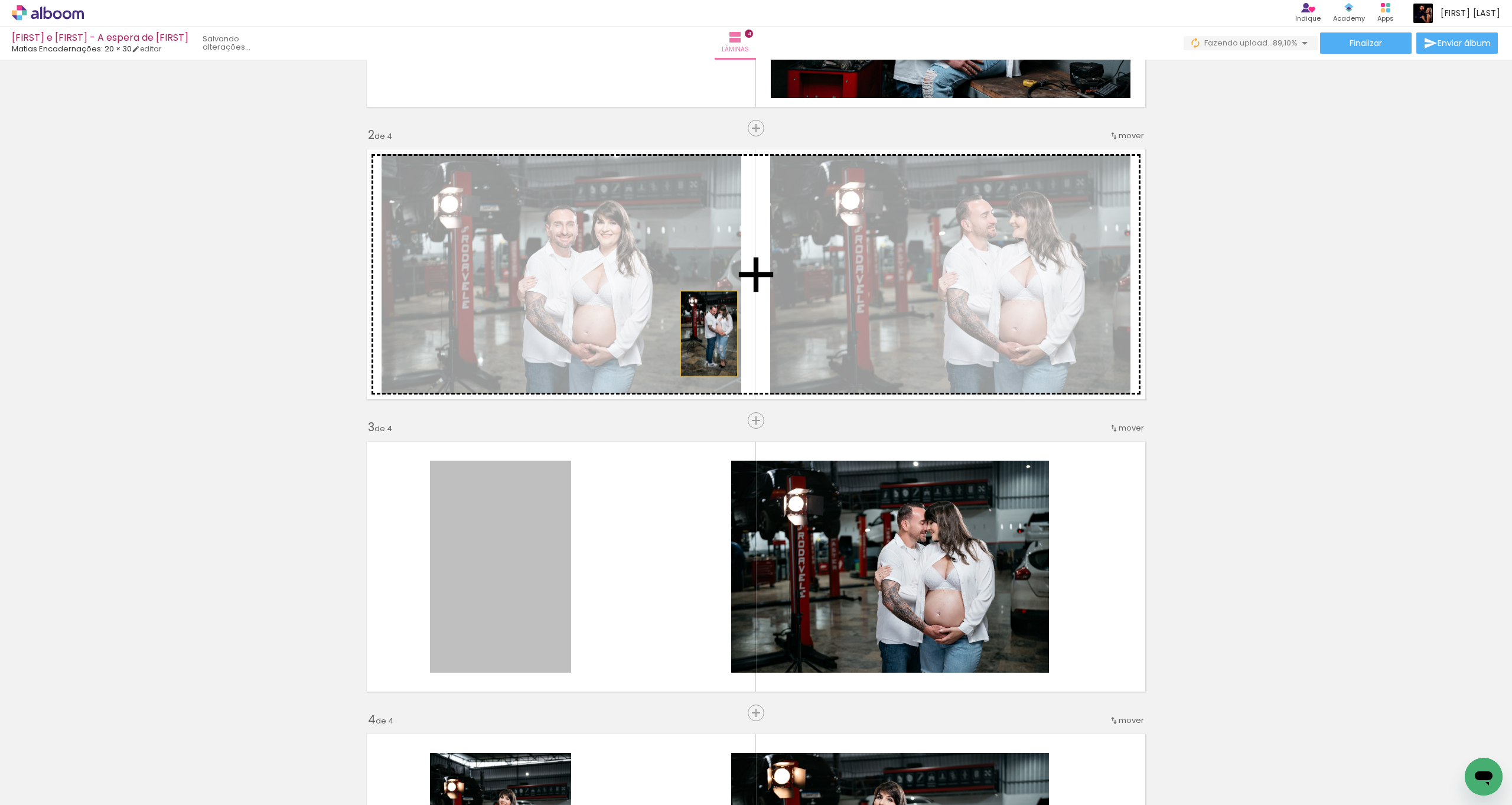 drag, startPoint x: 524, startPoint y: 616, endPoint x: 702, endPoint y: 330, distance: 336.868 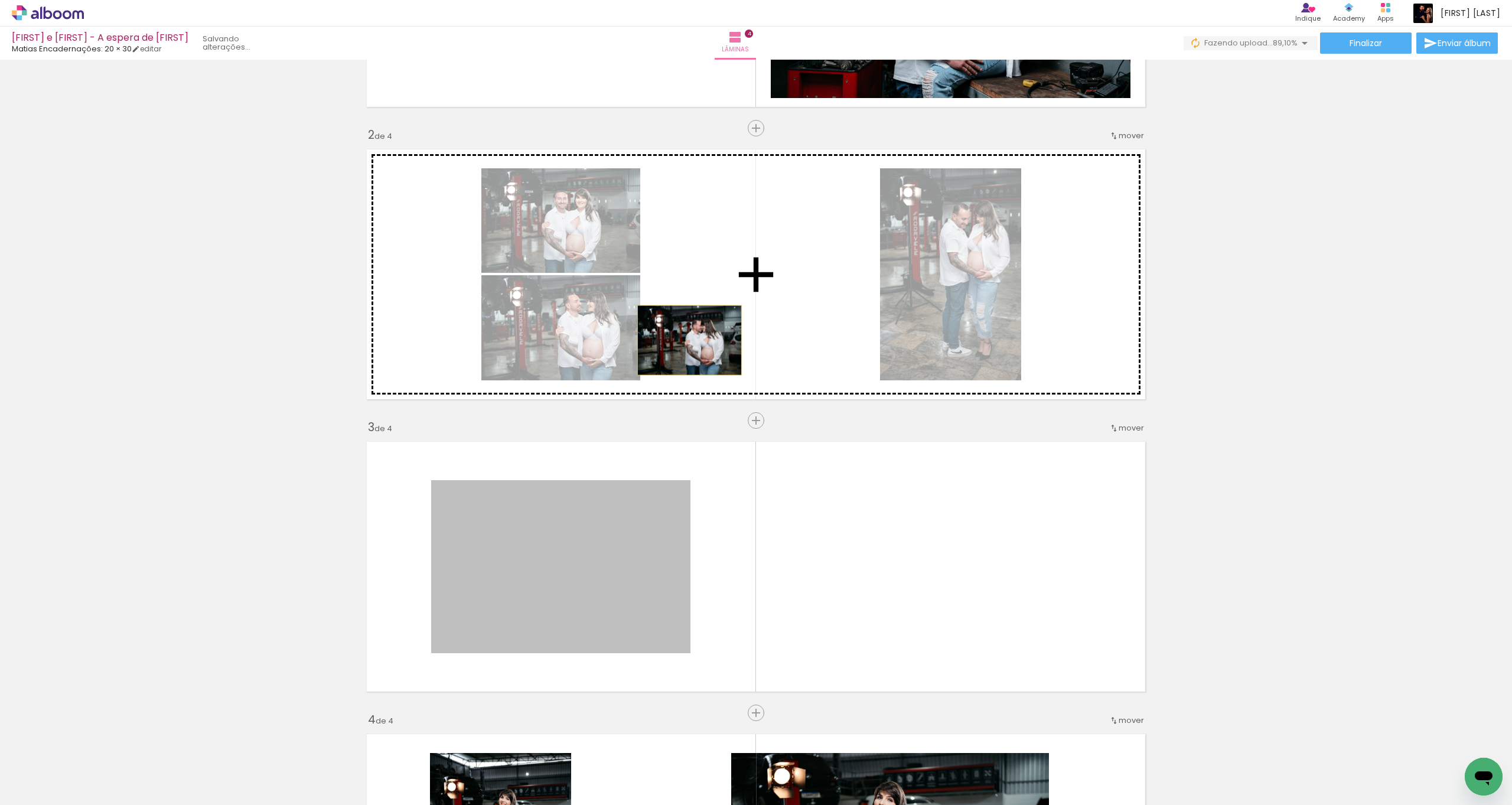 drag, startPoint x: 550, startPoint y: 587, endPoint x: 692, endPoint y: 319, distance: 303.2952 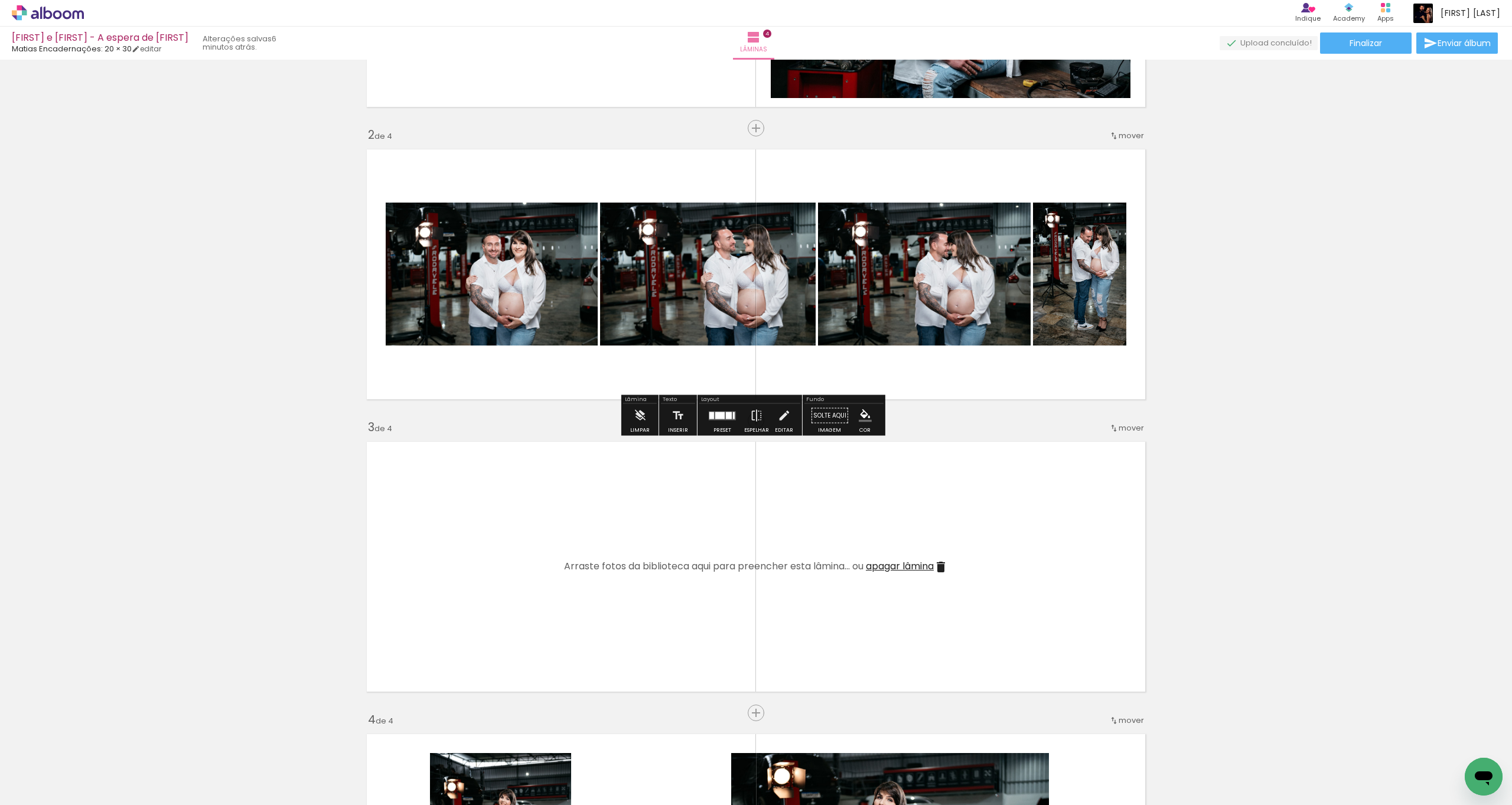 click at bounding box center [720, 415] 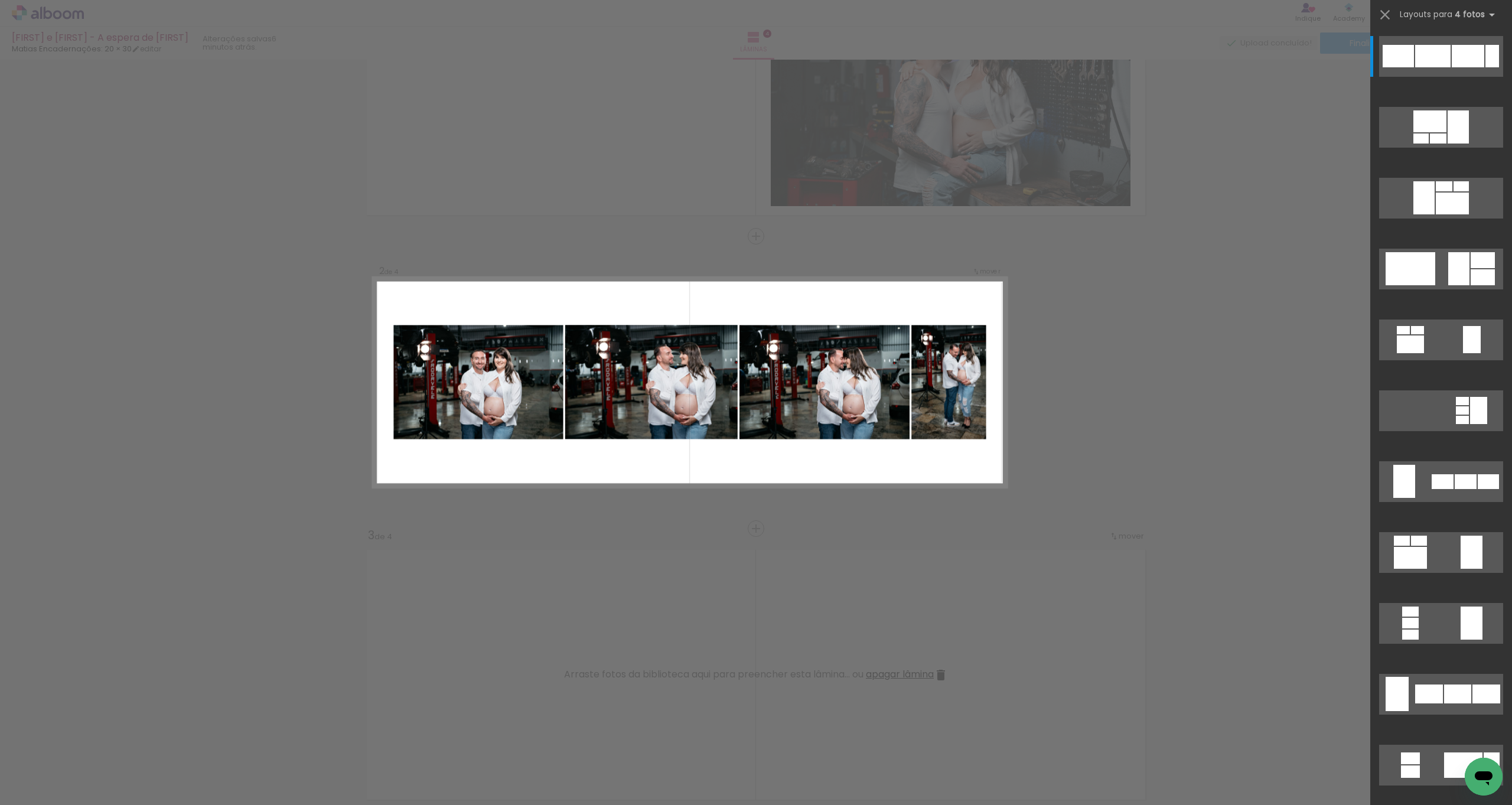 scroll, scrollTop: 122, scrollLeft: 0, axis: vertical 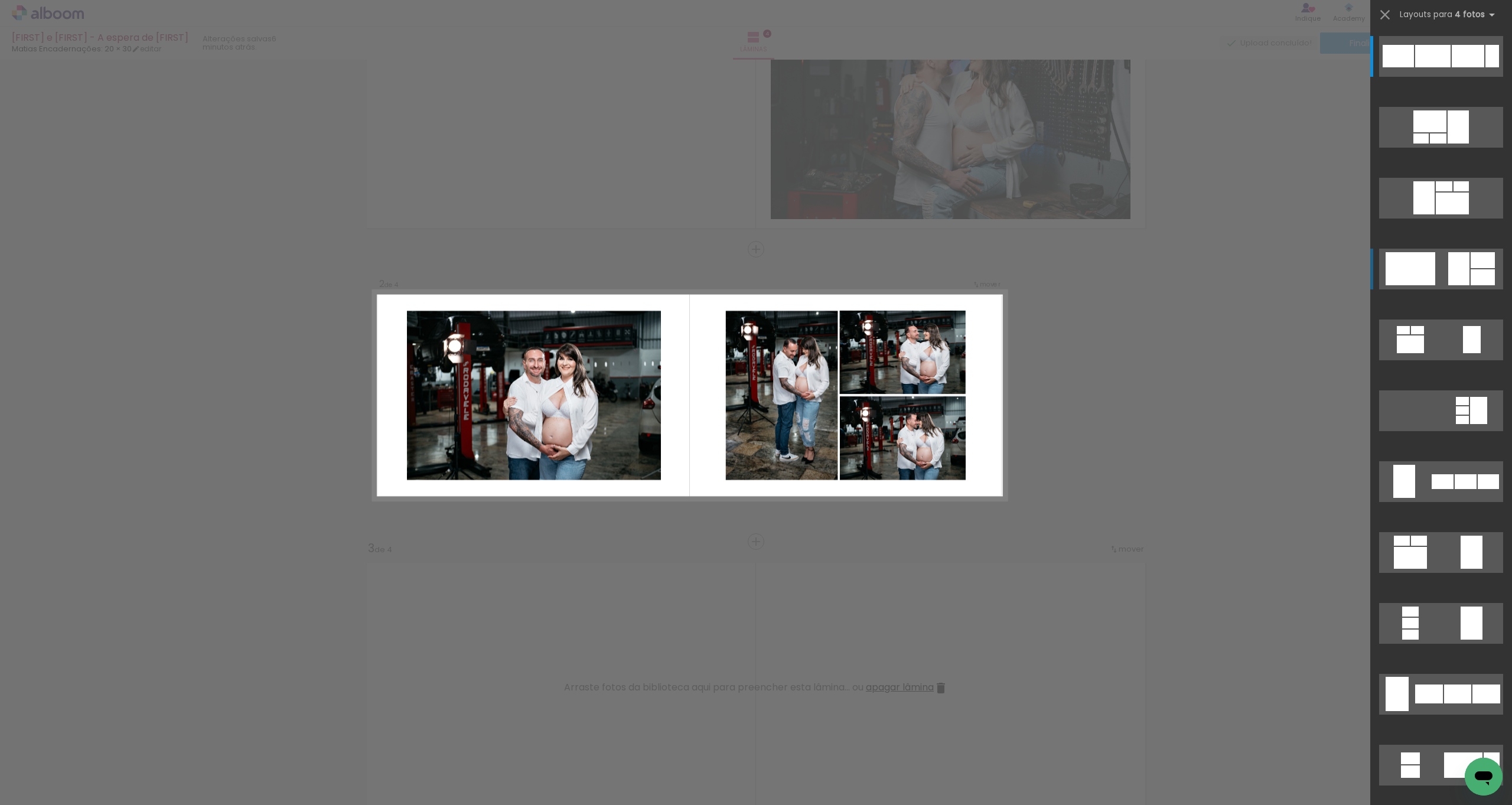 drag, startPoint x: 1434, startPoint y: 260, endPoint x: 1436, endPoint y: 268, distance: 8.246211 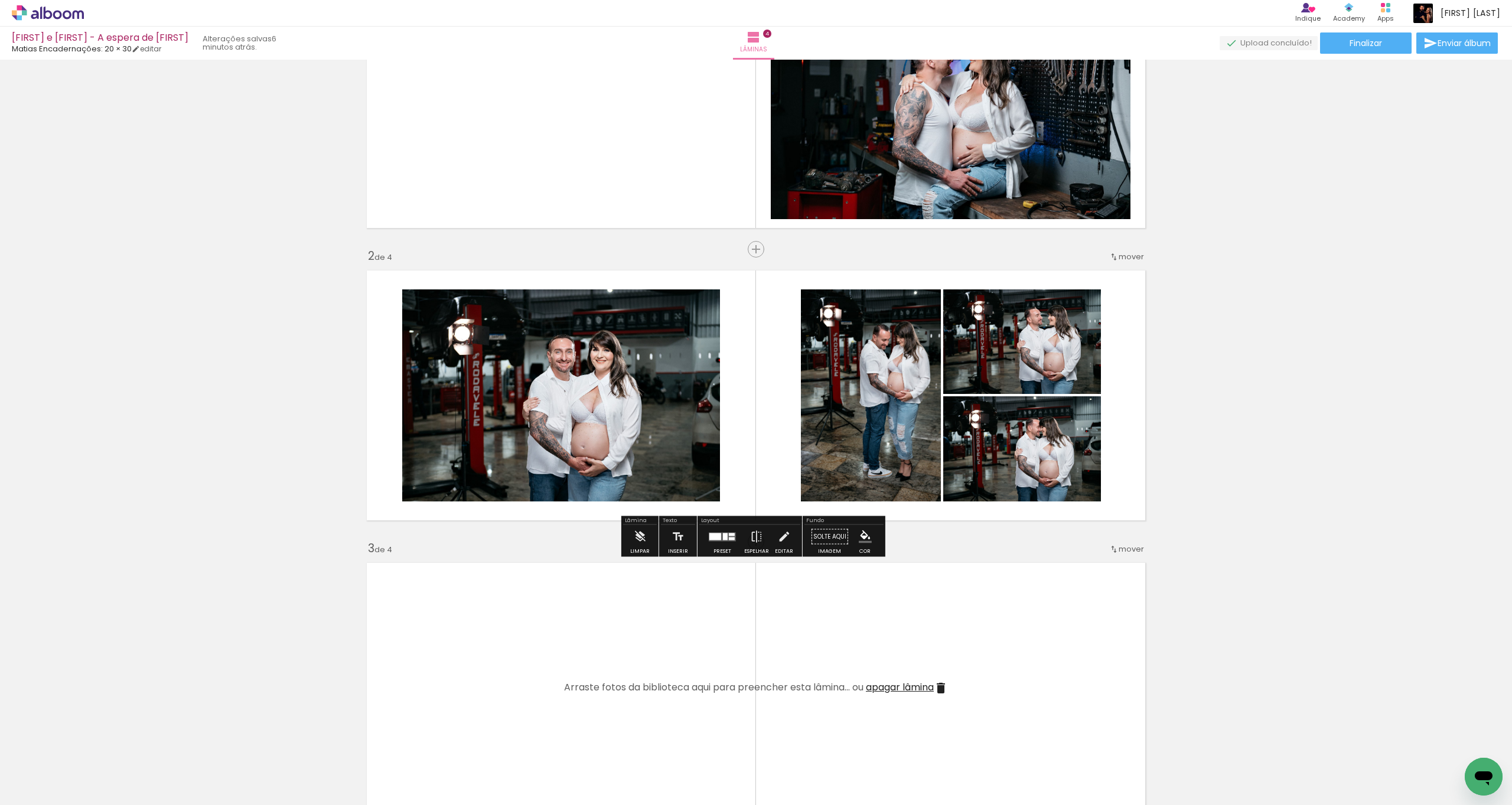 click 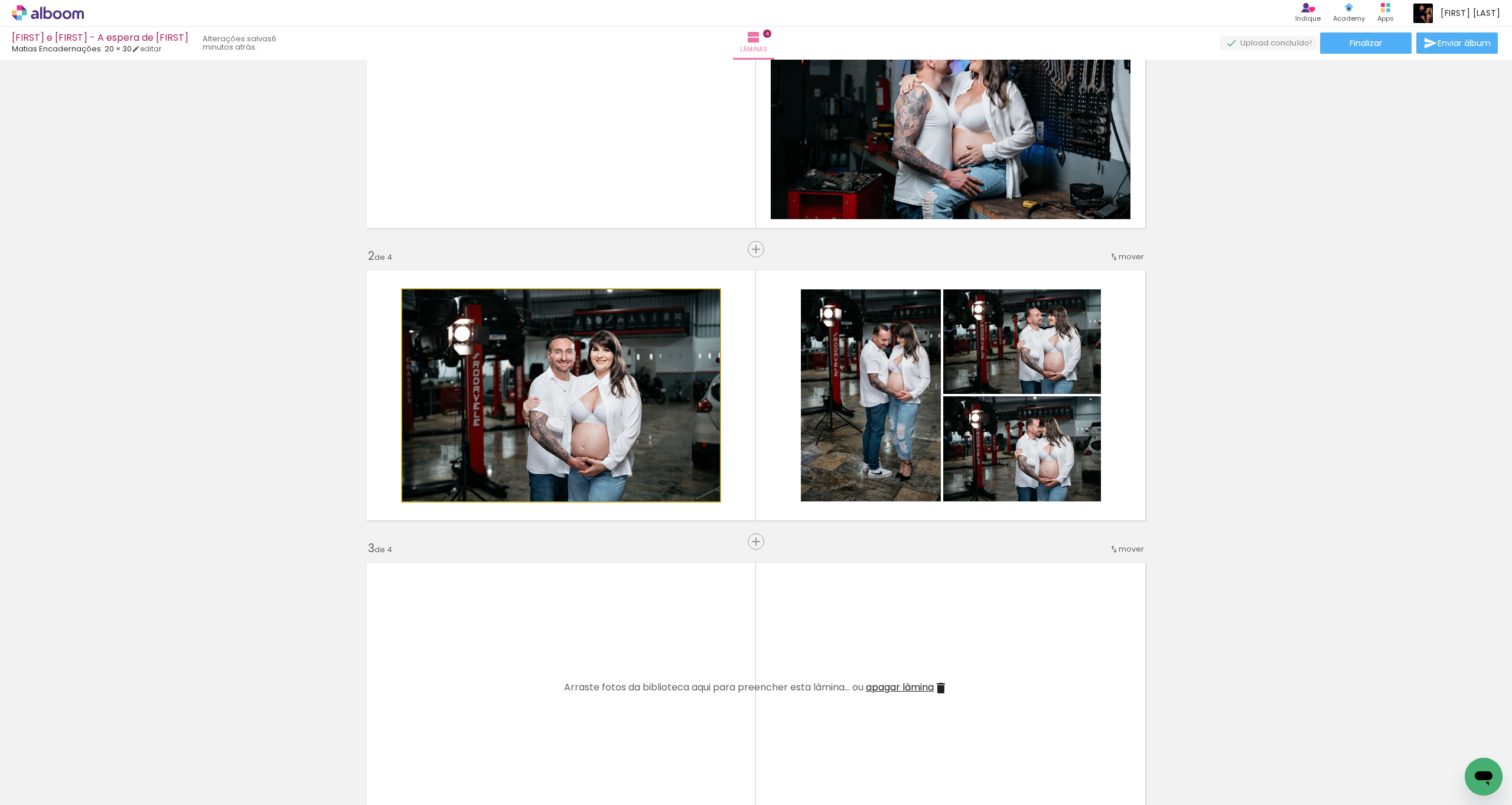 click 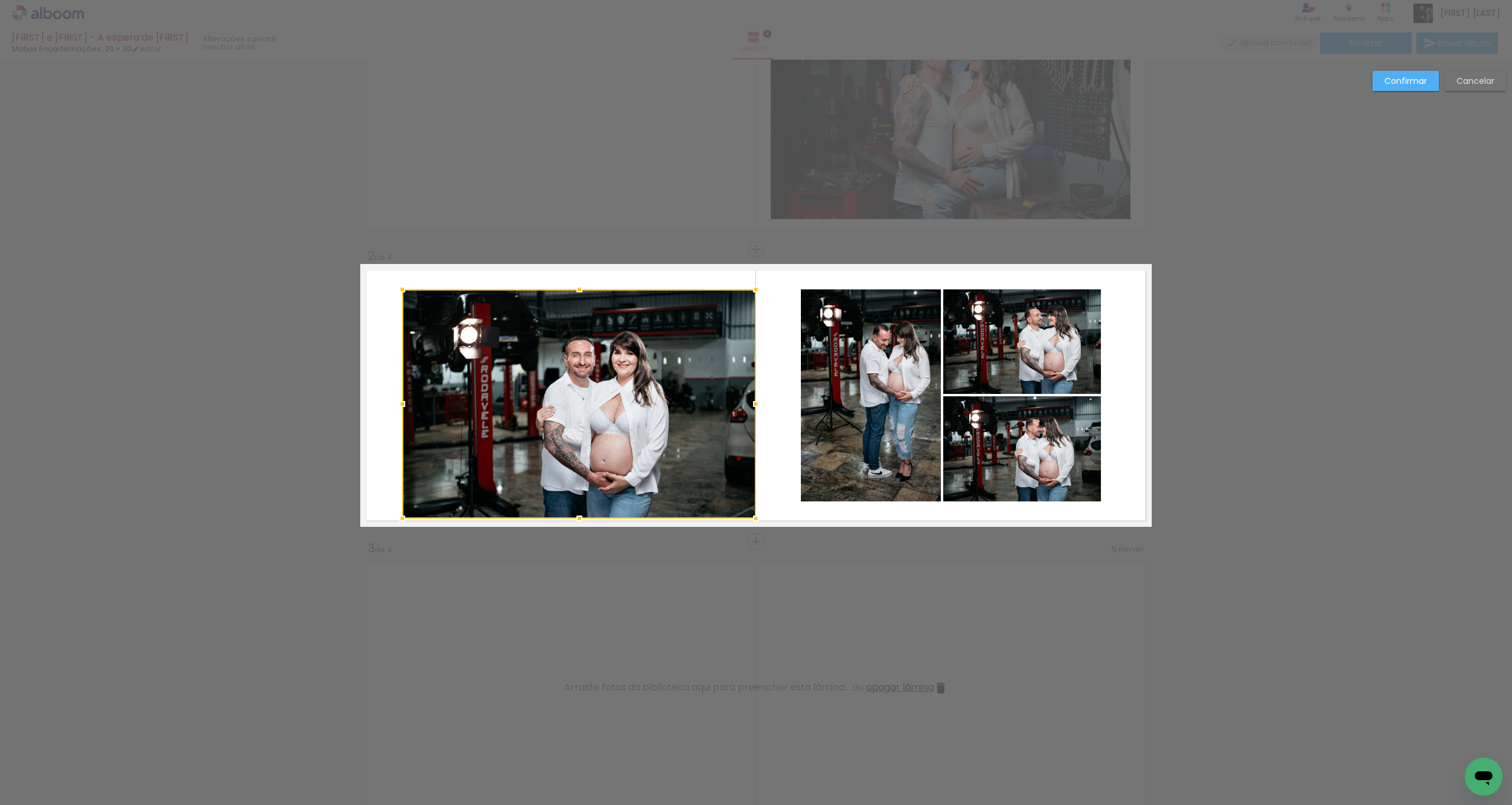drag, startPoint x: 722, startPoint y: 504, endPoint x: 742, endPoint y: 516, distance: 23.323808 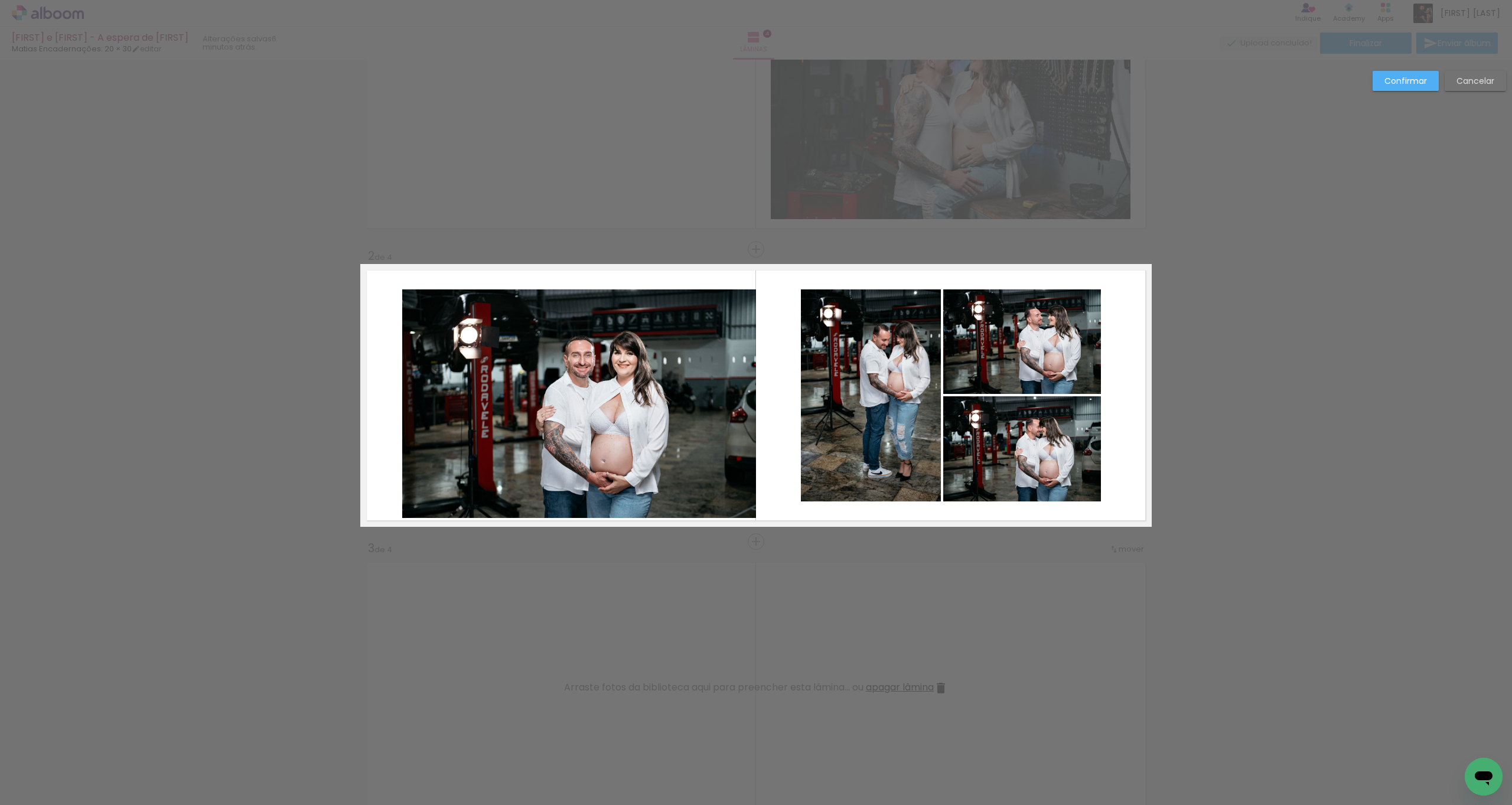 click 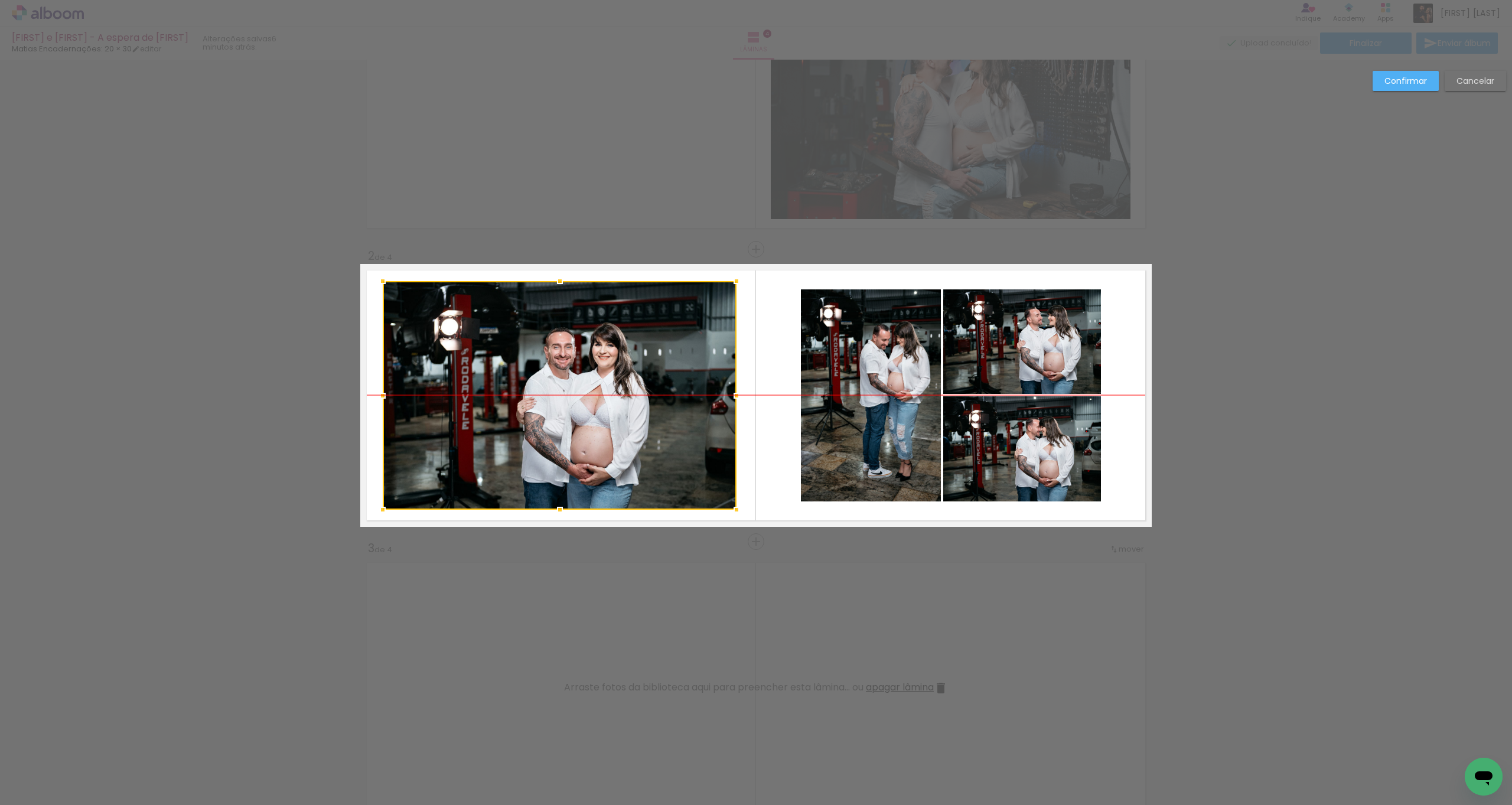 click at bounding box center [559, 395] 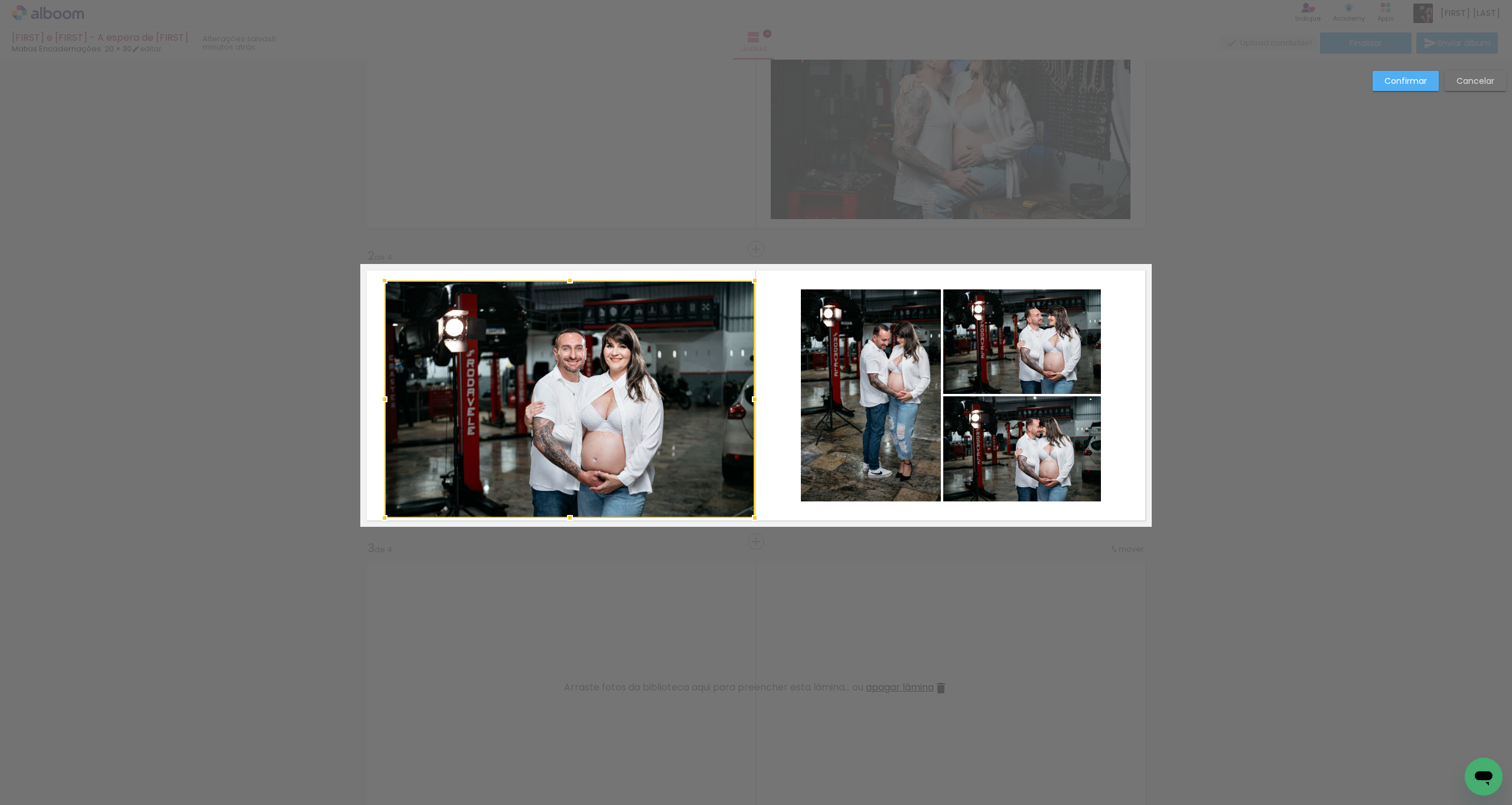 click at bounding box center [755, 518] 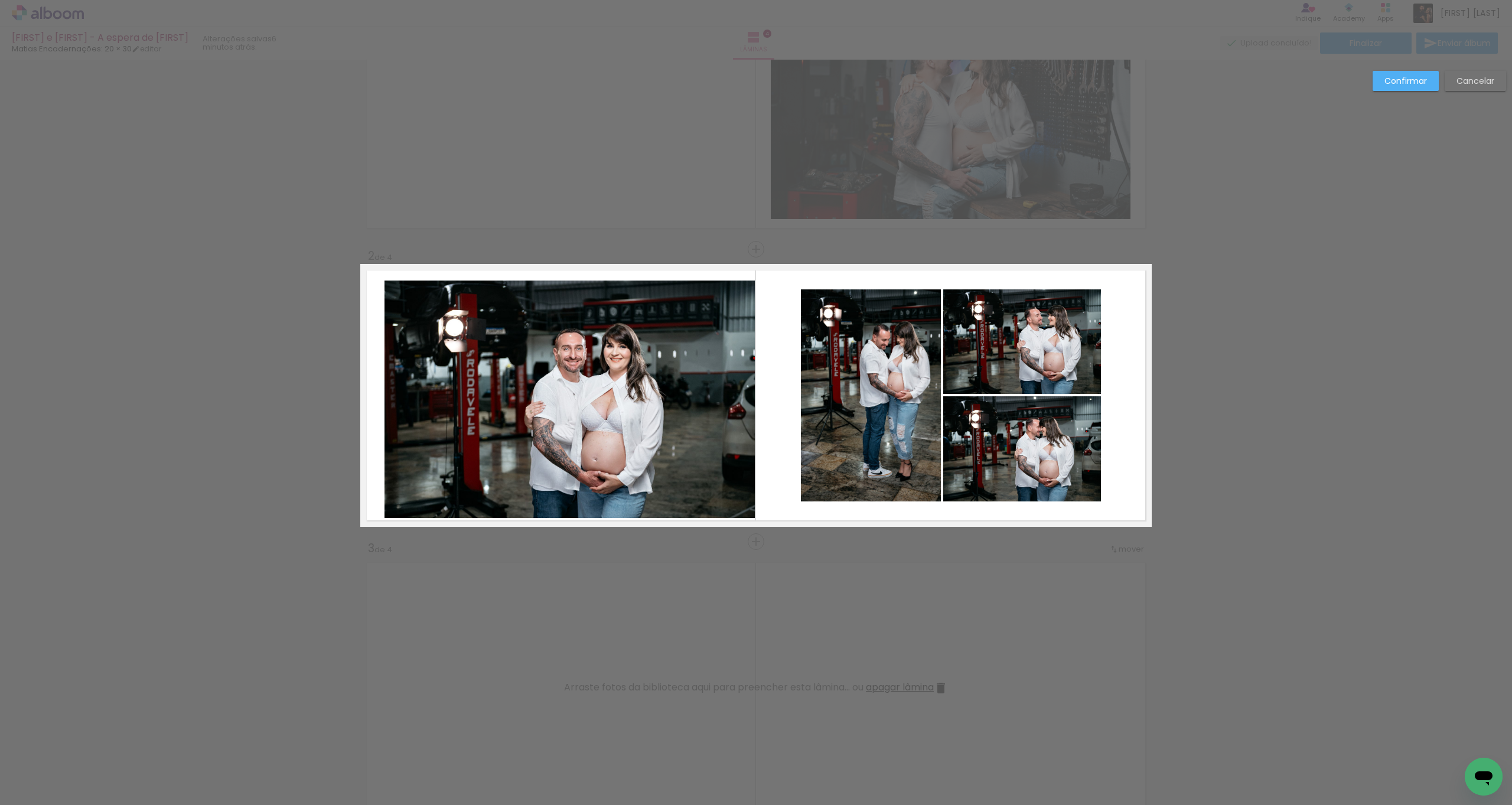 click 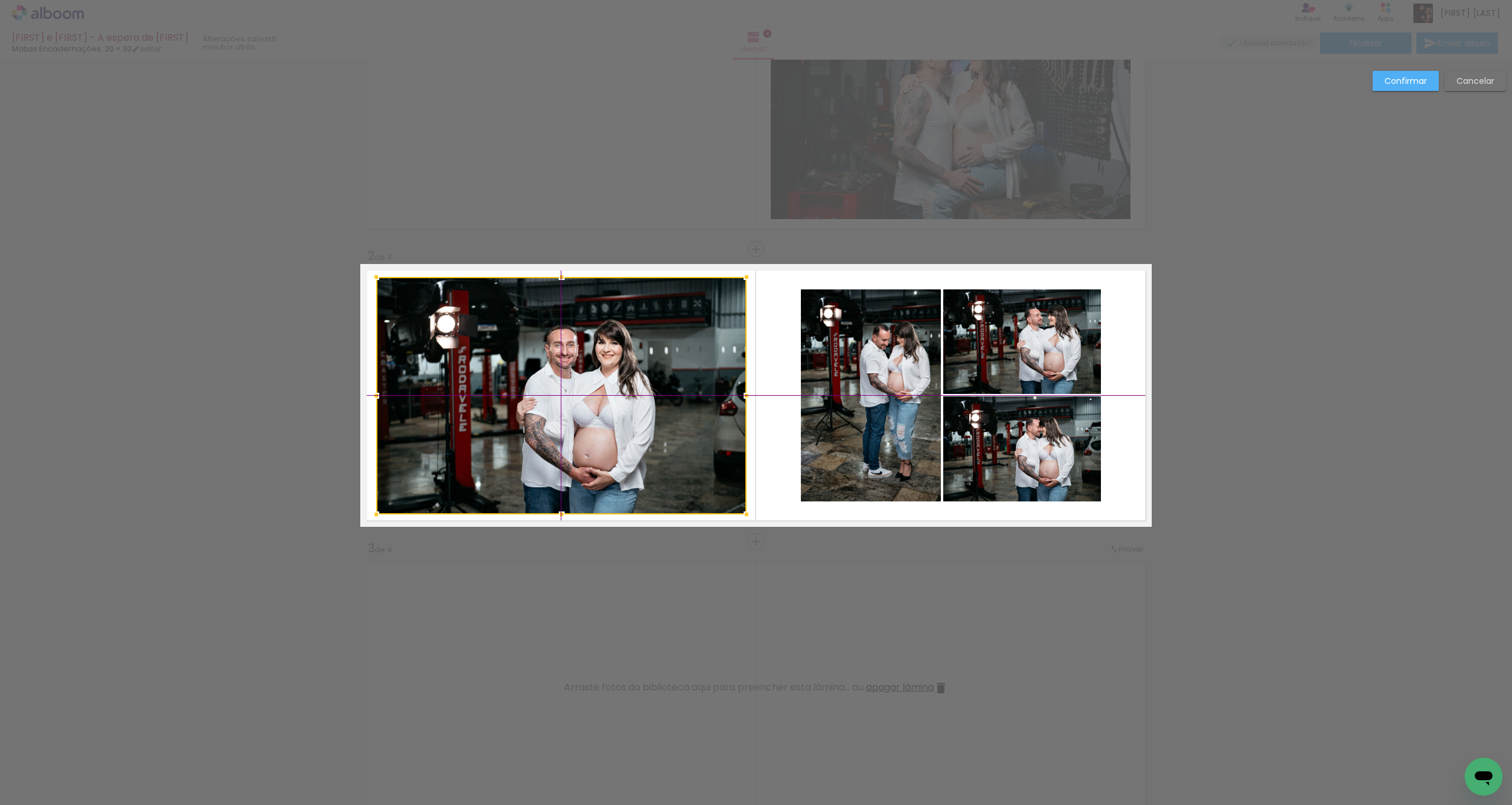 drag, startPoint x: 568, startPoint y: 411, endPoint x: 574, endPoint y: 408, distance: 6.708204 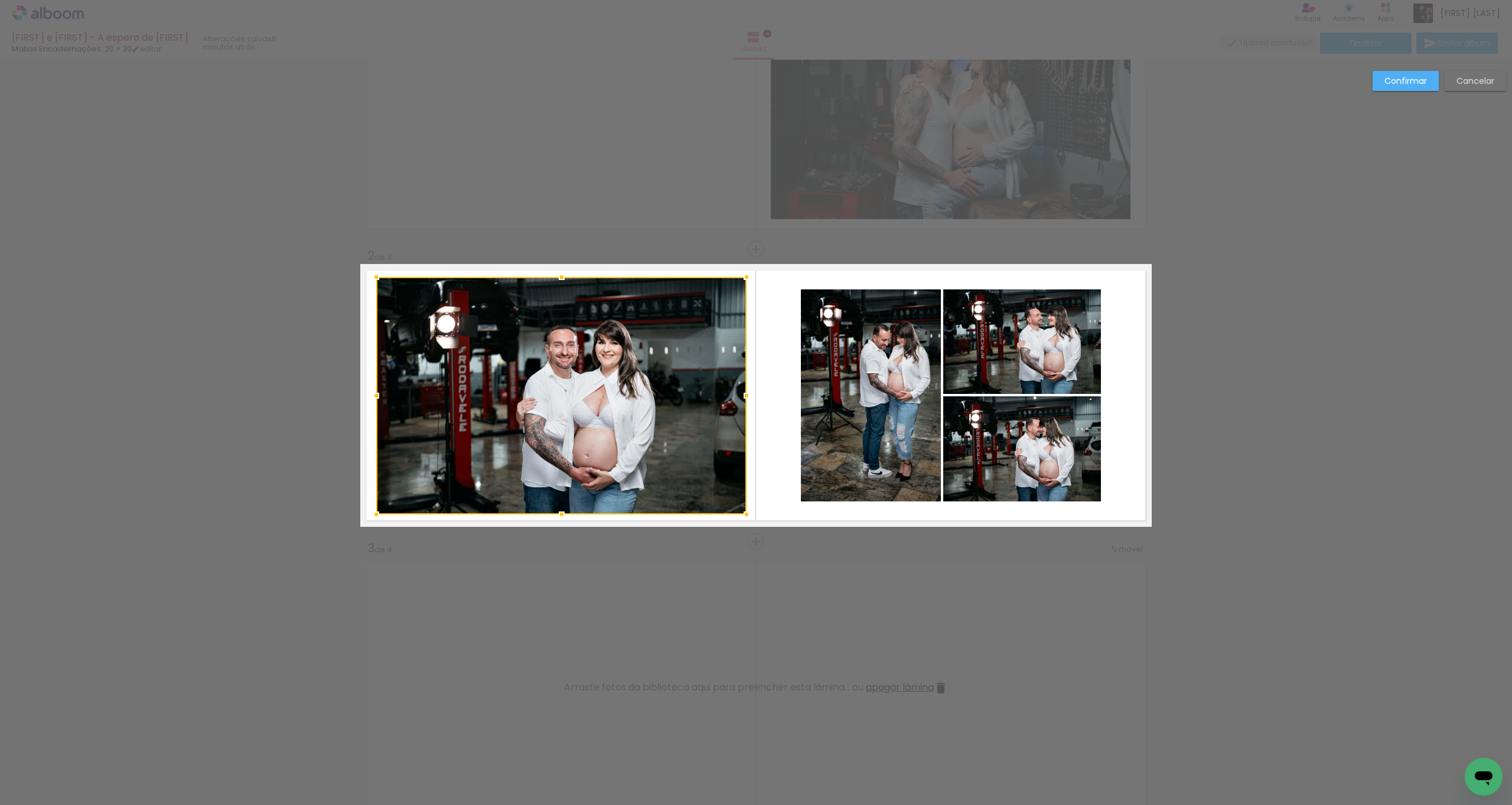 click 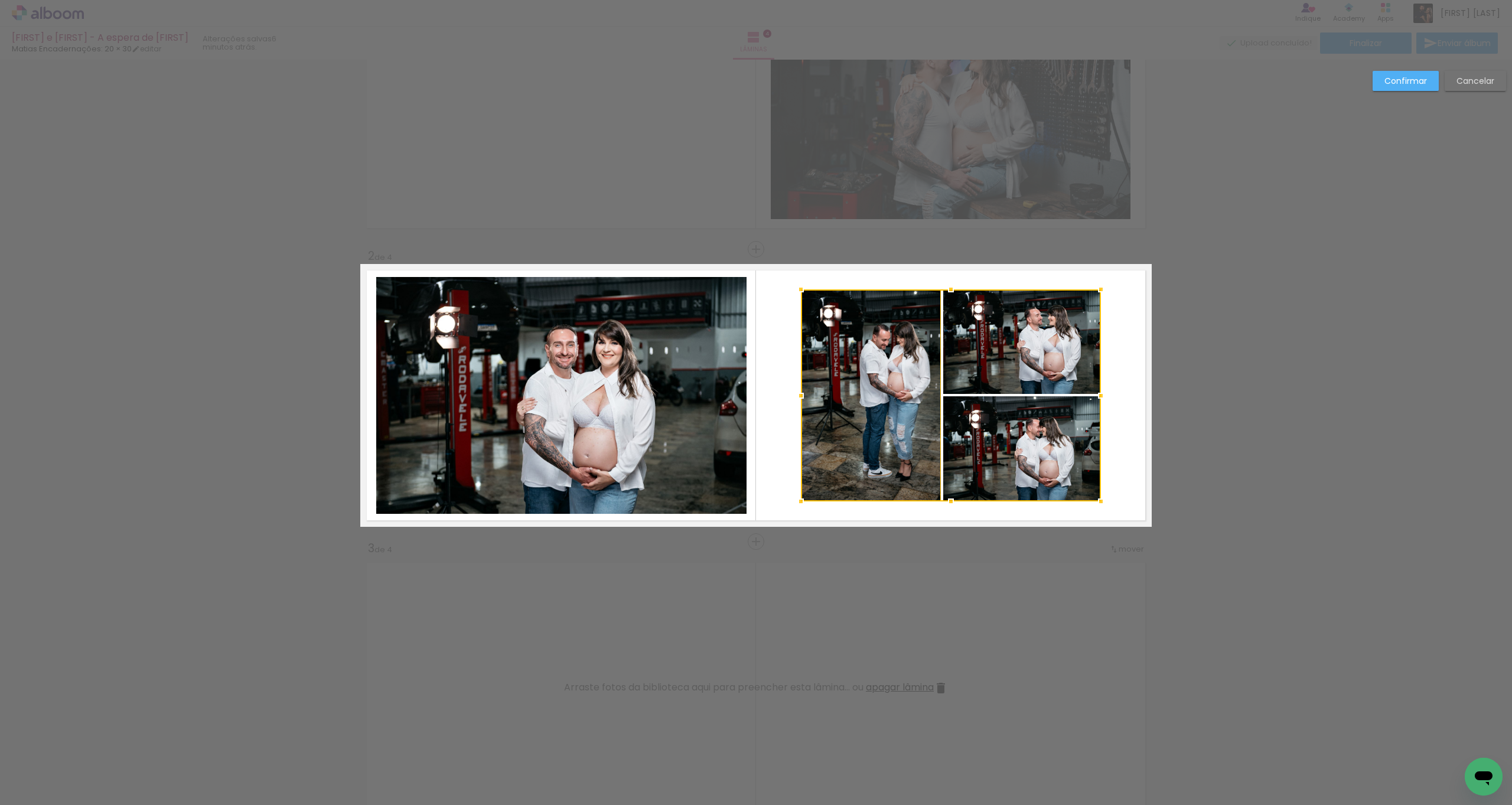 click at bounding box center (951, 395) 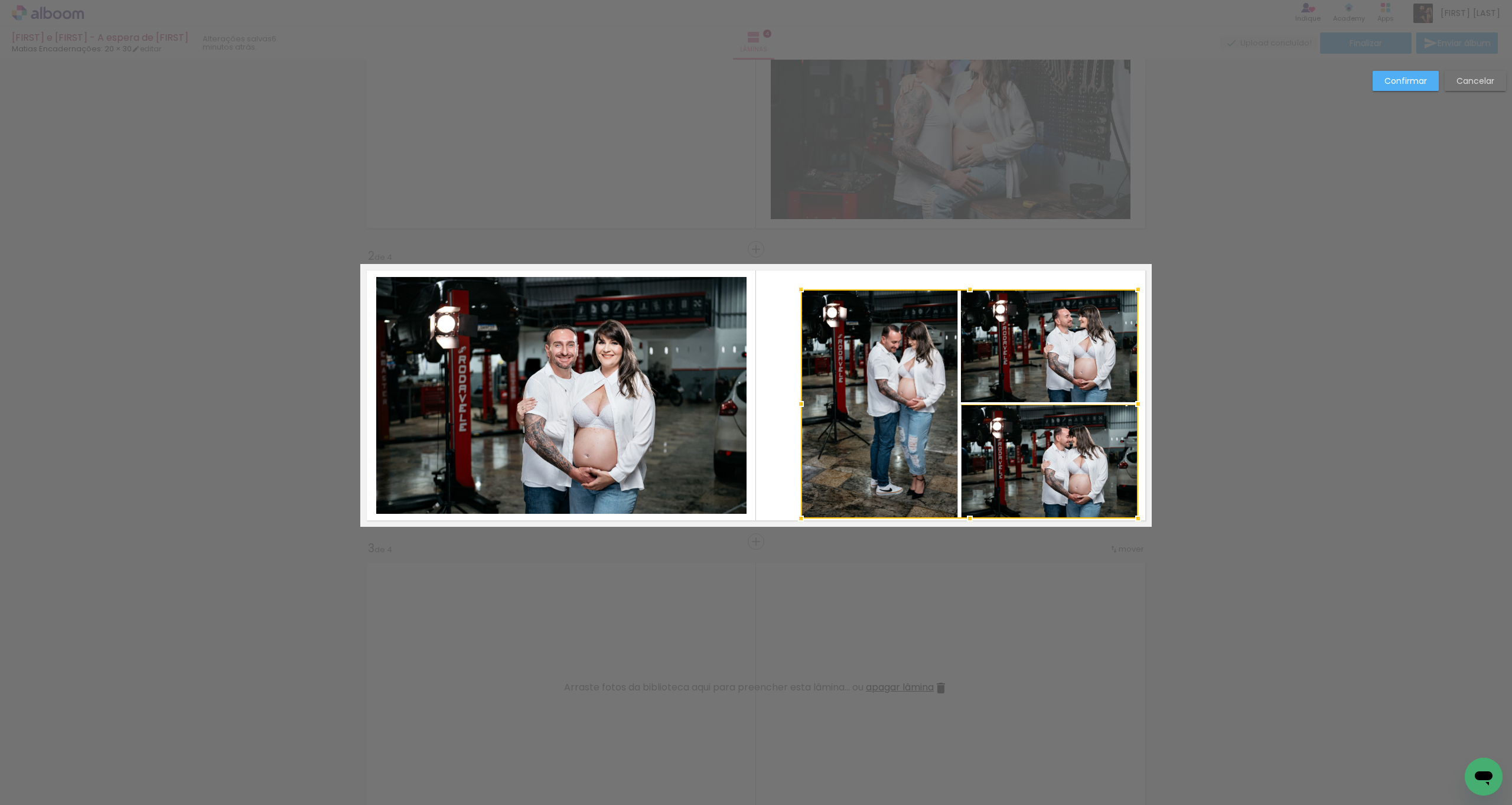 drag, startPoint x: 1107, startPoint y: 504, endPoint x: 1119, endPoint y: 506, distance: 12.165525 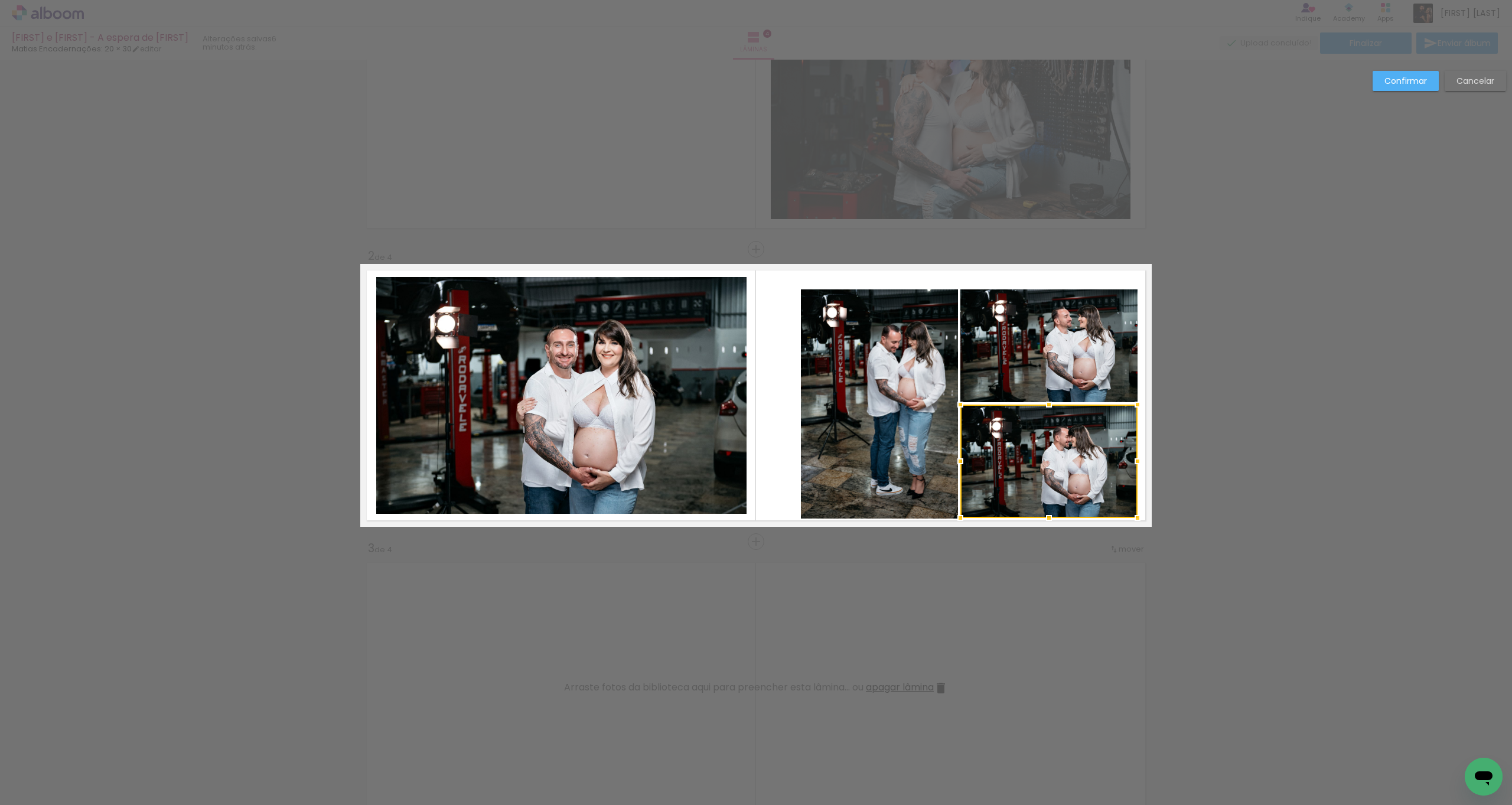drag, startPoint x: 887, startPoint y: 422, endPoint x: 910, endPoint y: 411, distance: 25.4951 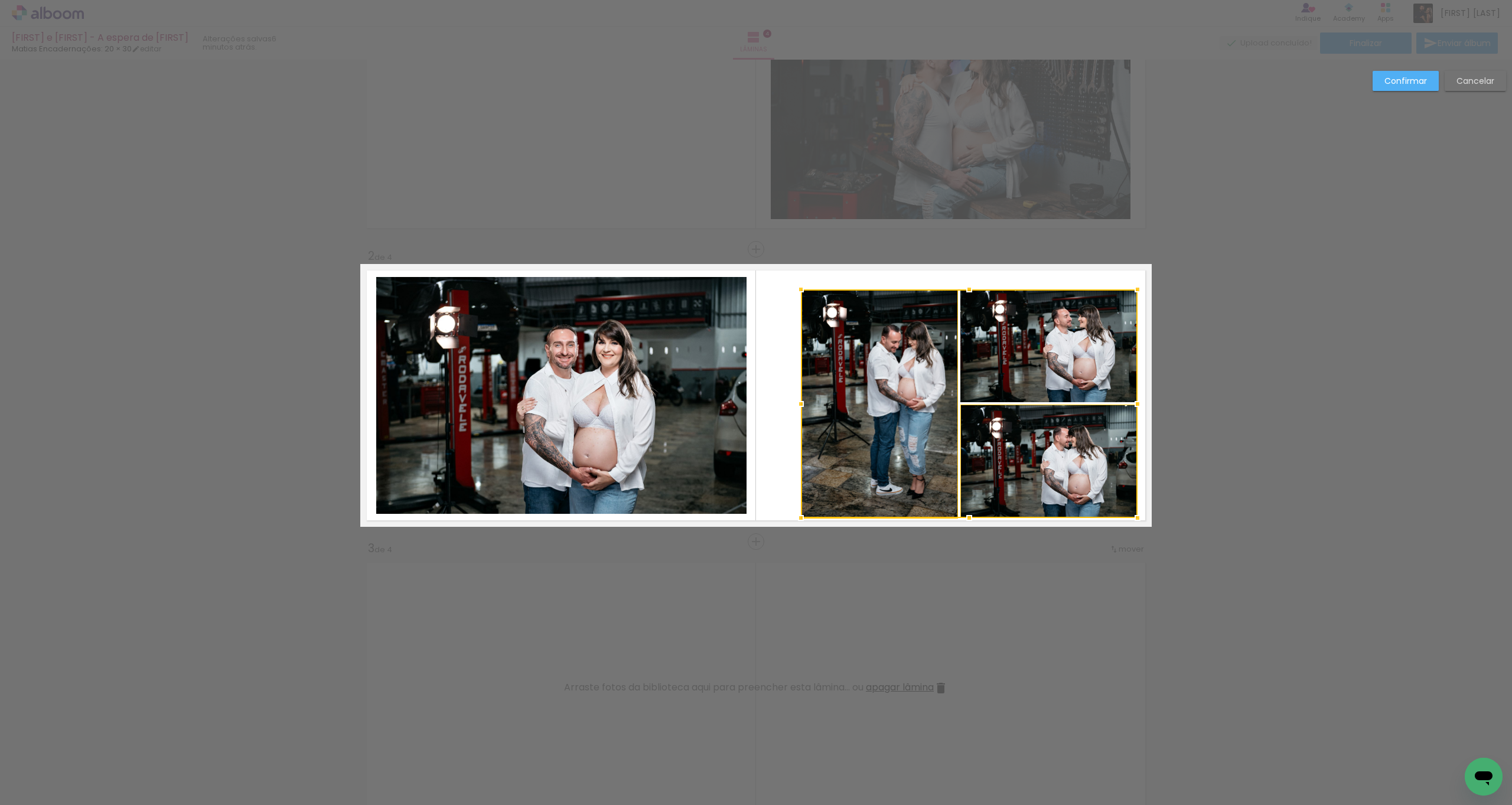 click at bounding box center (969, 403) 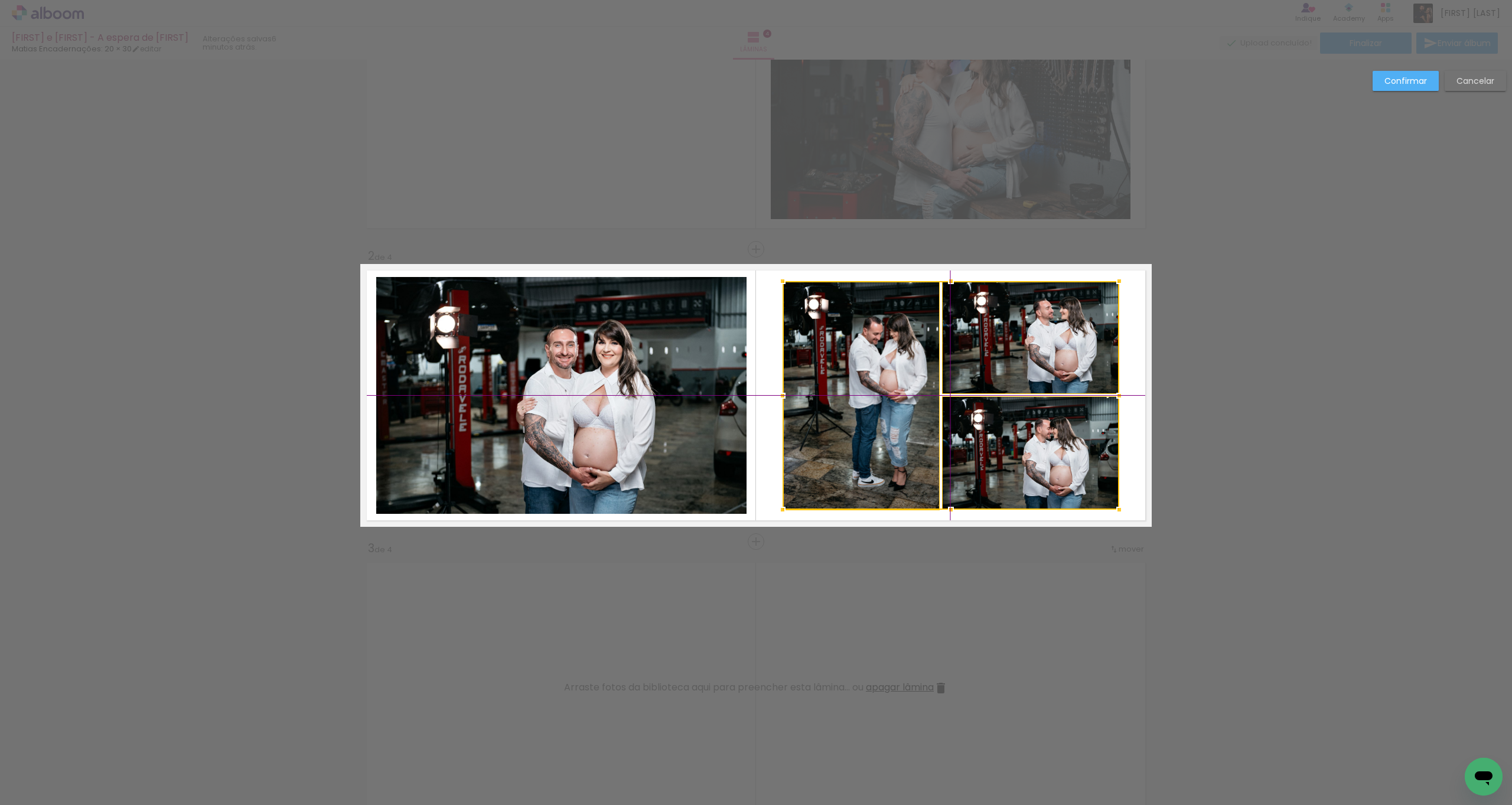 drag, startPoint x: 1021, startPoint y: 466, endPoint x: 1008, endPoint y: 461, distance: 13.928388 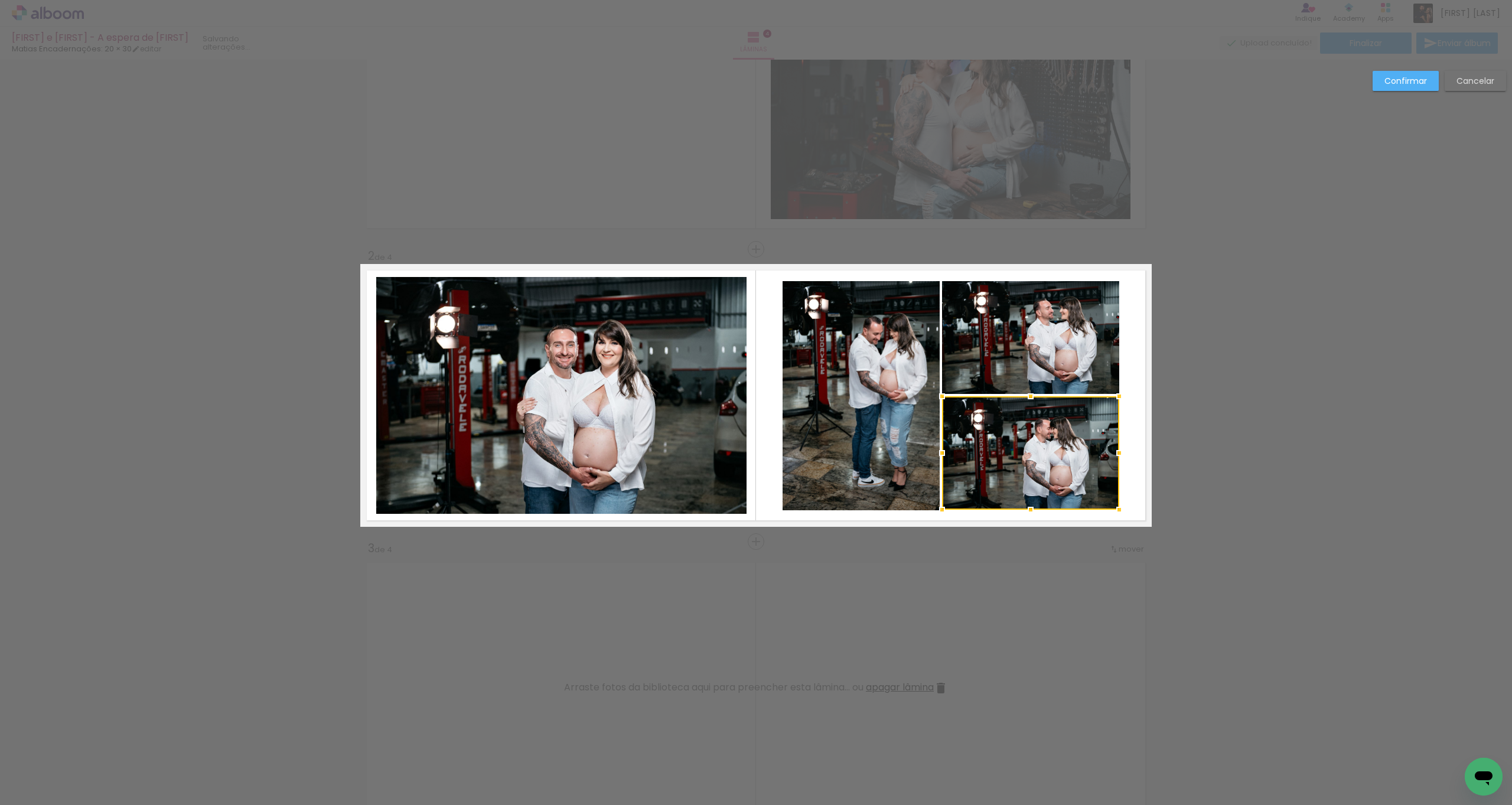 drag, startPoint x: 884, startPoint y: 429, endPoint x: 889, endPoint y: 421, distance: 9.433981 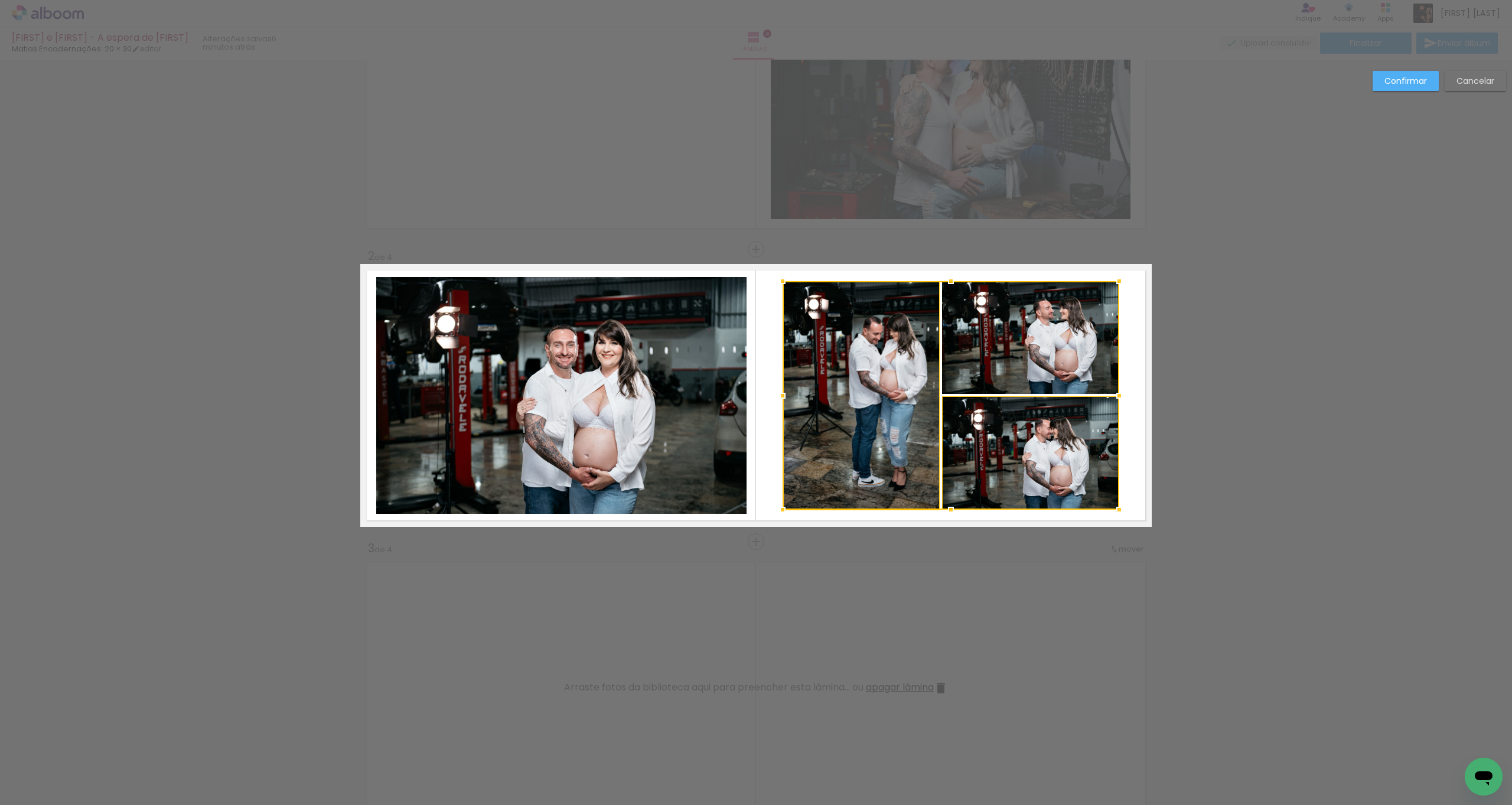 click at bounding box center (951, 395) 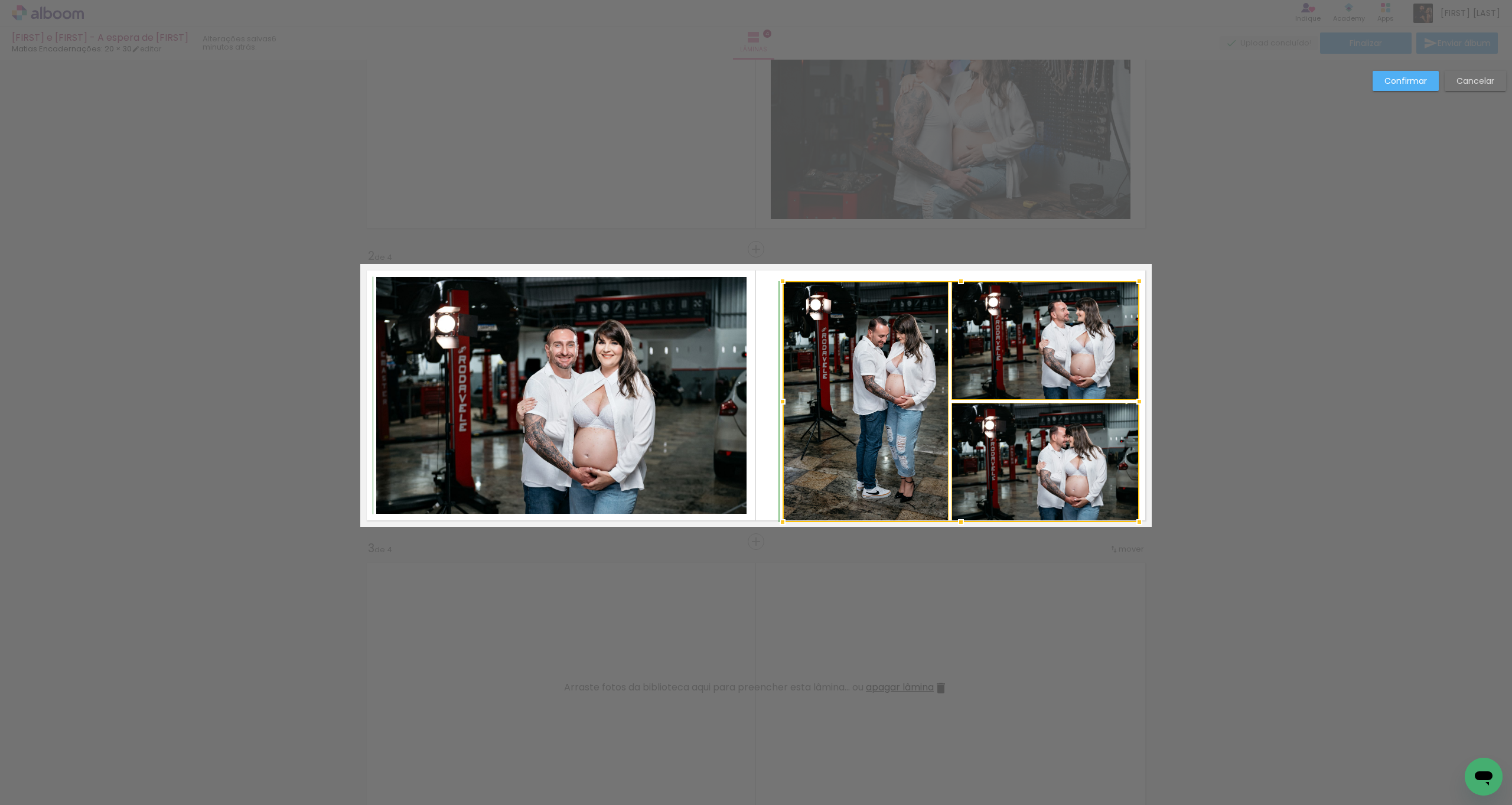 drag, startPoint x: 1115, startPoint y: 511, endPoint x: 1121, endPoint y: 511, distance: 6 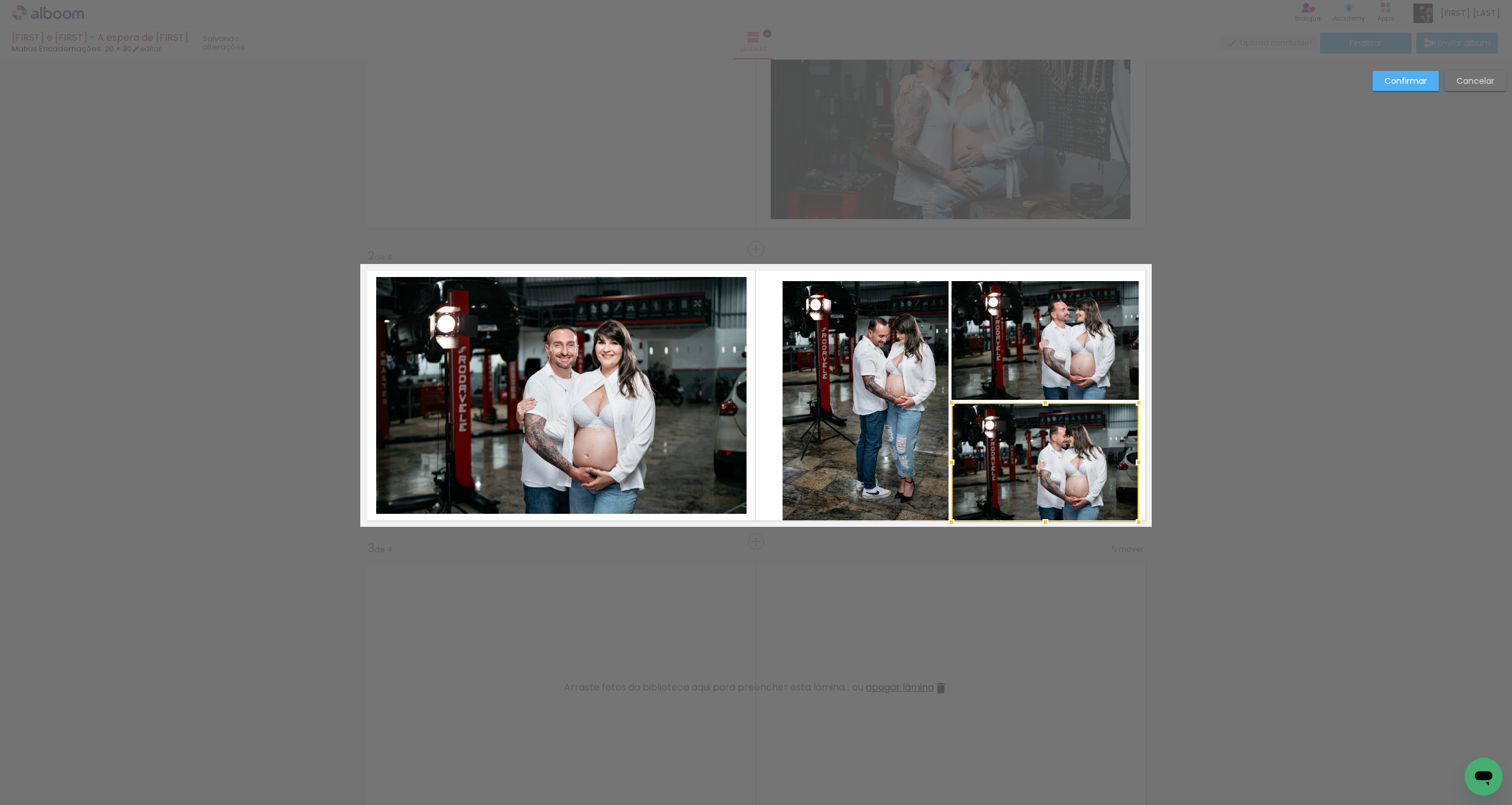 click 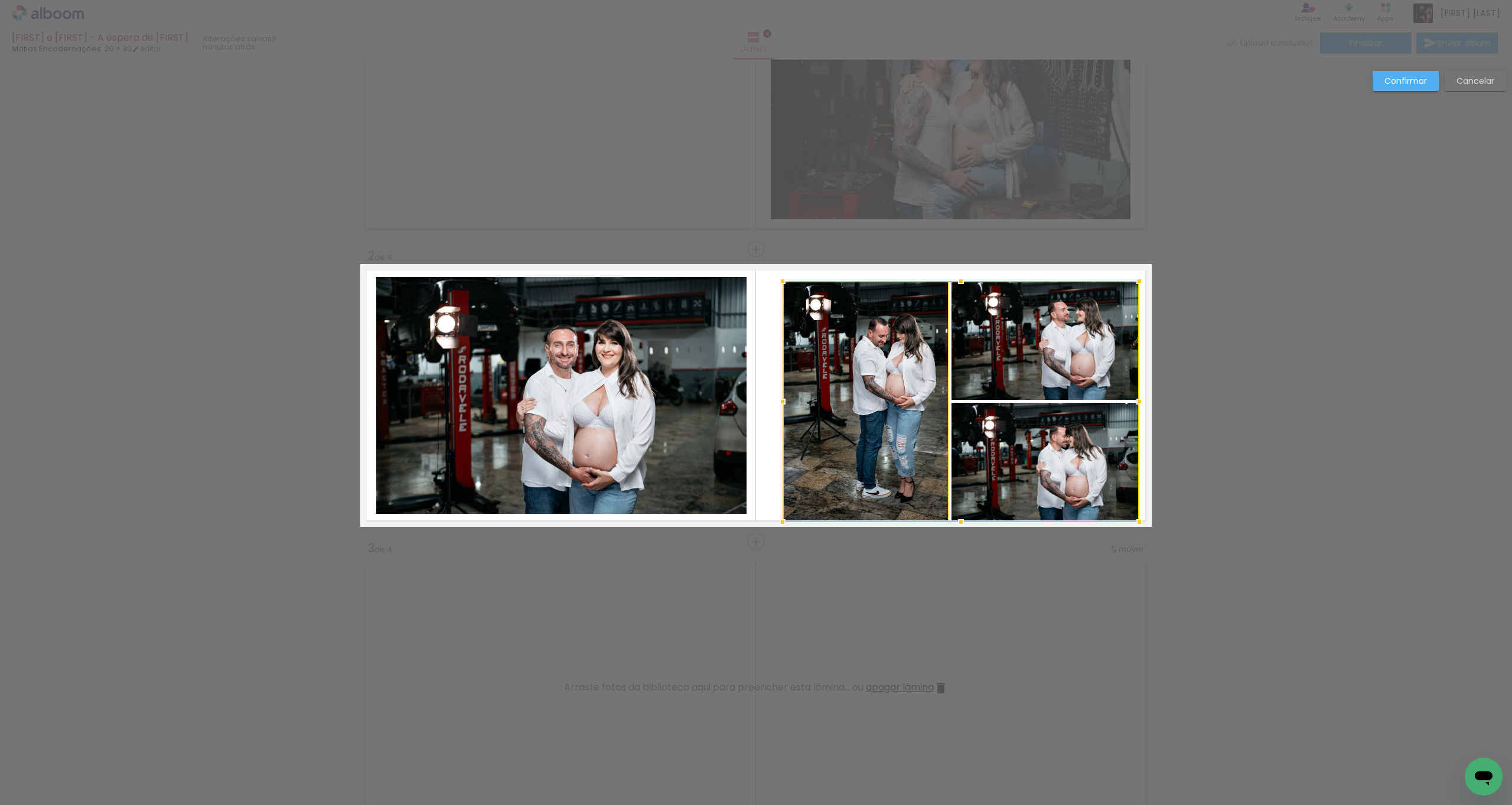 click at bounding box center (961, 402) 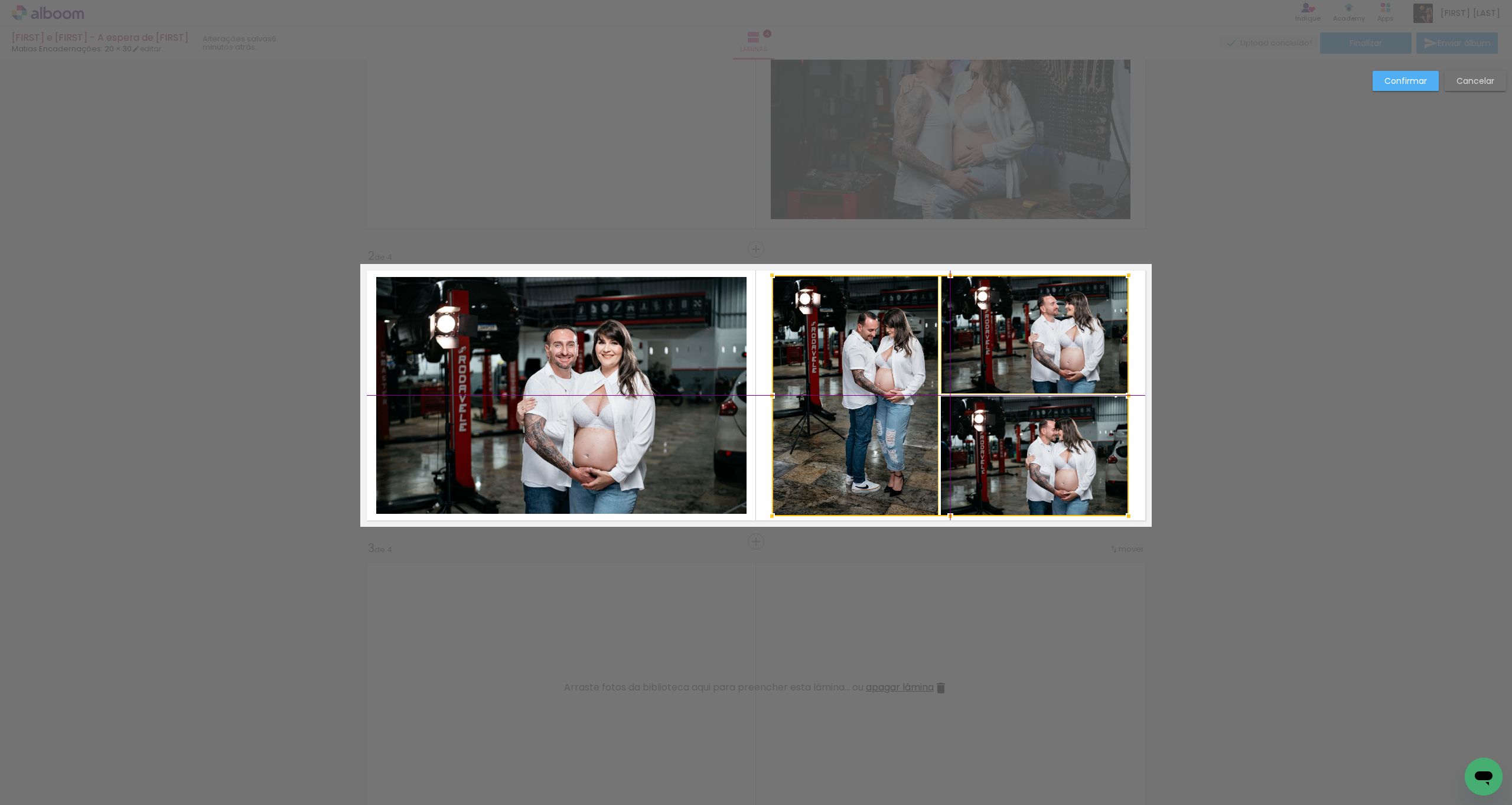 click at bounding box center (950, 396) 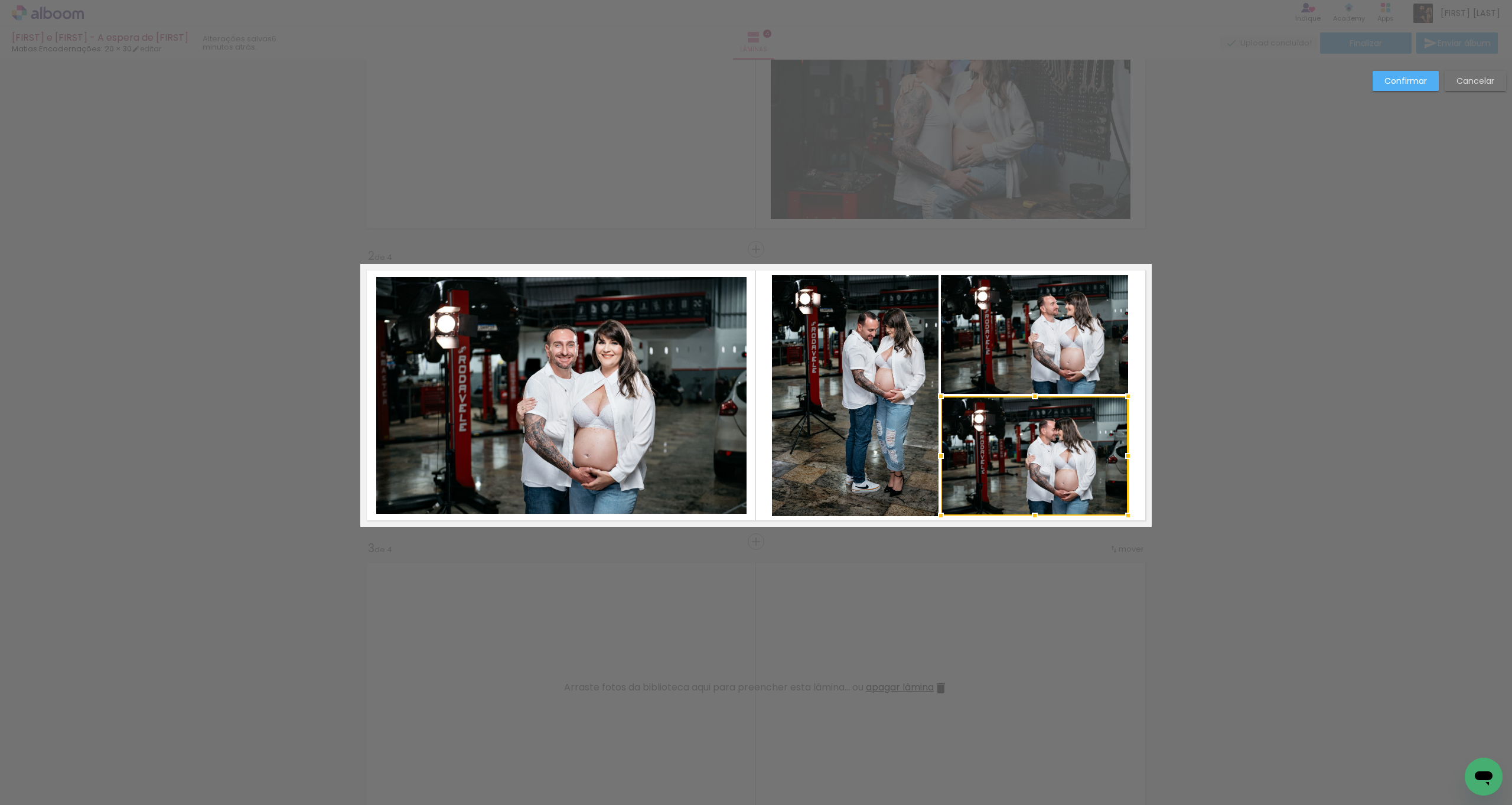 click on "Confirmar" at bounding box center [1406, 81] 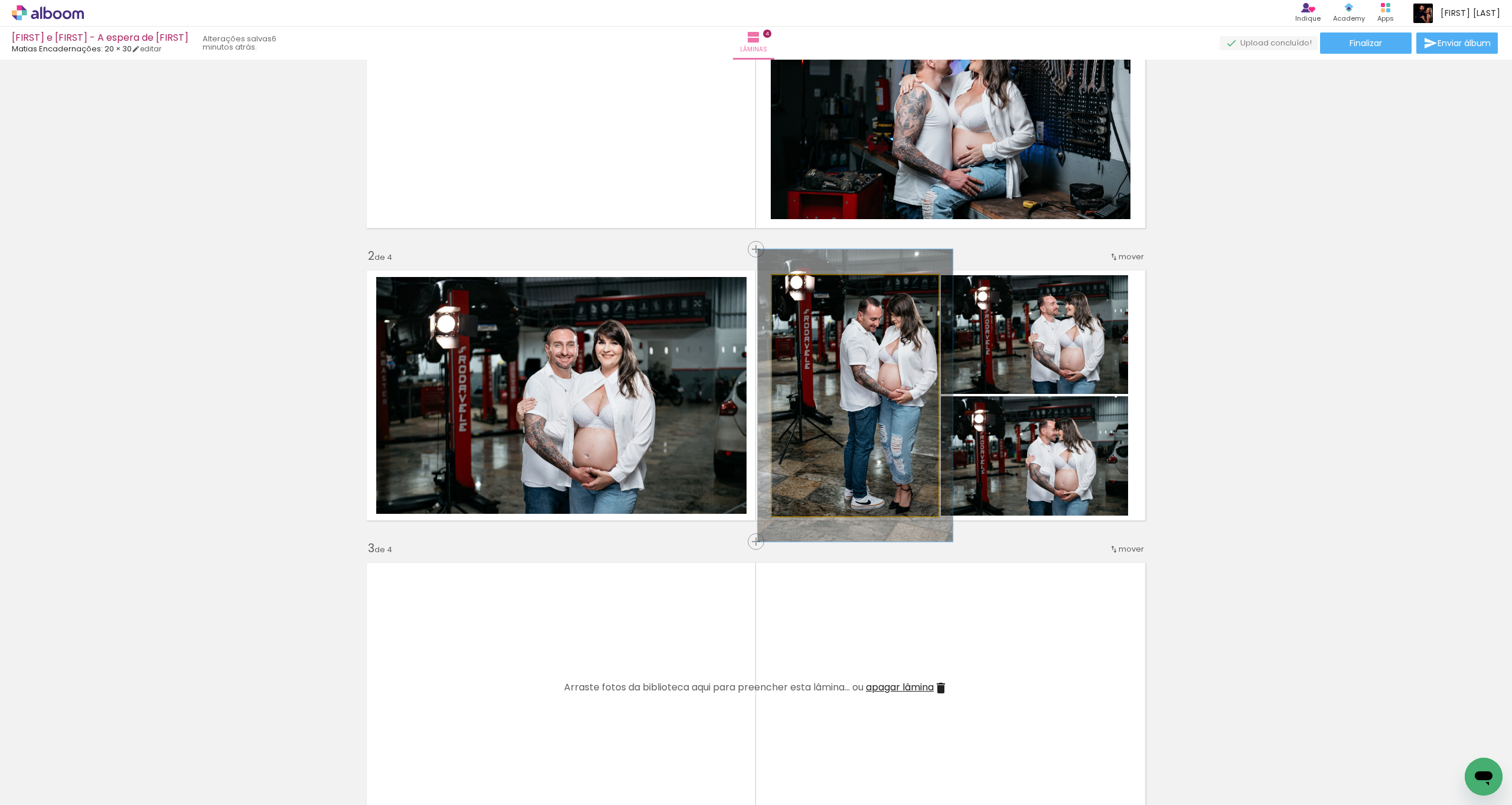 drag, startPoint x: 794, startPoint y: 285, endPoint x: 801, endPoint y: 287, distance: 7.28011 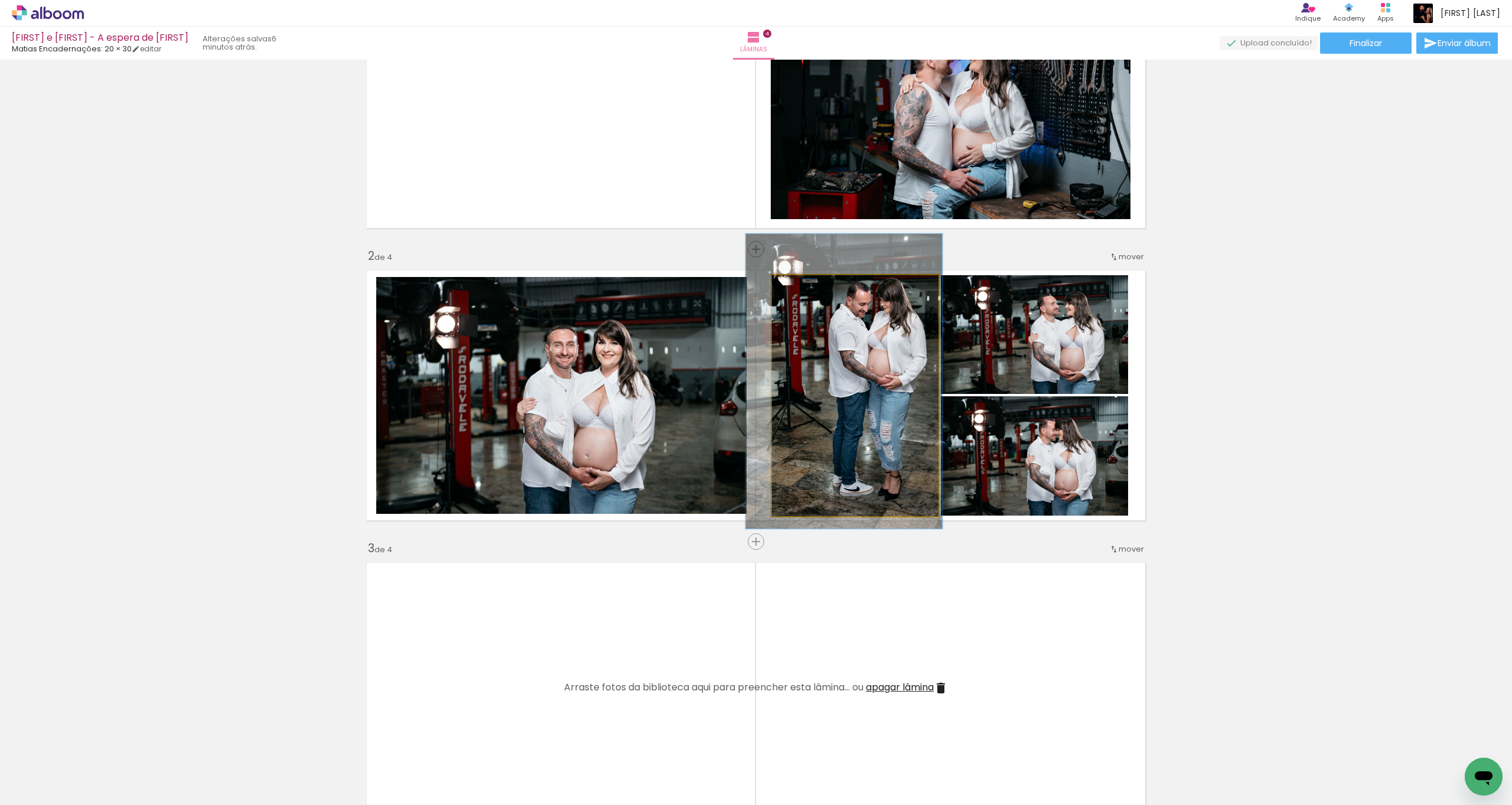 drag, startPoint x: 849, startPoint y: 425, endPoint x: 836, endPoint y: 397, distance: 30.870698 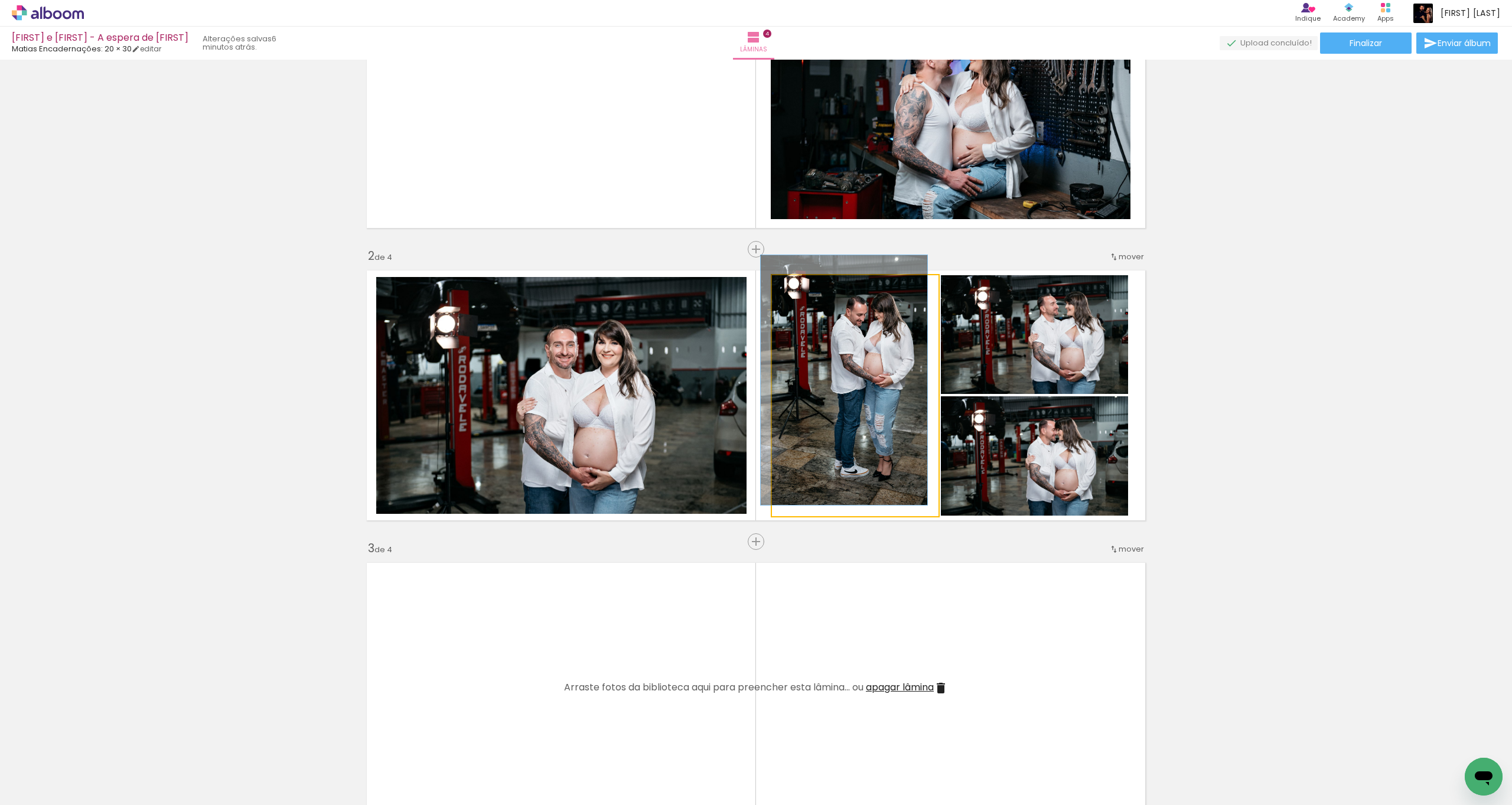 drag, startPoint x: 797, startPoint y: 285, endPoint x: 788, endPoint y: 303, distance: 20.12461 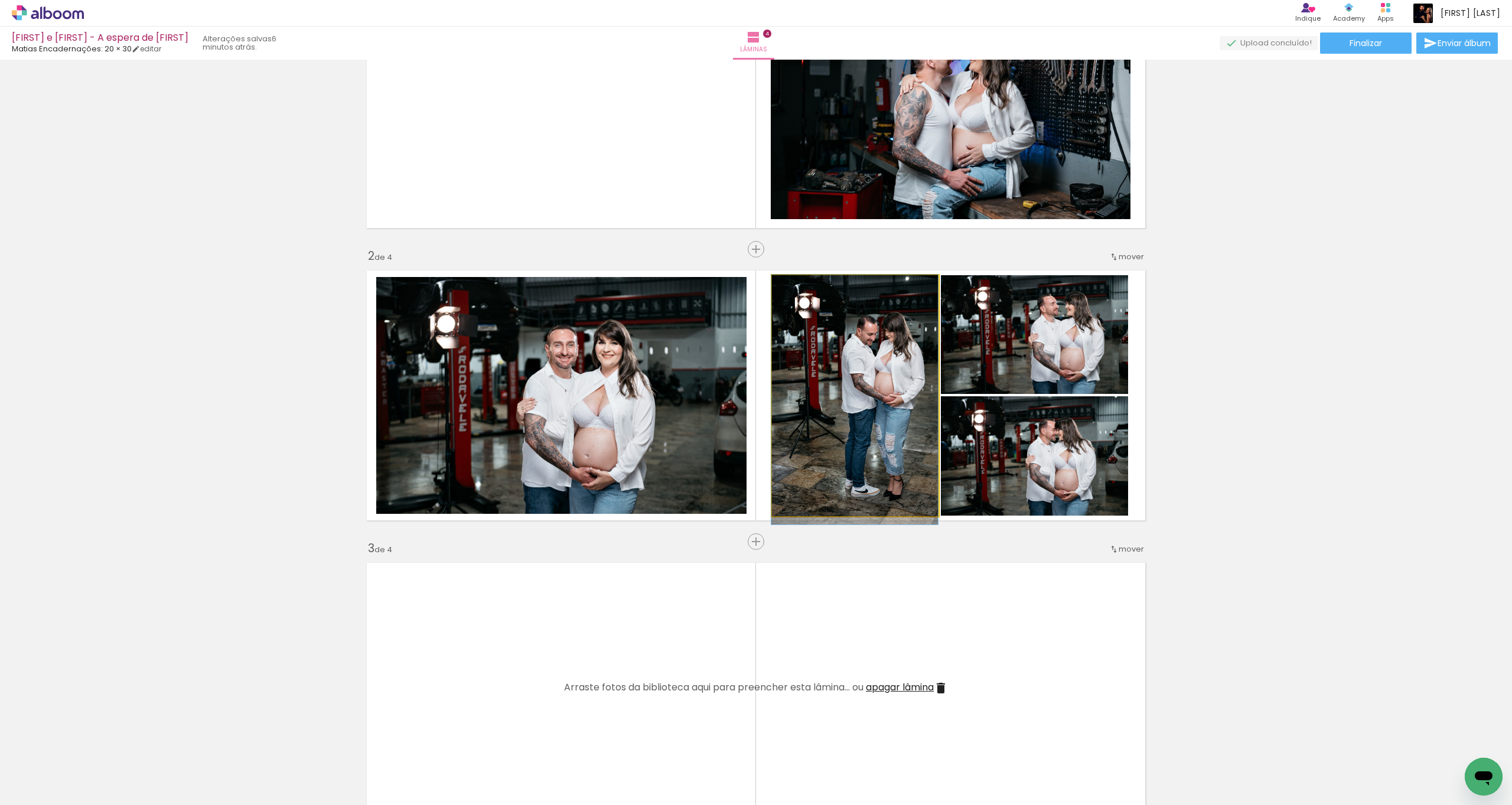 drag, startPoint x: 881, startPoint y: 409, endPoint x: 899, endPoint y: 409, distance: 18 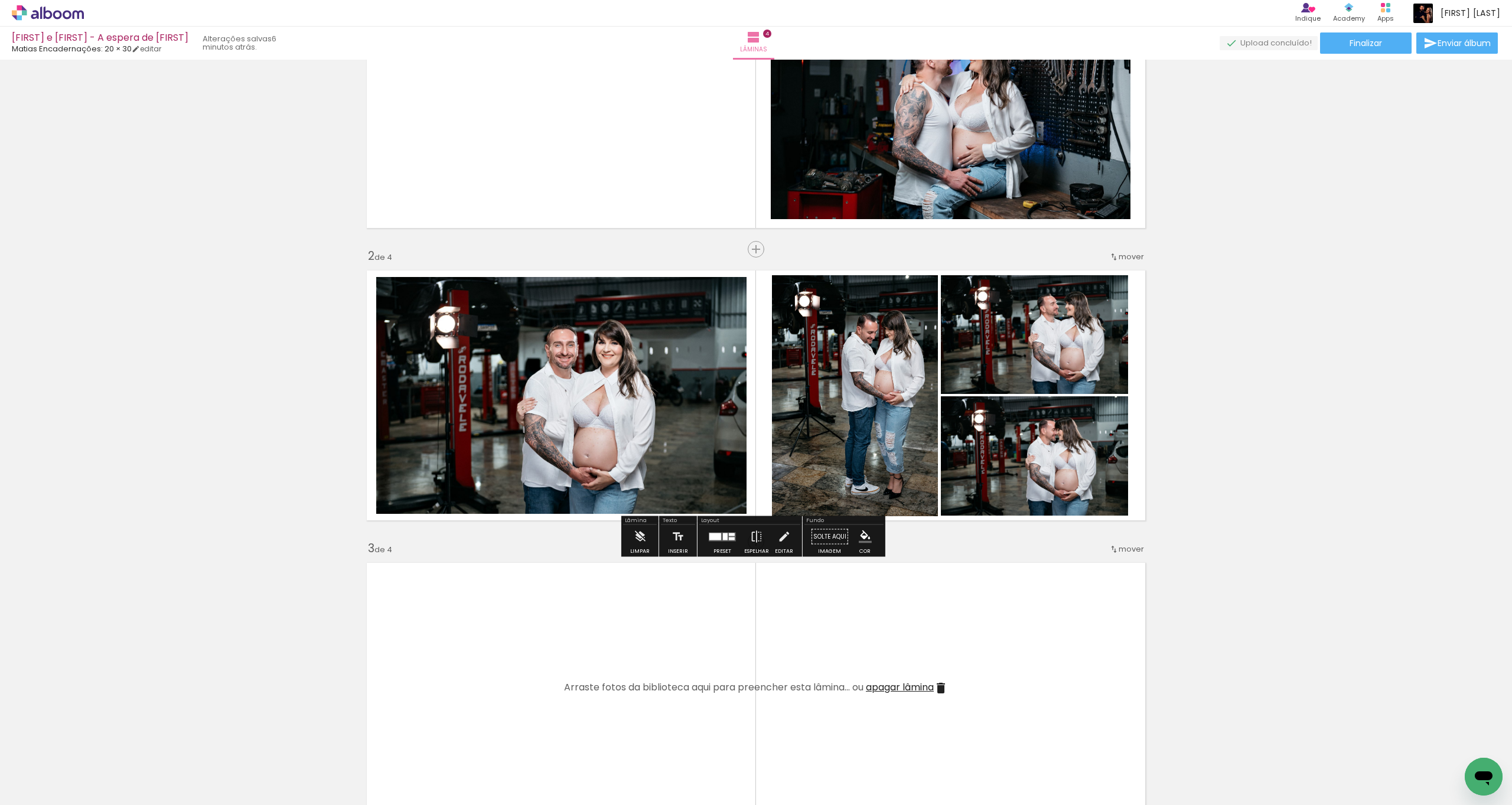 click on "Inserir lâmina 1  de 4  Inserir lâmina 2  de 4  Inserir lâmina 3  de 4  Inserir lâmina 4  de 4" at bounding box center [756, 673] 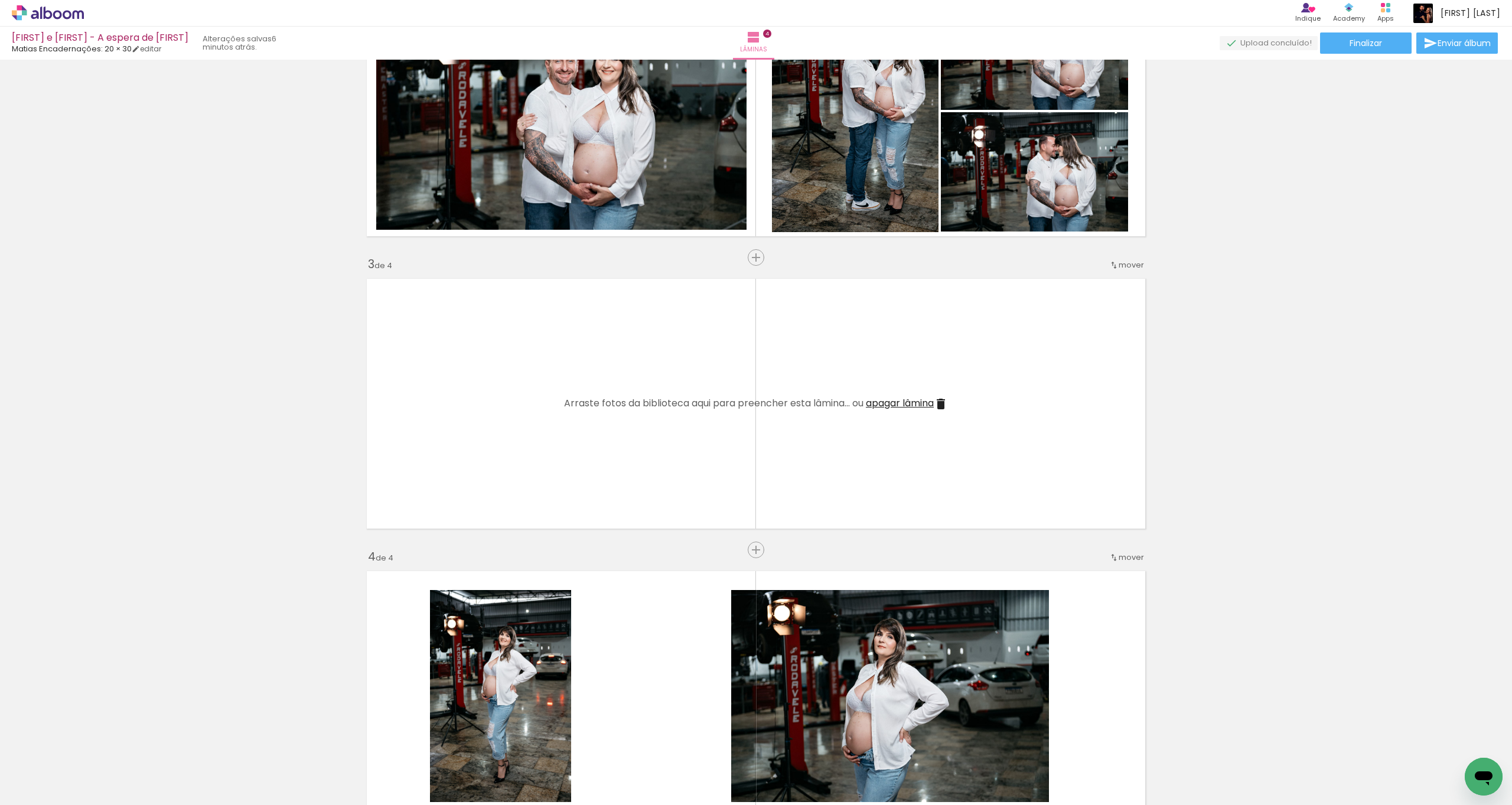 scroll, scrollTop: 416, scrollLeft: 0, axis: vertical 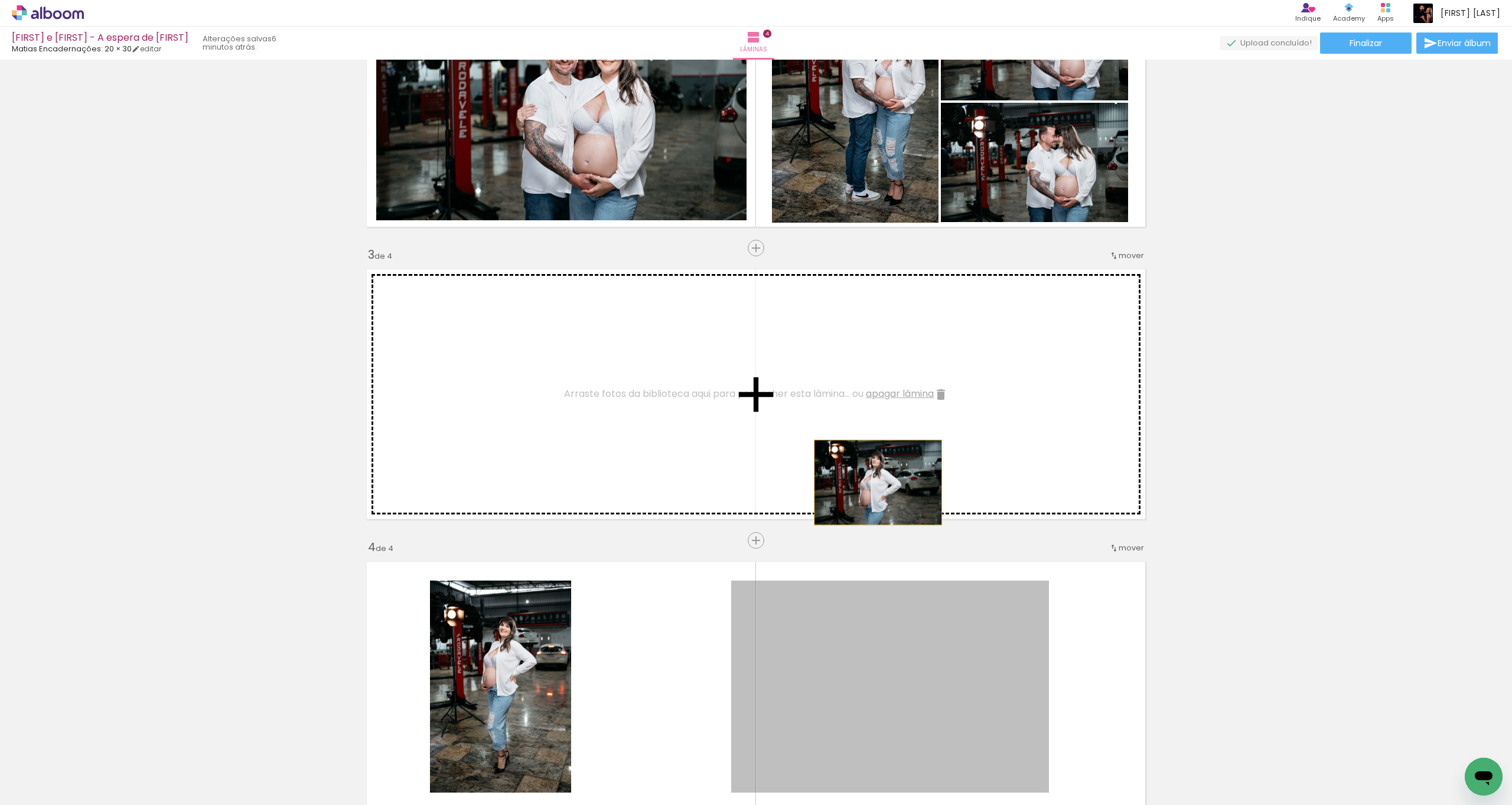 drag, startPoint x: 873, startPoint y: 674, endPoint x: 833, endPoint y: 444, distance: 233.45235 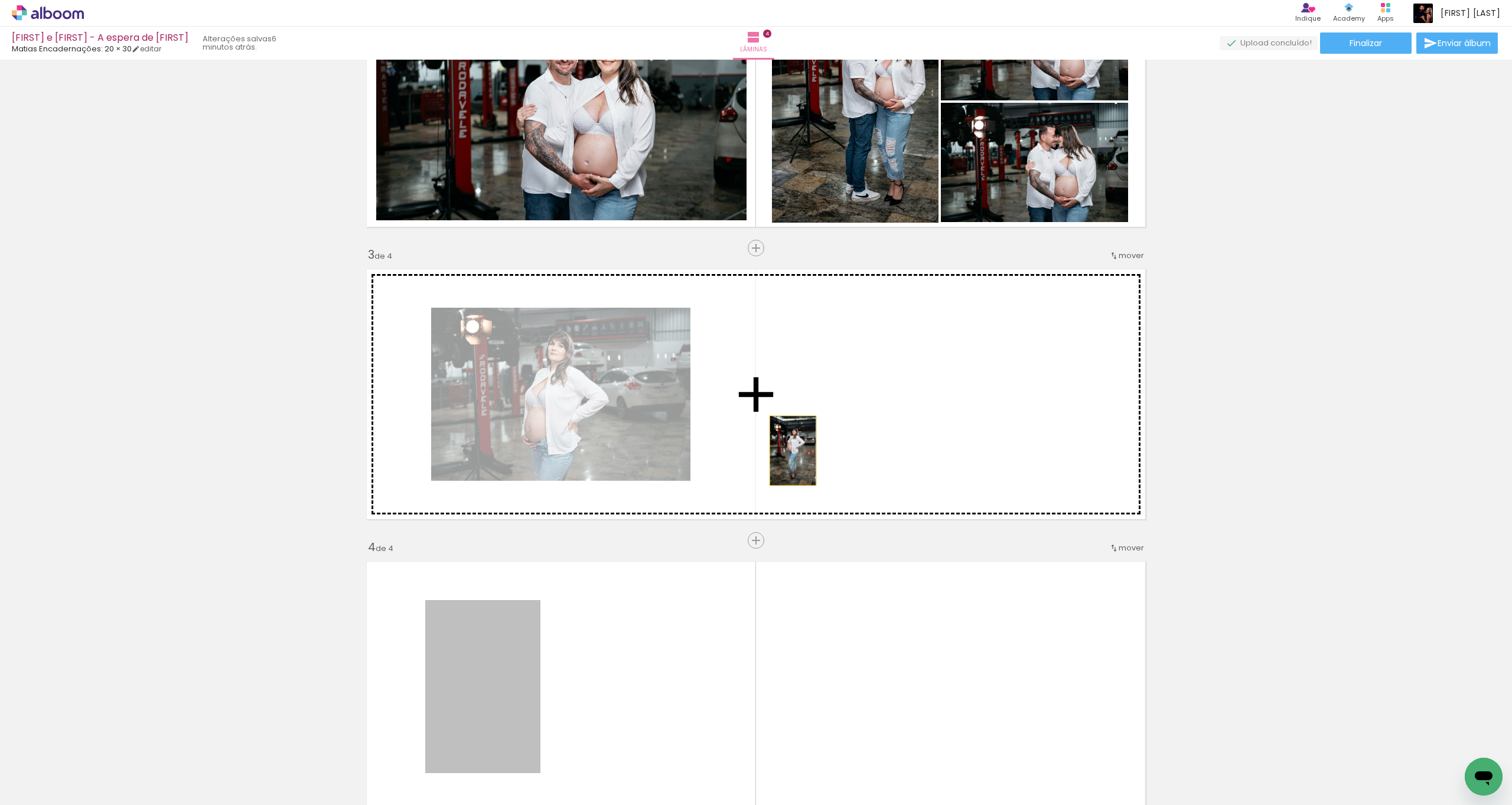 drag, startPoint x: 509, startPoint y: 677, endPoint x: 833, endPoint y: 386, distance: 435.4963 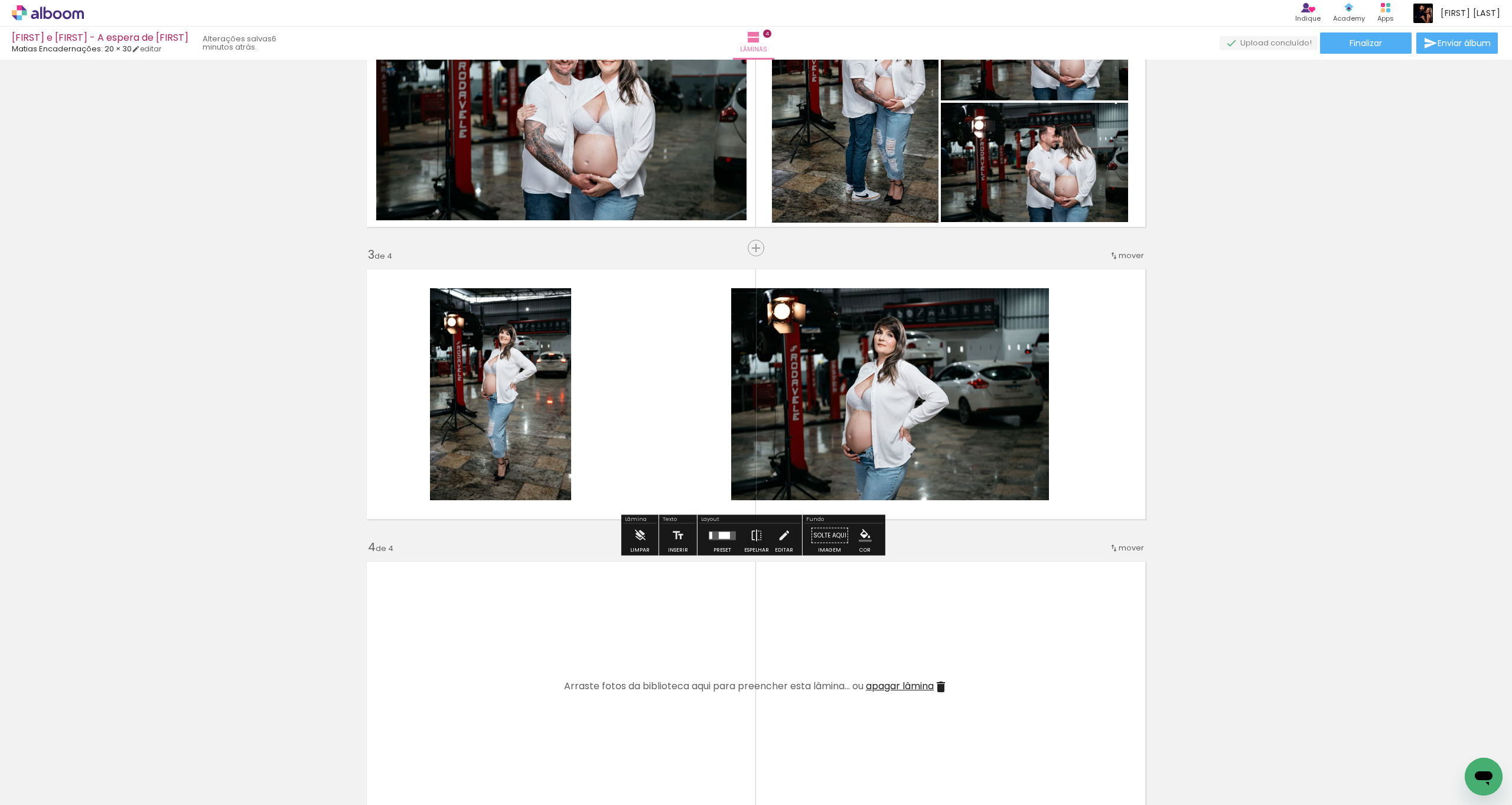 click at bounding box center [722, 536] 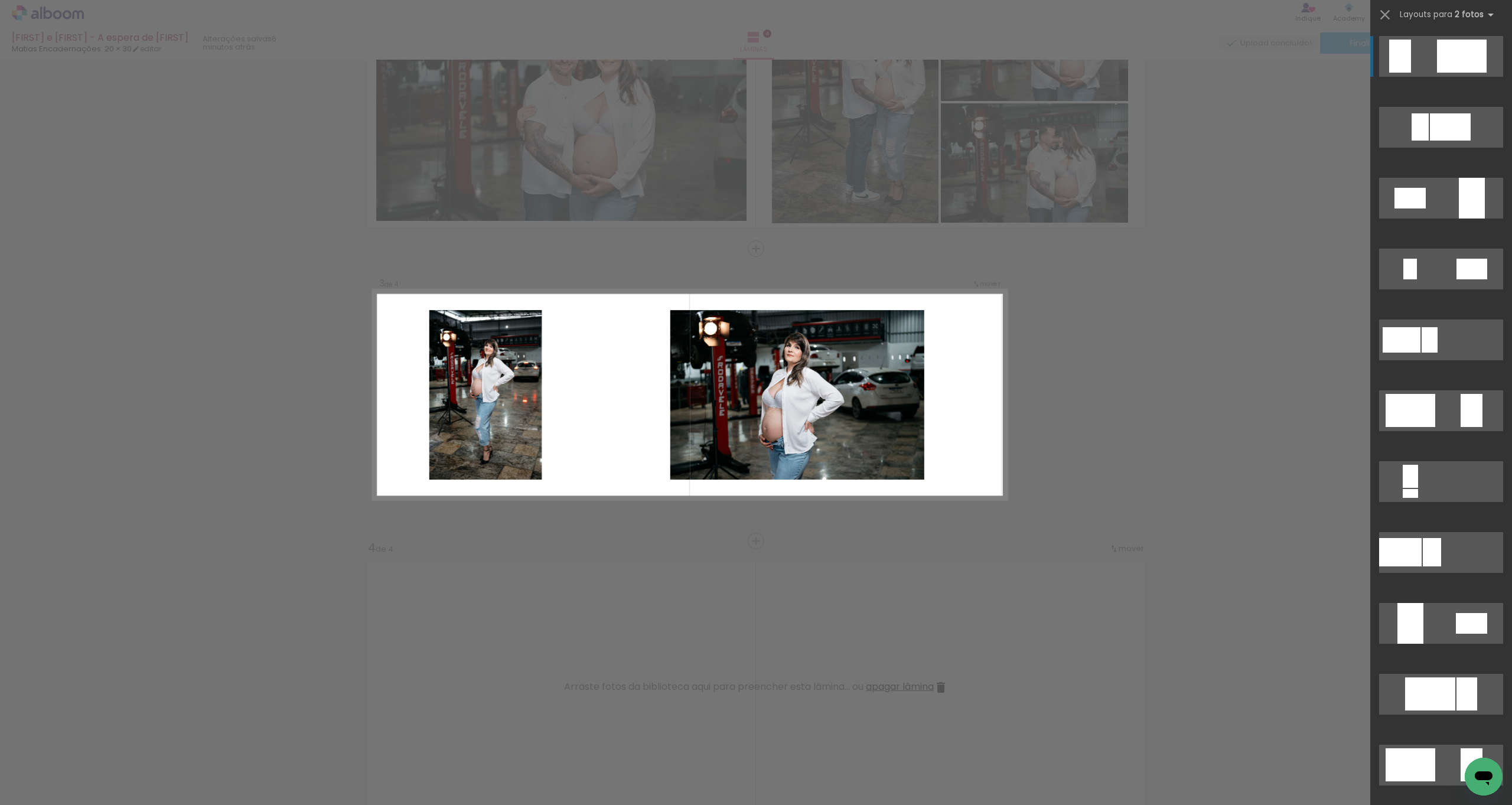 scroll, scrollTop: 415, scrollLeft: 0, axis: vertical 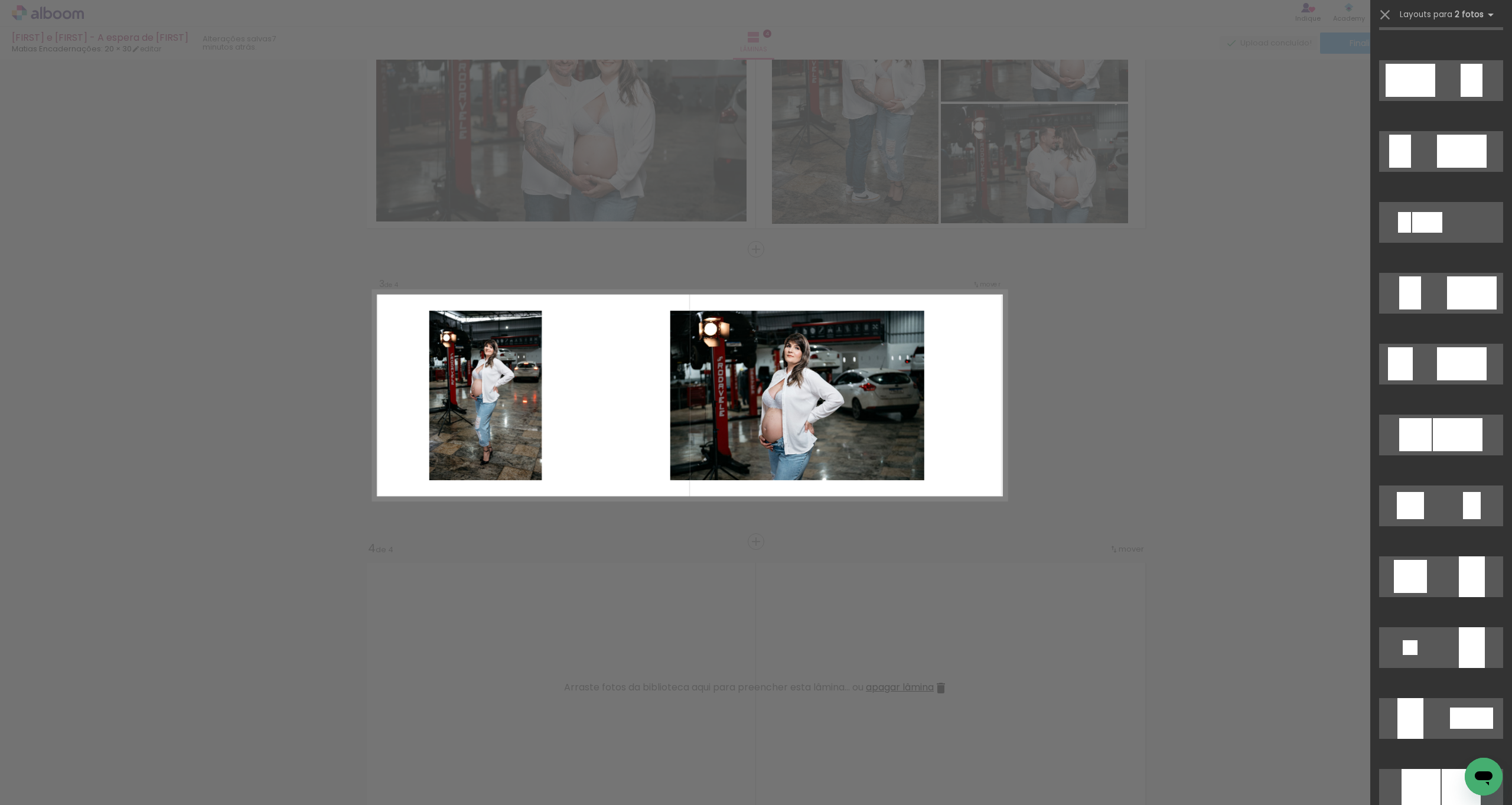 click 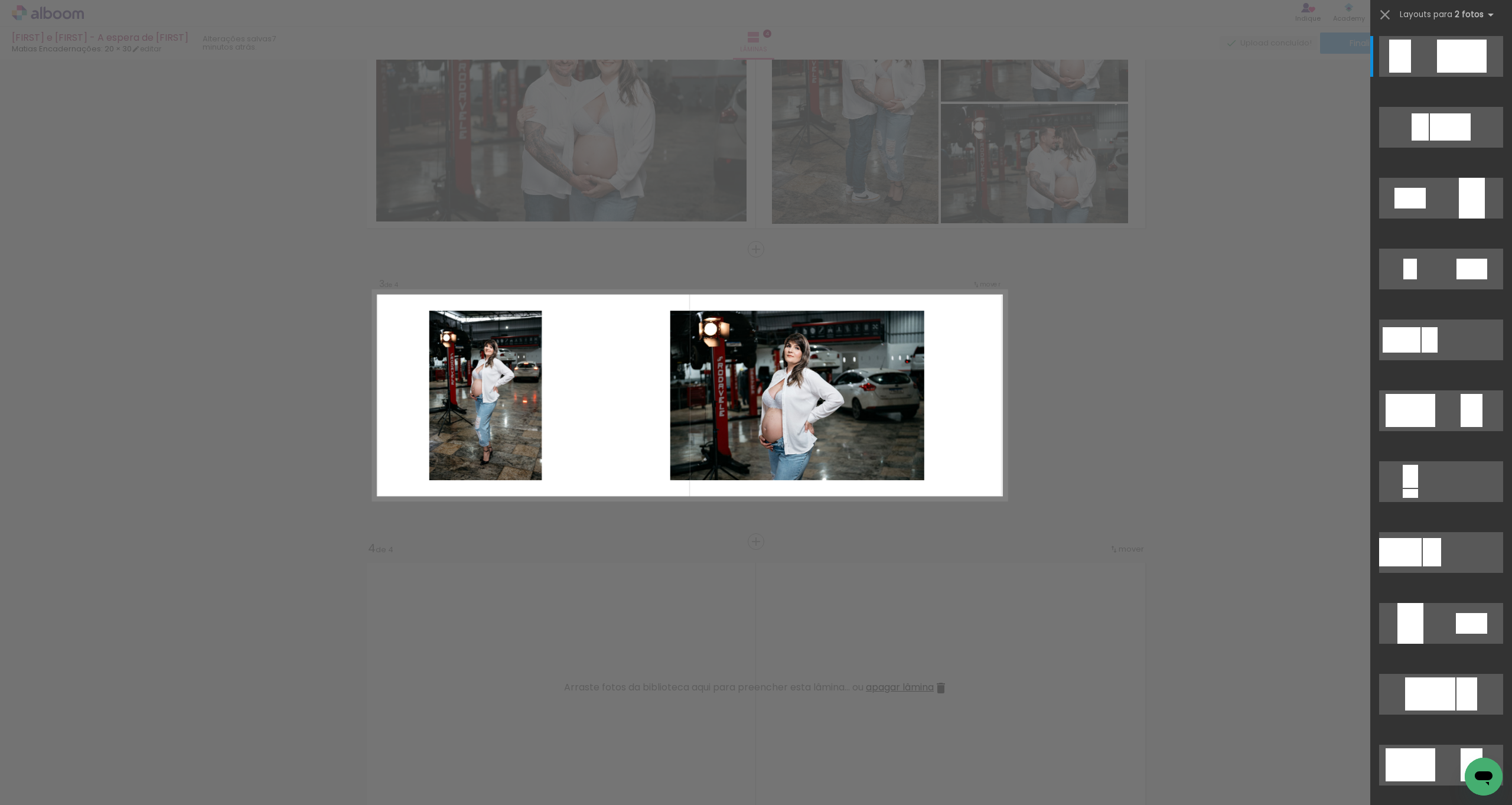click at bounding box center [690, 396] 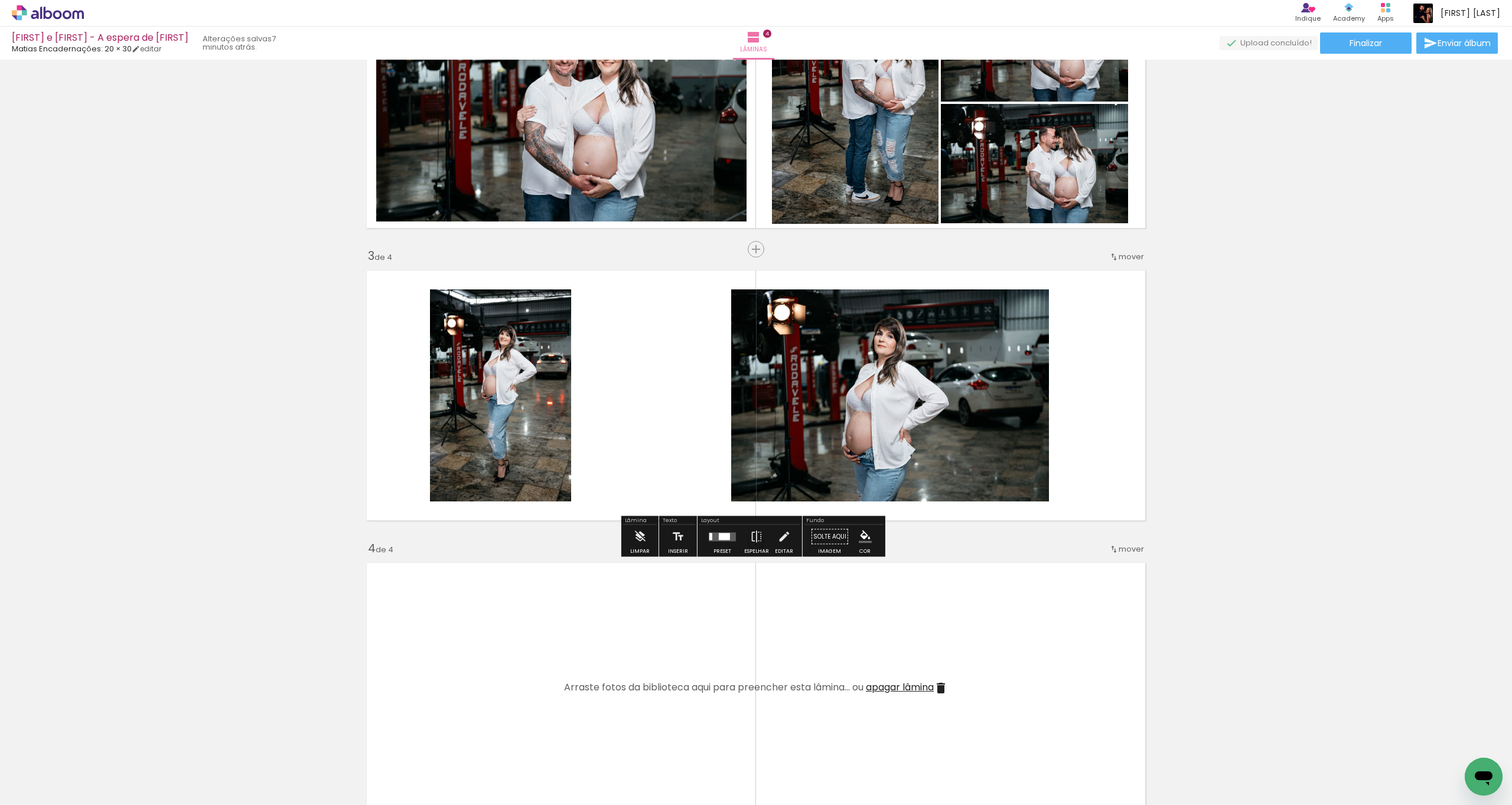 click on "Produtos Alboom Apps" at bounding box center (1386, 13) 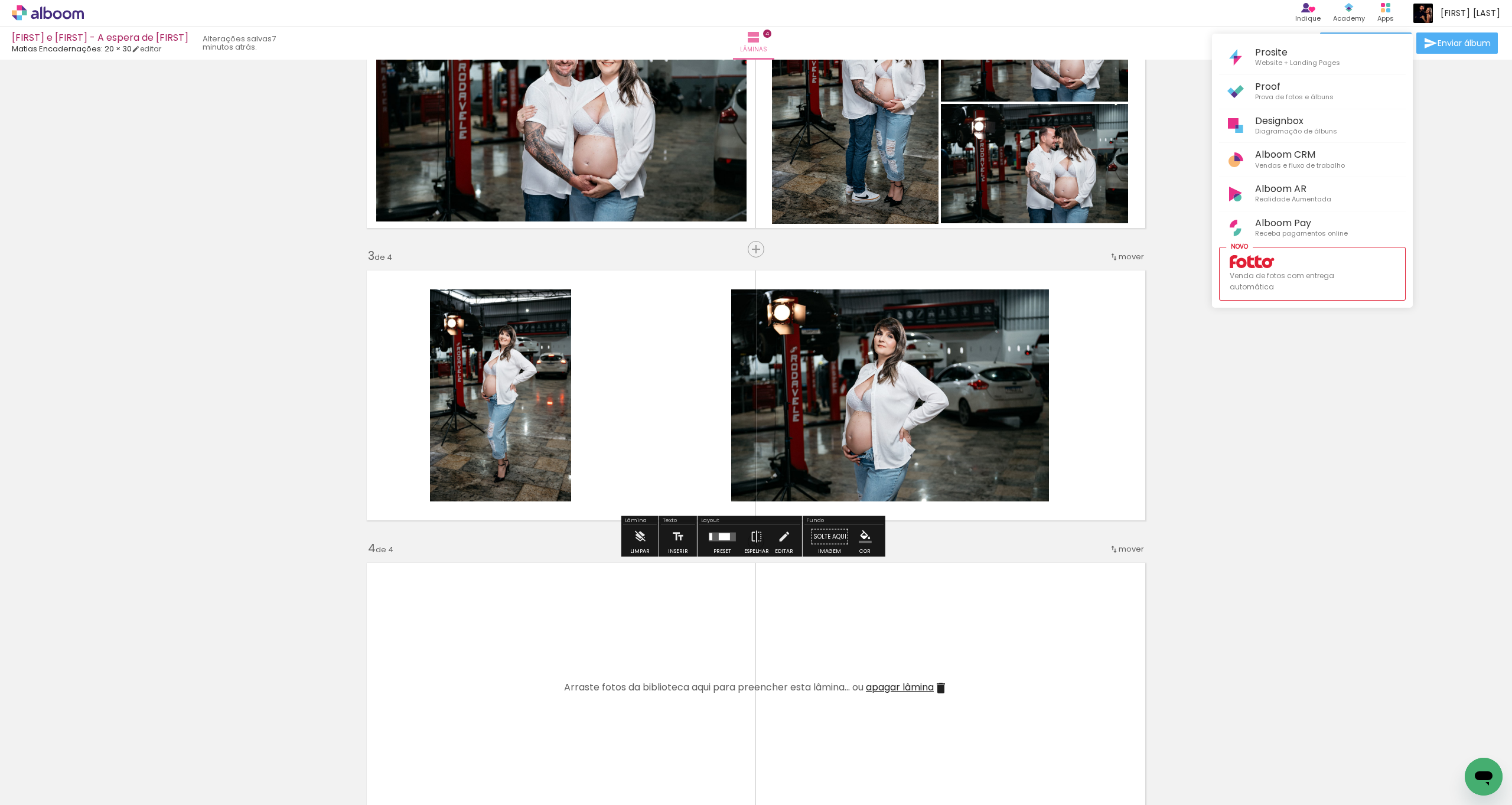 click at bounding box center (756, 402) 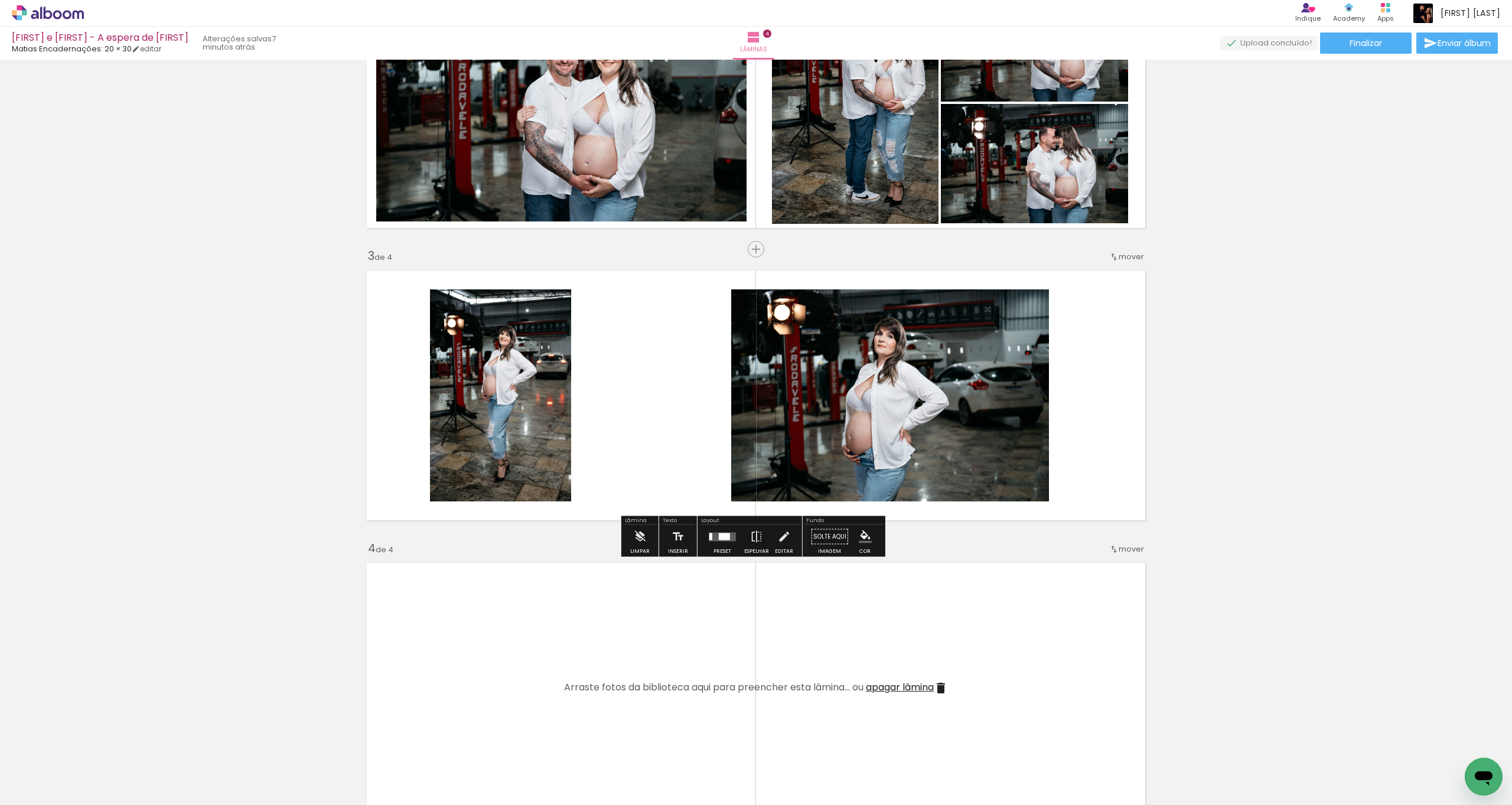 click 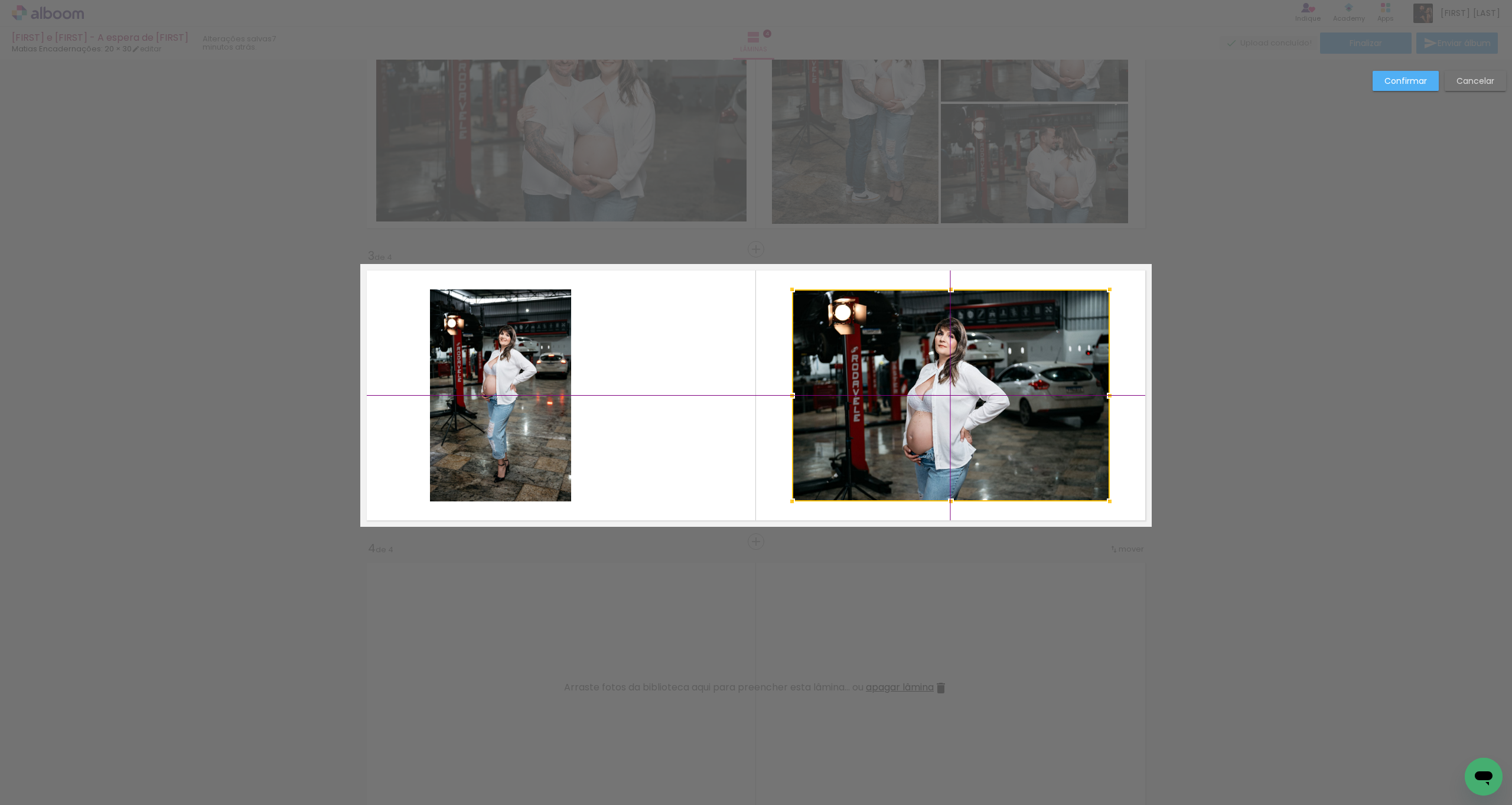 drag, startPoint x: 853, startPoint y: 395, endPoint x: 911, endPoint y: 395, distance: 58 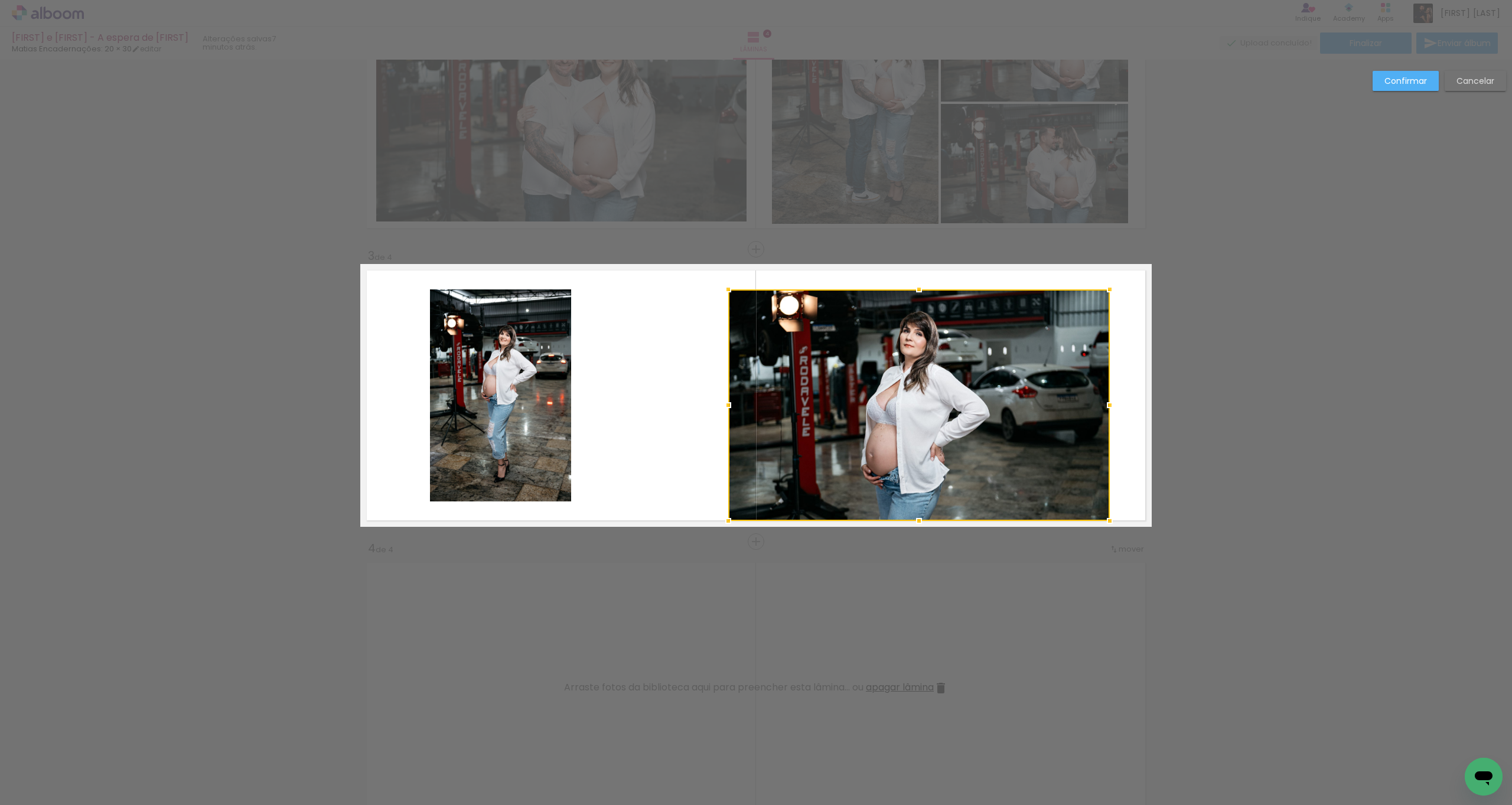 drag, startPoint x: 787, startPoint y: 503, endPoint x: 726, endPoint y: 529, distance: 66.30988 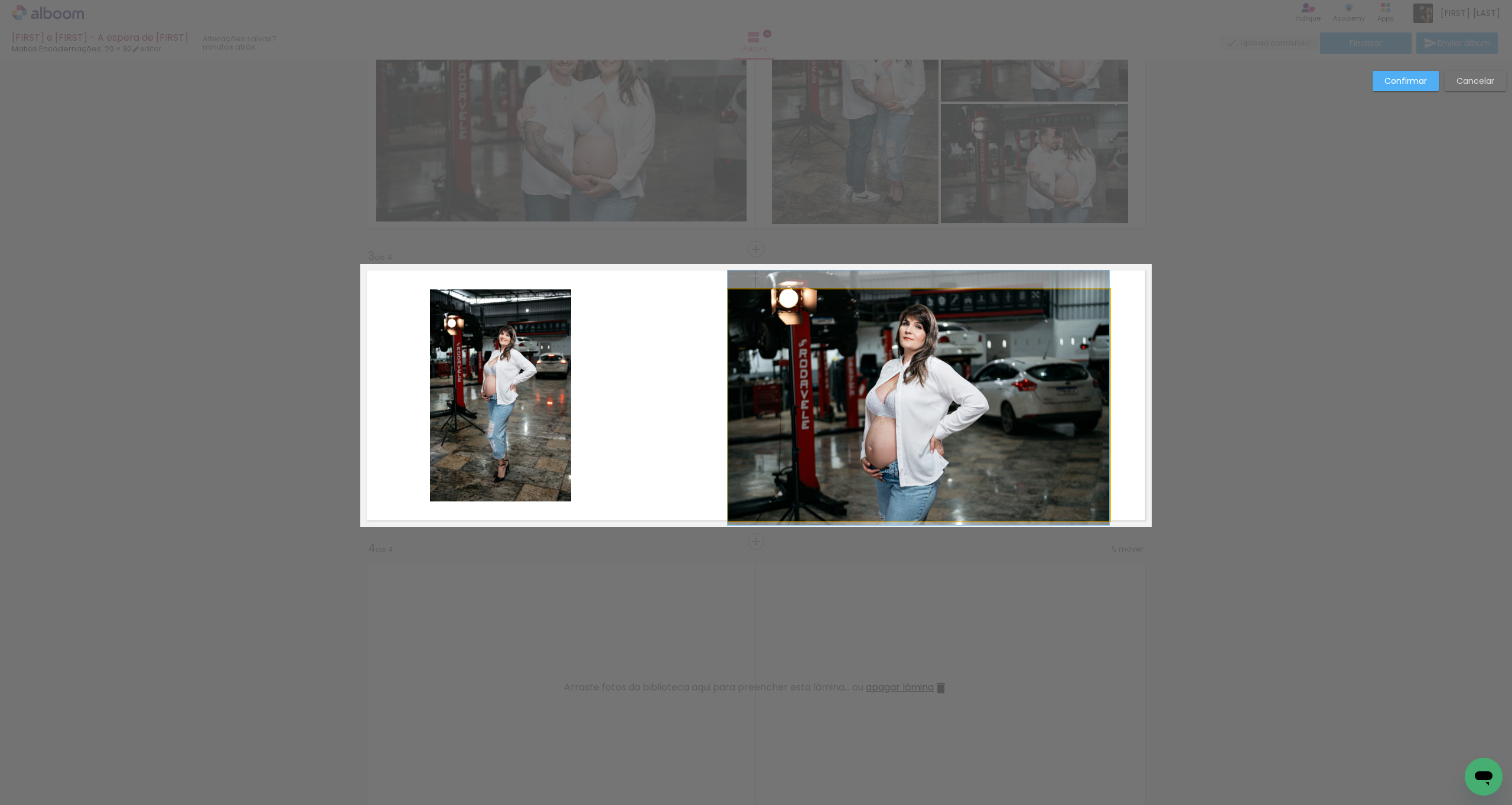 drag, startPoint x: 896, startPoint y: 425, endPoint x: 880, endPoint y: 419, distance: 17.08801 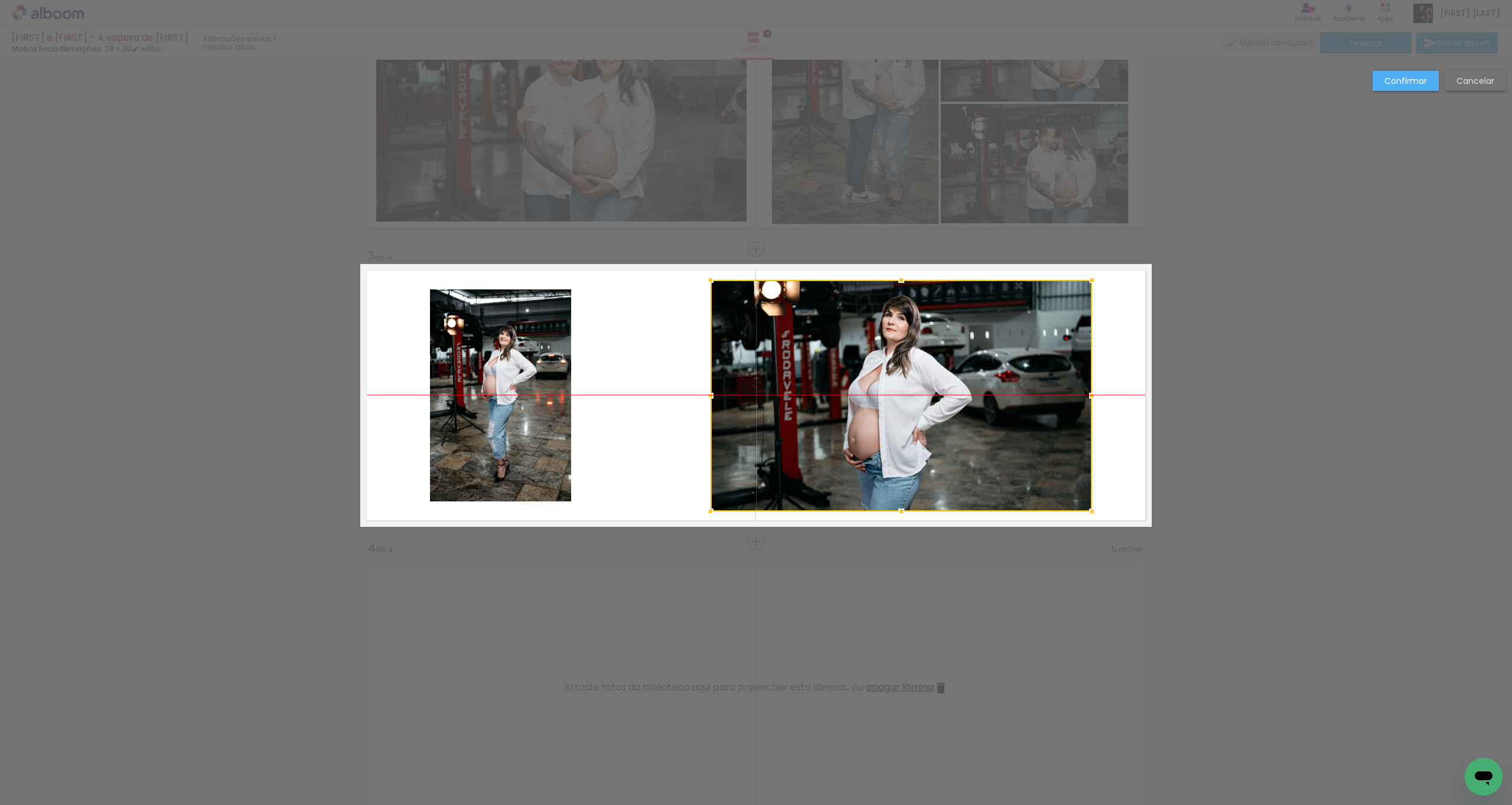 drag, startPoint x: 926, startPoint y: 414, endPoint x: 910, endPoint y: 409, distance: 16.763055 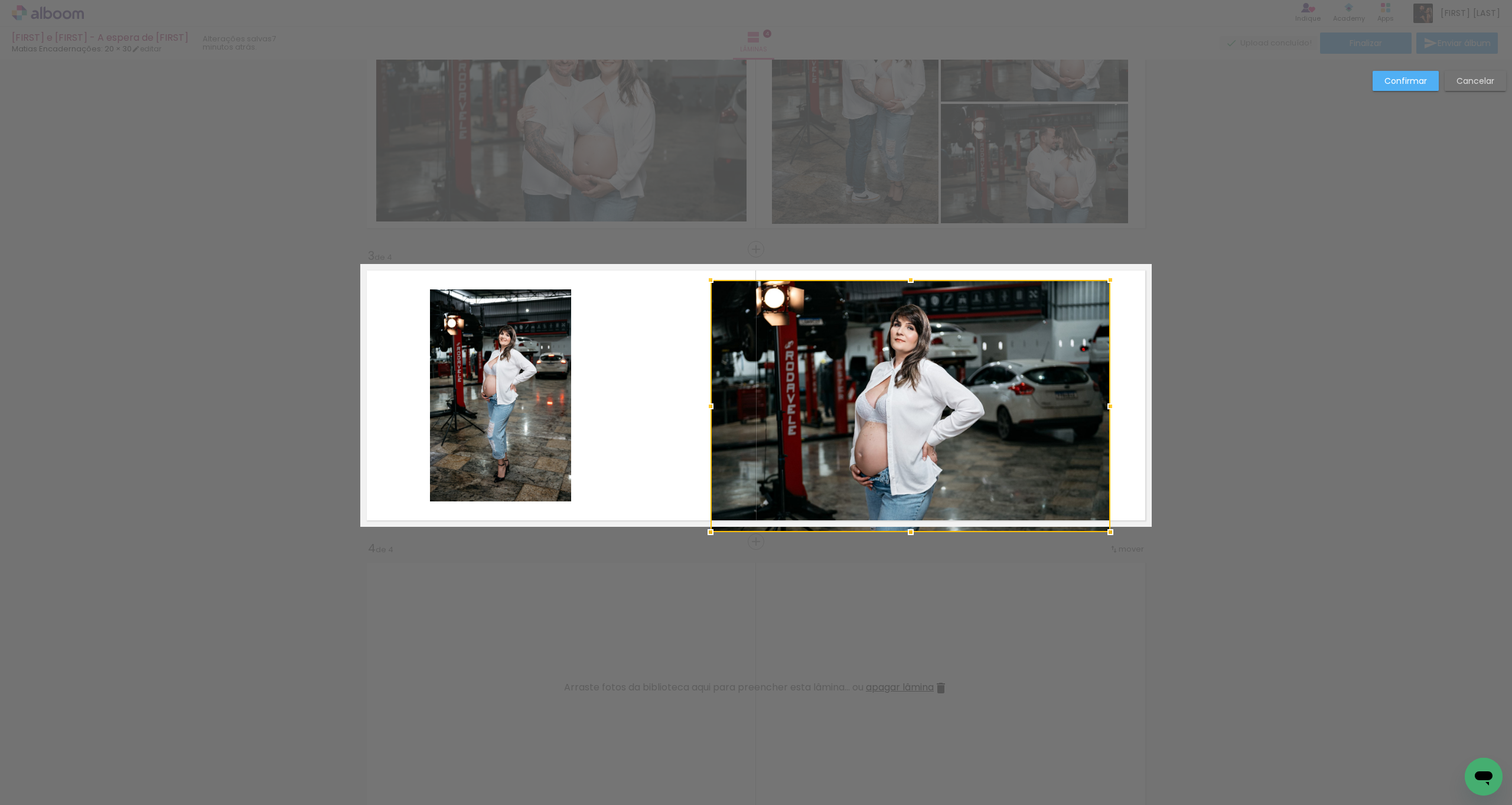 drag, startPoint x: 1089, startPoint y: 510, endPoint x: 1106, endPoint y: 518, distance: 18.788294 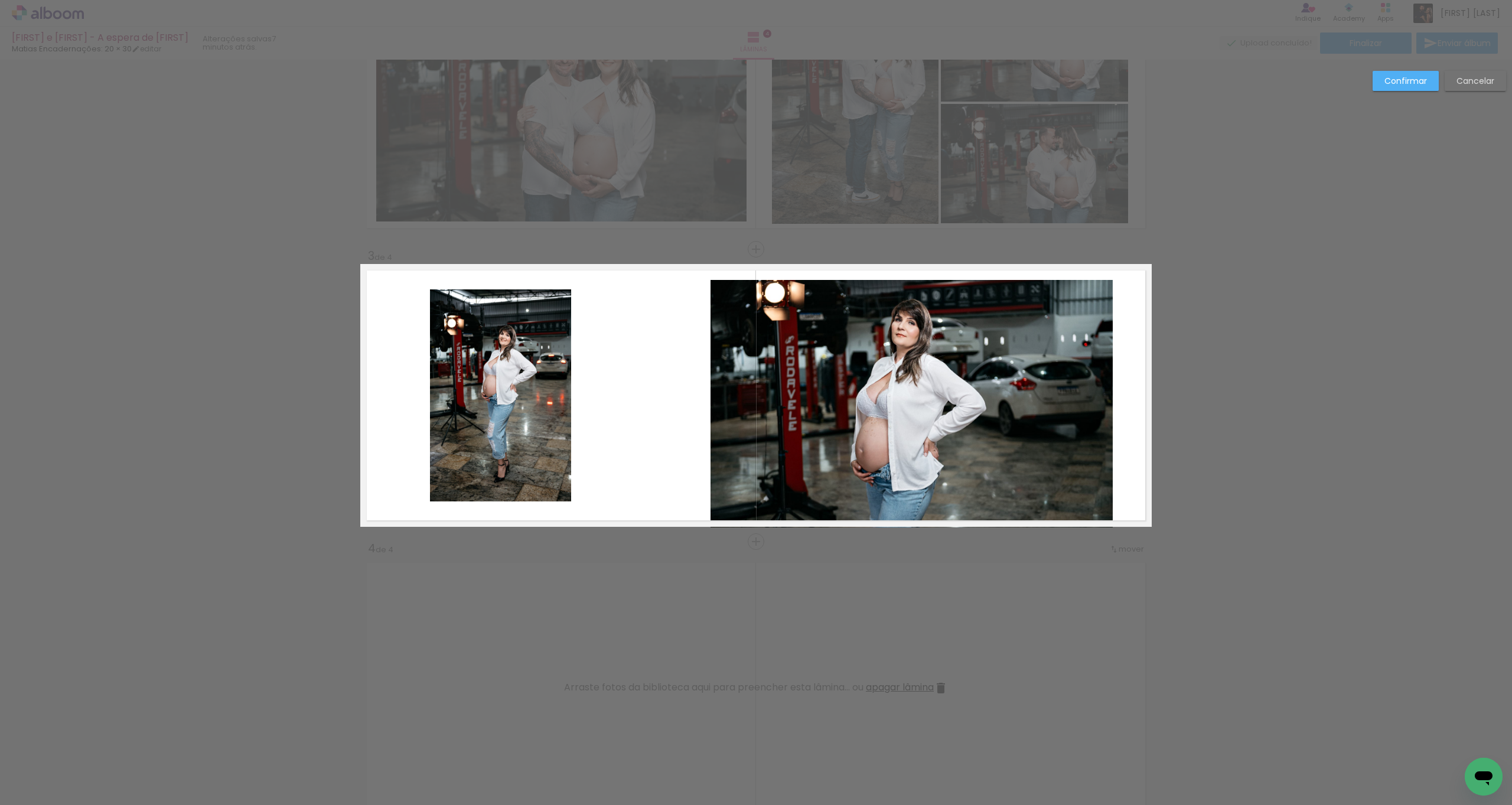 click 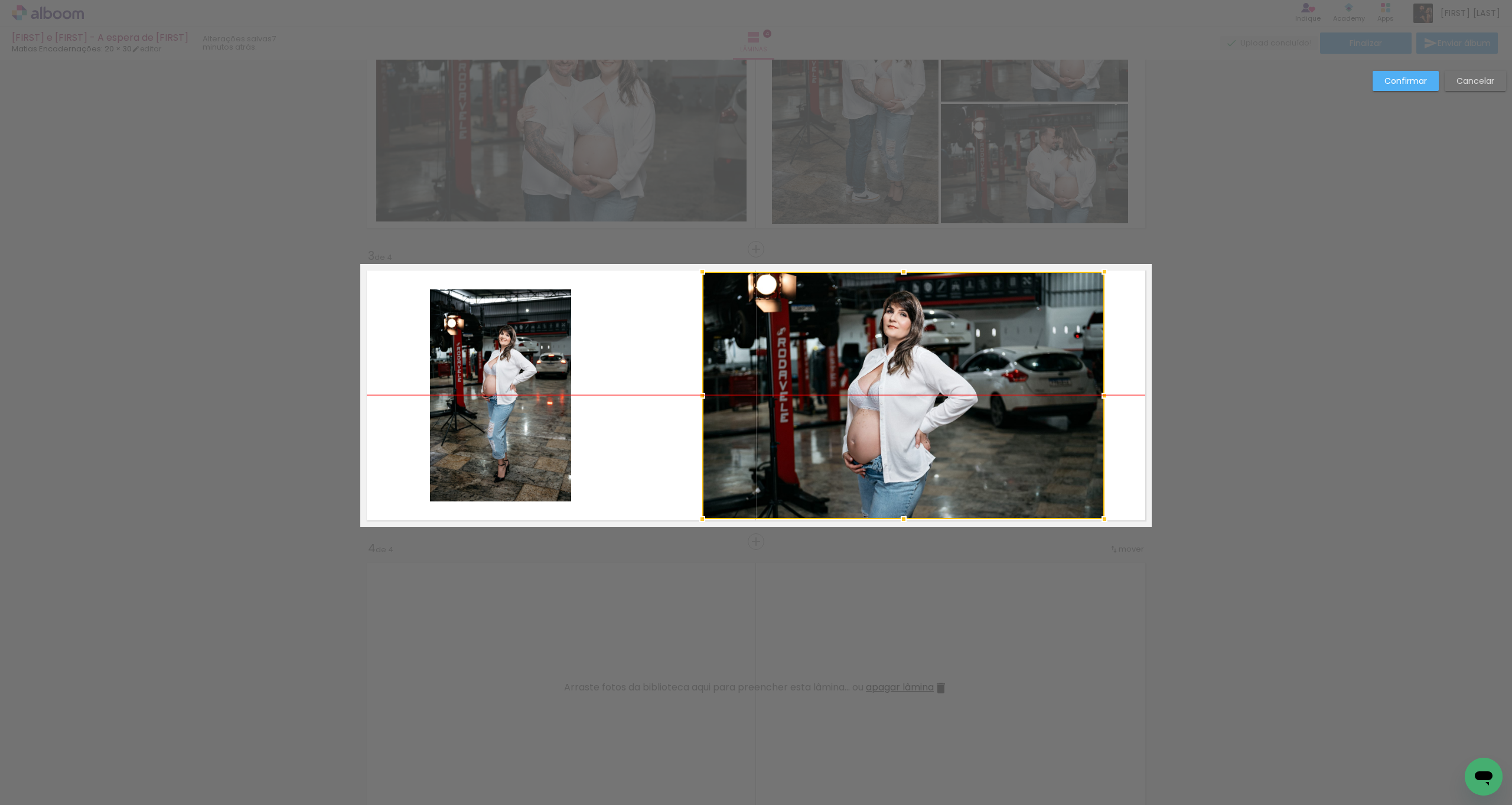 drag, startPoint x: 917, startPoint y: 406, endPoint x: 908, endPoint y: 397, distance: 12.727922 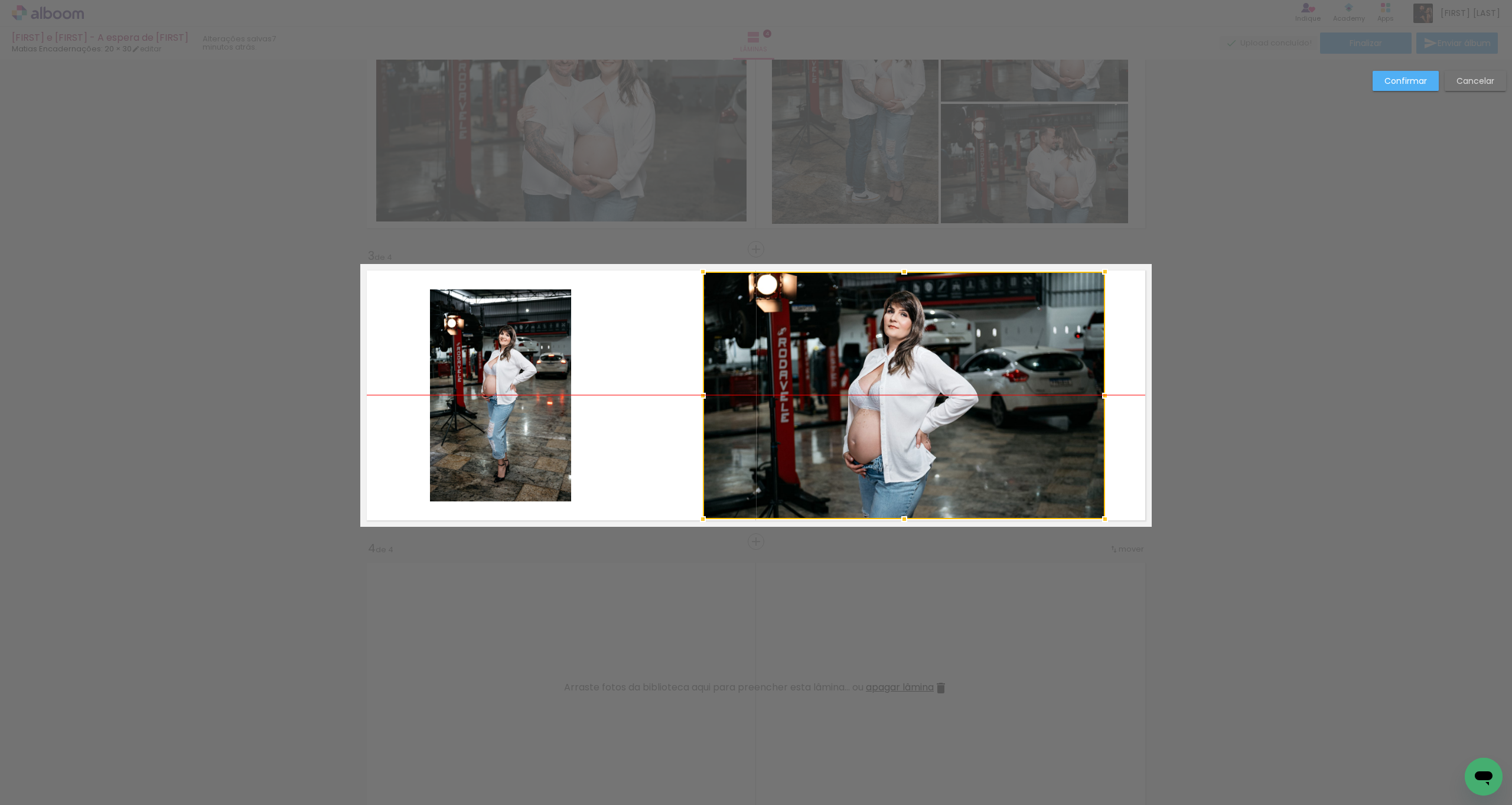 click at bounding box center (904, 395) 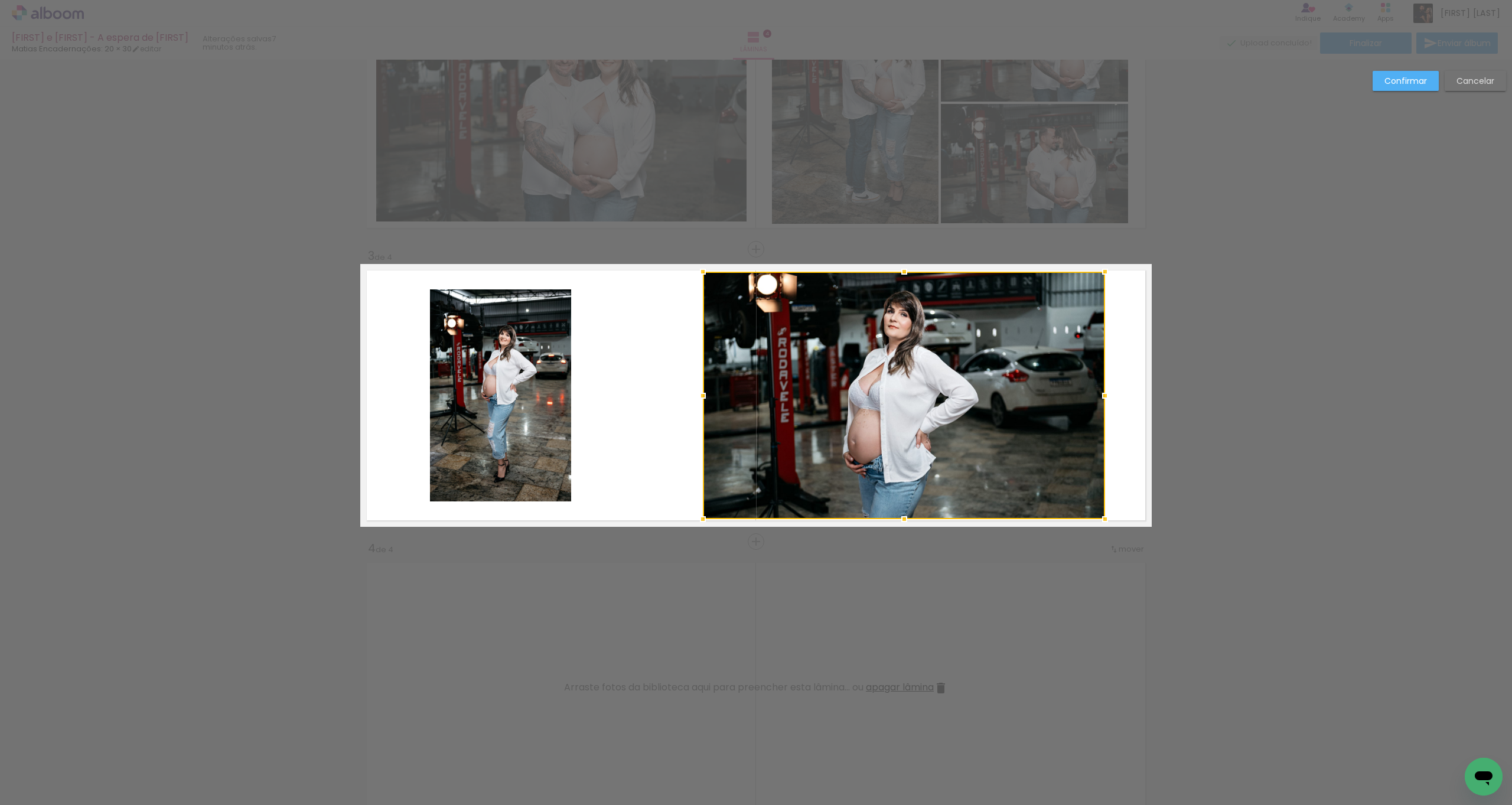click 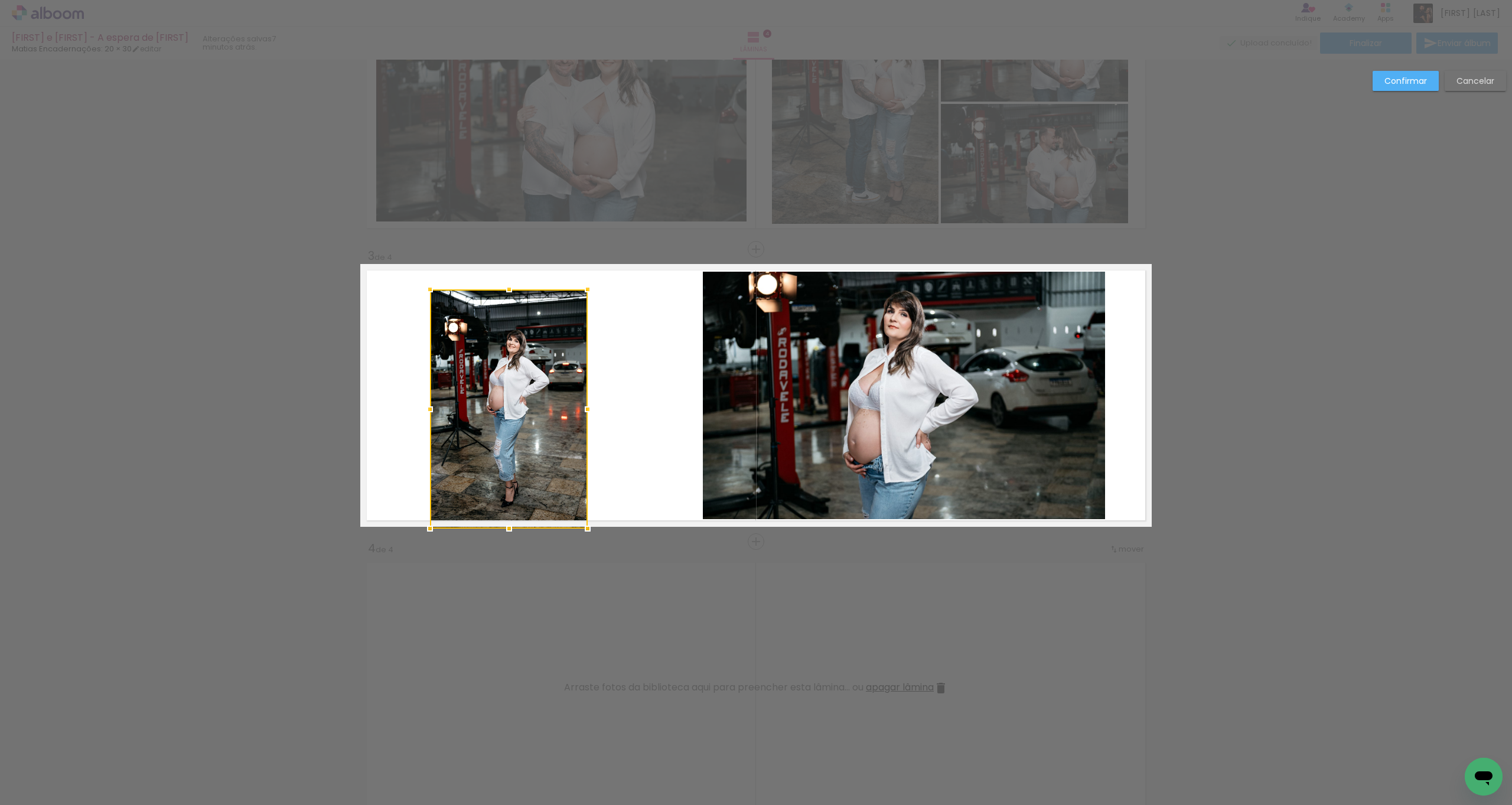 drag, startPoint x: 566, startPoint y: 503, endPoint x: 582, endPoint y: 518, distance: 21.931712 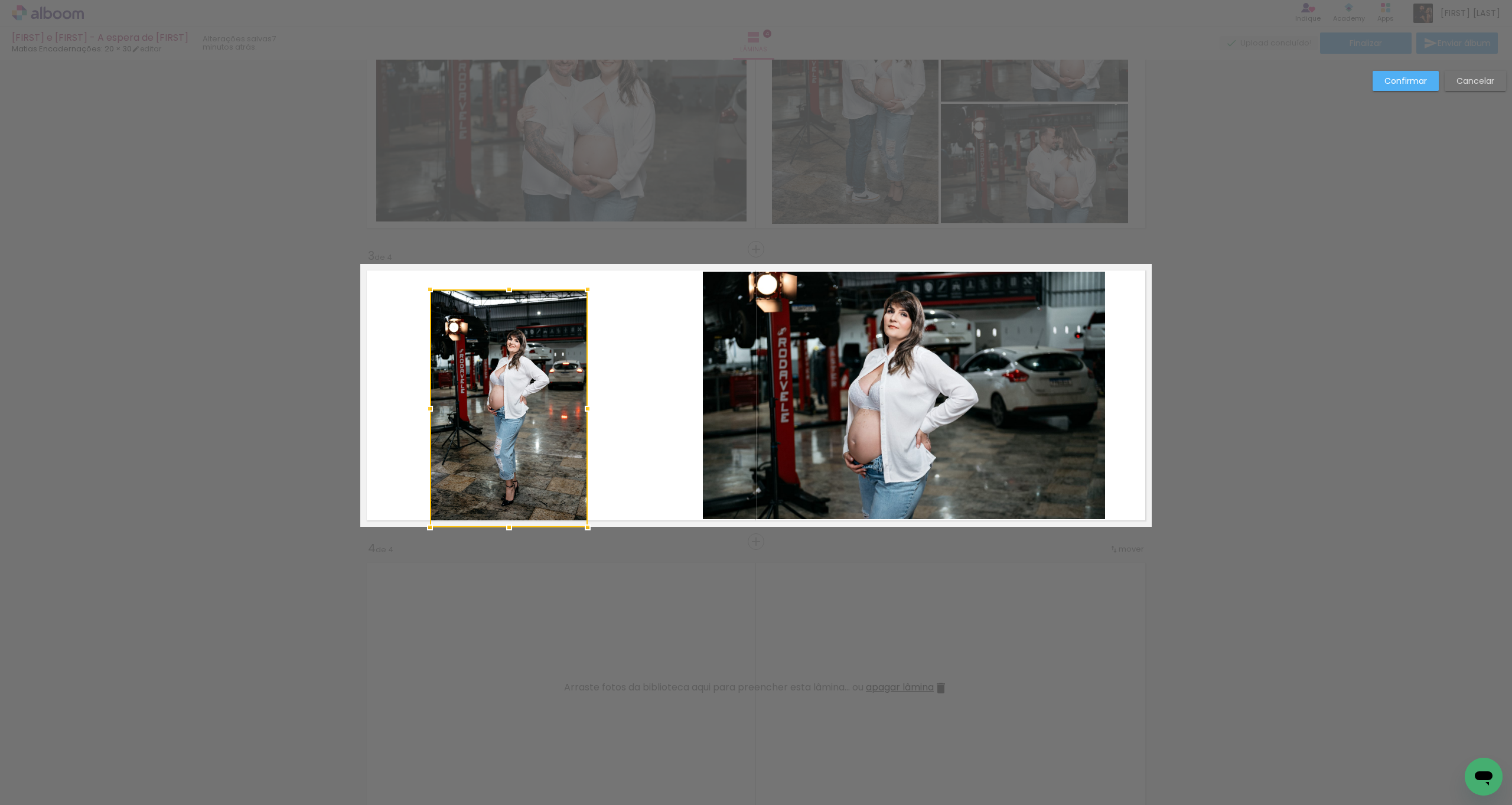 click at bounding box center [509, 408] 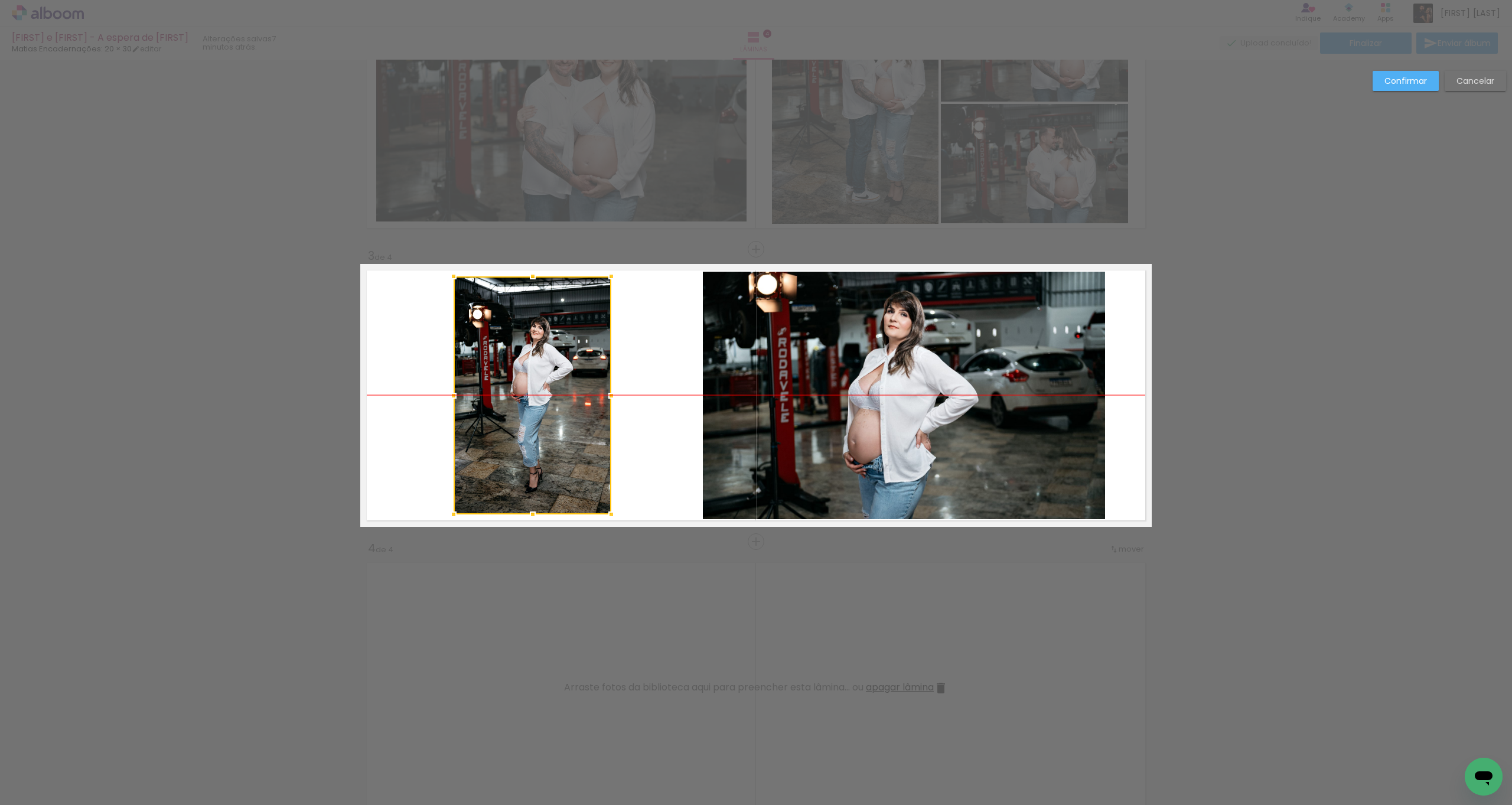 drag, startPoint x: 515, startPoint y: 442, endPoint x: 538, endPoint y: 432, distance: 25.079872 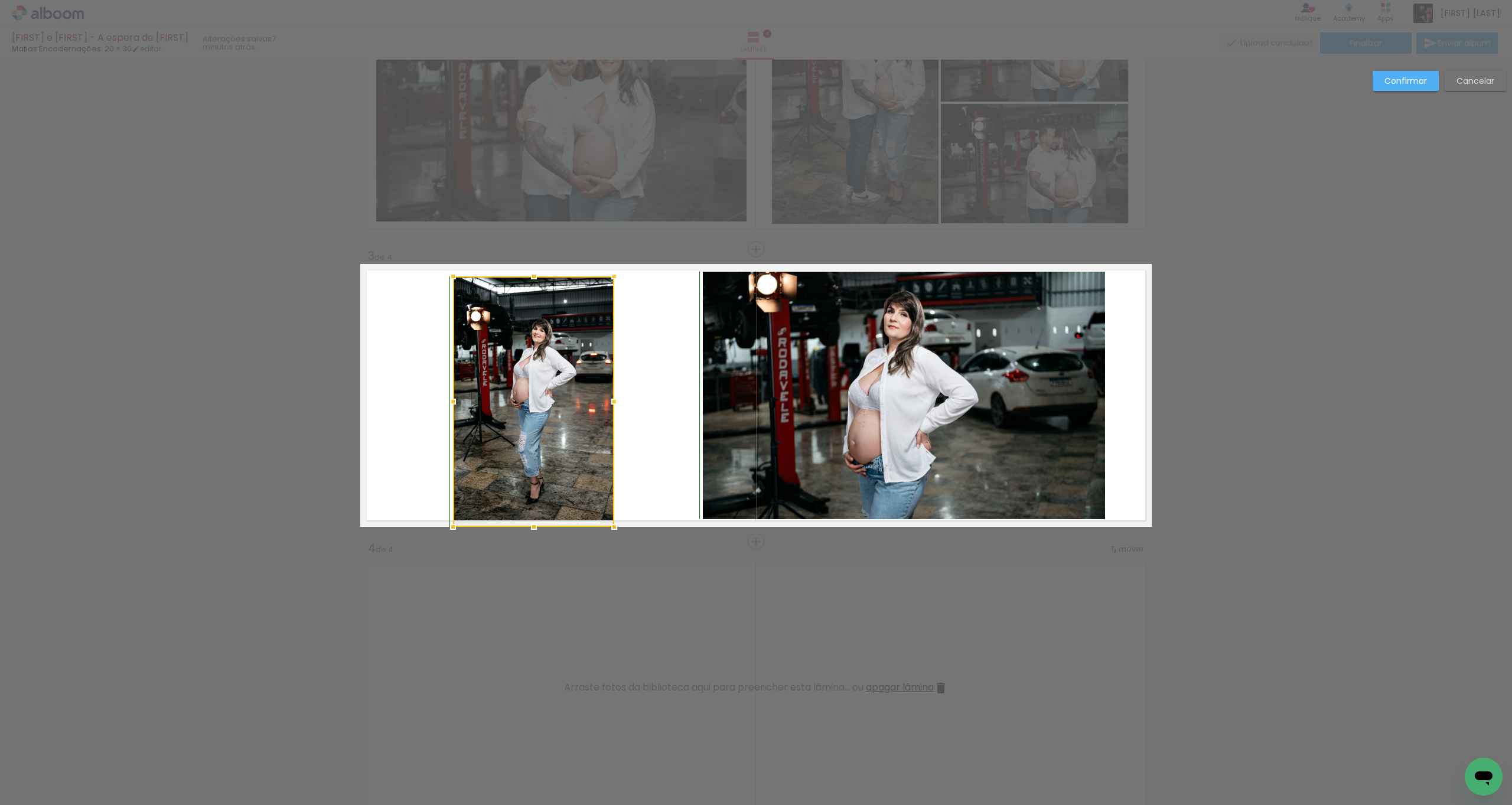 drag, startPoint x: 605, startPoint y: 514, endPoint x: 611, endPoint y: 524, distance: 11.661904 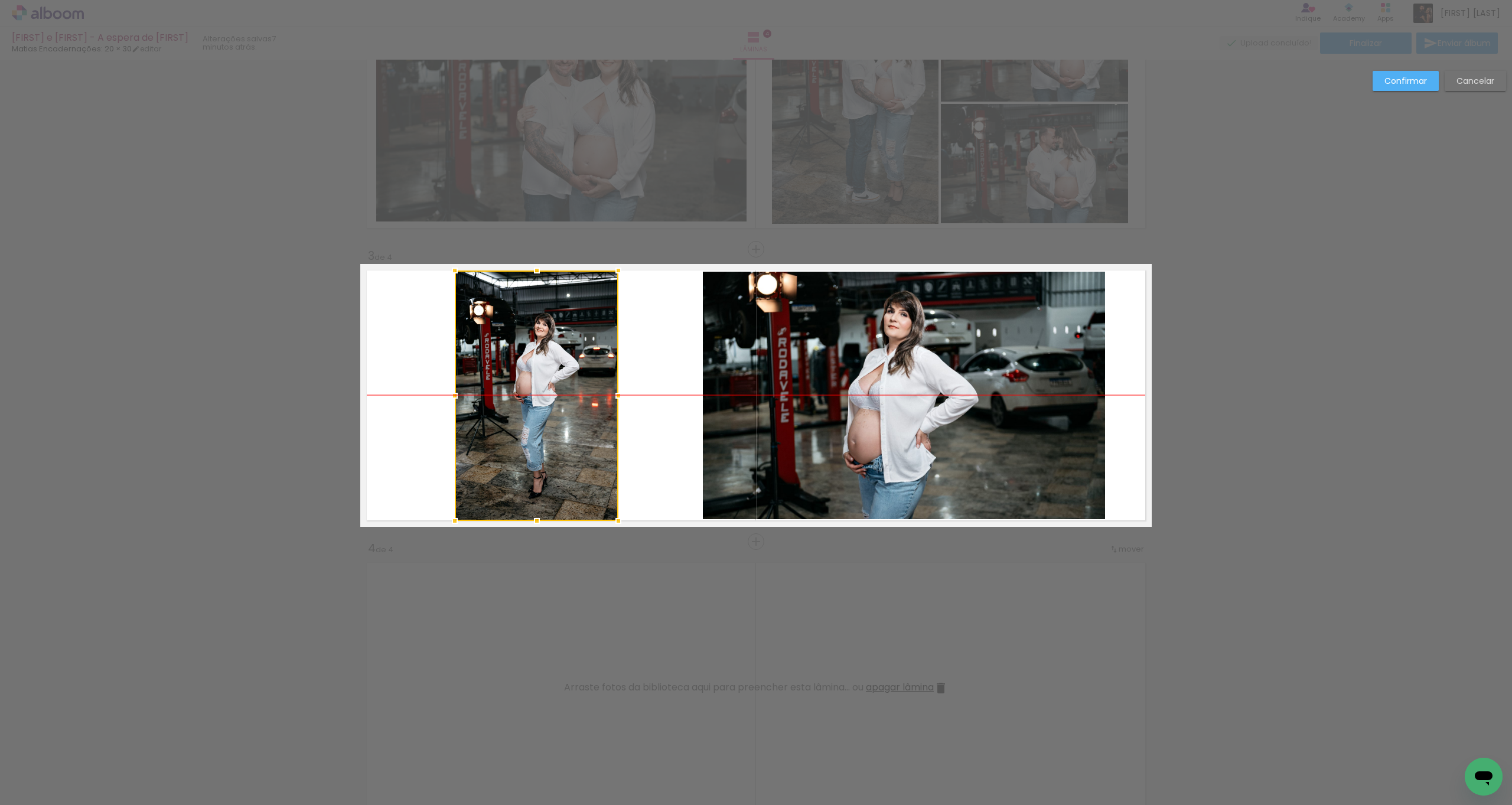 drag, startPoint x: 543, startPoint y: 452, endPoint x: 549, endPoint y: 441, distance: 12.52996 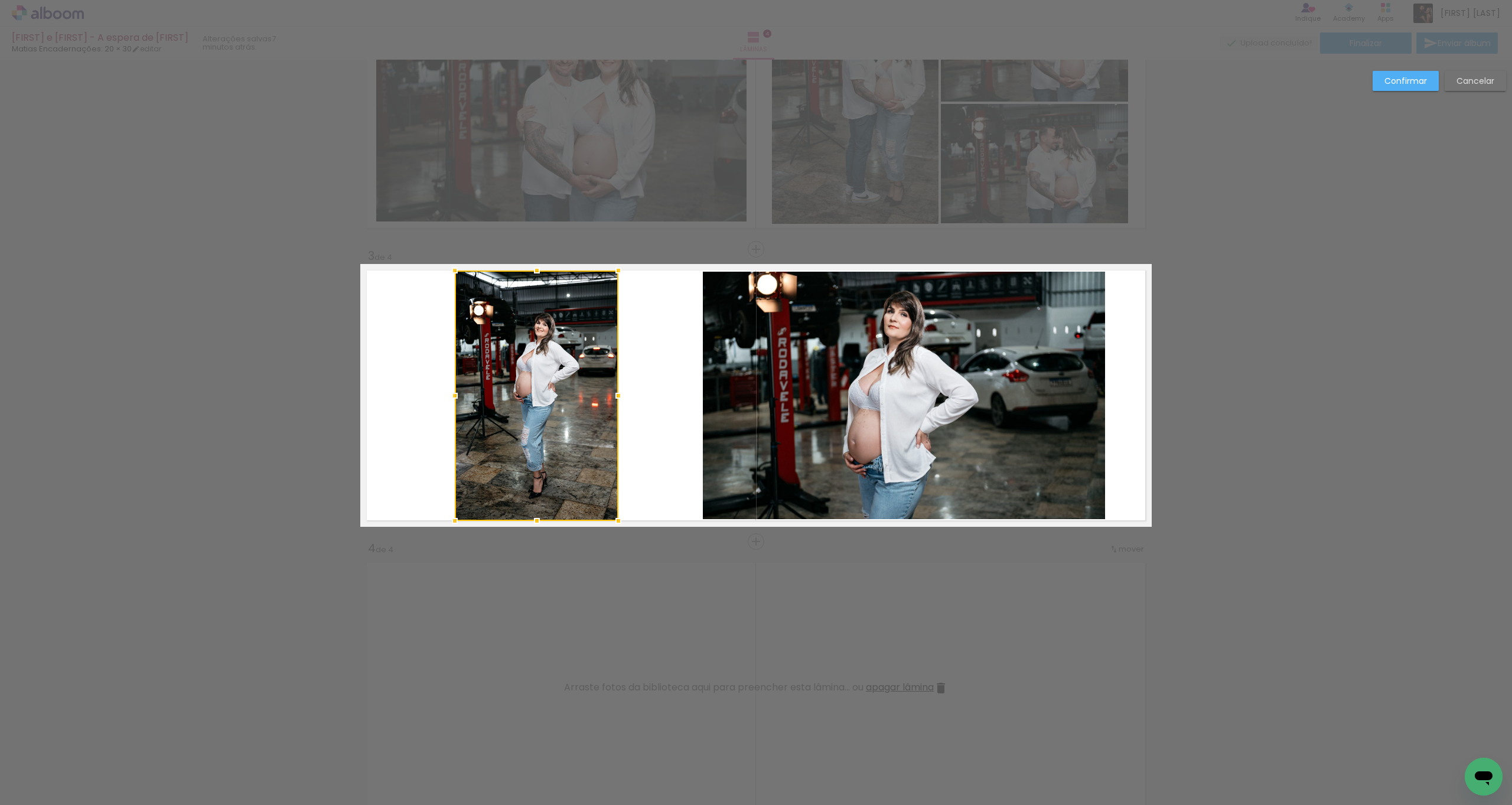 click at bounding box center [756, 395] 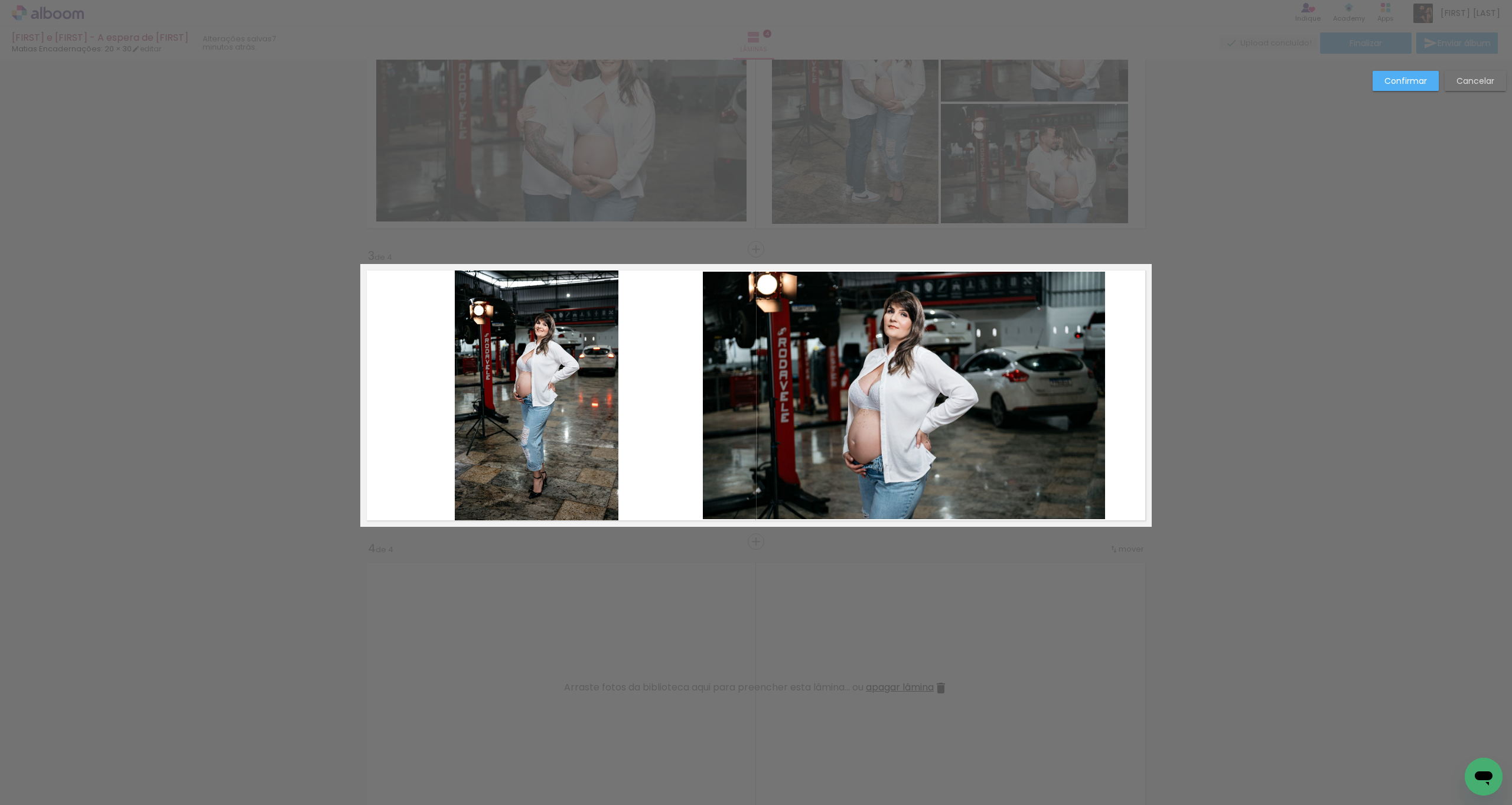 click at bounding box center [756, 395] 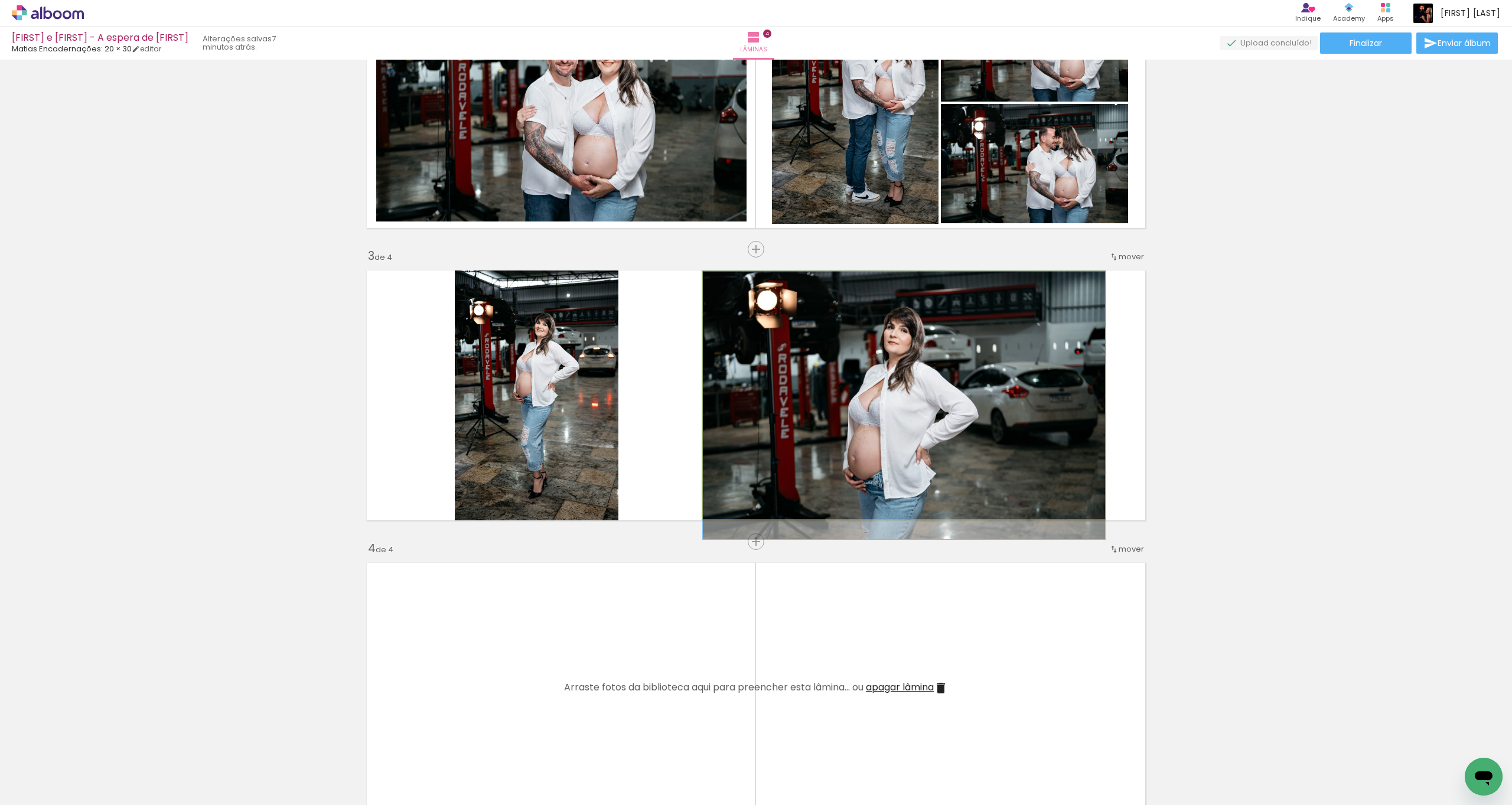 drag, startPoint x: 895, startPoint y: 424, endPoint x: 911, endPoint y: 468, distance: 46.8188 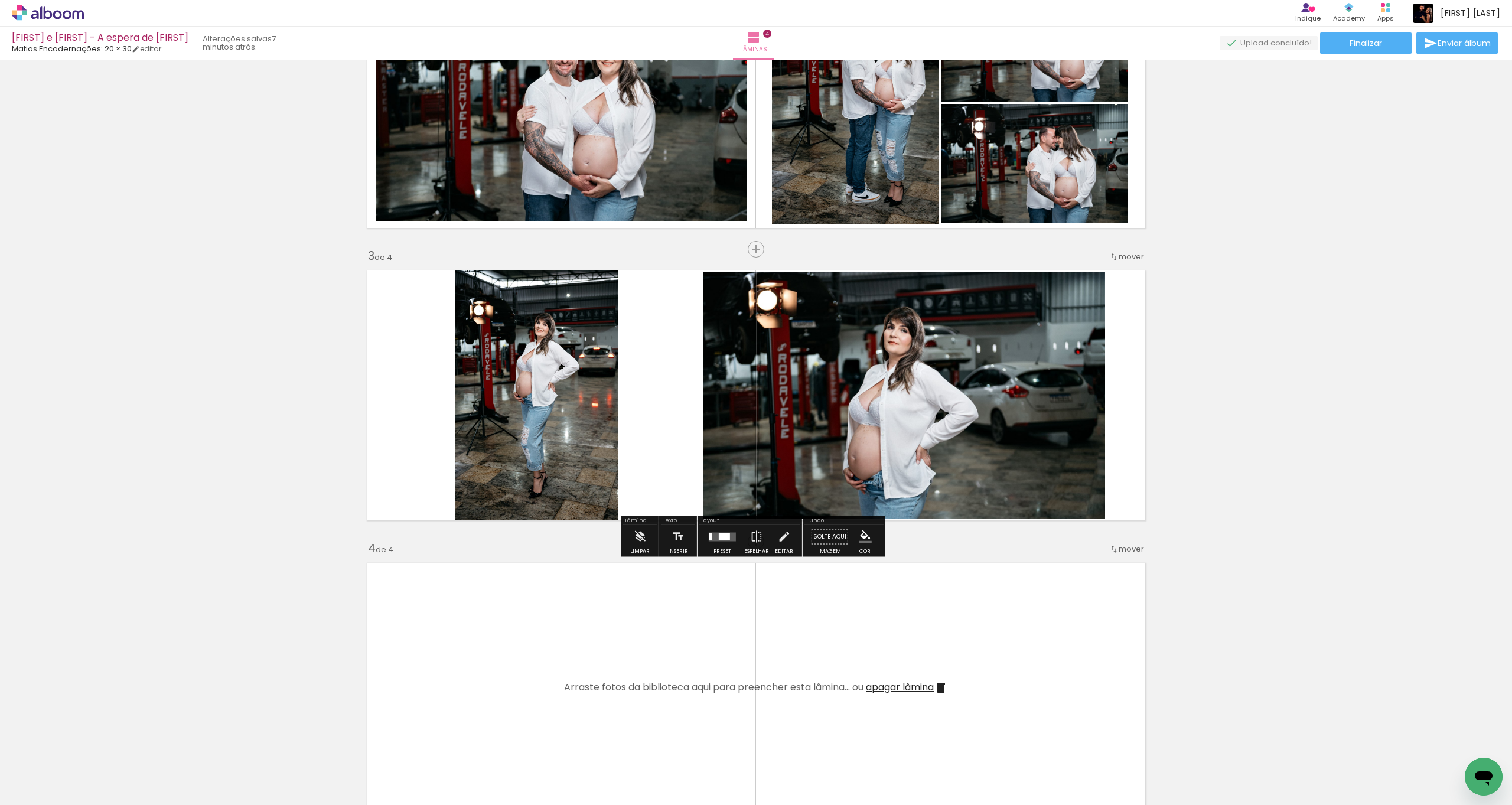 click at bounding box center (904, 405) 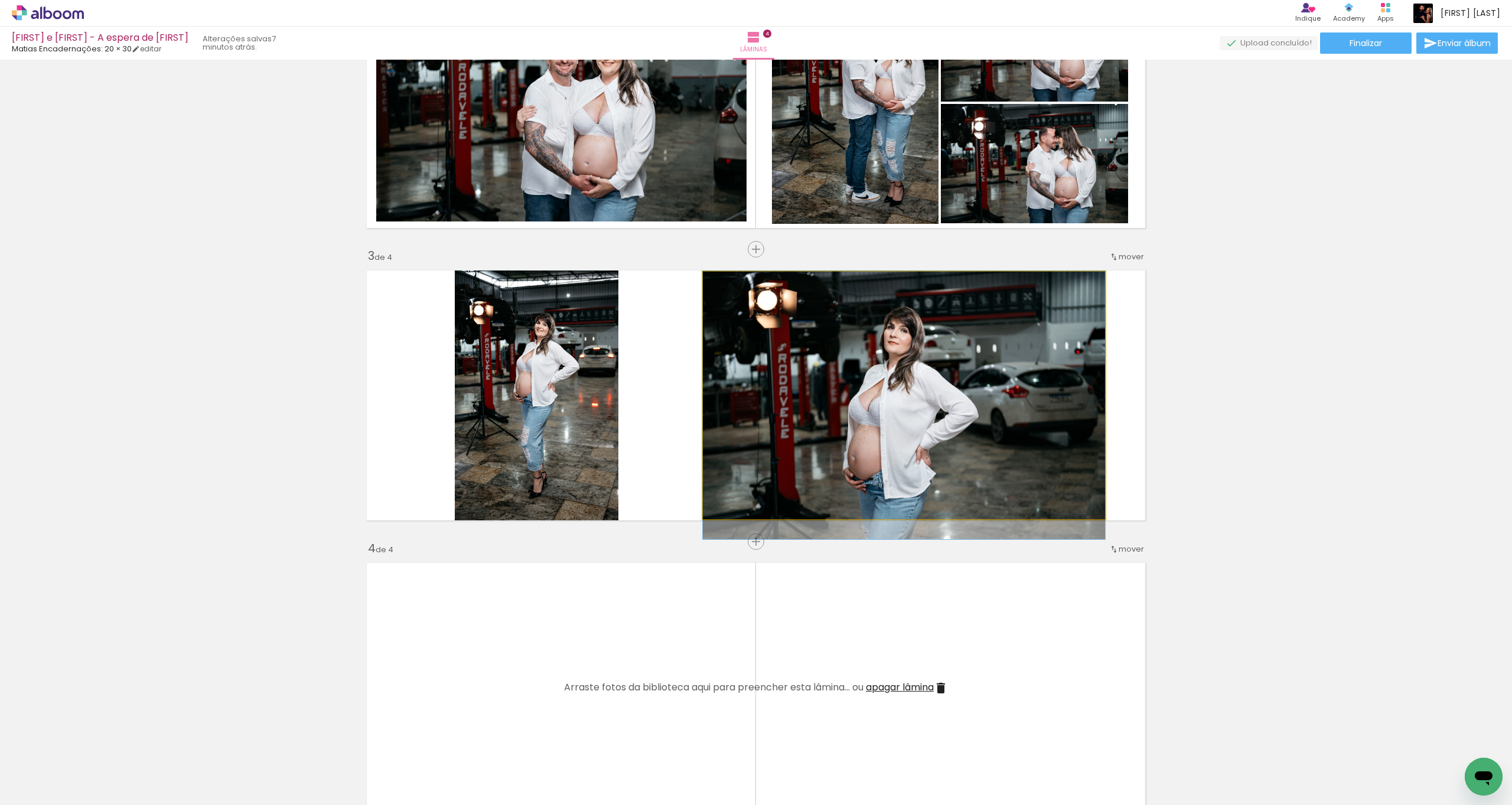 click 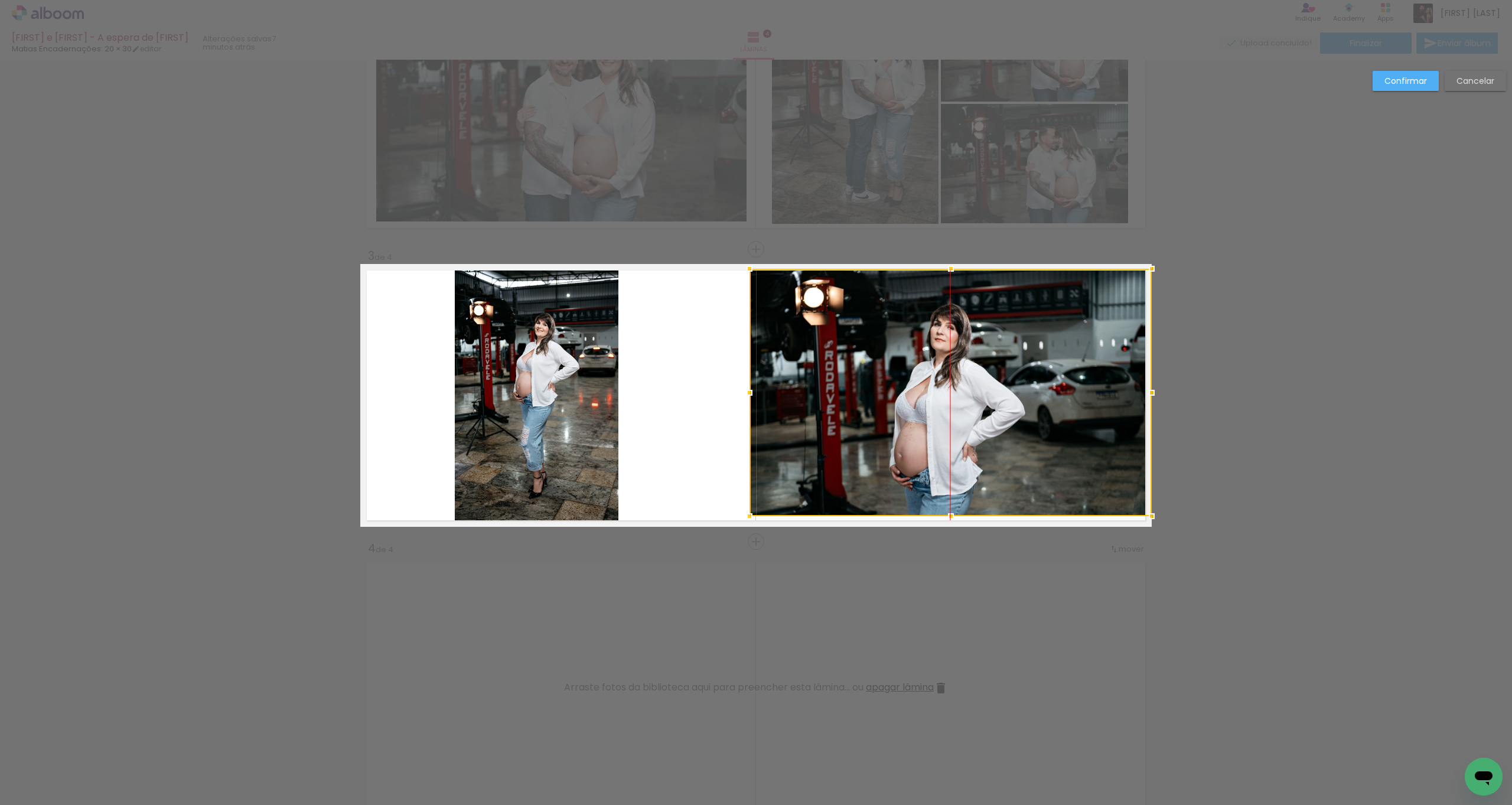 drag, startPoint x: 885, startPoint y: 374, endPoint x: 948, endPoint y: 360, distance: 64.53681 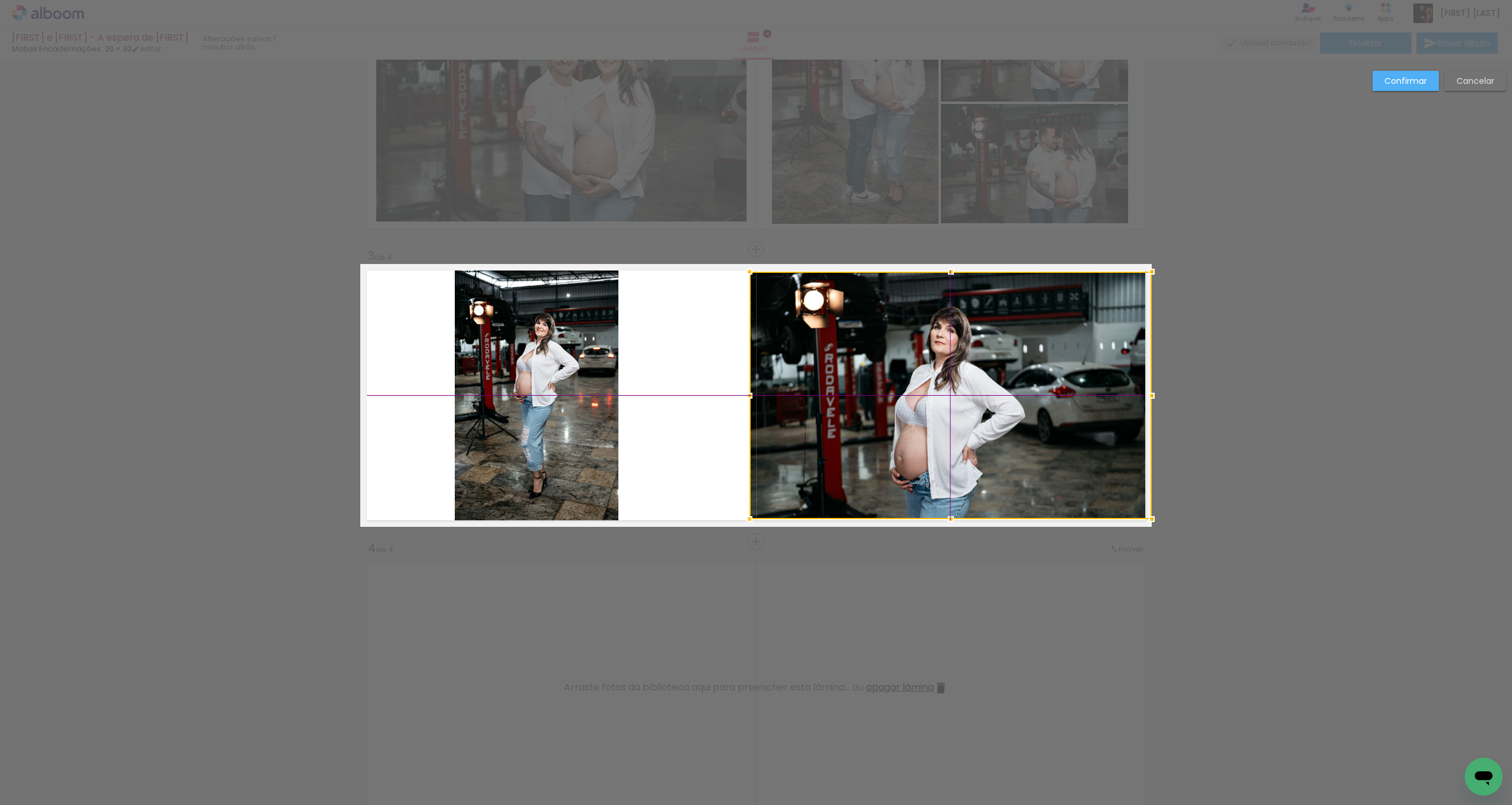 drag, startPoint x: 923, startPoint y: 397, endPoint x: 946, endPoint y: 374, distance: 32.52691 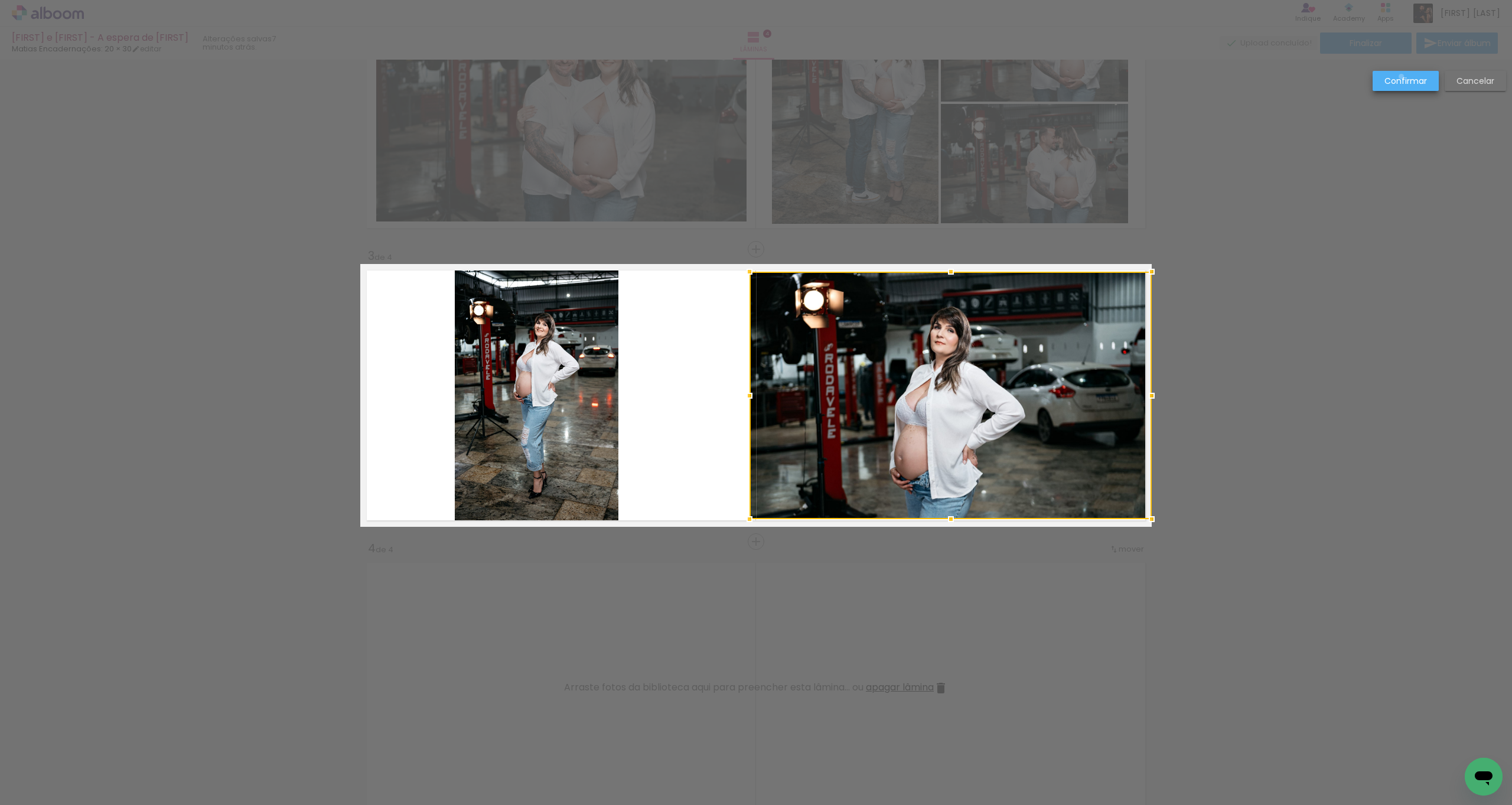 click on "Confirmar" at bounding box center [0, 0] 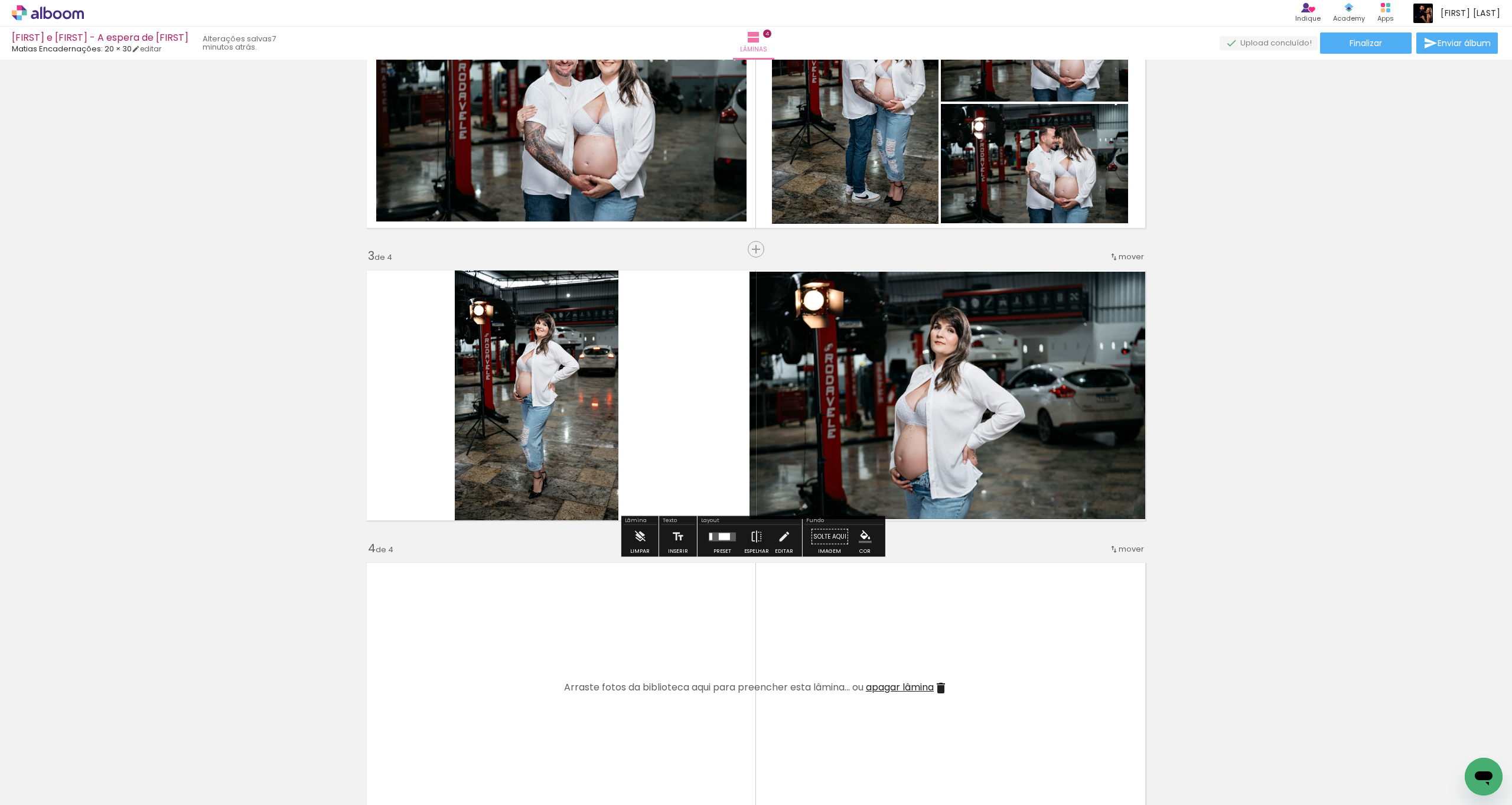 click 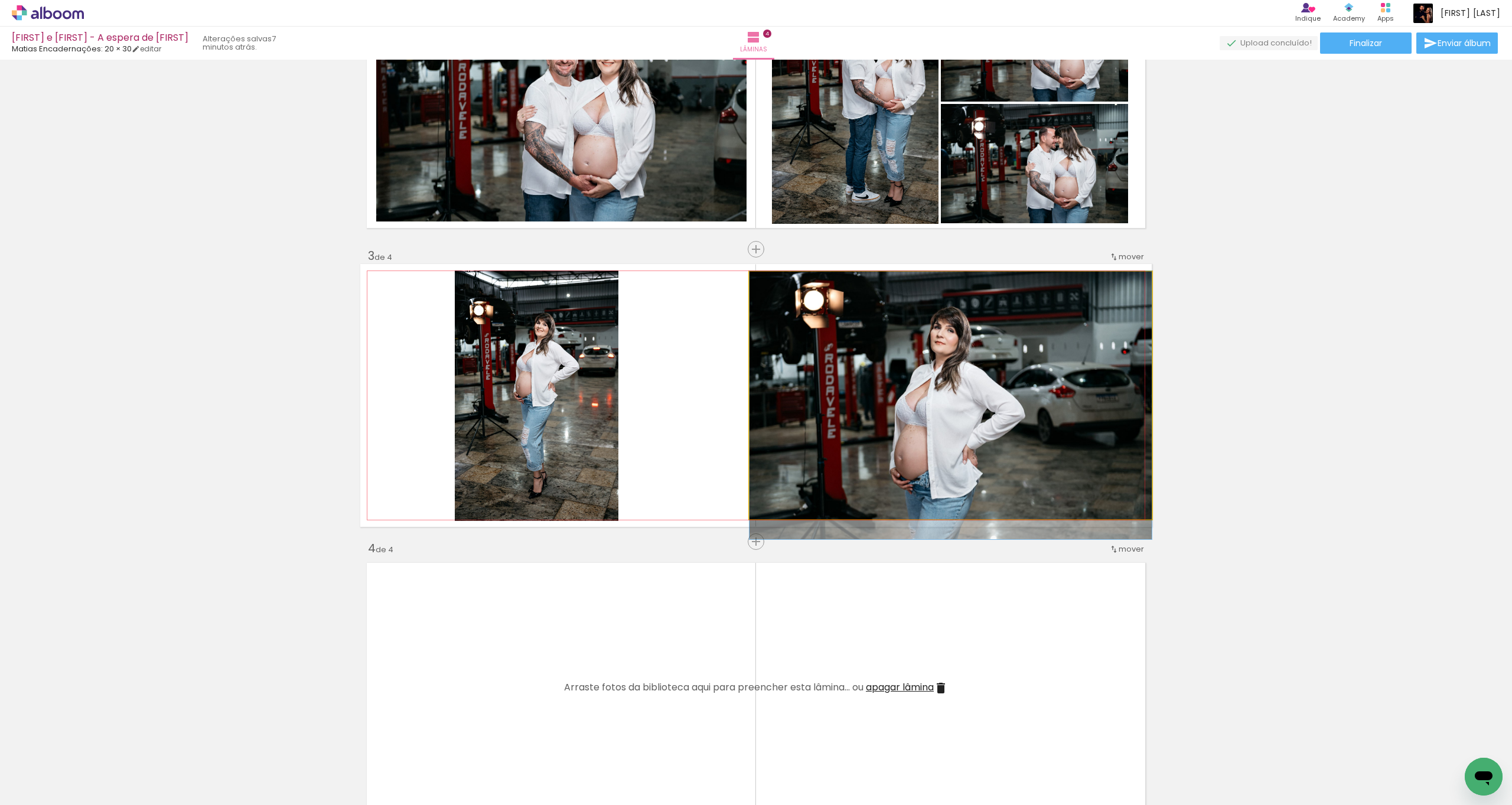 click 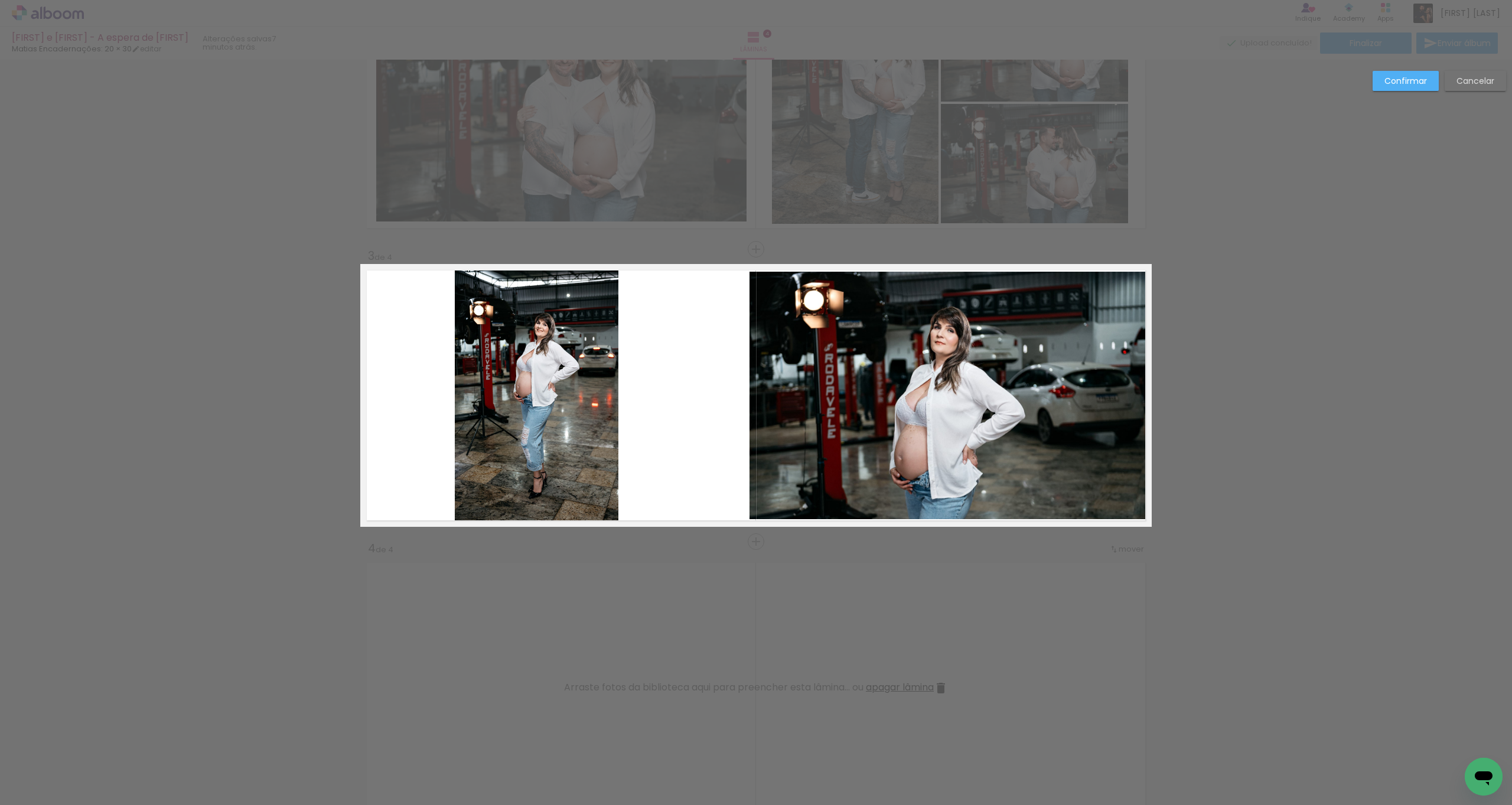 click 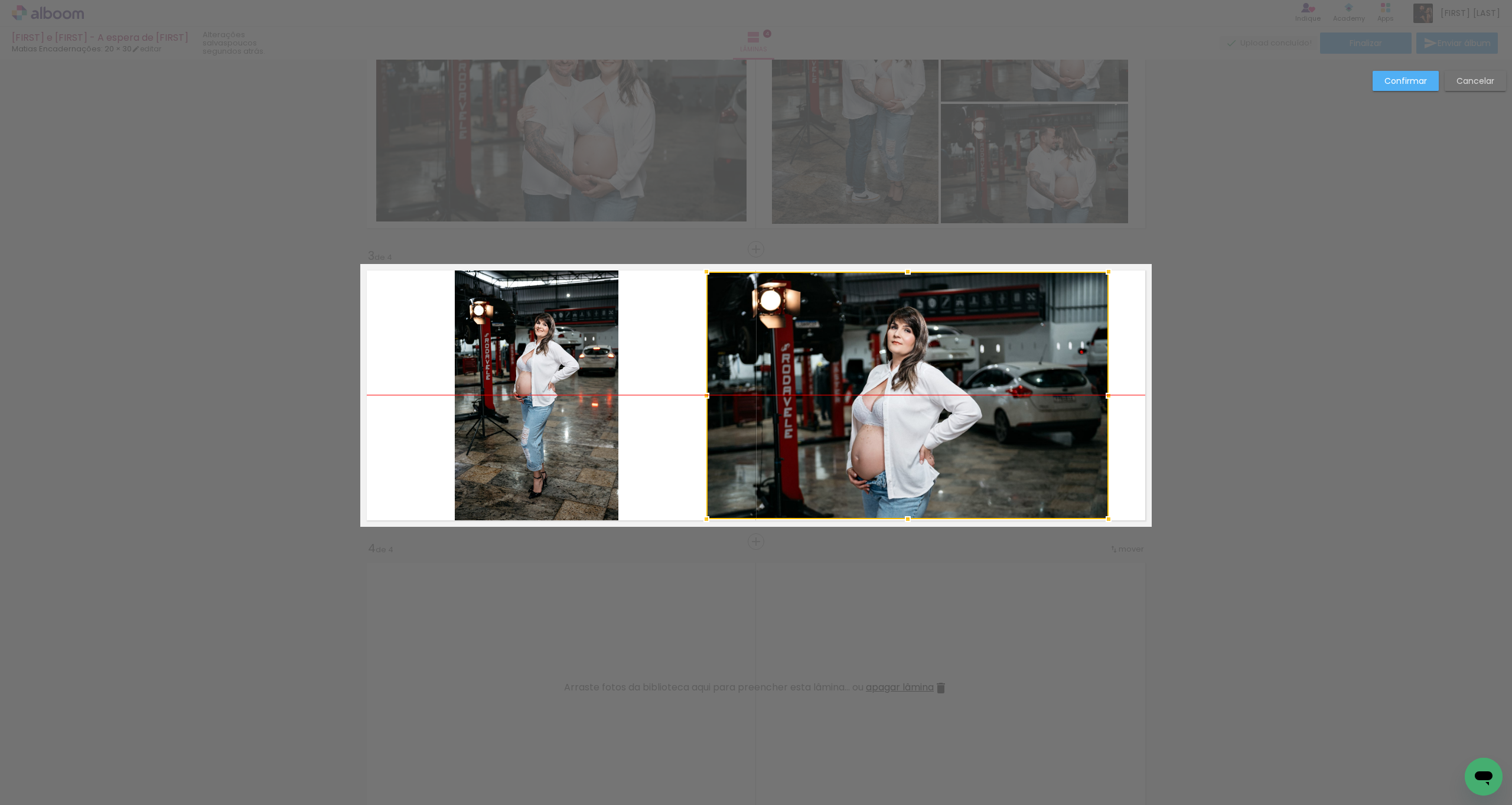 drag, startPoint x: 923, startPoint y: 380, endPoint x: 885, endPoint y: 379, distance: 38.01316 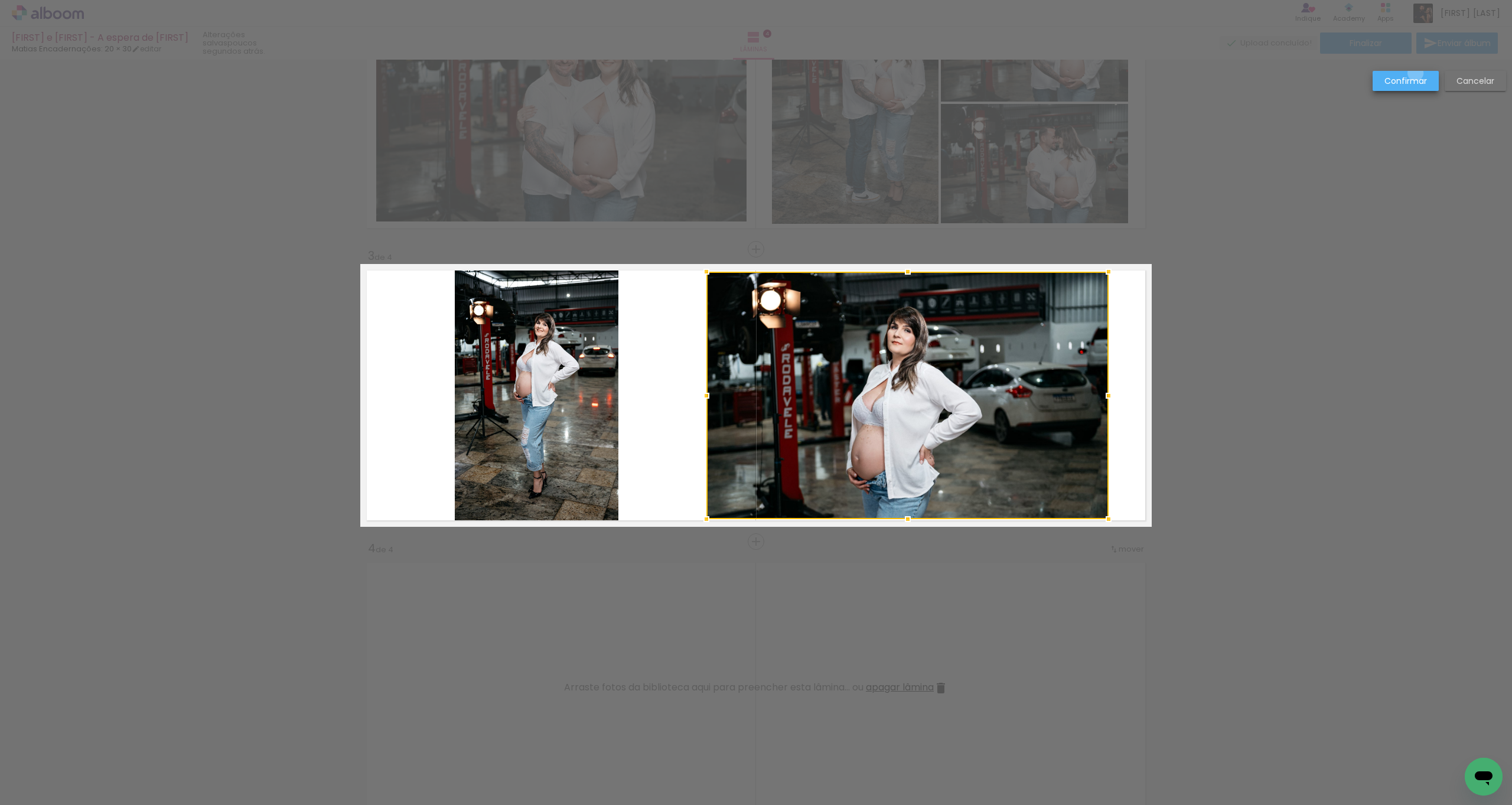 click on "Confirmar" at bounding box center (1406, 81) 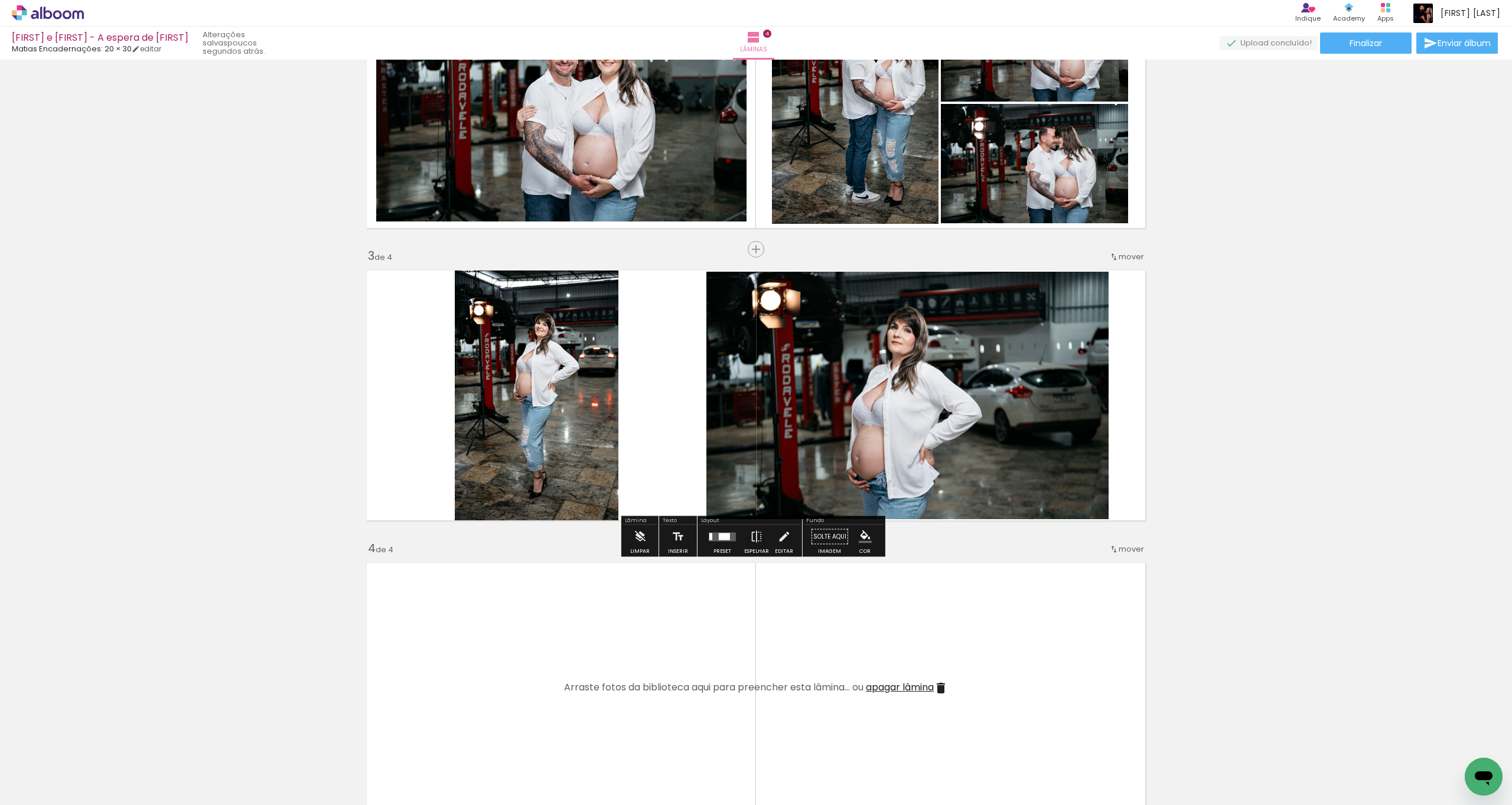 click on "Inserir lâmina 1  de 4  Inserir lâmina 2  de 4  Inserir lâmina 3  de 4  Inserir lâmina 4  de 4" at bounding box center [756, 380] 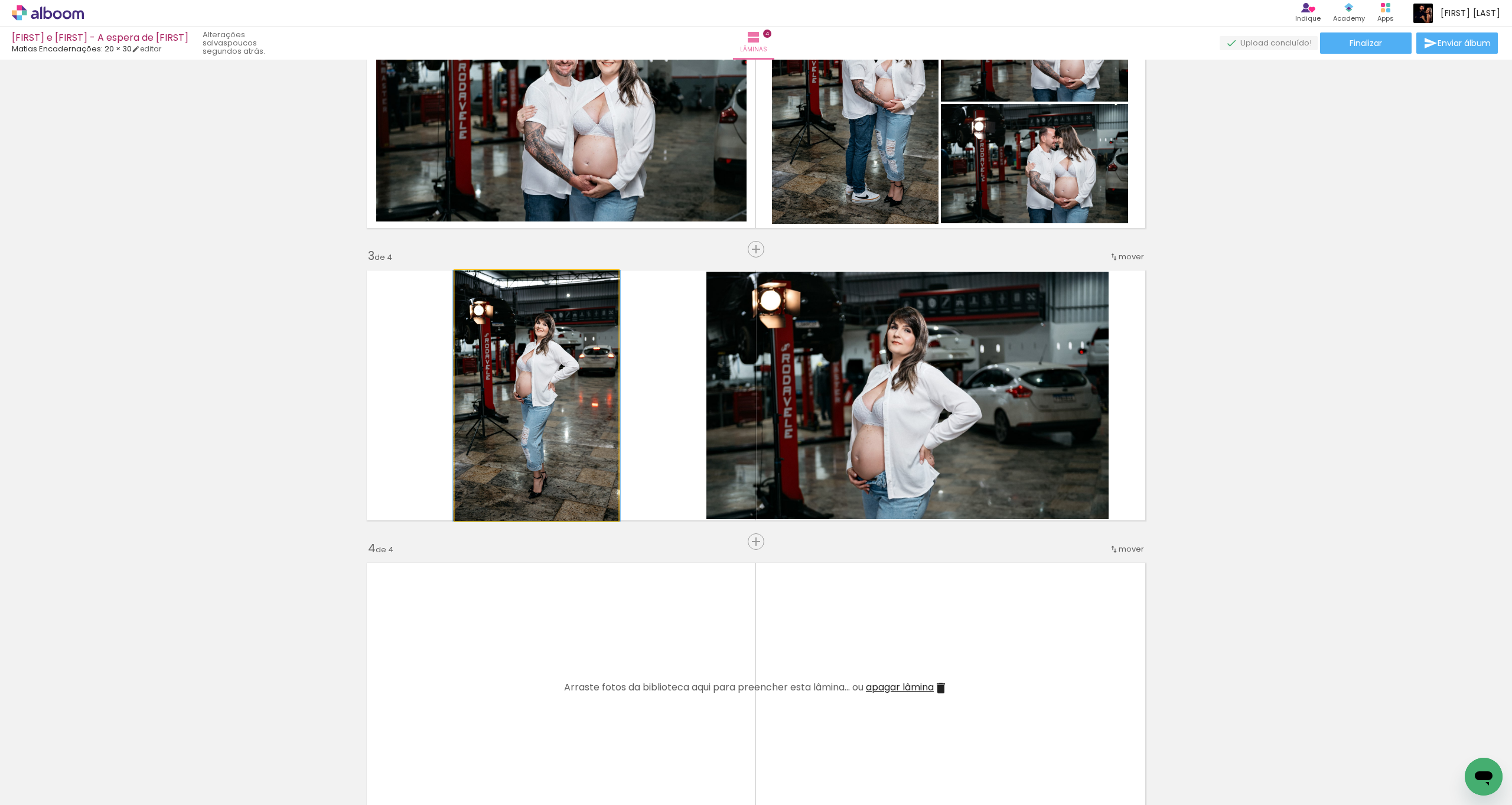 click 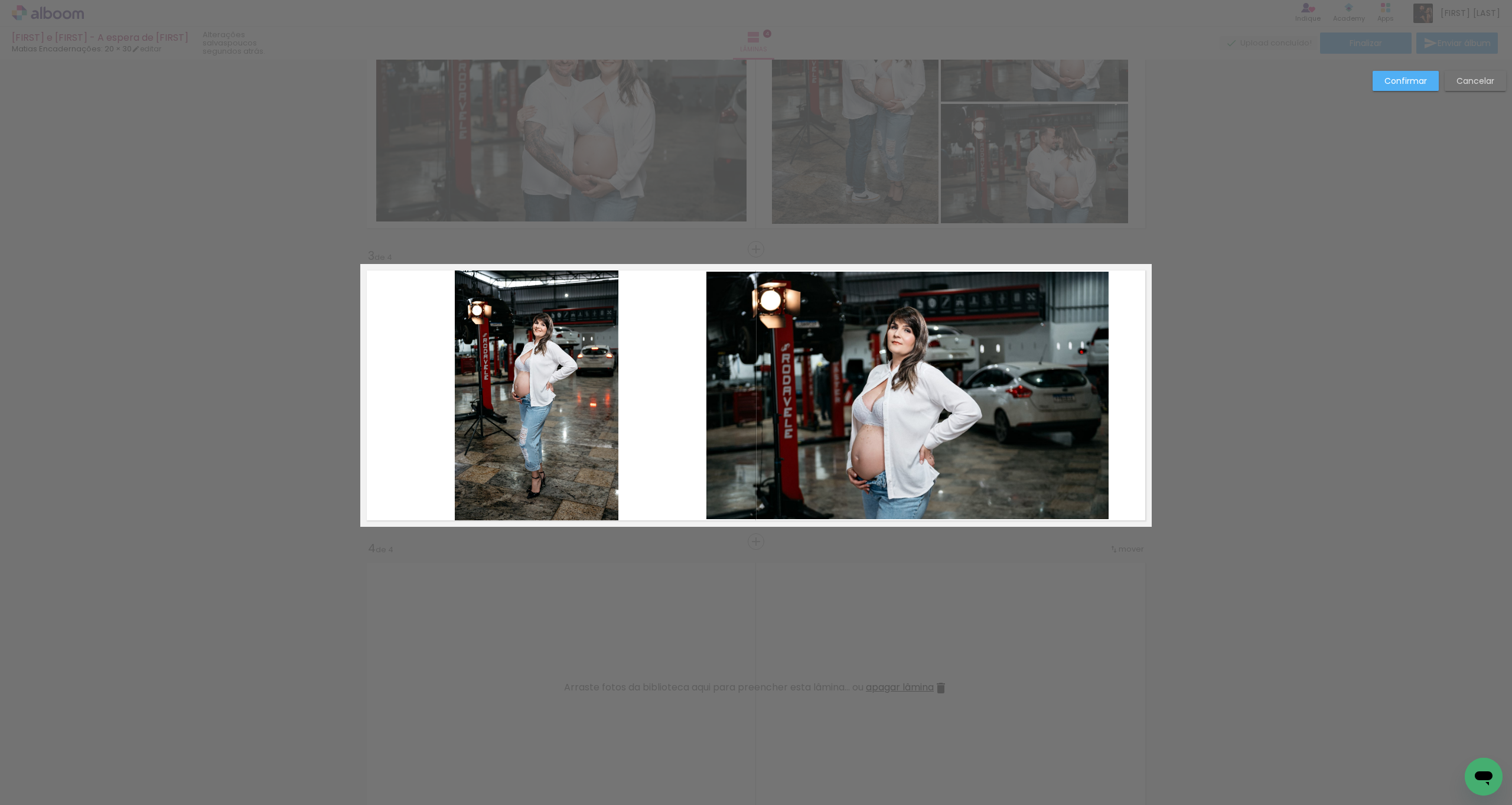 click 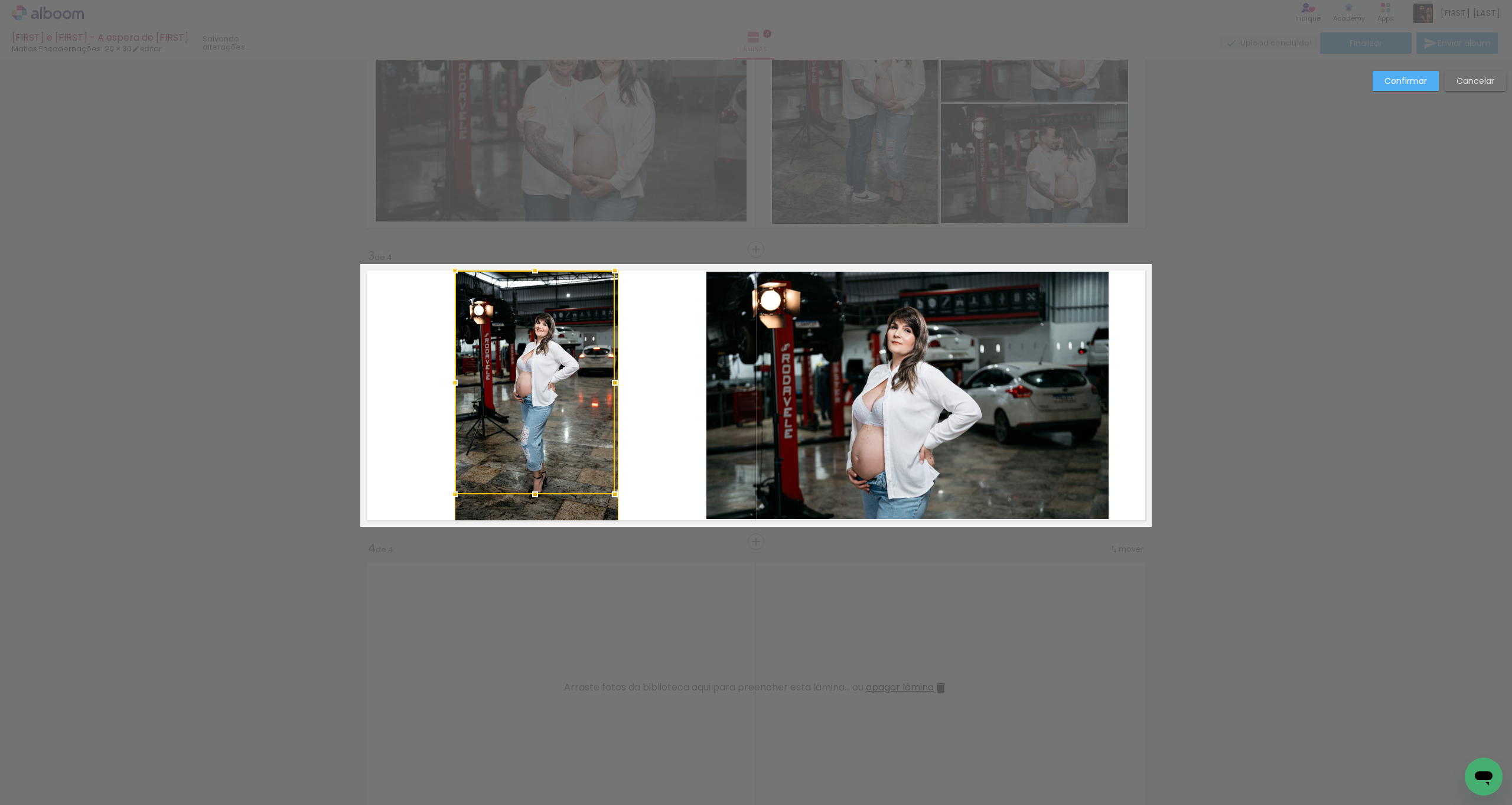 drag, startPoint x: 612, startPoint y: 521, endPoint x: 600, endPoint y: 484, distance: 38.897301 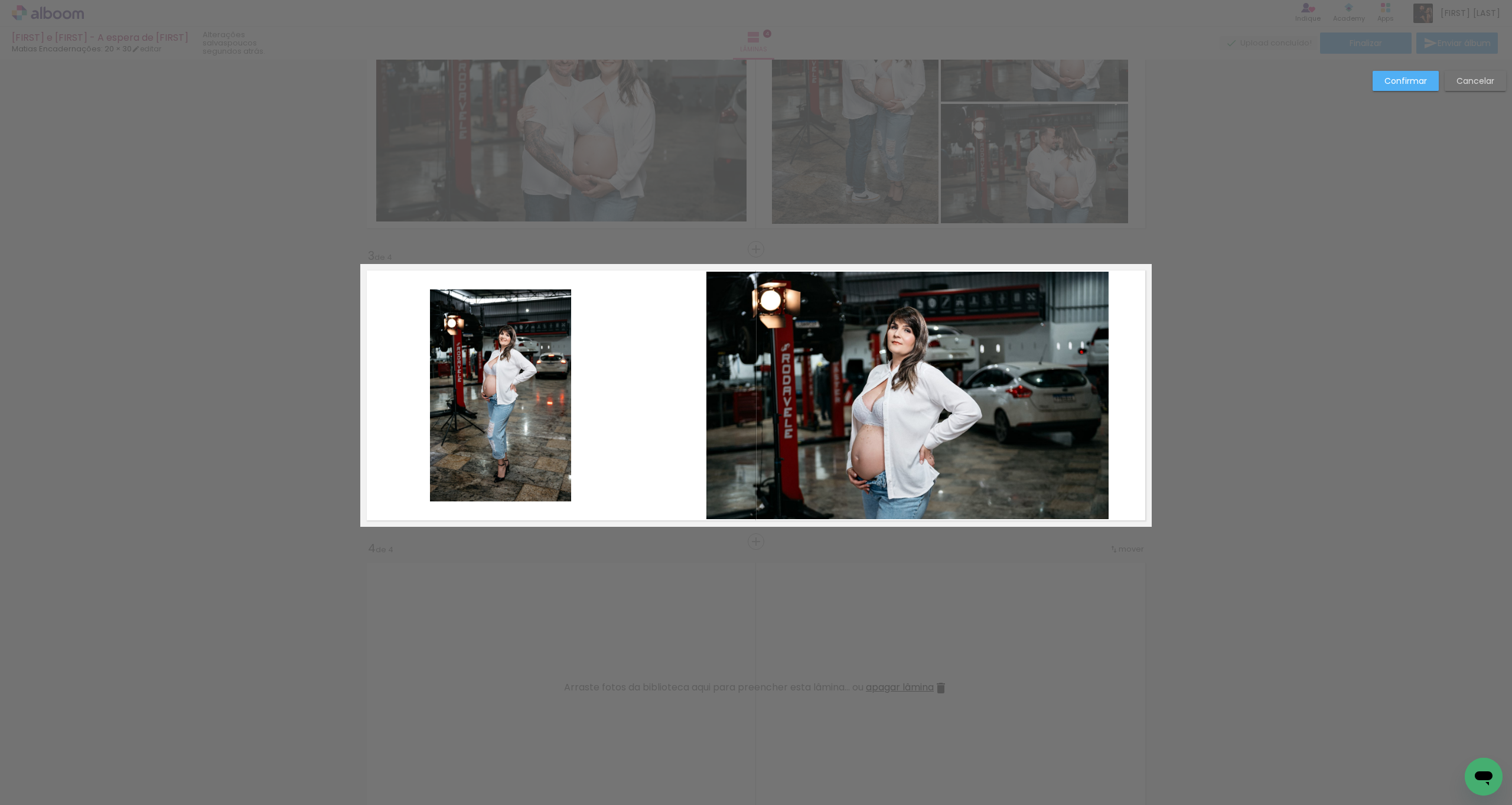 click 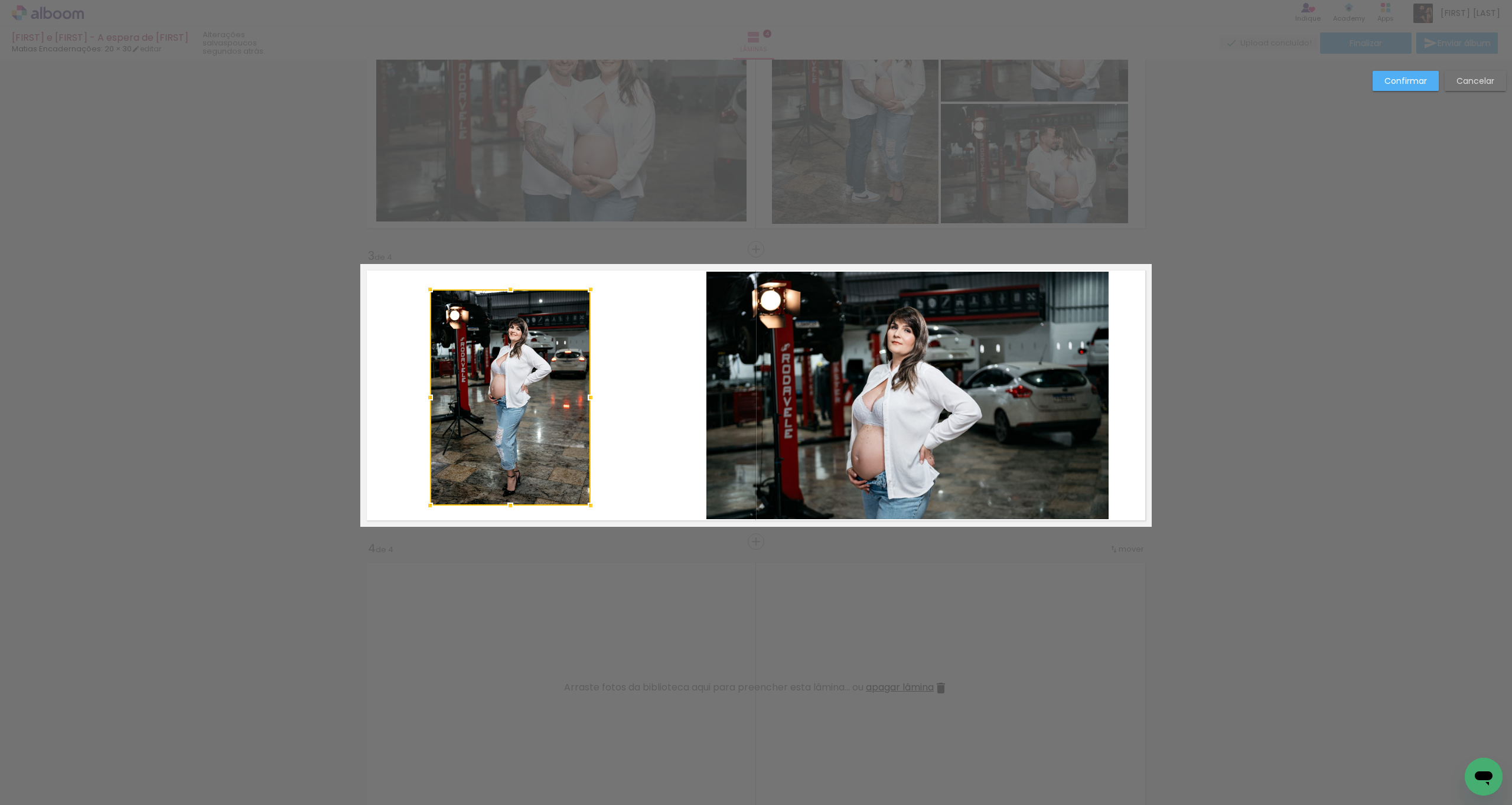 drag, startPoint x: 569, startPoint y: 500, endPoint x: 584, endPoint y: 500, distance: 15 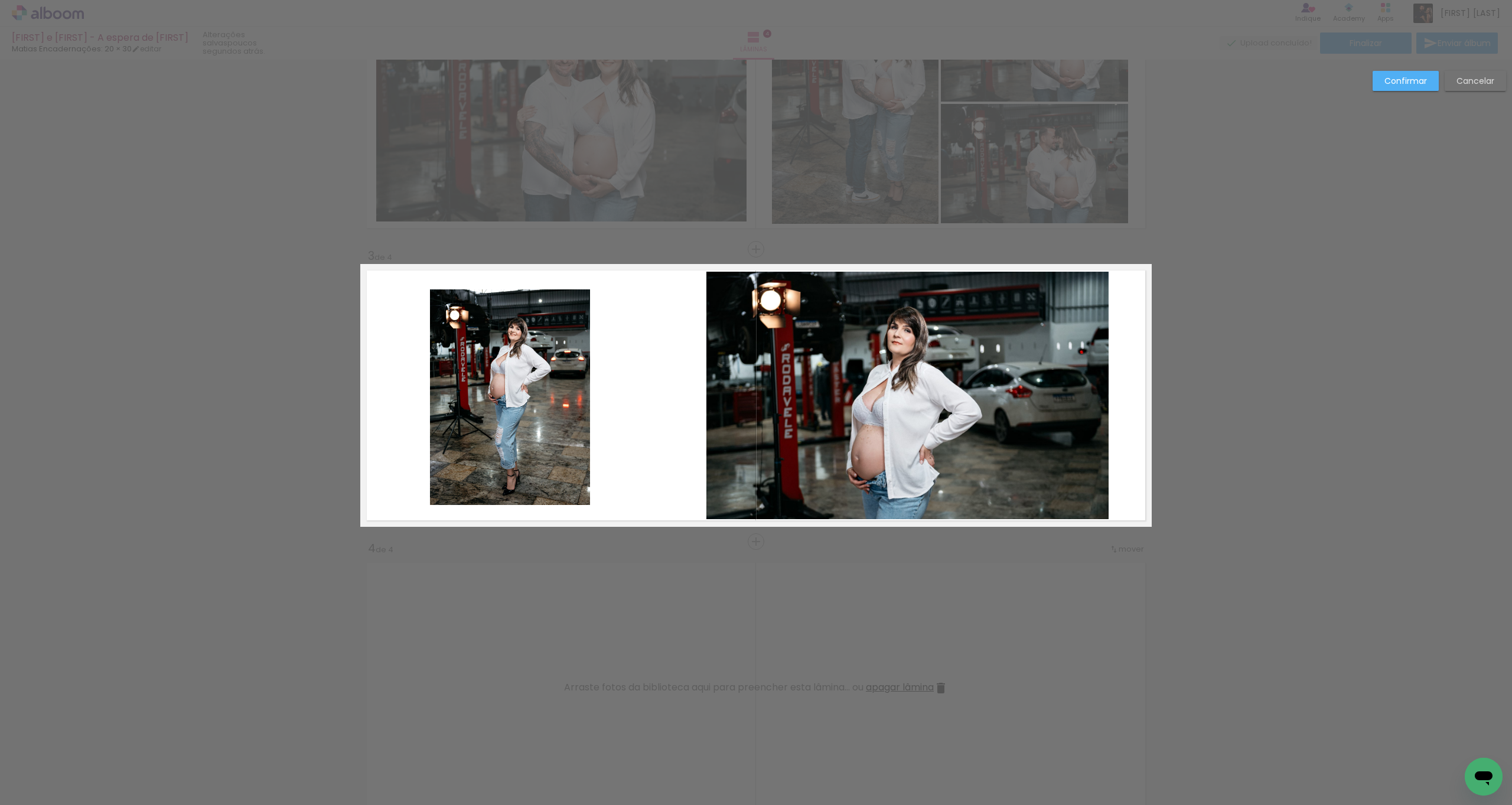 click at bounding box center [756, 395] 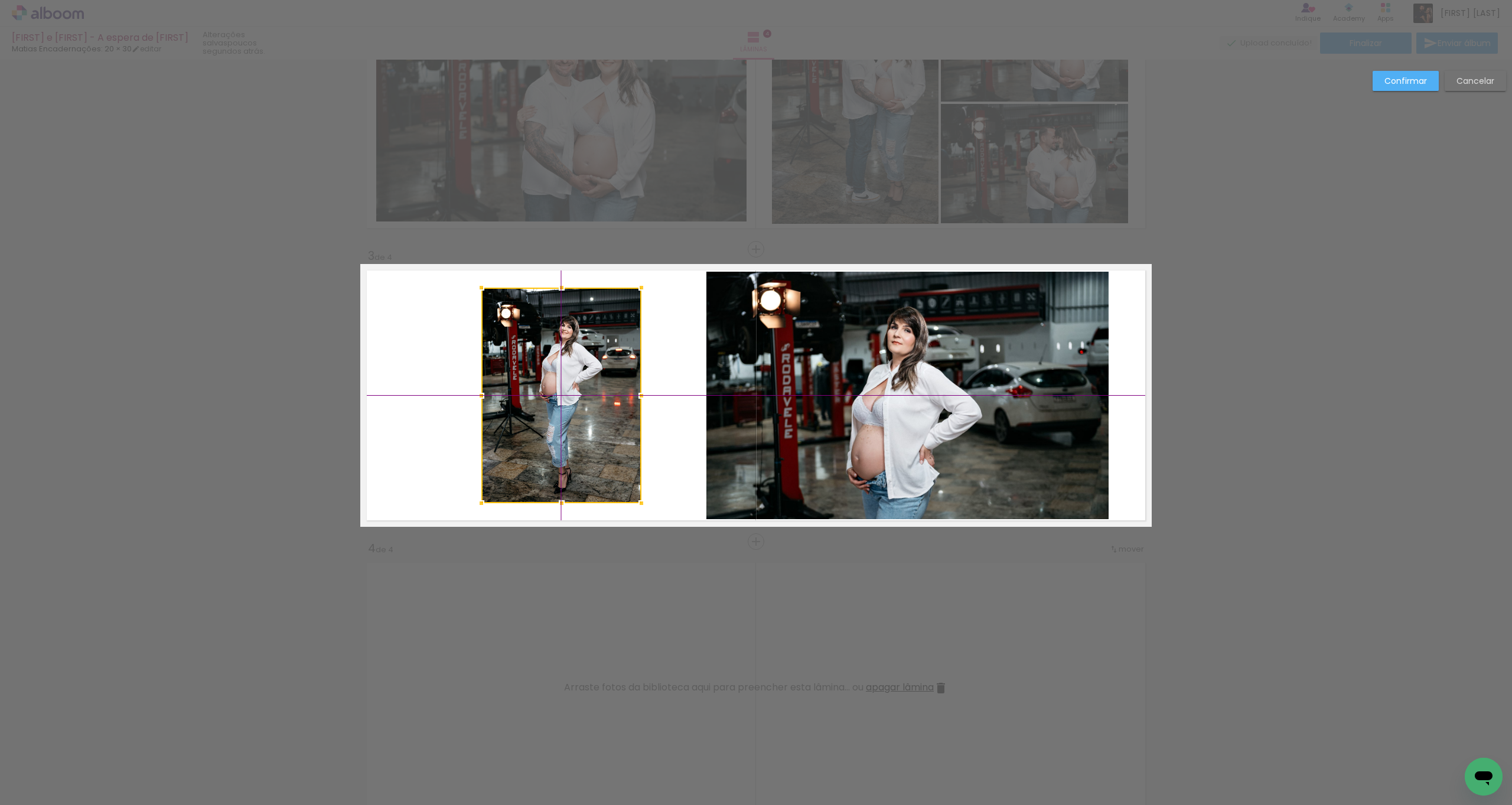 drag, startPoint x: 516, startPoint y: 400, endPoint x: 545, endPoint y: 406, distance: 29.61 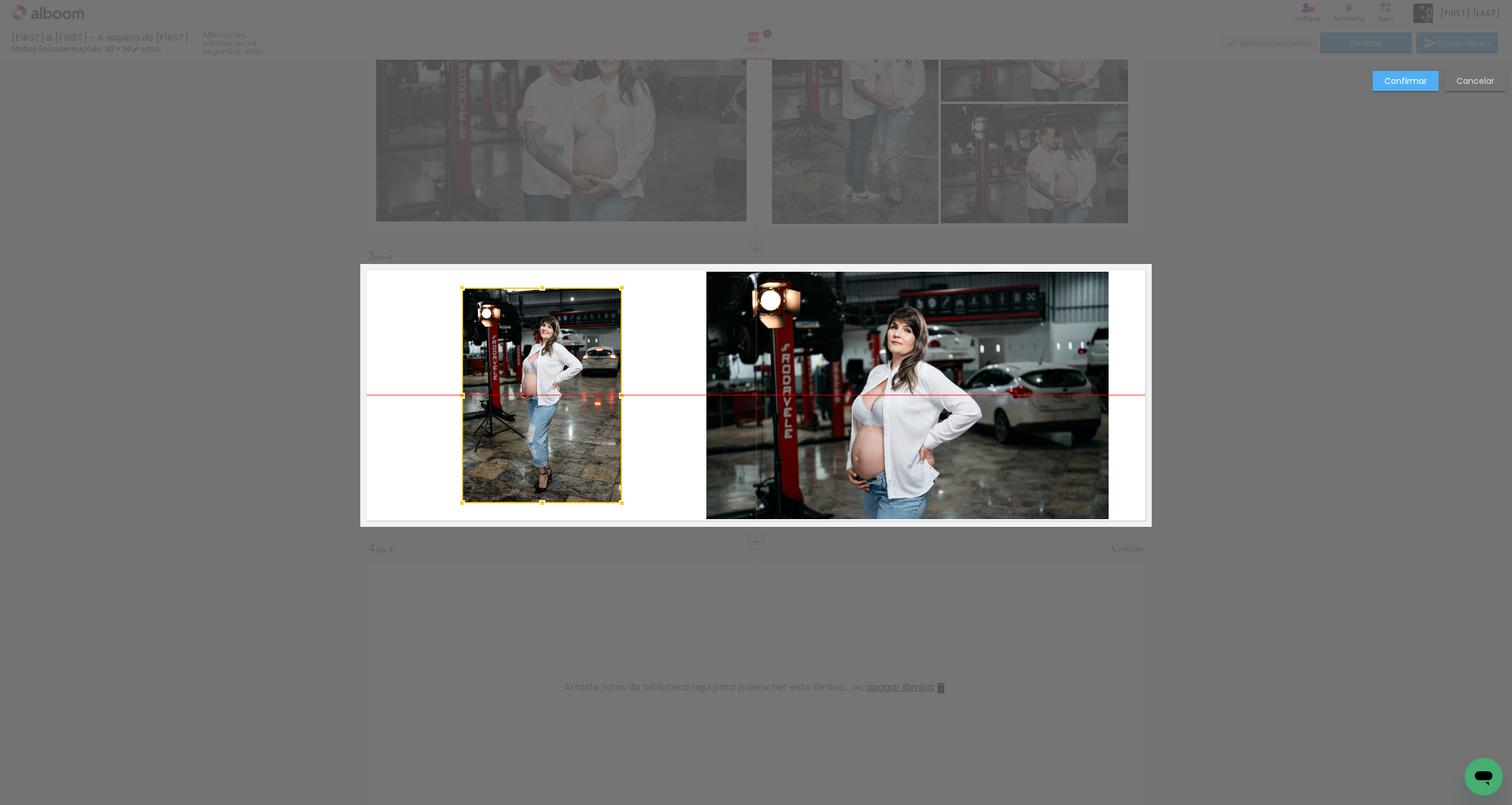 drag, startPoint x: 556, startPoint y: 430, endPoint x: 559, endPoint y: 425, distance: 5.830952 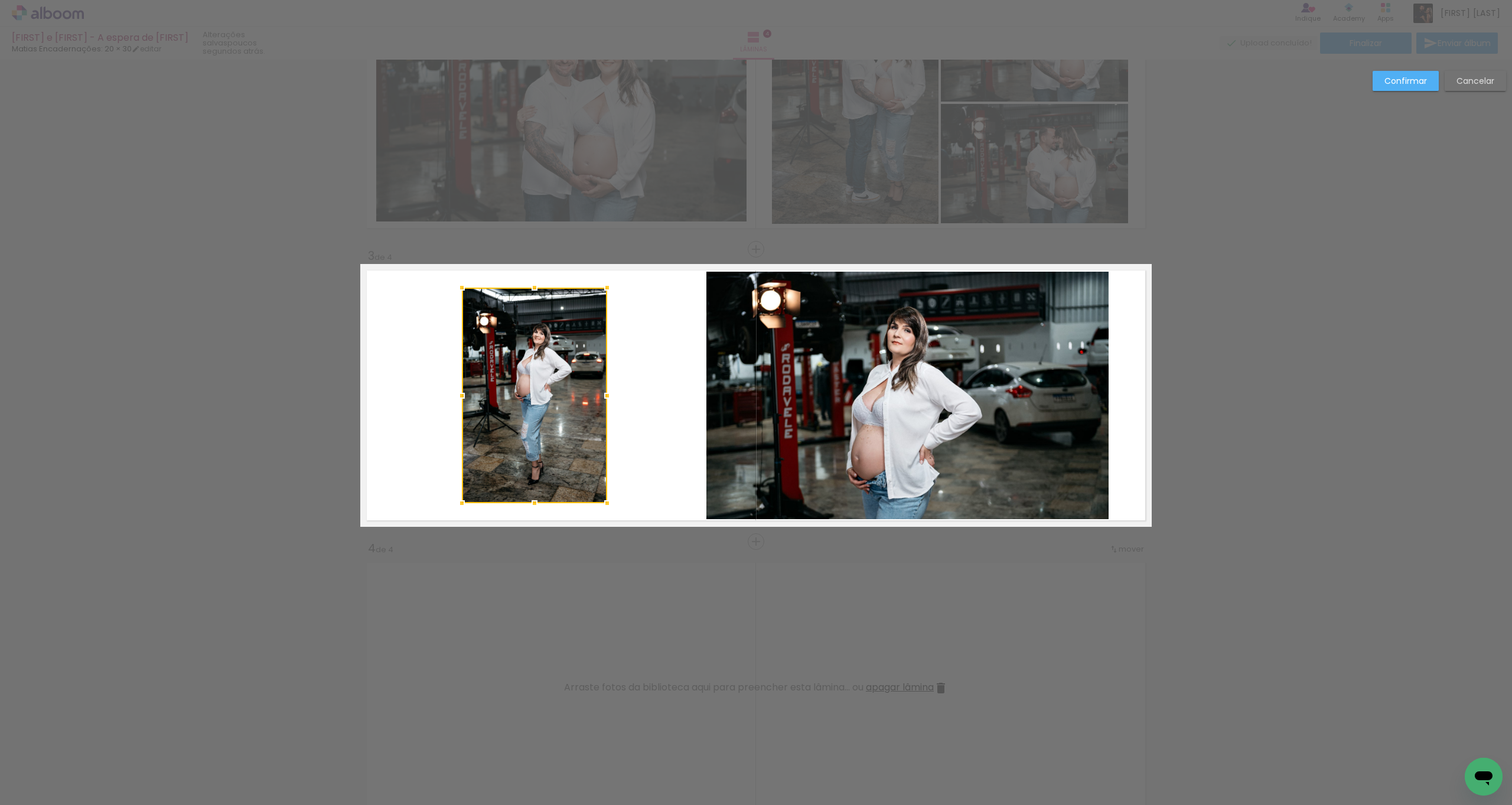 drag, startPoint x: 614, startPoint y: 397, endPoint x: 601, endPoint y: 402, distance: 13.928388 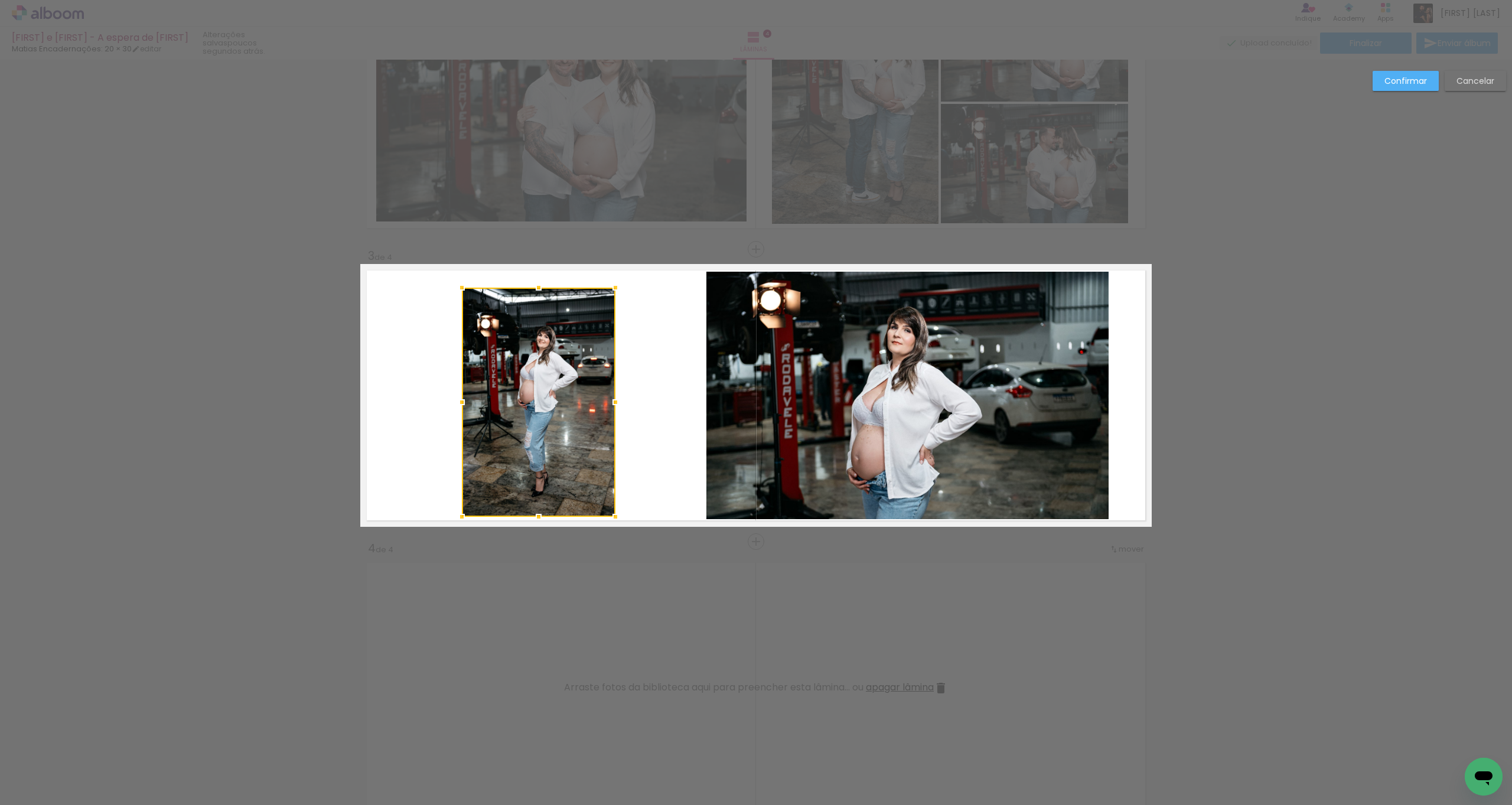 drag, startPoint x: 610, startPoint y: 504, endPoint x: 604, endPoint y: 491, distance: 14.317821 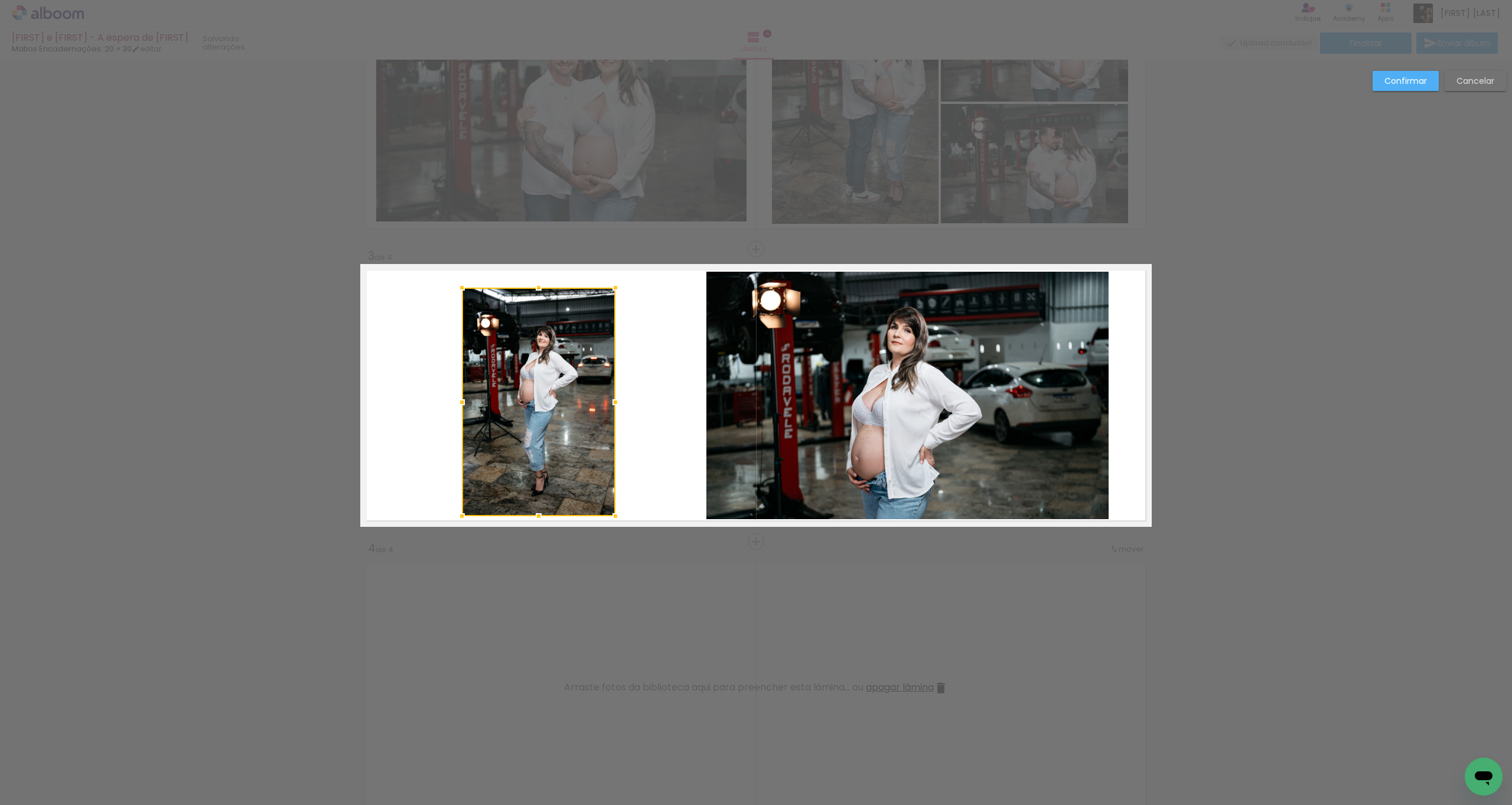 click at bounding box center (539, 402) 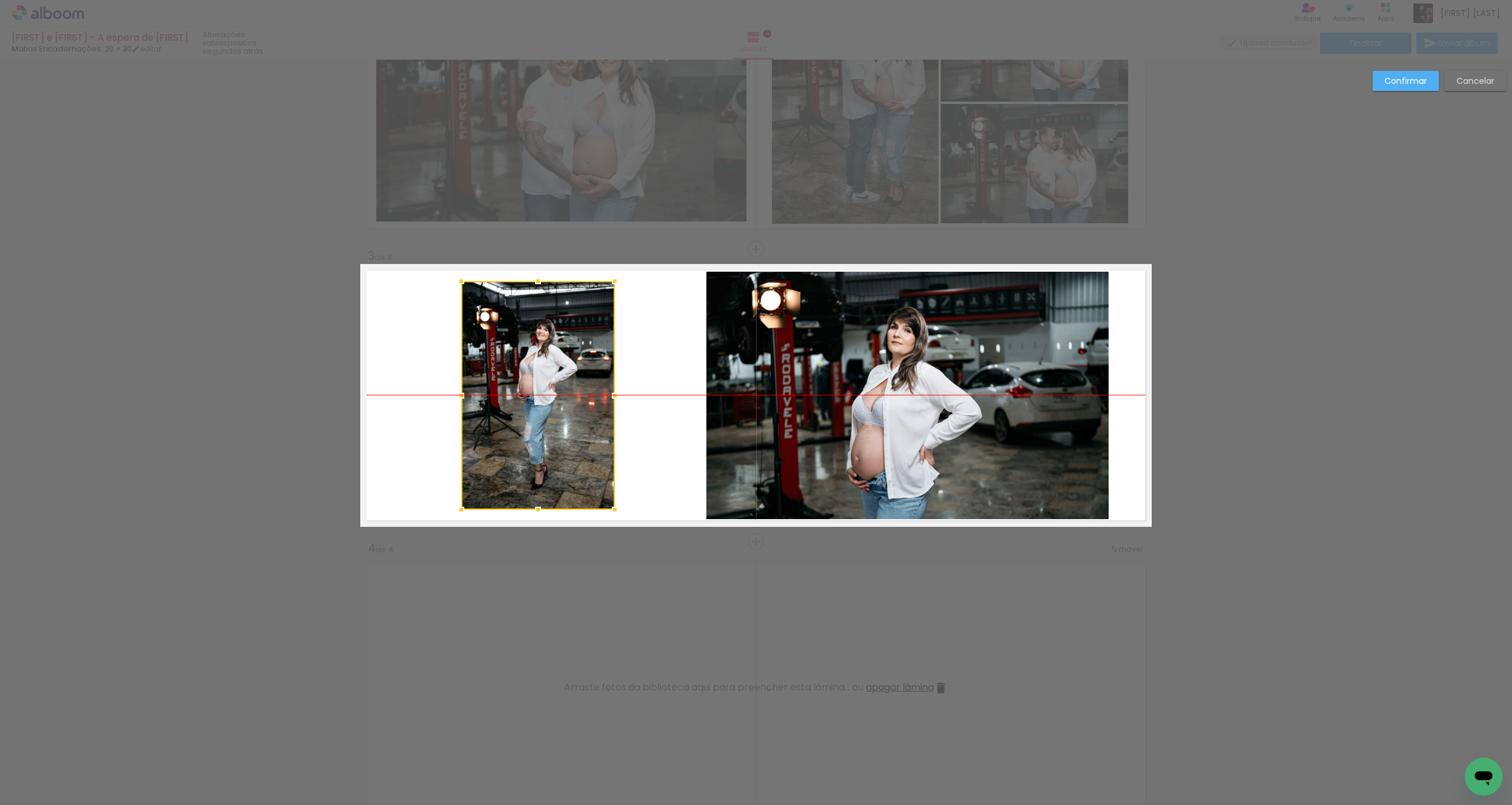 drag, startPoint x: 546, startPoint y: 435, endPoint x: 555, endPoint y: 426, distance: 12.727922 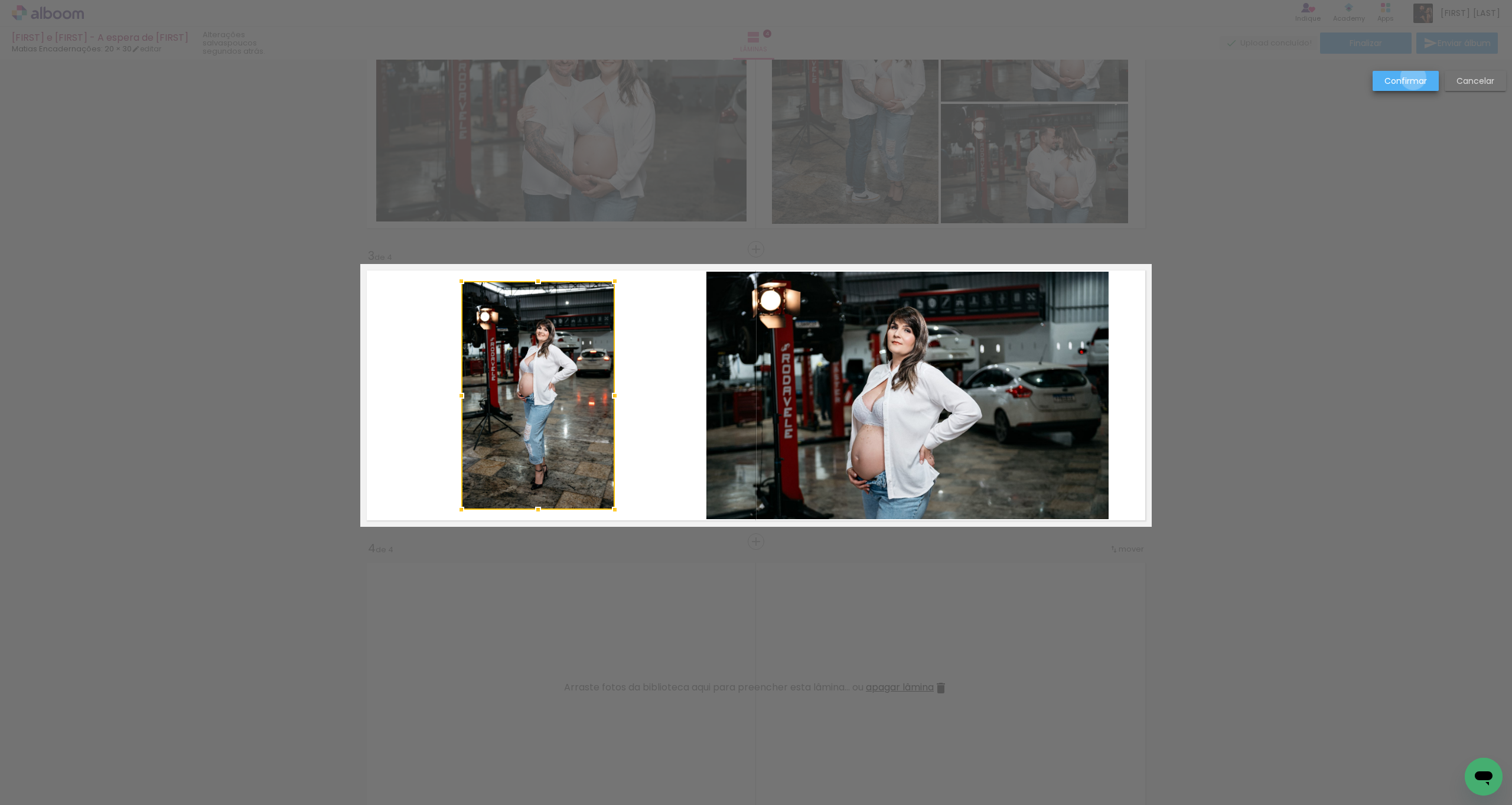 click on "Confirmar" at bounding box center [0, 0] 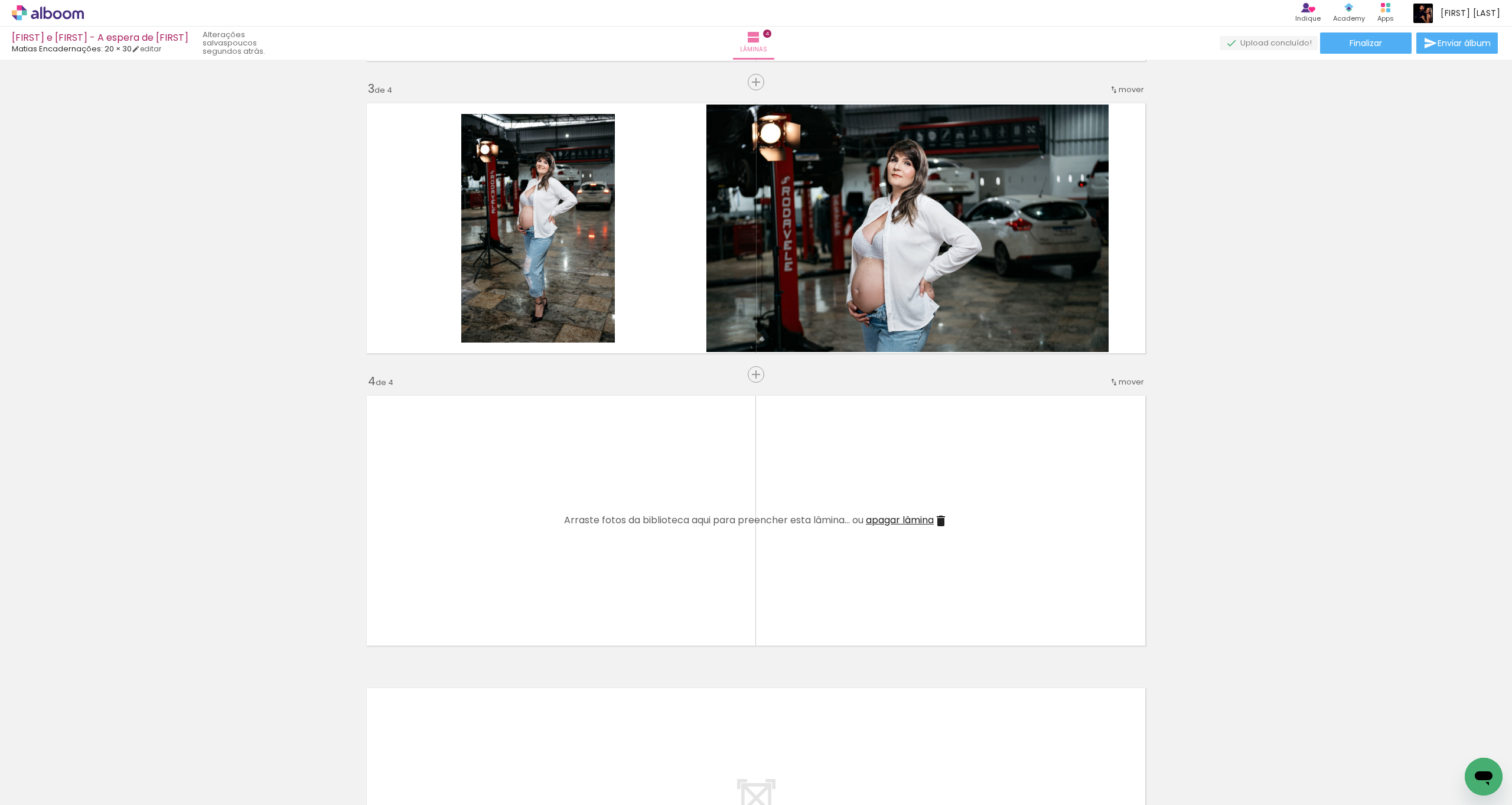 scroll, scrollTop: 583, scrollLeft: 0, axis: vertical 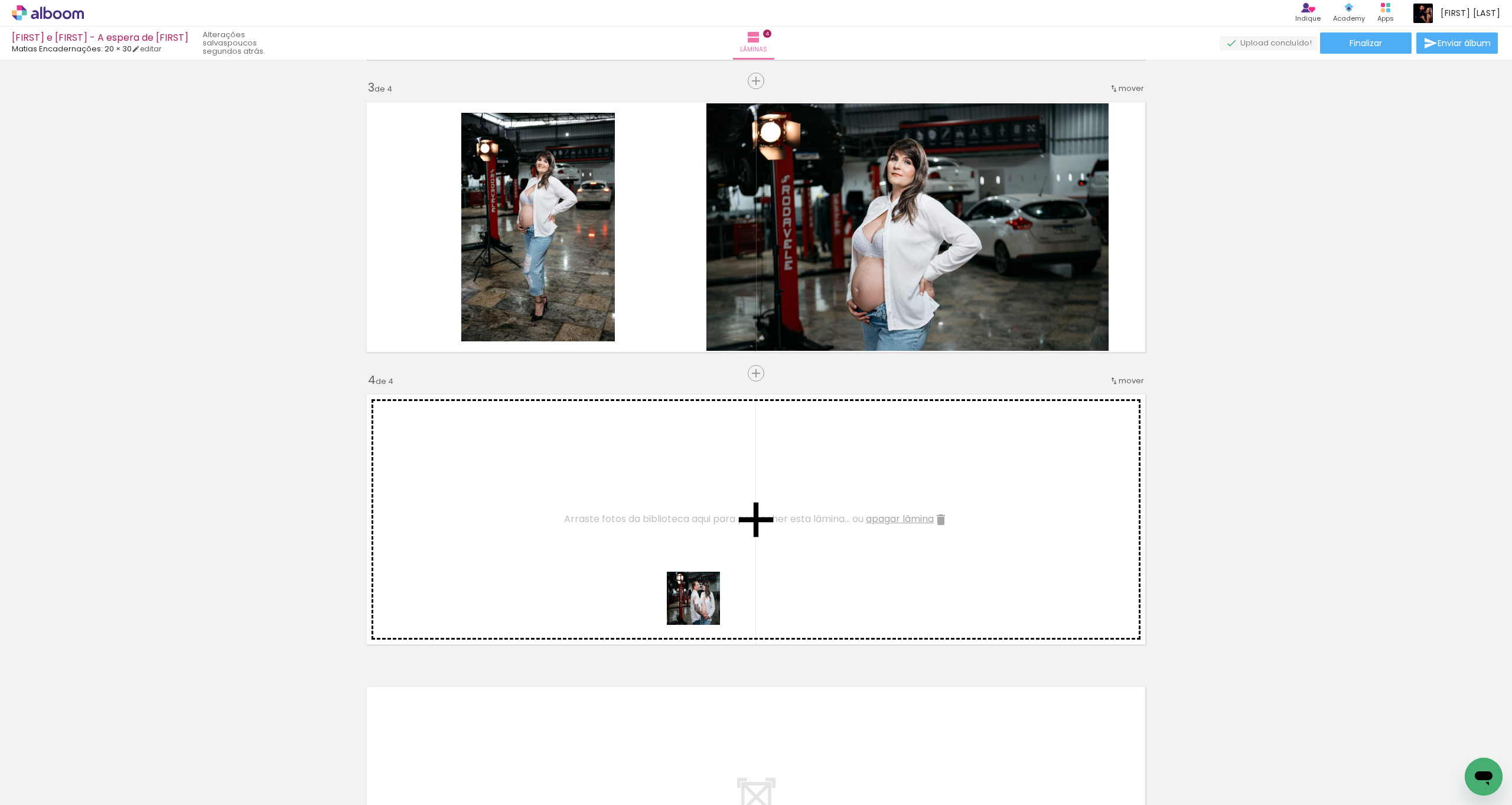 drag, startPoint x: 691, startPoint y: 768, endPoint x: 693, endPoint y: 569, distance: 199.01 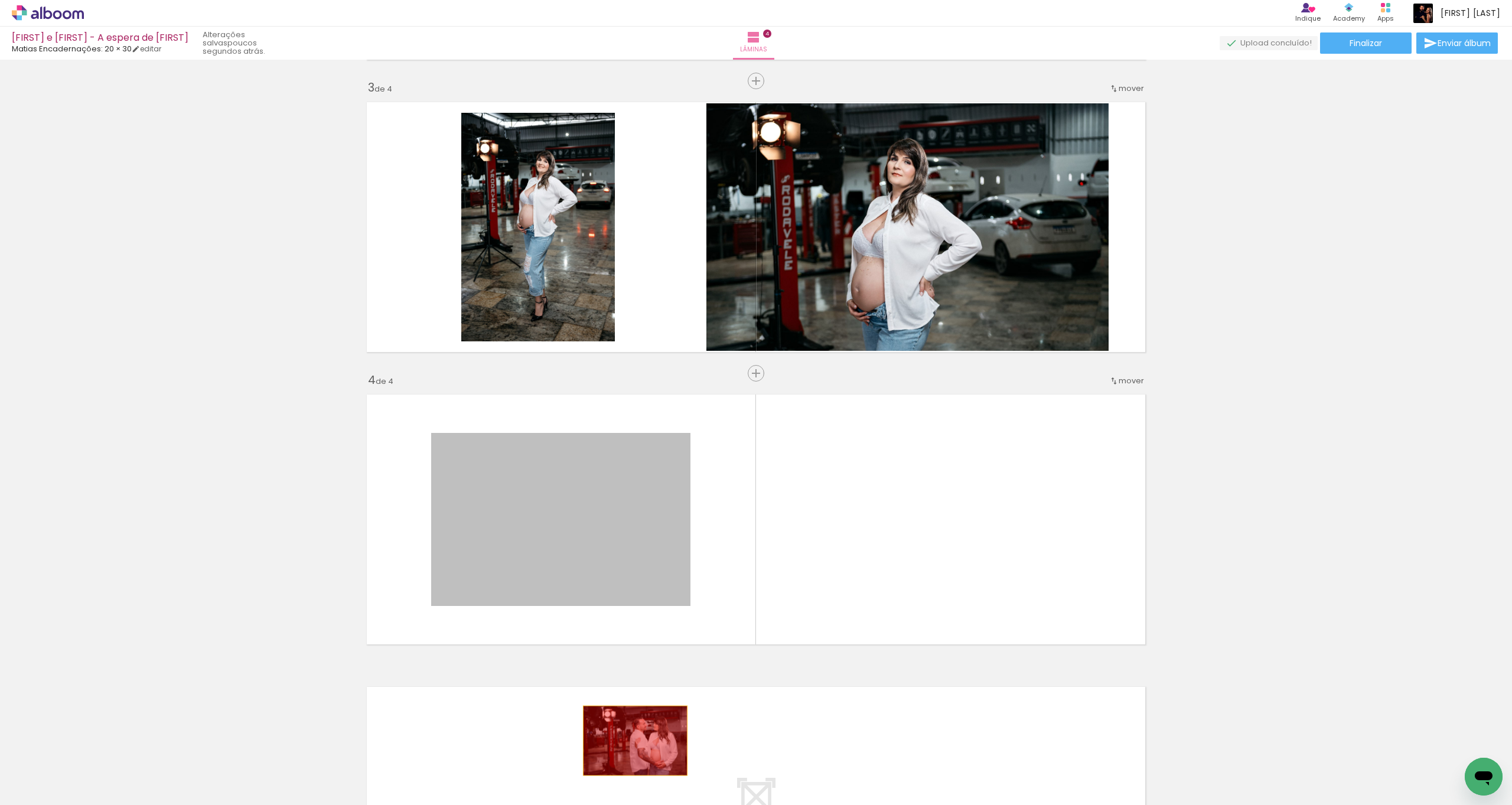 drag, startPoint x: 560, startPoint y: 537, endPoint x: 599, endPoint y: 723, distance: 190.04473 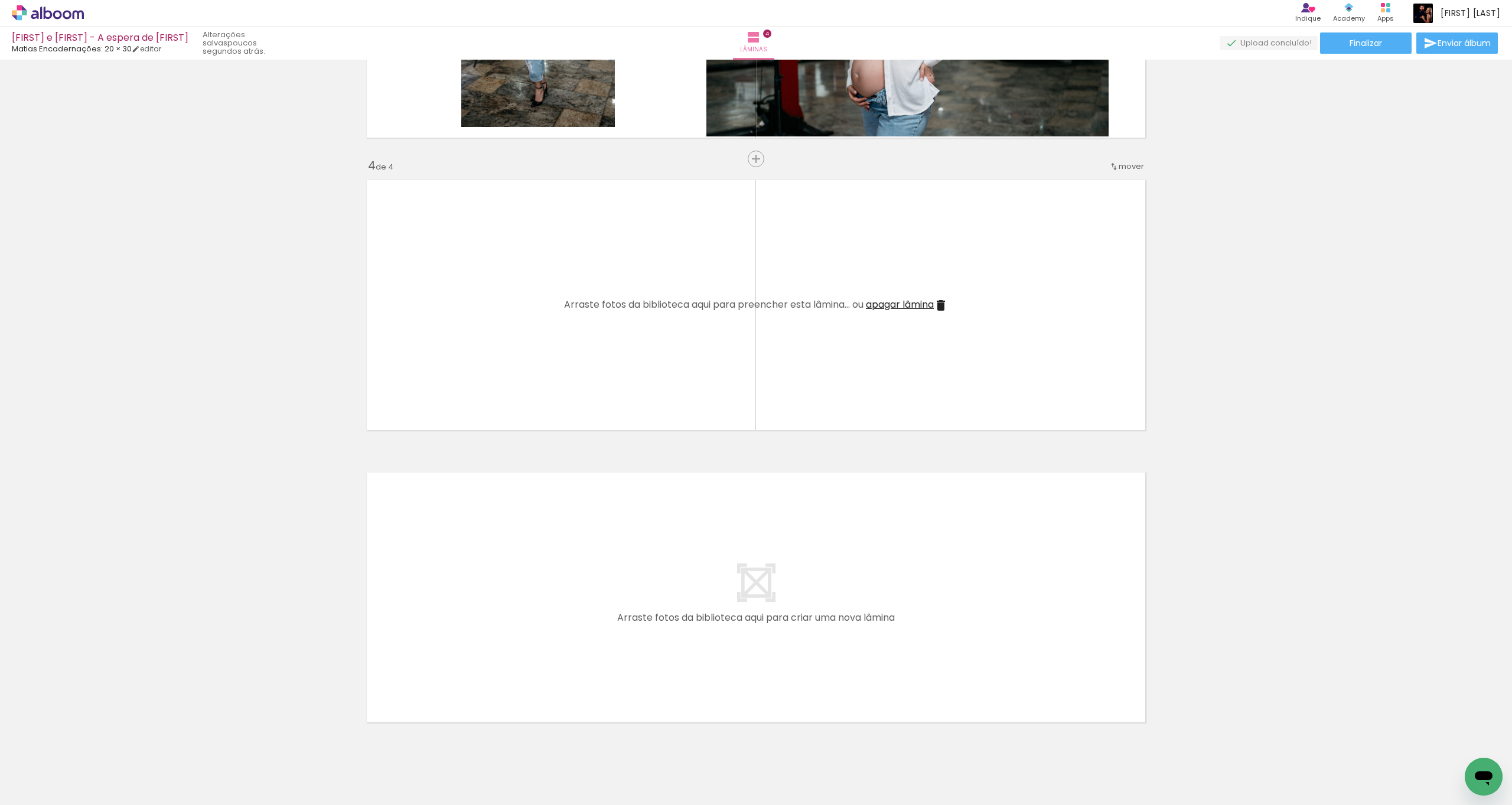 scroll, scrollTop: 586, scrollLeft: 0, axis: vertical 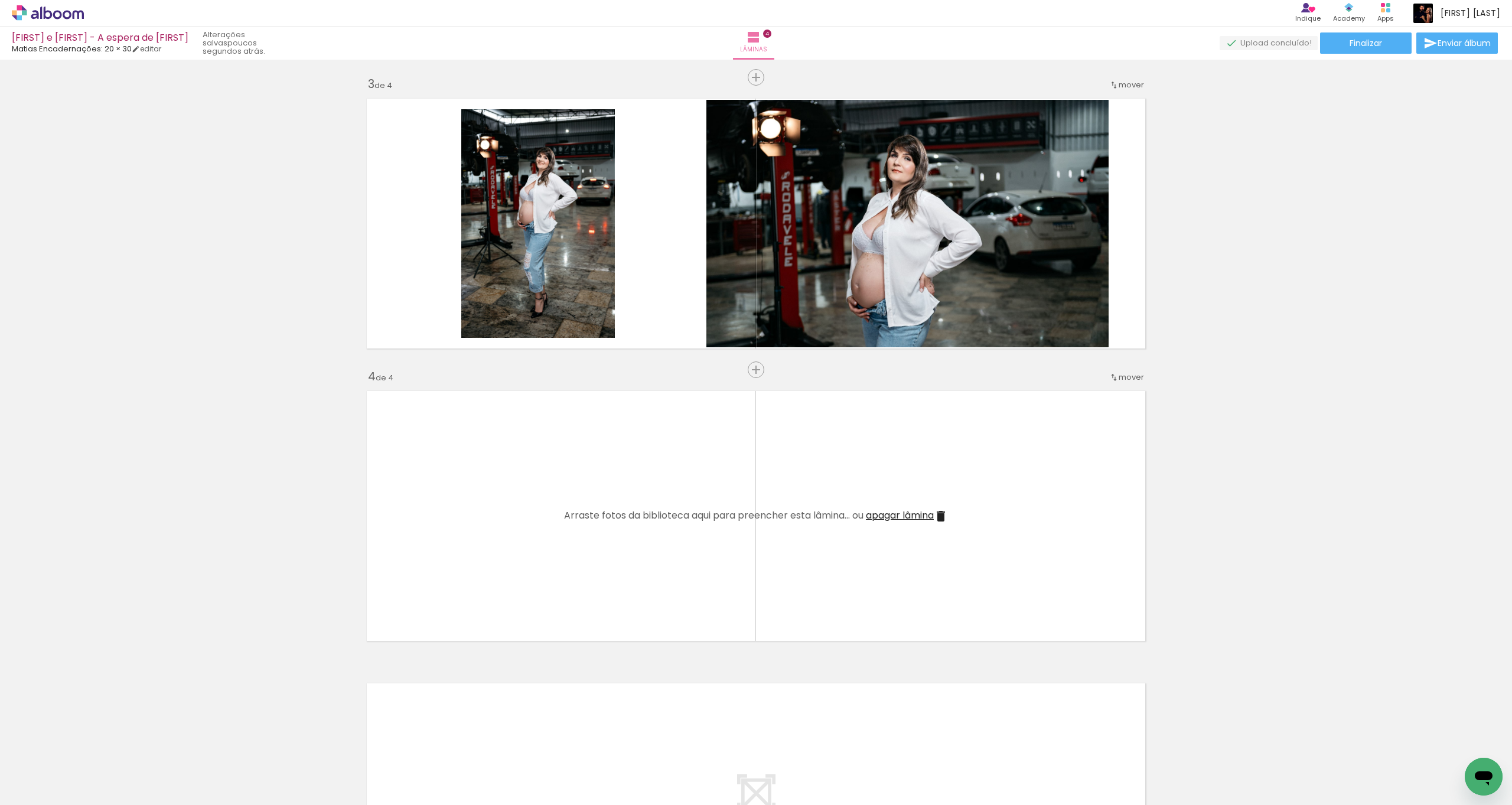 click at bounding box center [4625, 741] 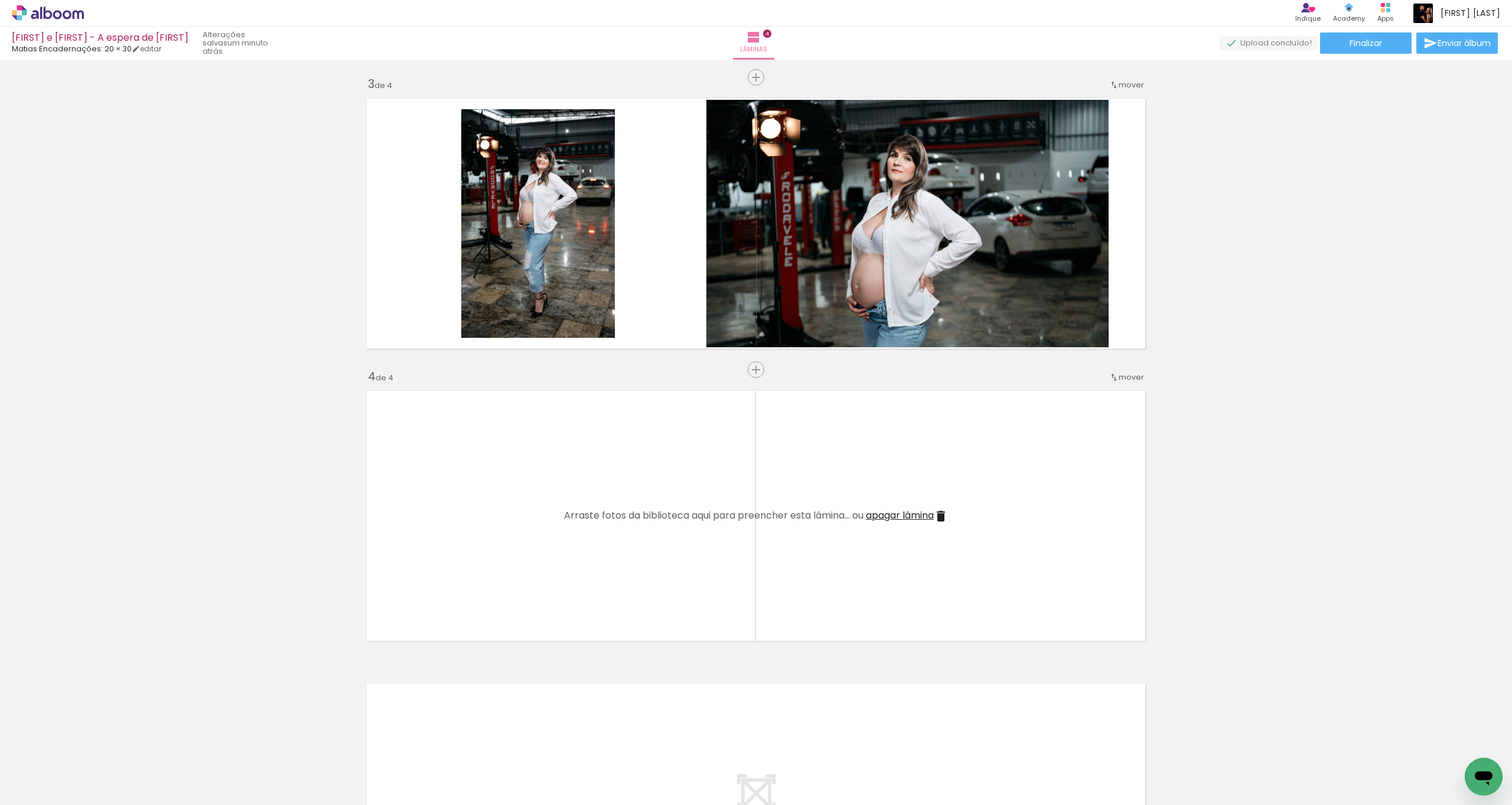 click at bounding box center (4625, 741) 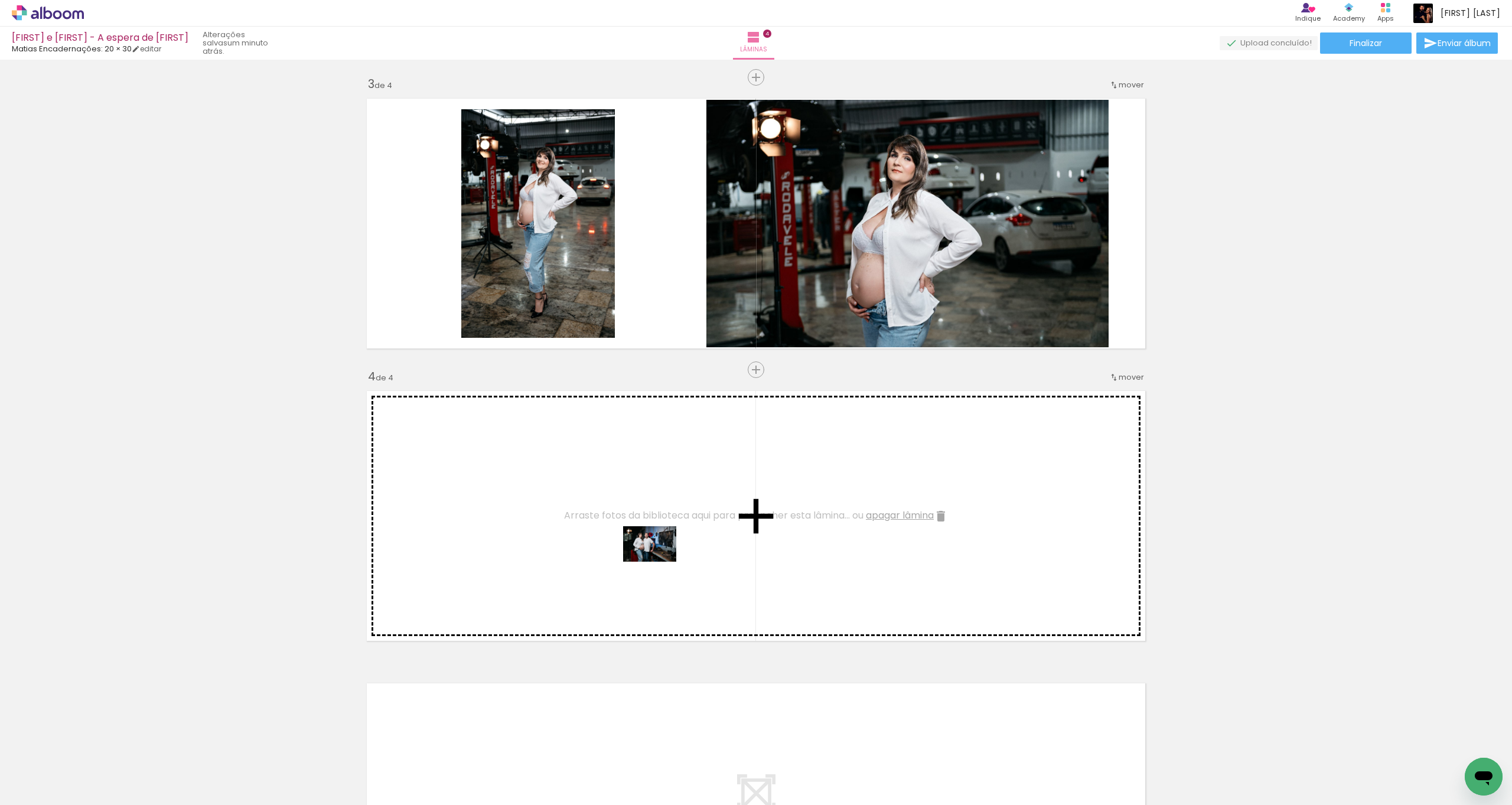 drag, startPoint x: 633, startPoint y: 761, endPoint x: 657, endPoint y: 552, distance: 210.3735 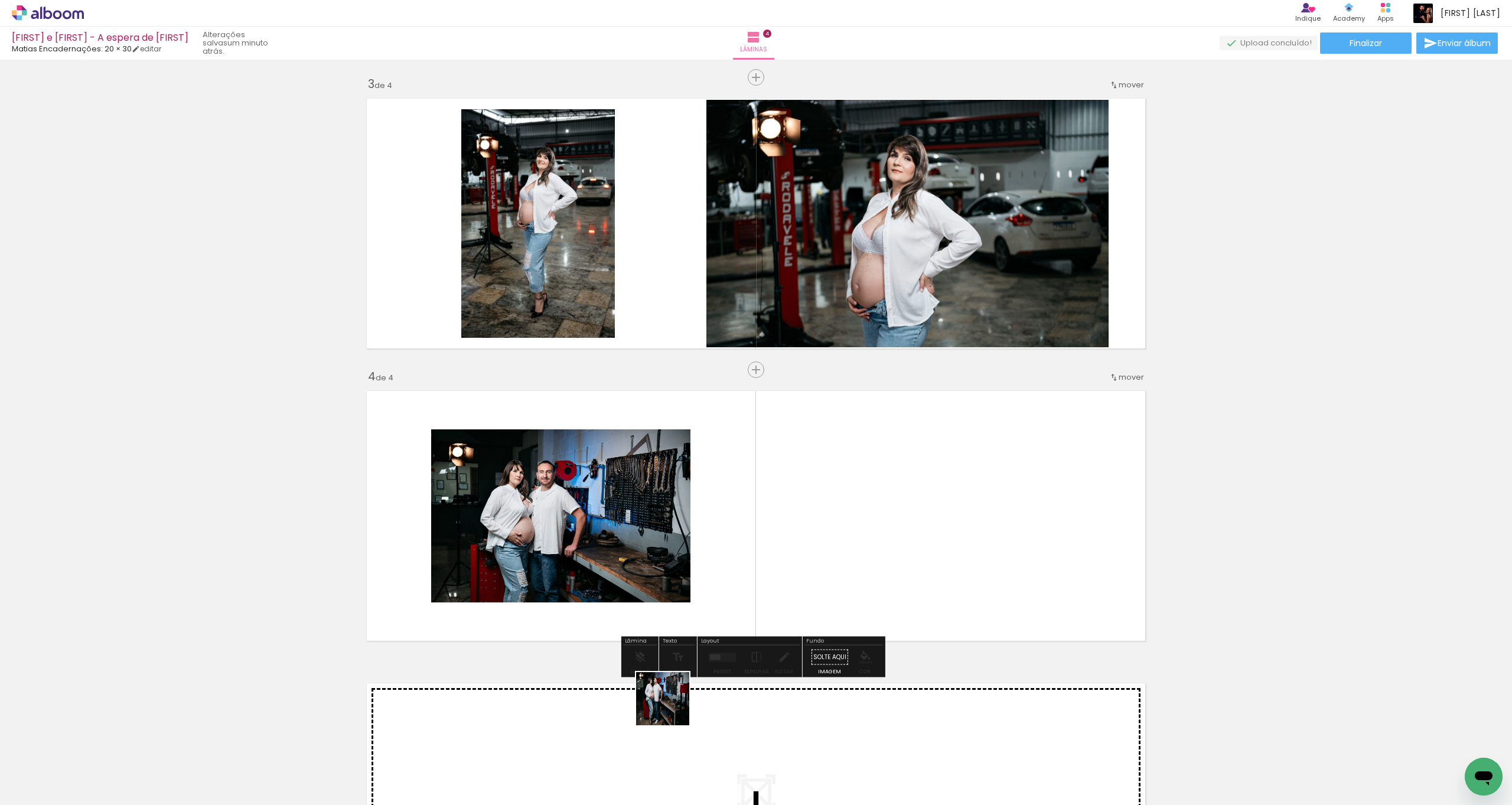 drag, startPoint x: 672, startPoint y: 708, endPoint x: 819, endPoint y: 536, distance: 226.2587 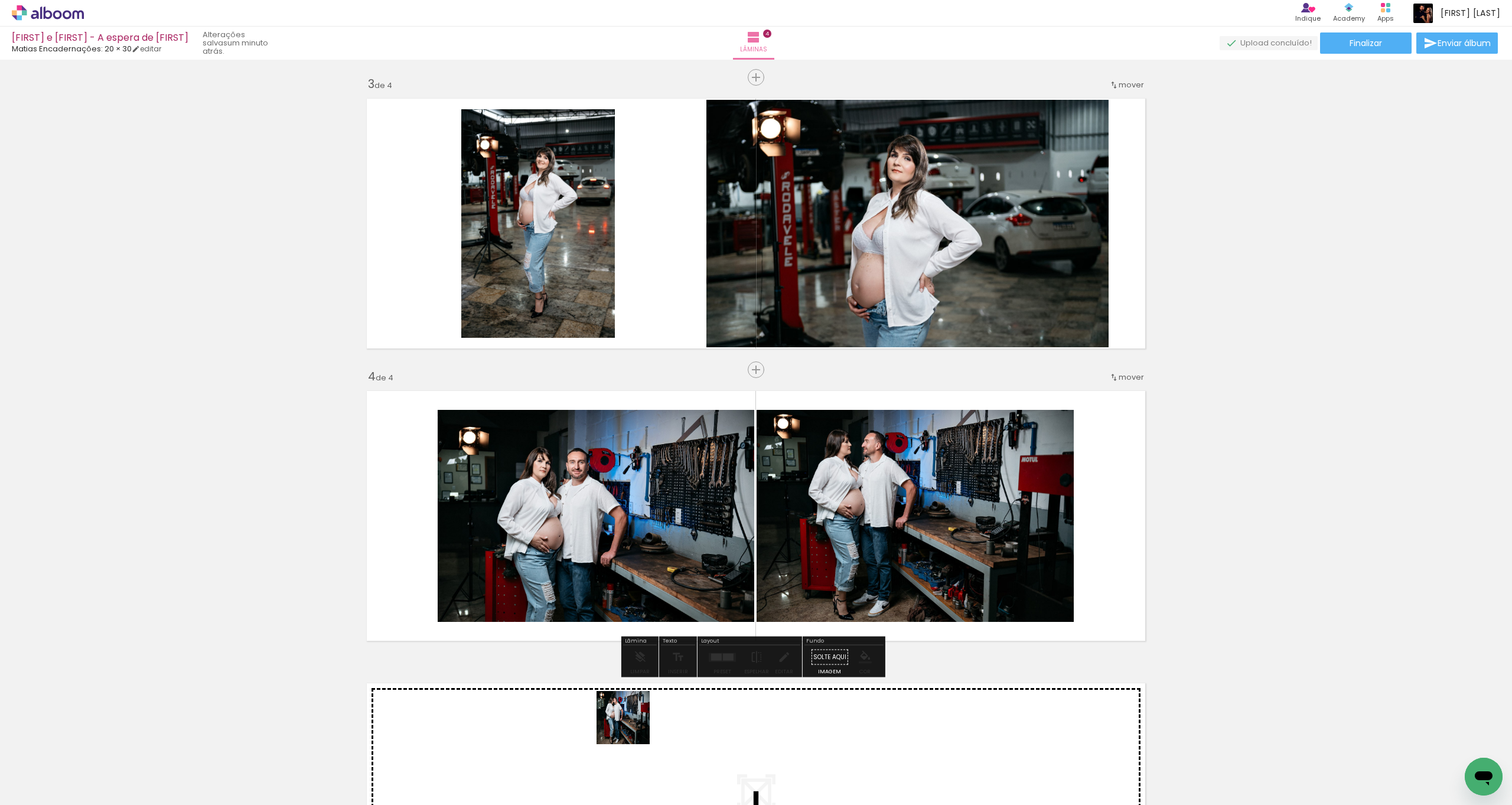 drag, startPoint x: 617, startPoint y: 764, endPoint x: 732, endPoint y: 567, distance: 228.10962 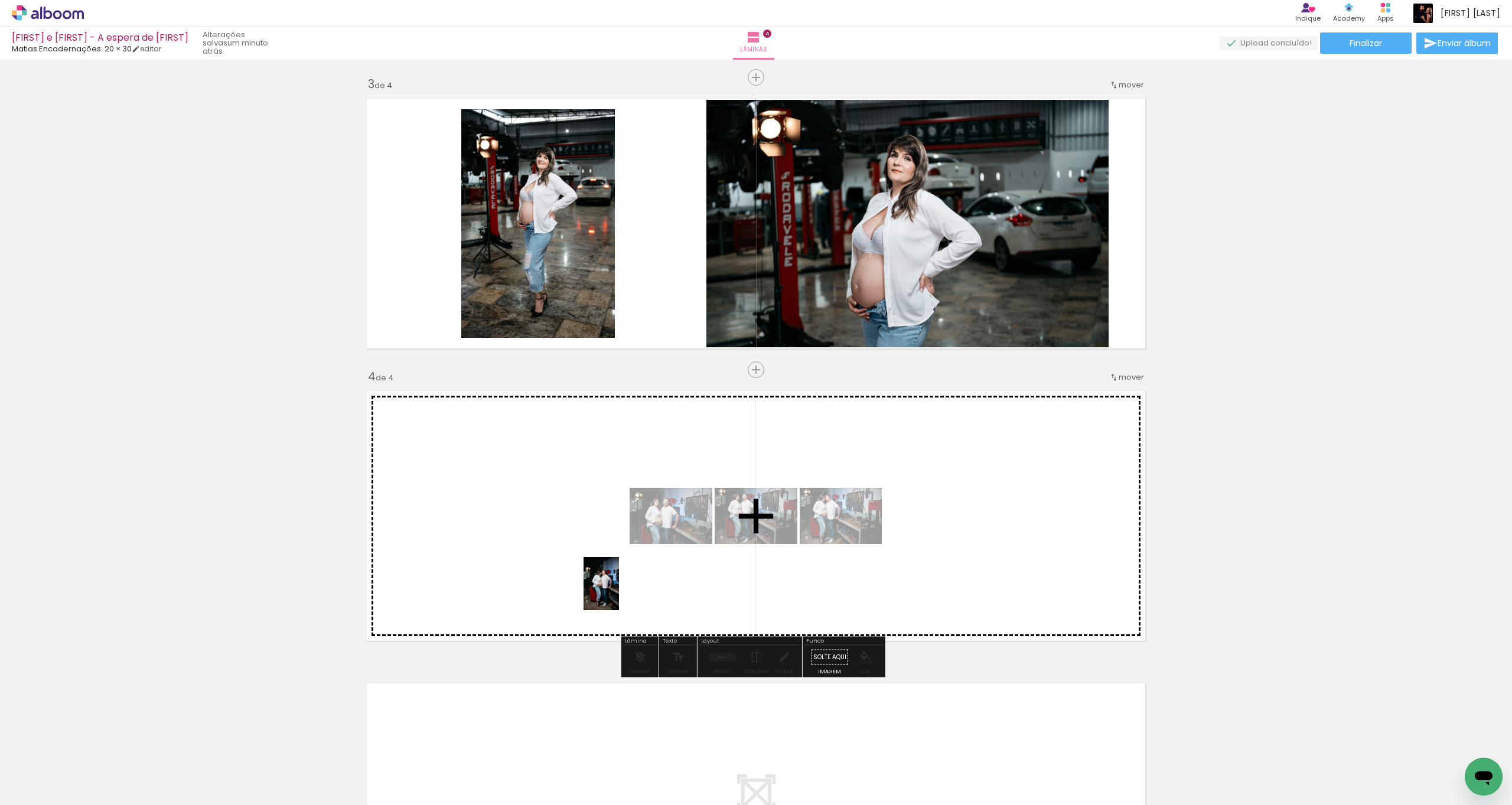 drag, startPoint x: 625, startPoint y: 790, endPoint x: 609, endPoint y: 611, distance: 179.714 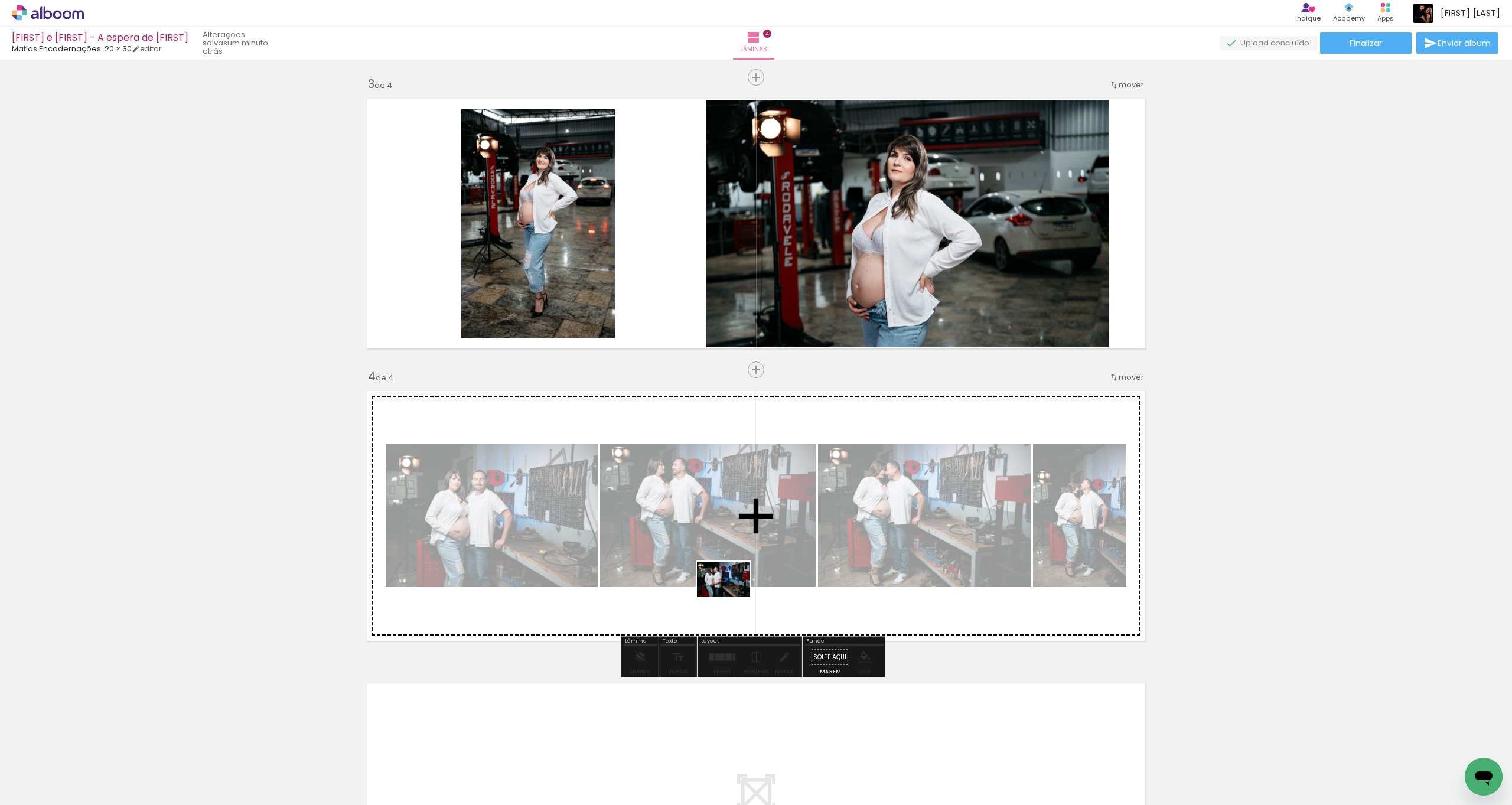 drag, startPoint x: 683, startPoint y: 775, endPoint x: 734, endPoint y: 586, distance: 195.7601 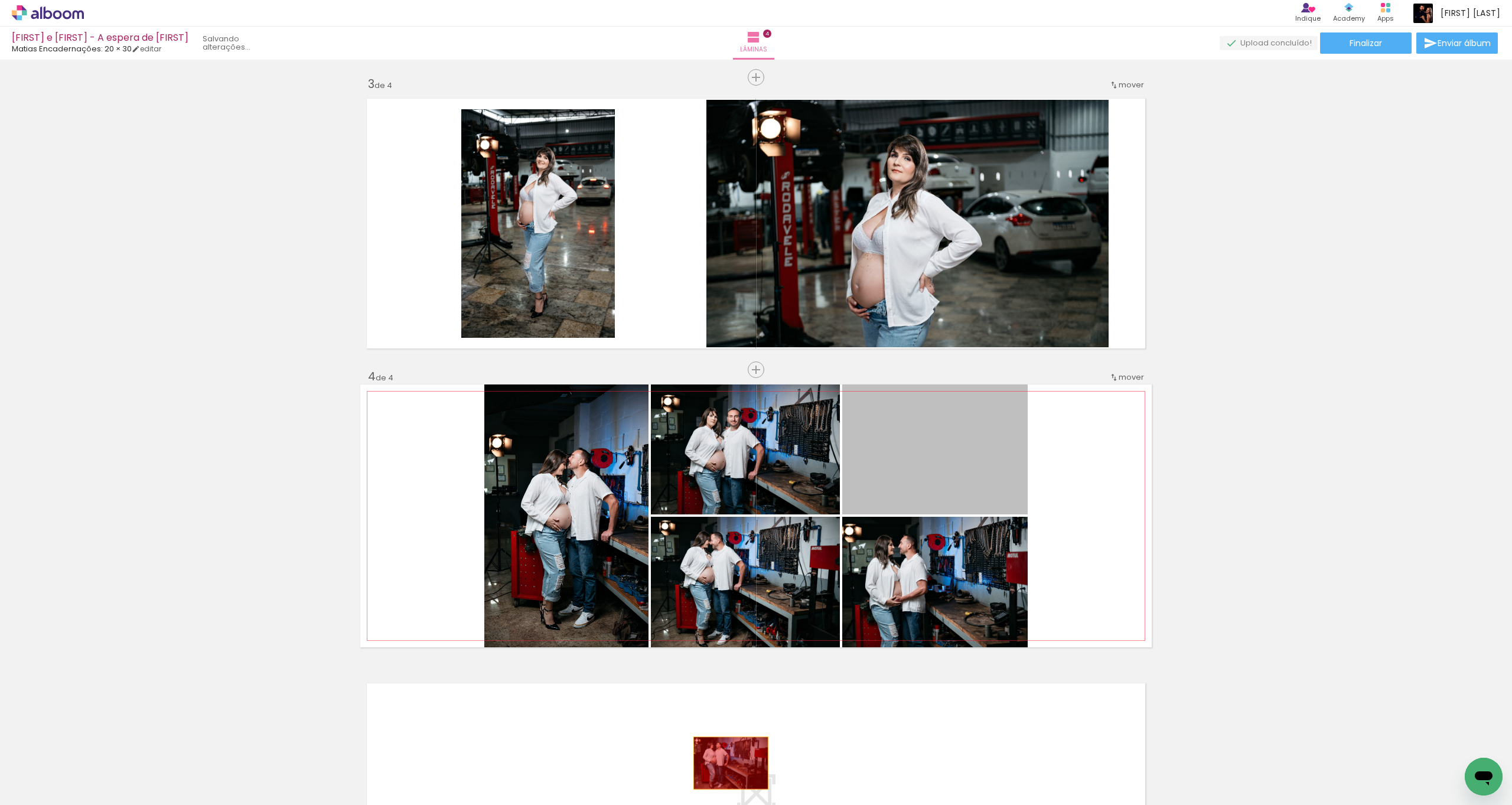 drag, startPoint x: 947, startPoint y: 480, endPoint x: 719, endPoint y: 770, distance: 368.89565 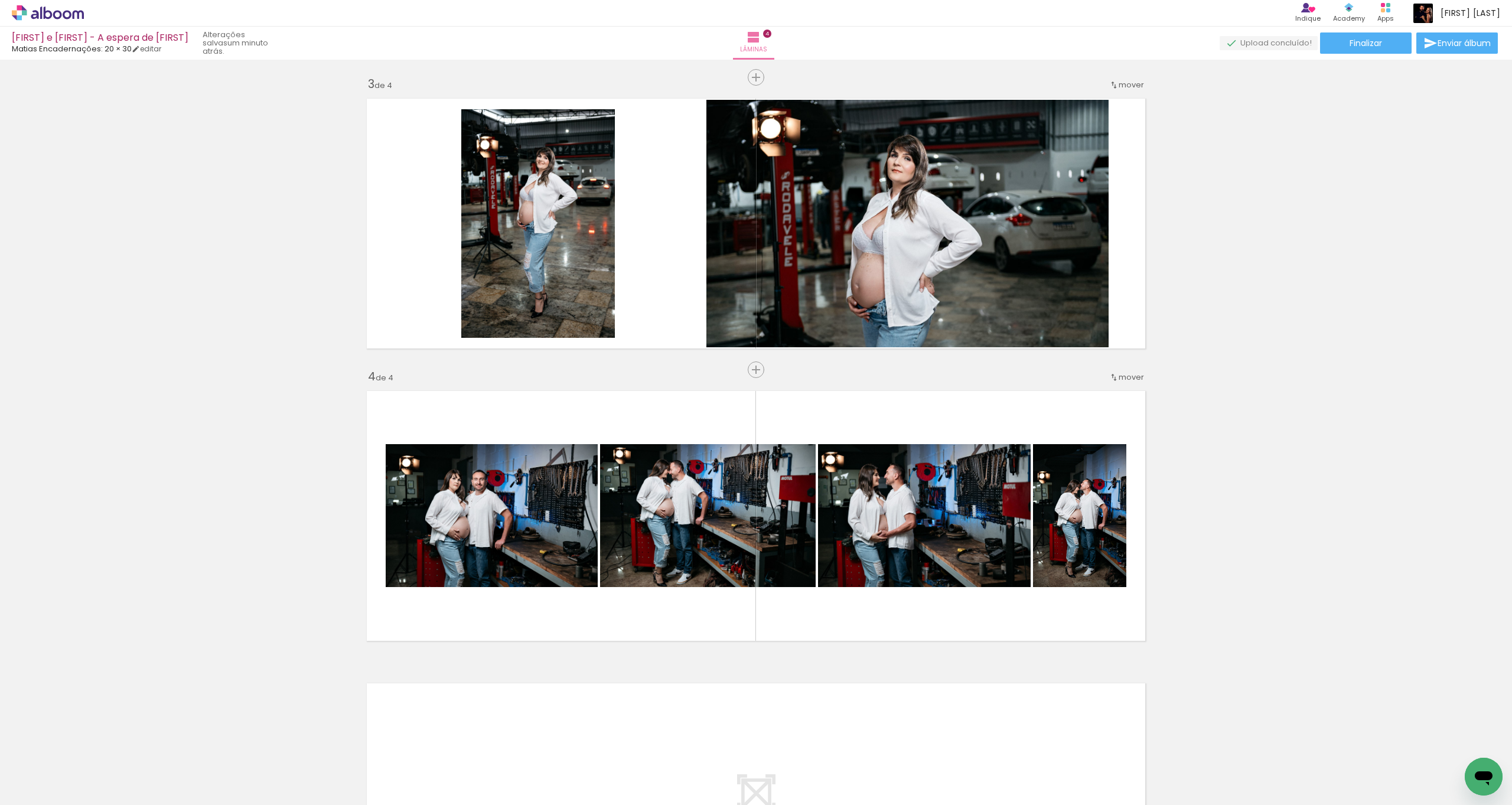 click at bounding box center (4625, 741) 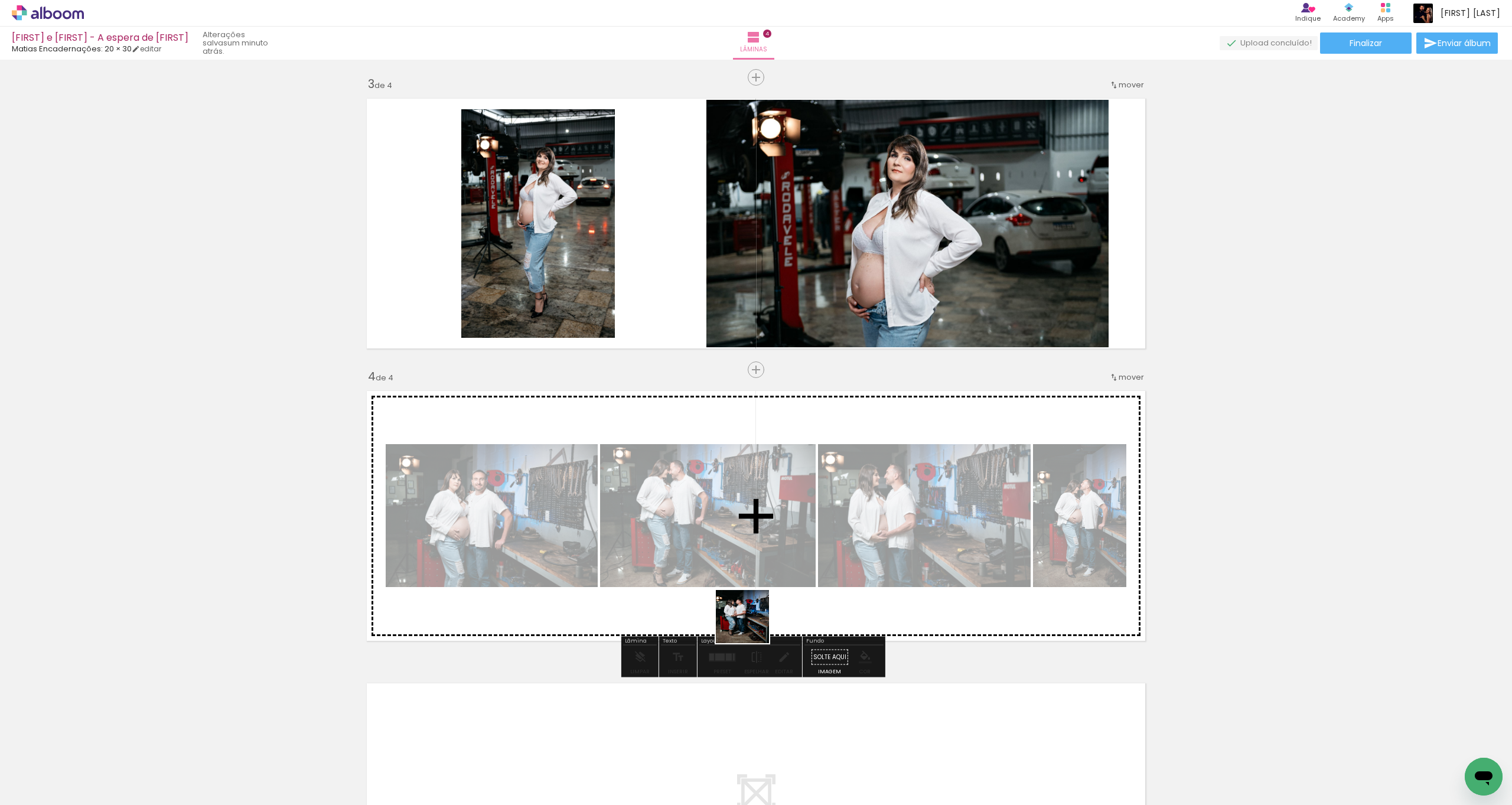 drag, startPoint x: 647, startPoint y: 736, endPoint x: 782, endPoint y: 598, distance: 193.05181 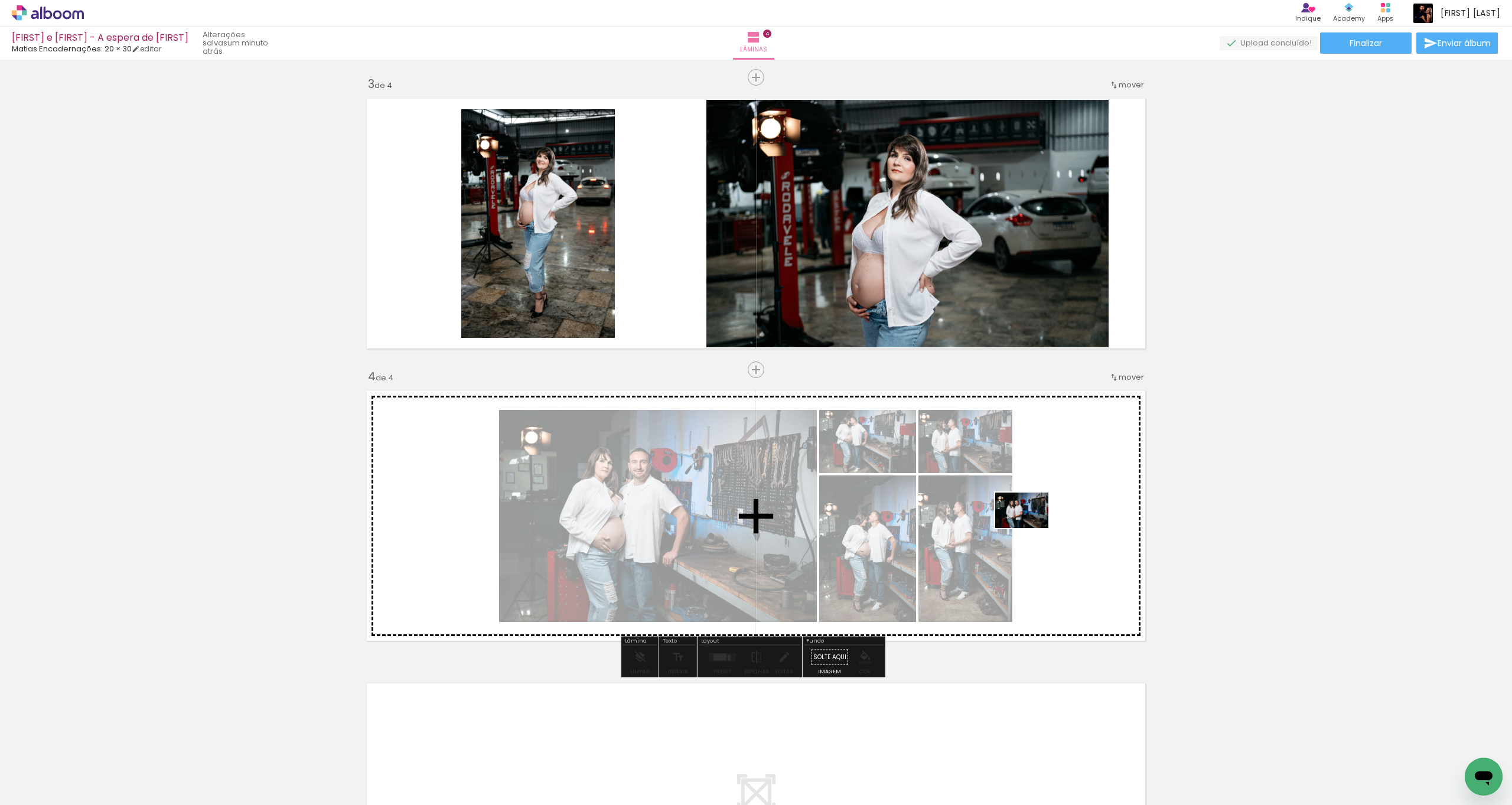 drag, startPoint x: 617, startPoint y: 784, endPoint x: 1029, endPoint y: 528, distance: 485.057 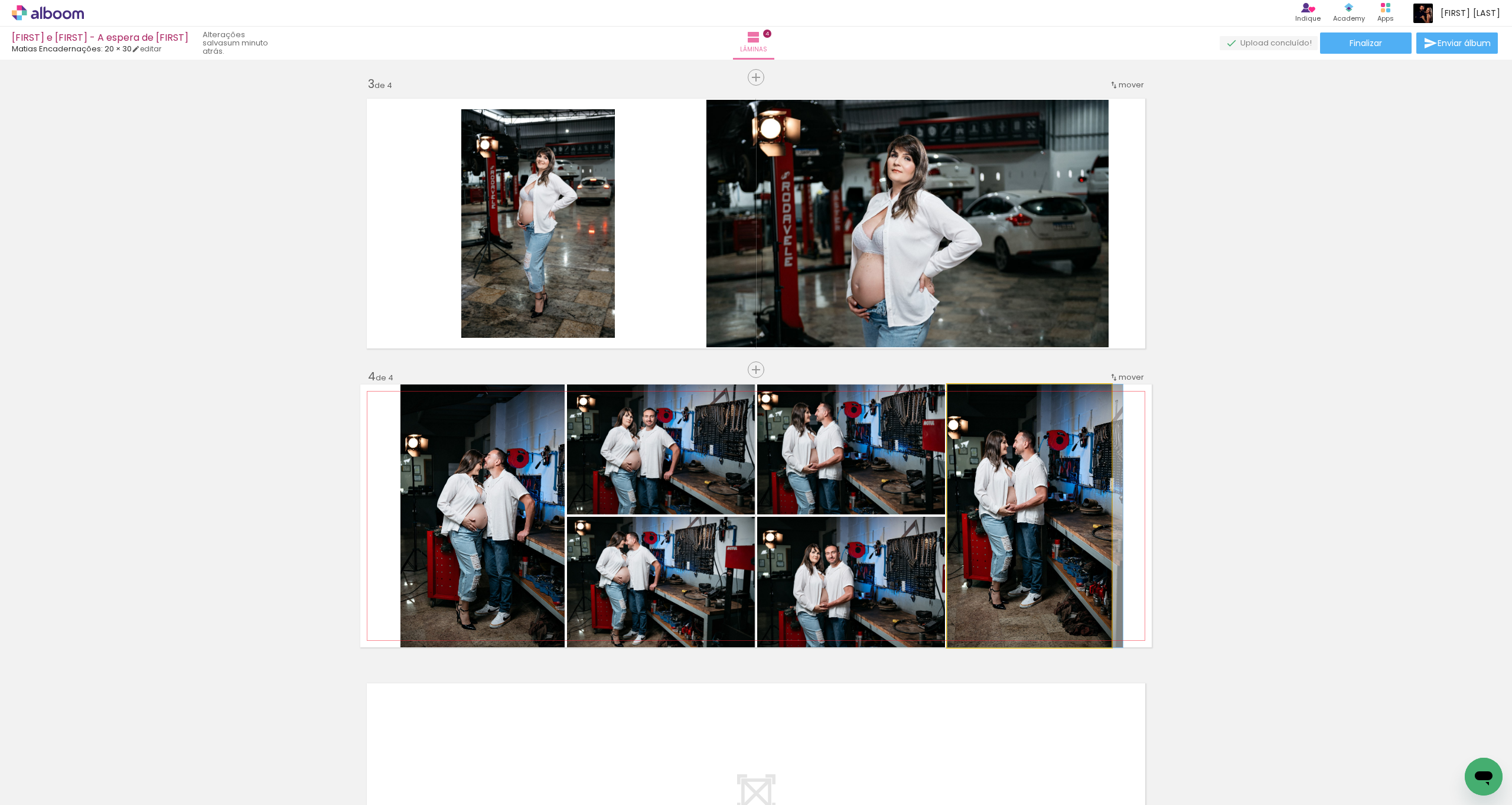 drag, startPoint x: 1008, startPoint y: 488, endPoint x: 1076, endPoint y: 508, distance: 70.88018 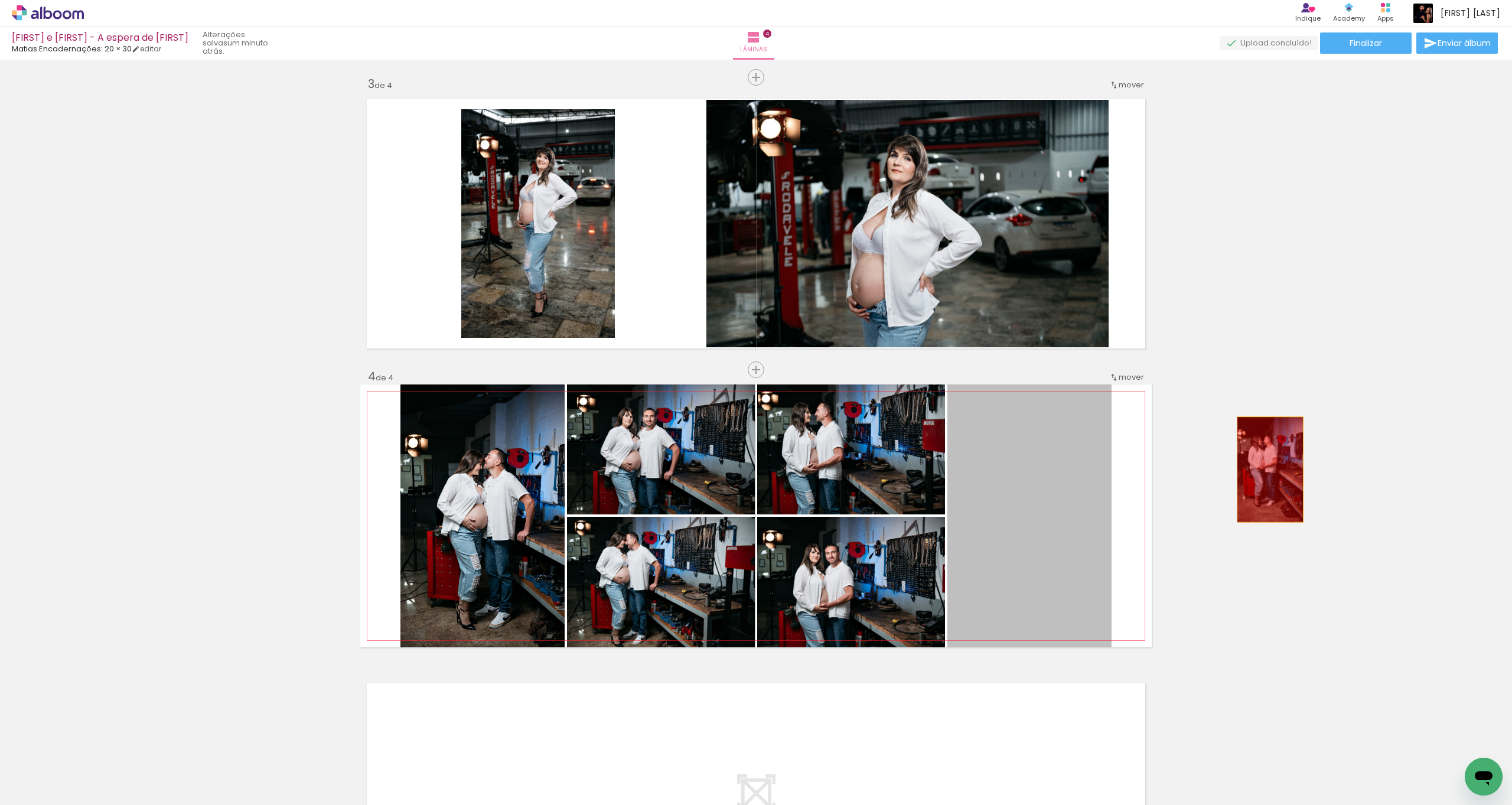 drag, startPoint x: 1019, startPoint y: 506, endPoint x: 1239, endPoint y: 466, distance: 223.6068 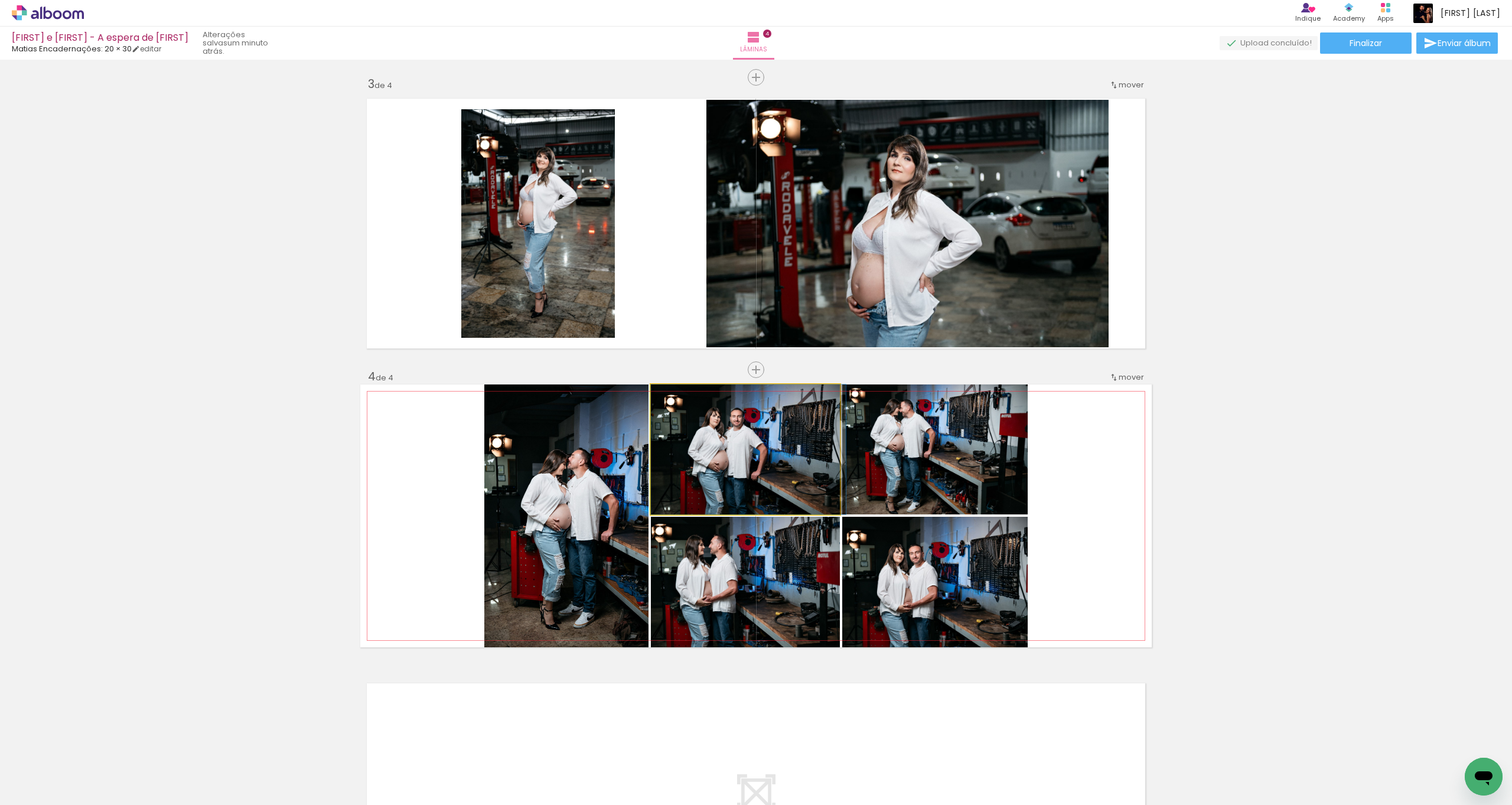 drag, startPoint x: 767, startPoint y: 468, endPoint x: 800, endPoint y: 454, distance: 35.846897 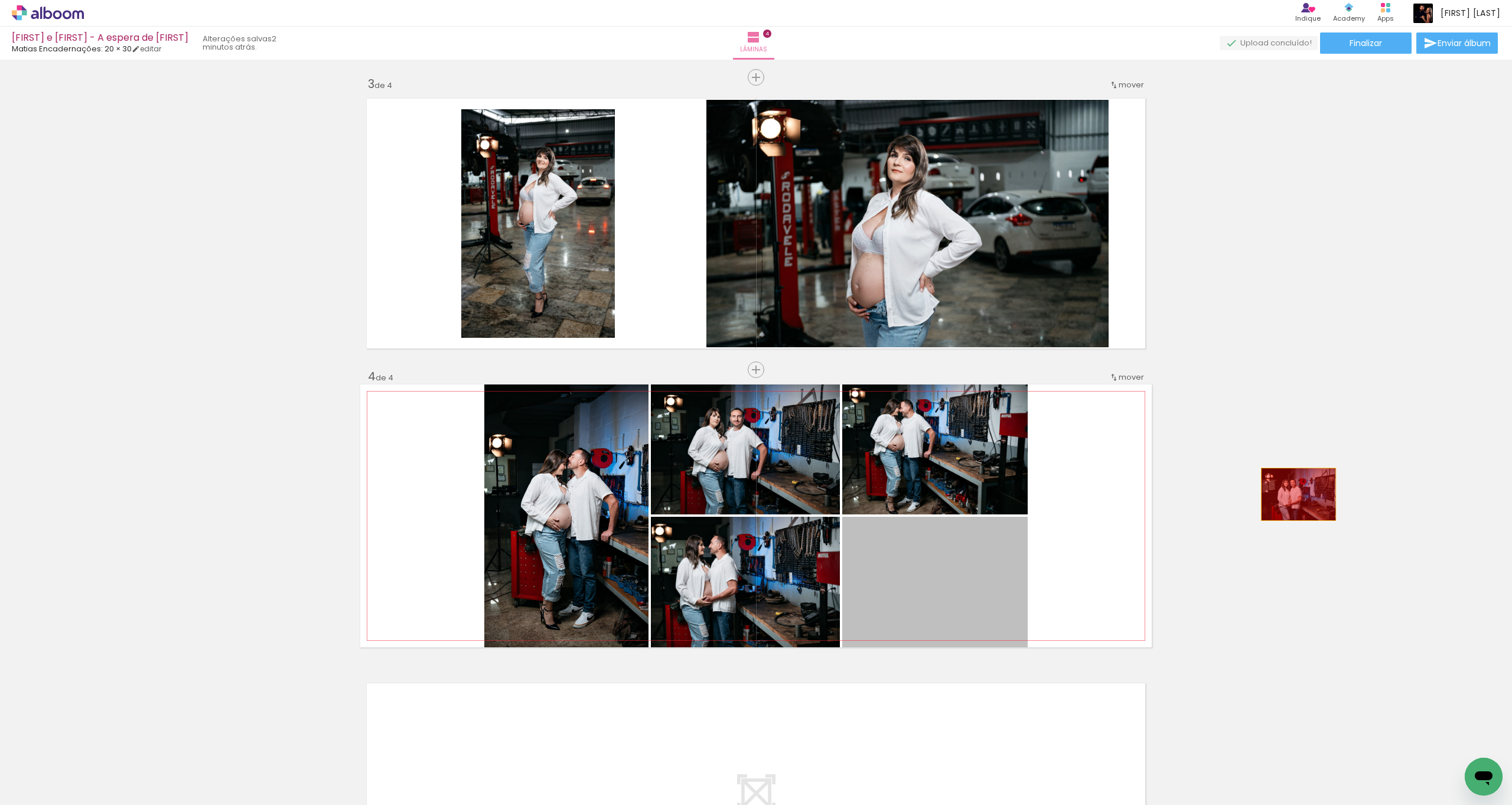 drag, startPoint x: 920, startPoint y: 574, endPoint x: 1243, endPoint y: 514, distance: 328.5255 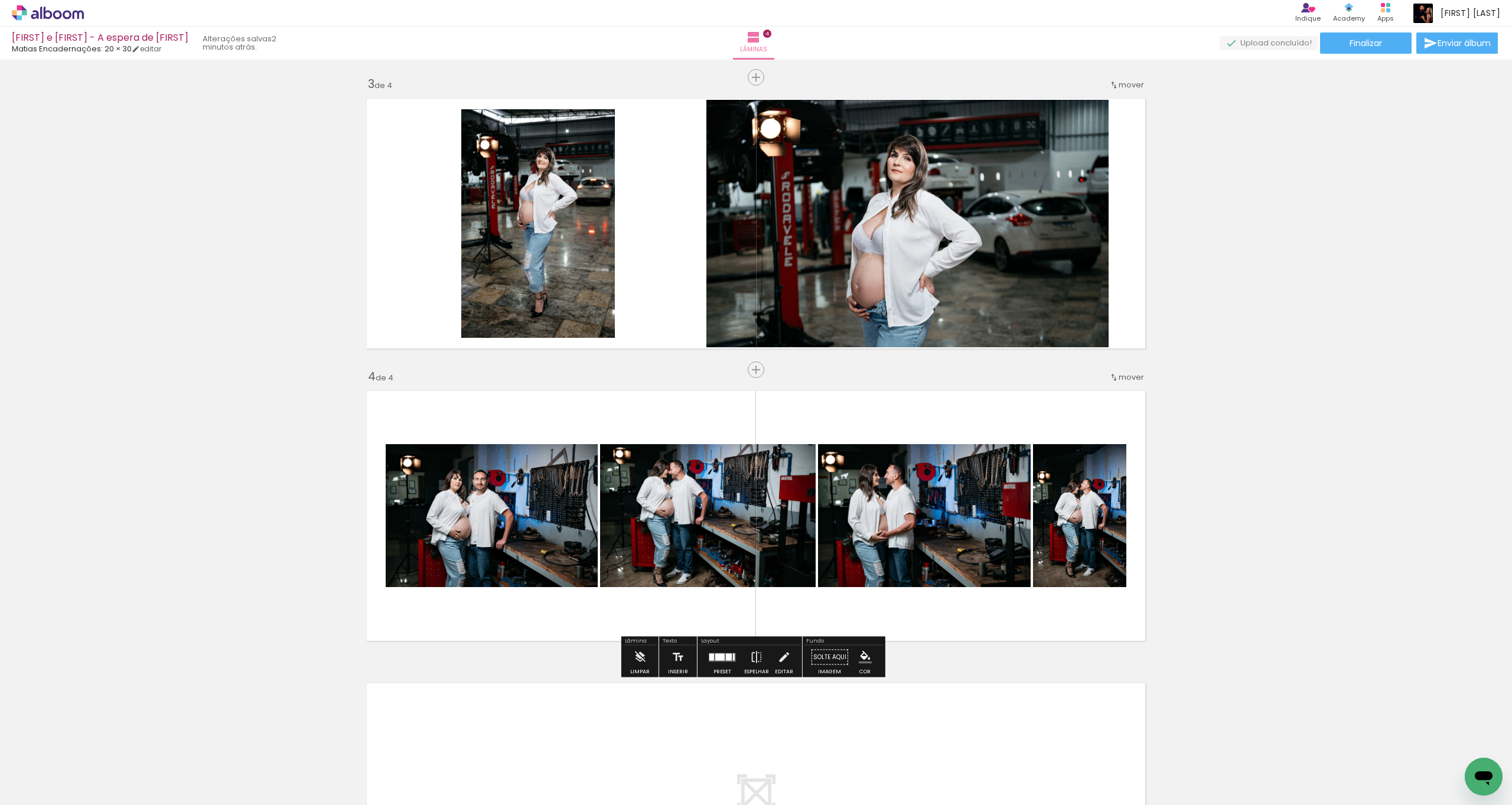 click at bounding box center [-4636, 741] 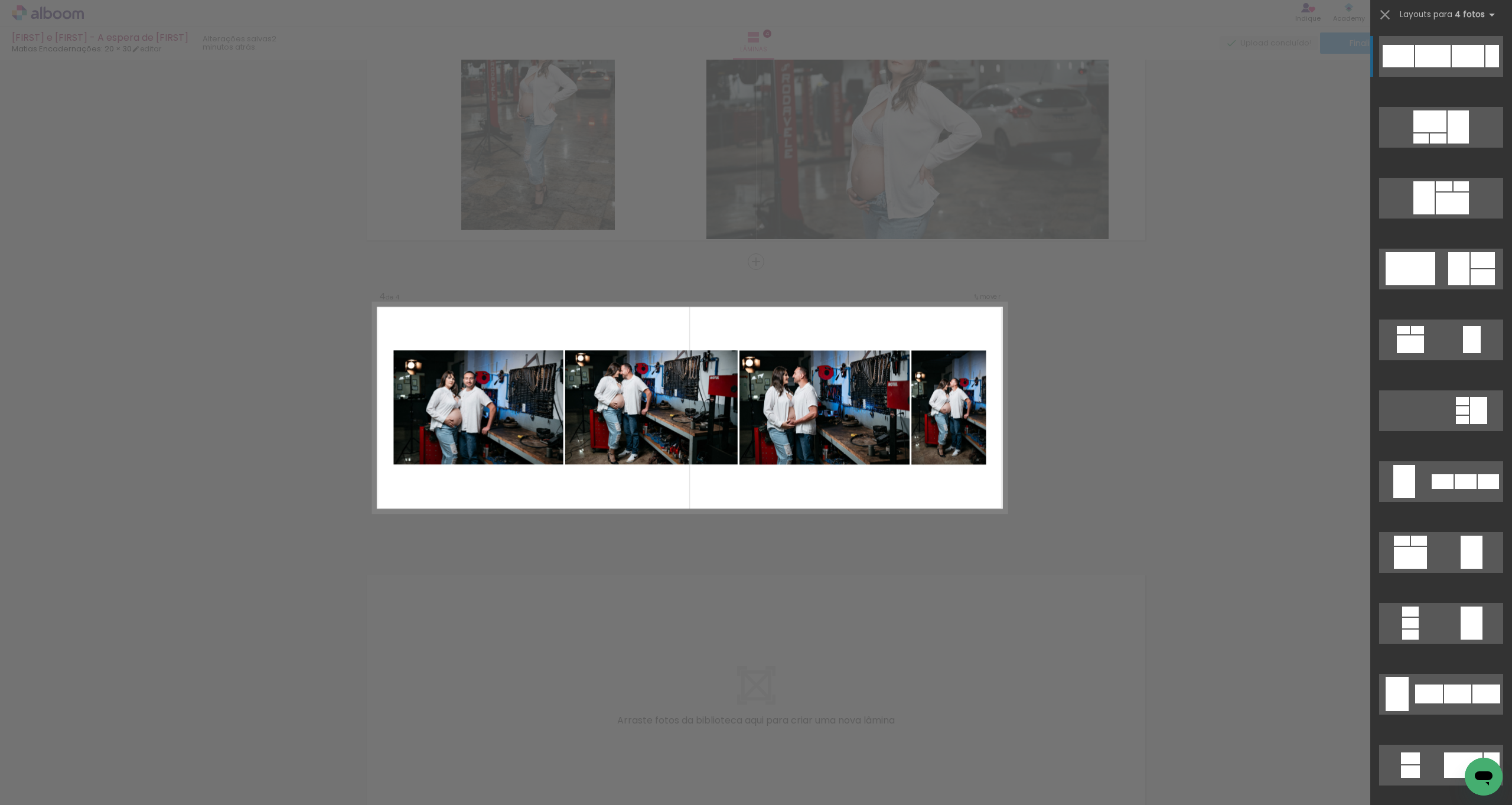scroll, scrollTop: 707, scrollLeft: 0, axis: vertical 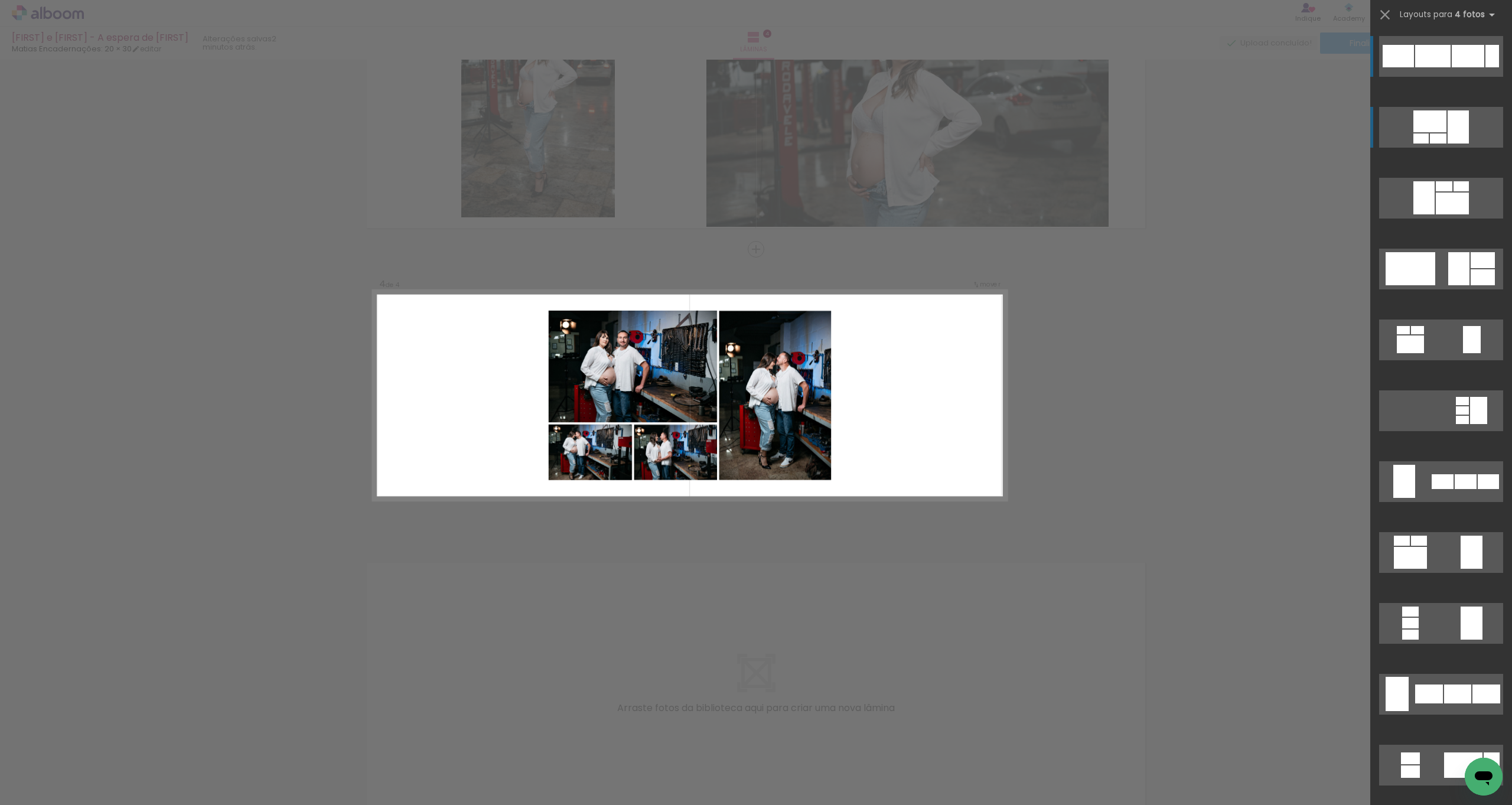 click at bounding box center [1458, 127] 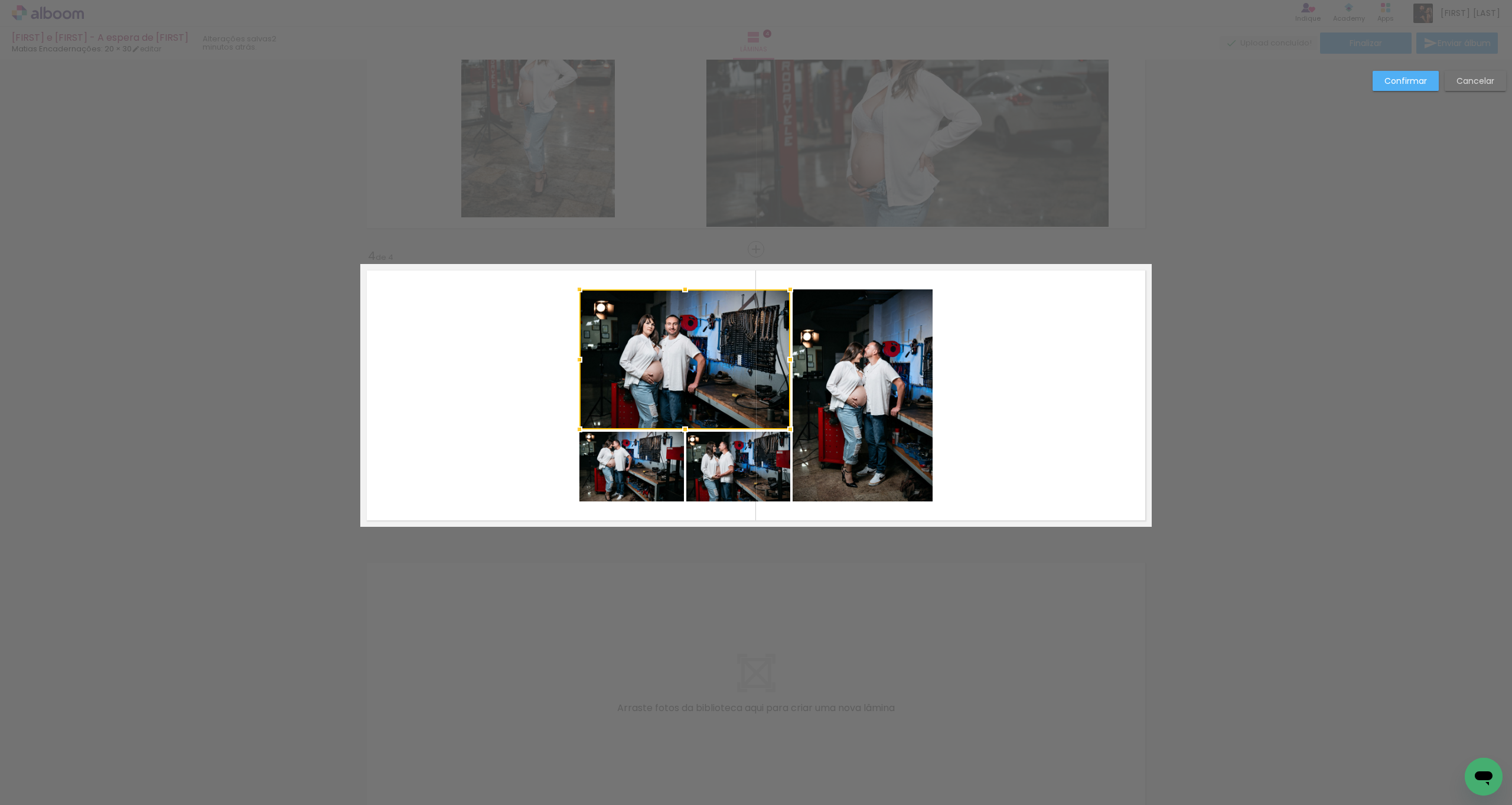 click at bounding box center [685, 359] 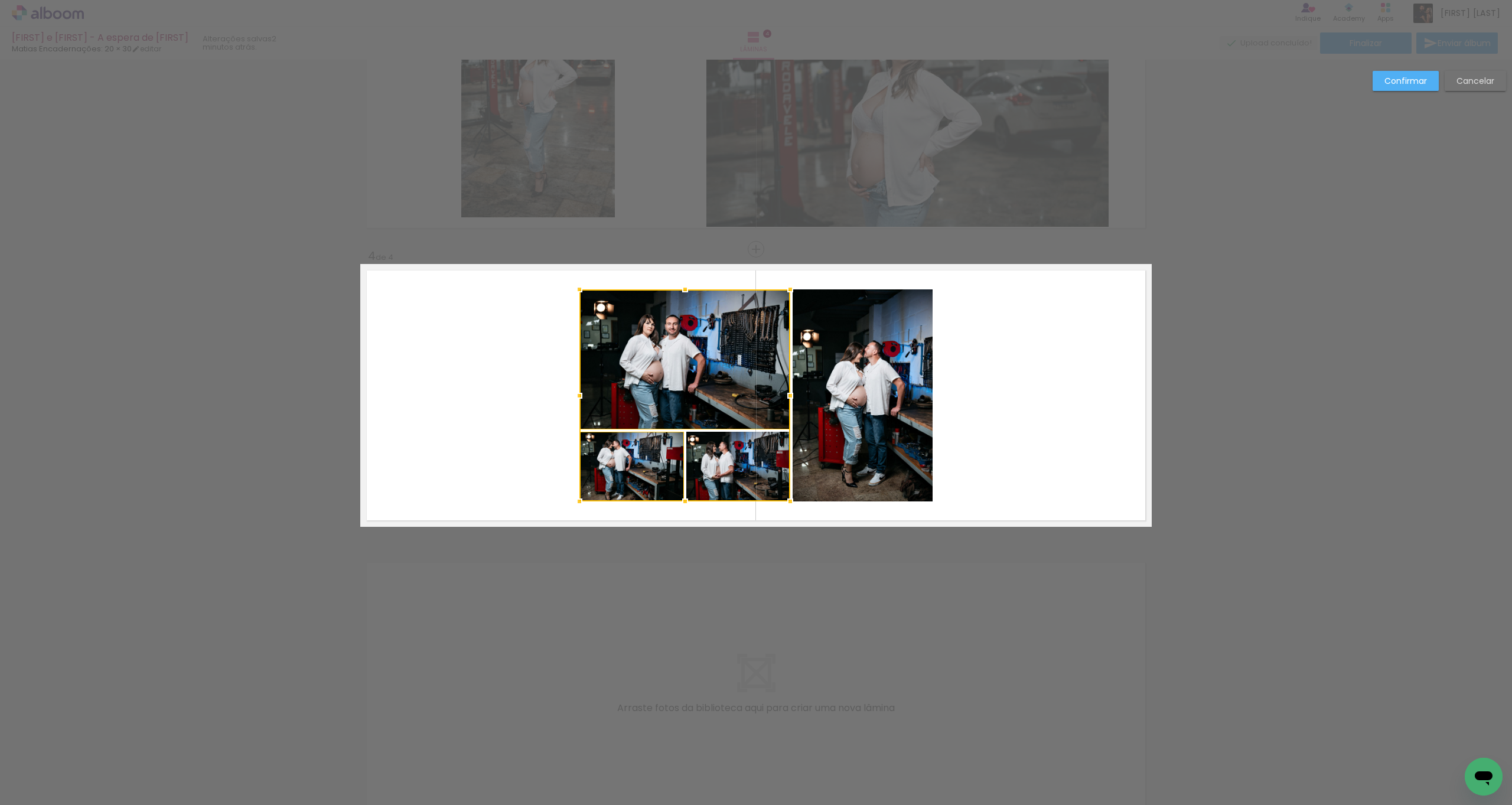 click at bounding box center (685, 395) 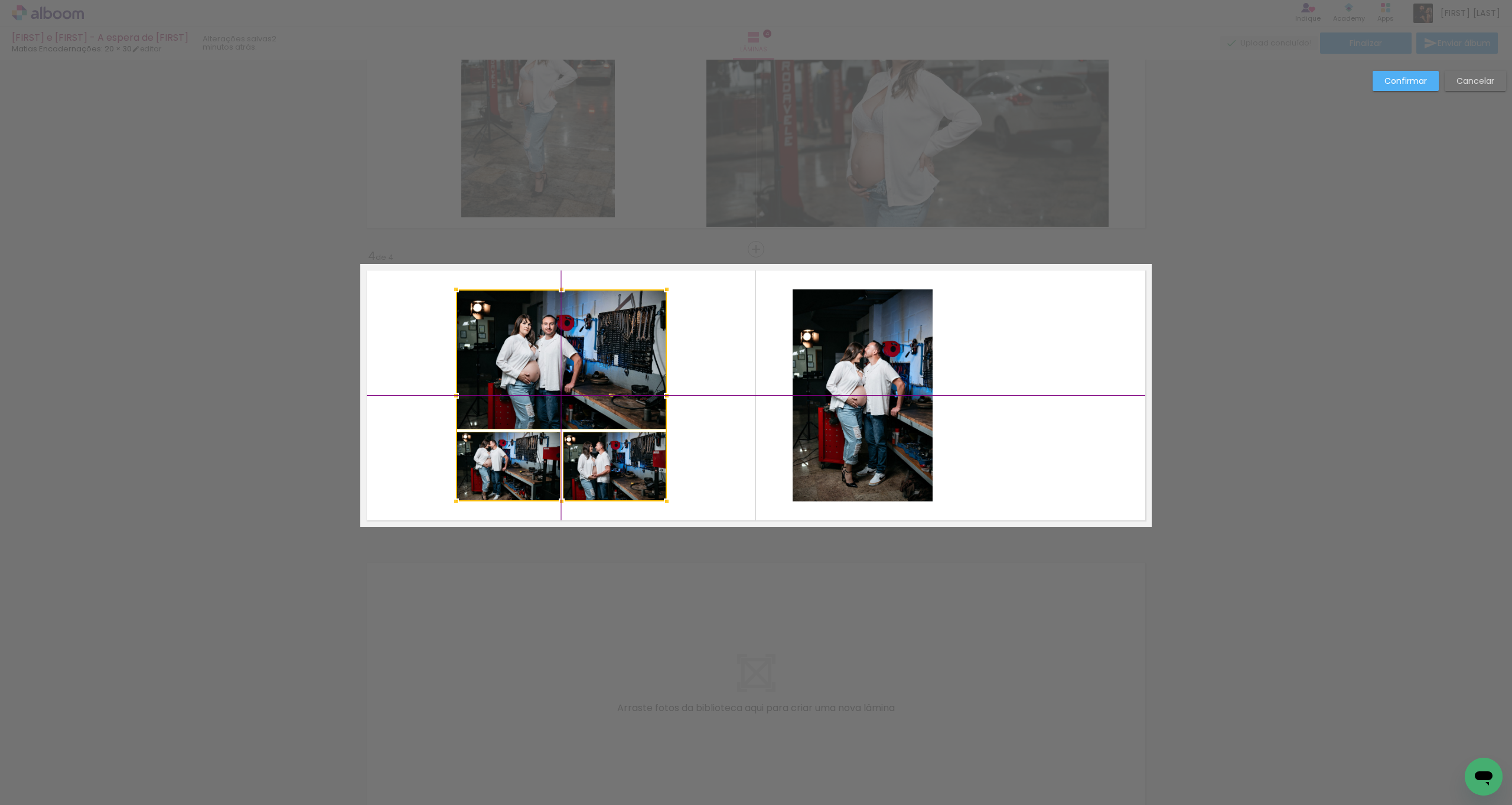 drag, startPoint x: 715, startPoint y: 387, endPoint x: 597, endPoint y: 392, distance: 118.10588 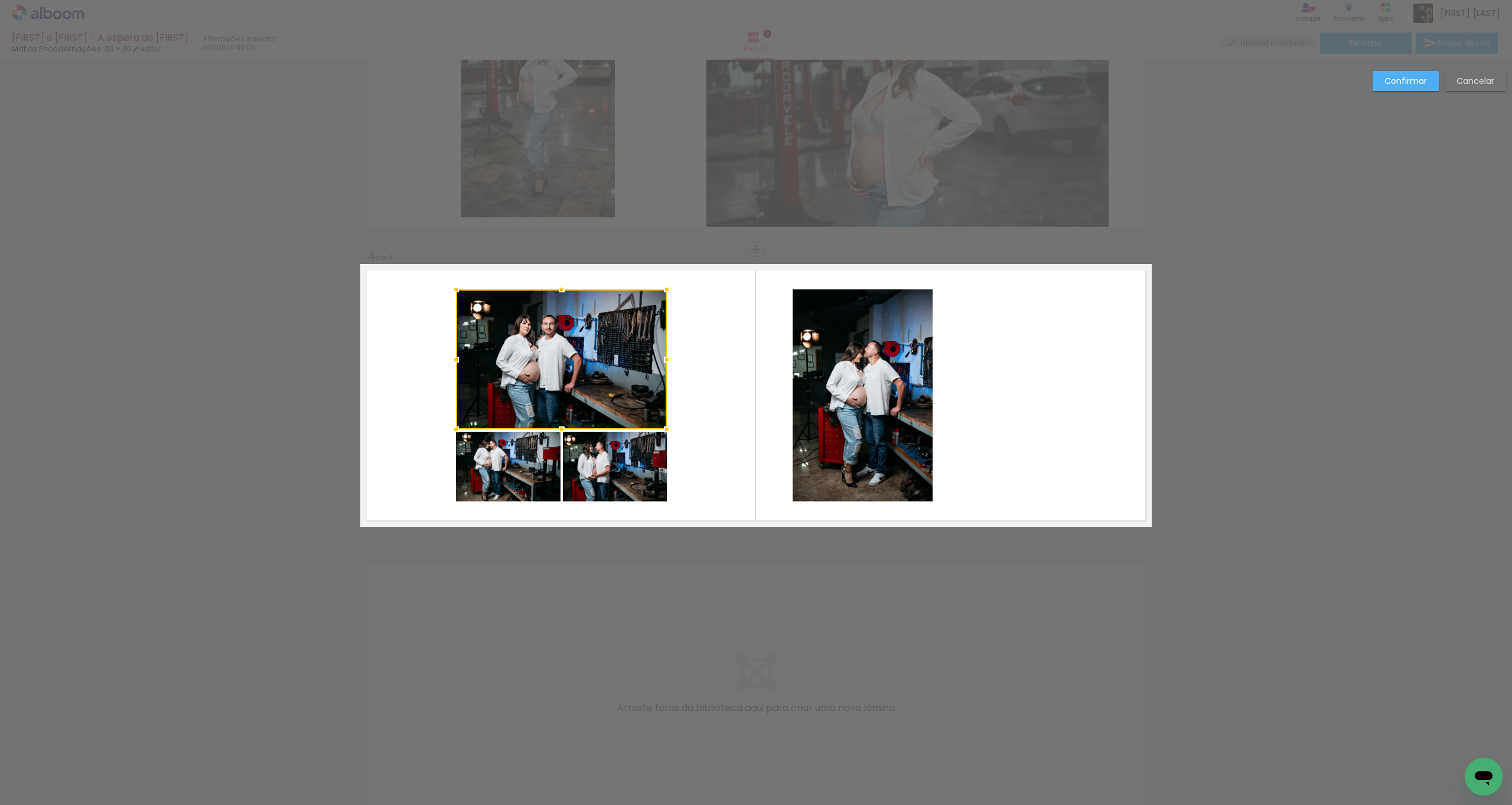 click 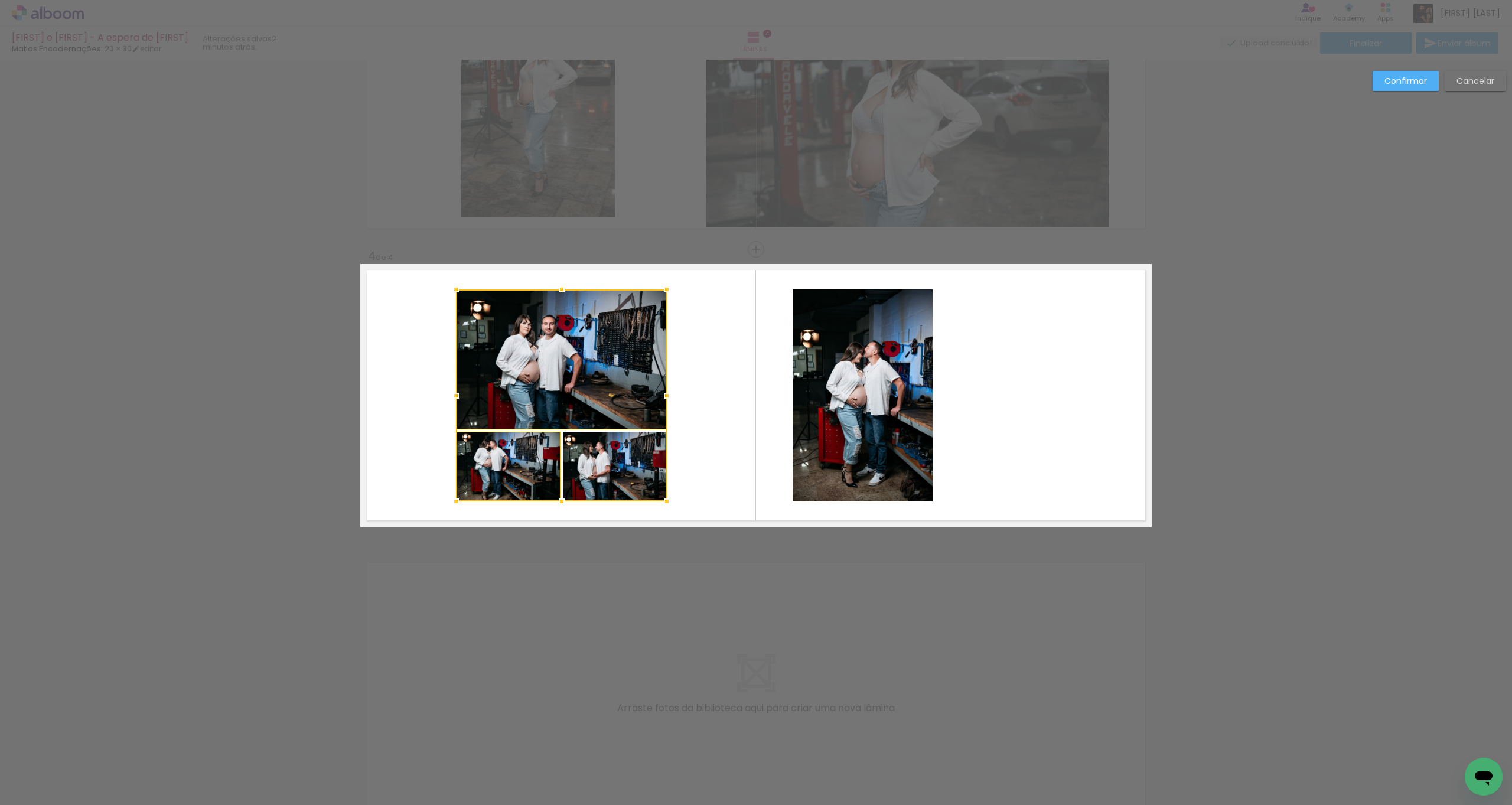 click at bounding box center (561, 395) 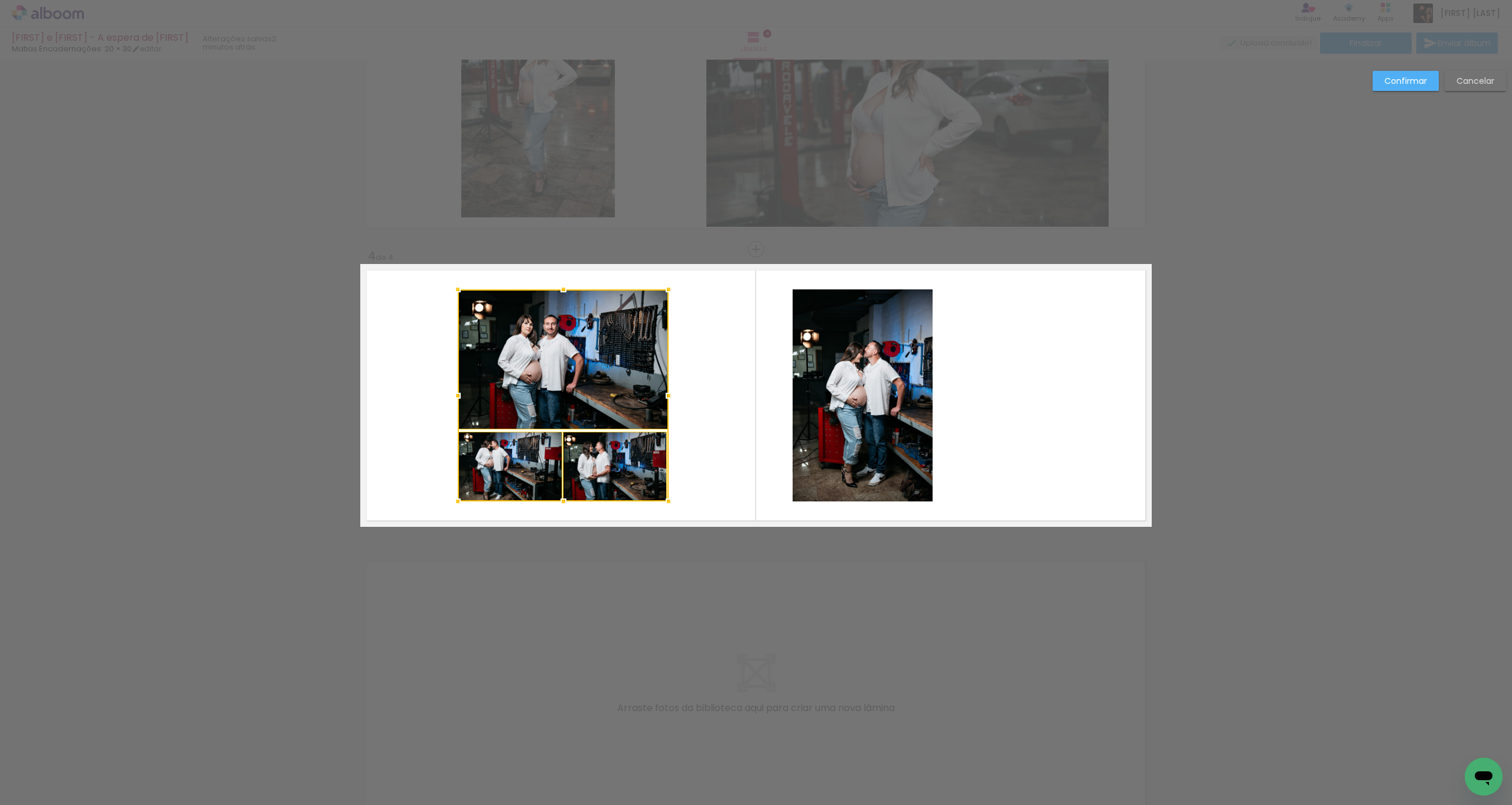 click on "Cancelar" at bounding box center (1475, 81) 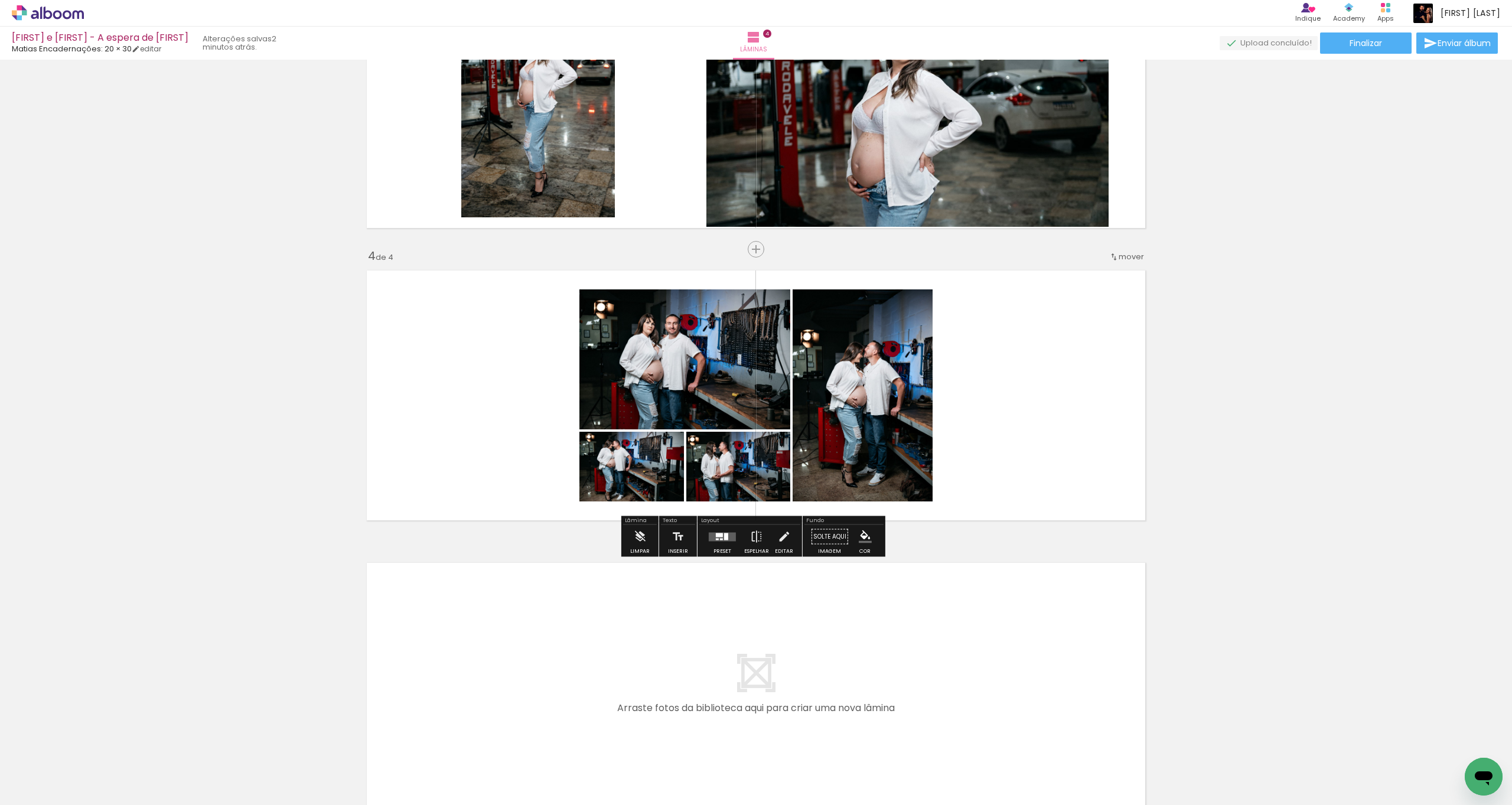 click 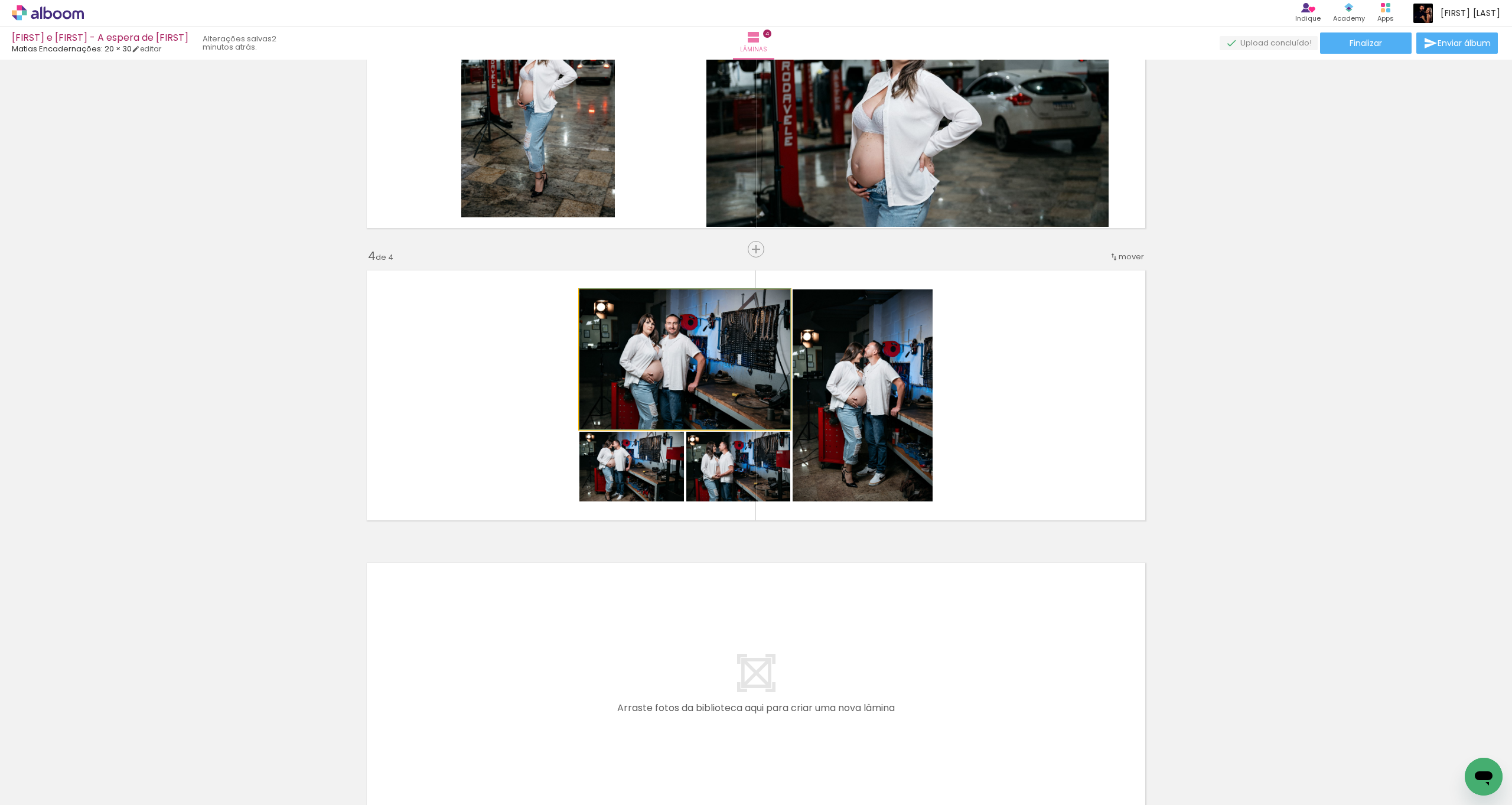 click 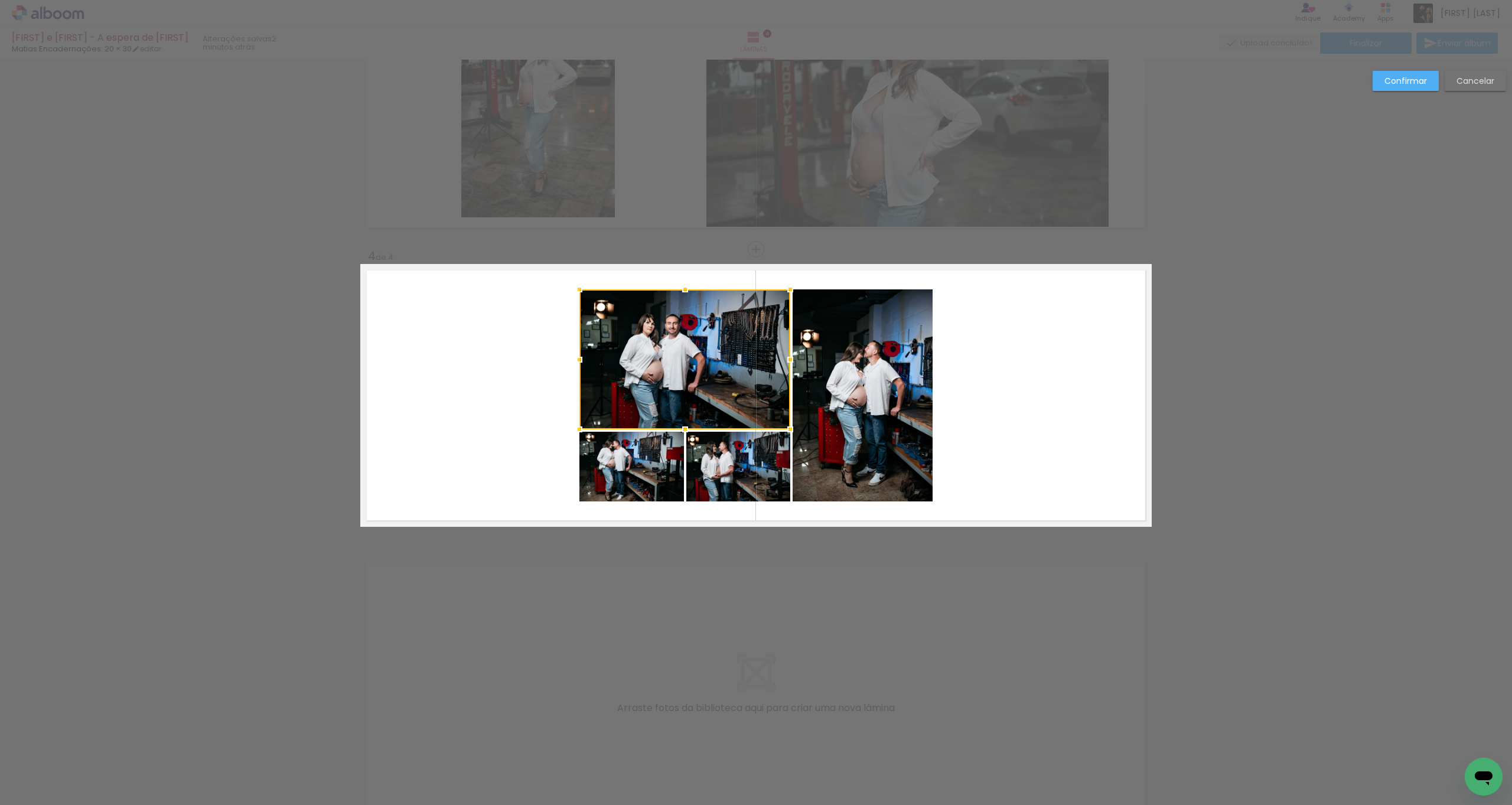 click 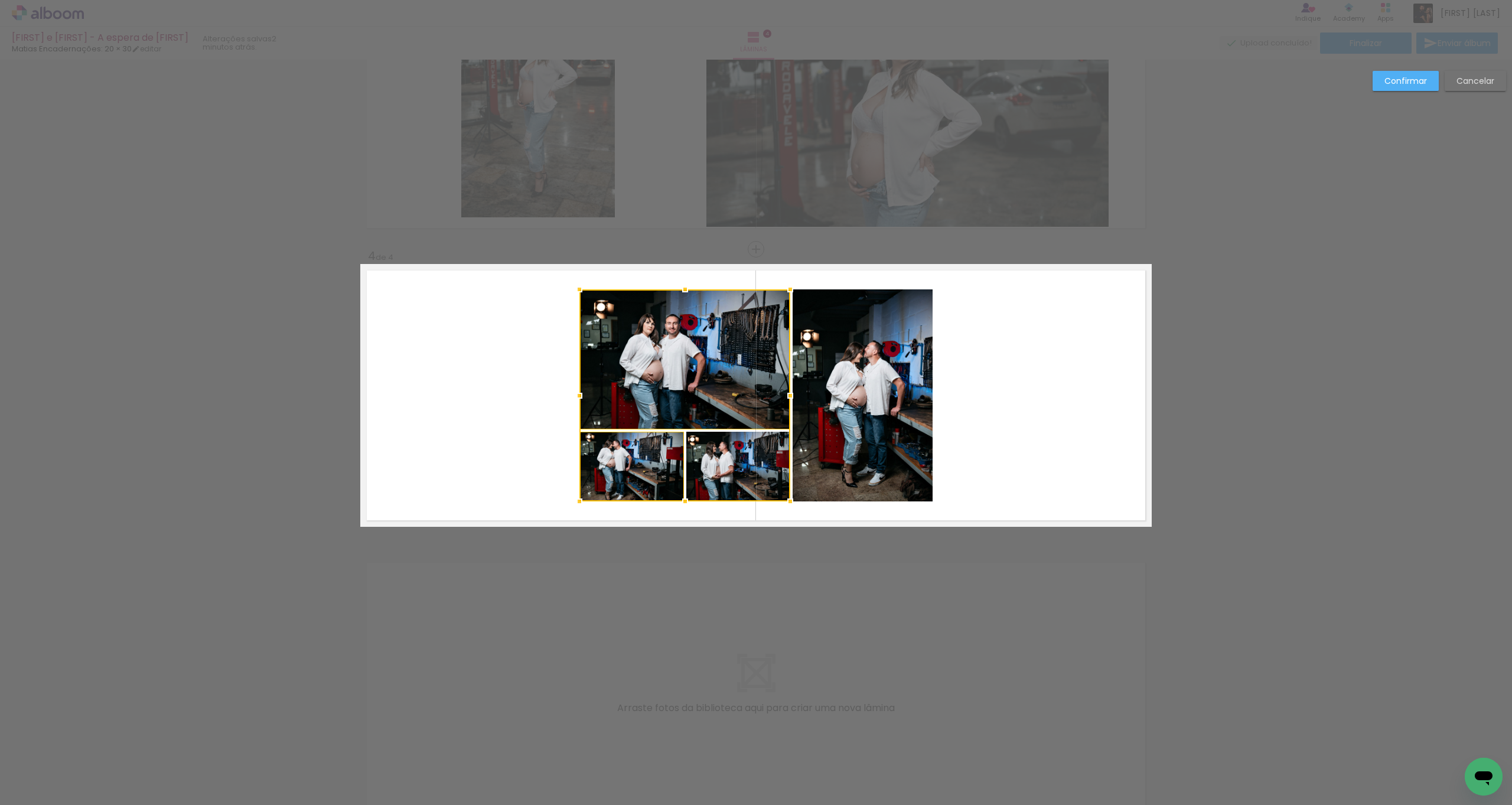 click at bounding box center [685, 395] 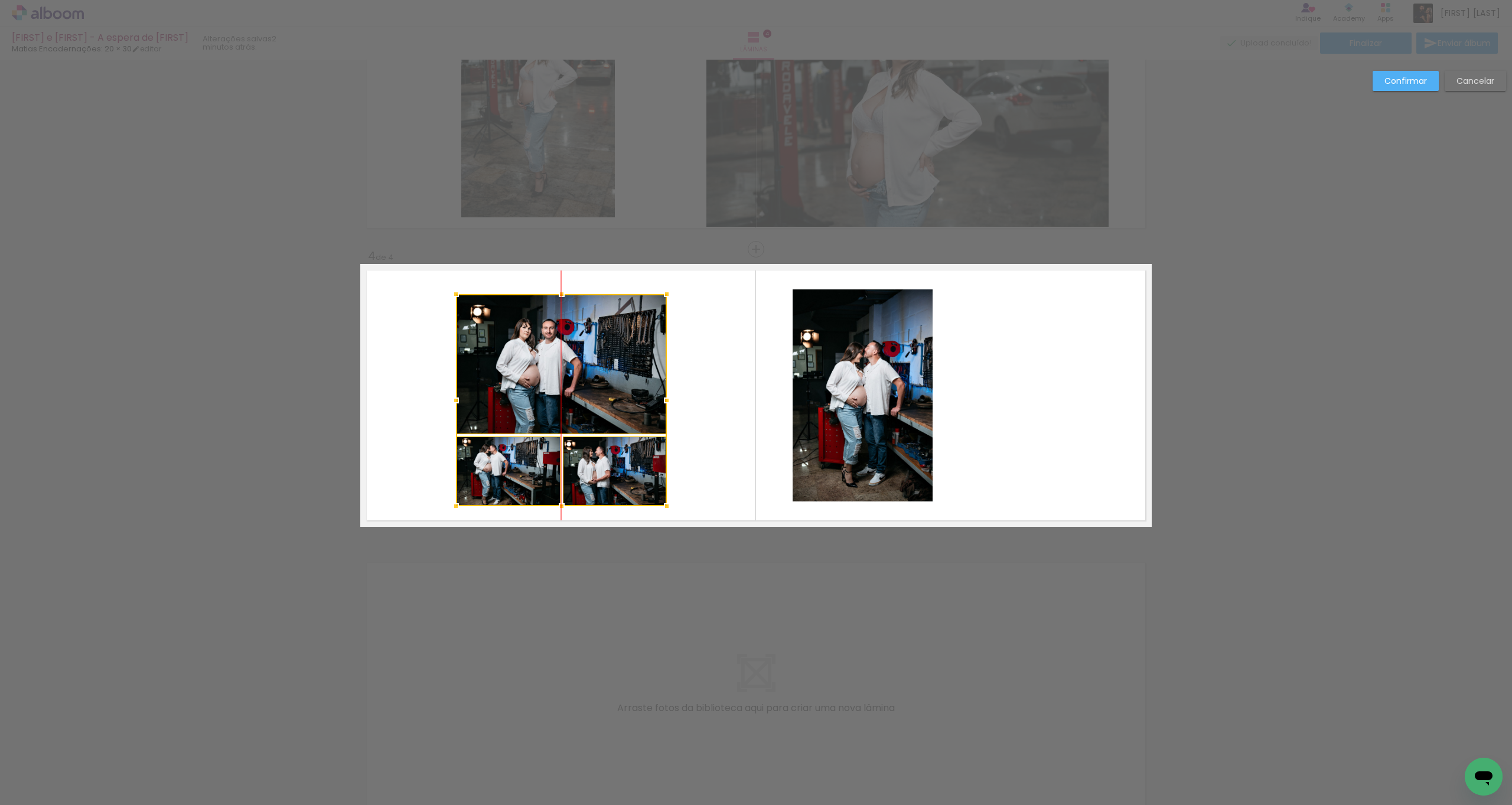 drag, startPoint x: 684, startPoint y: 389, endPoint x: 564, endPoint y: 393, distance: 120.06665 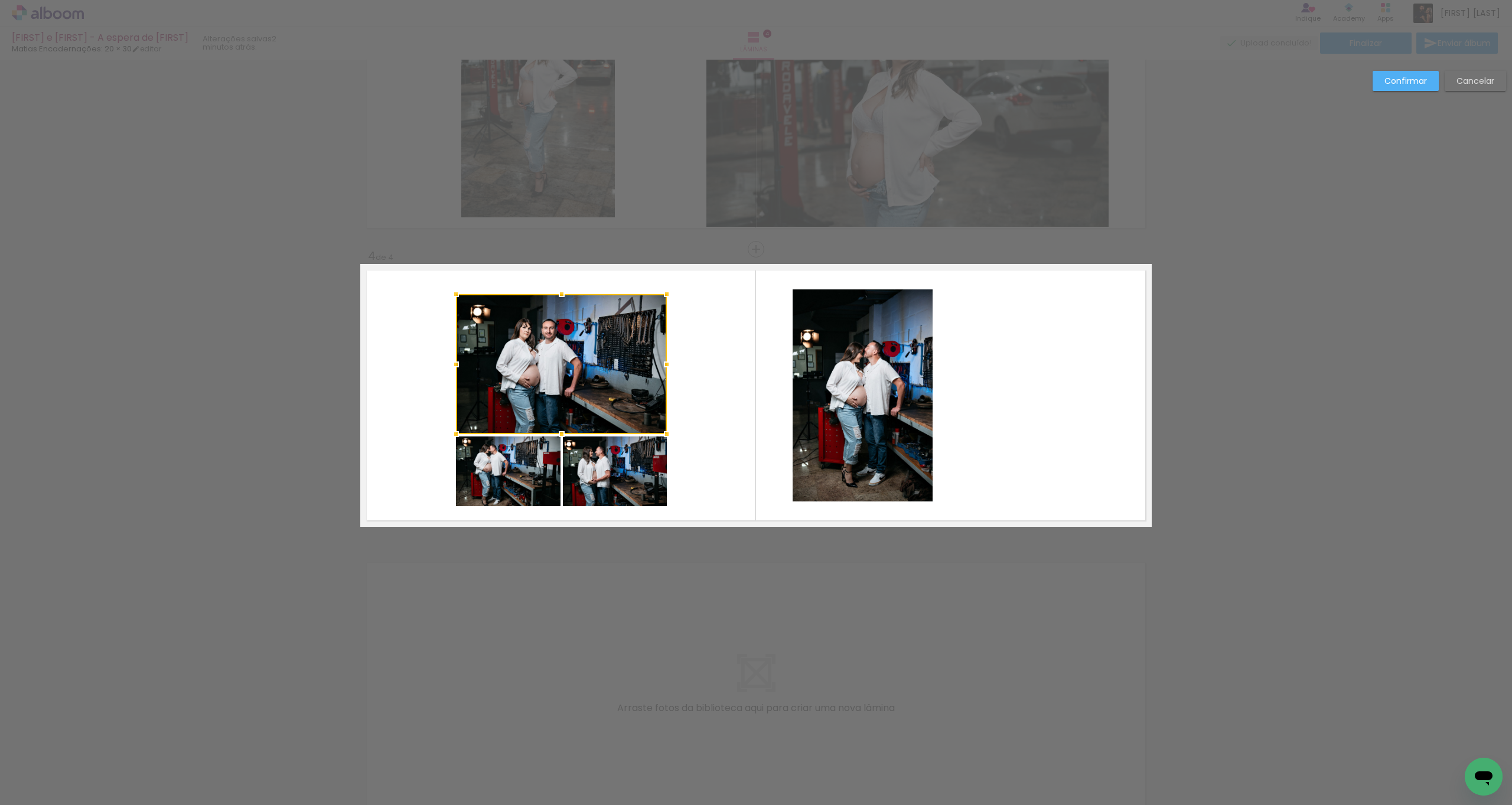 click 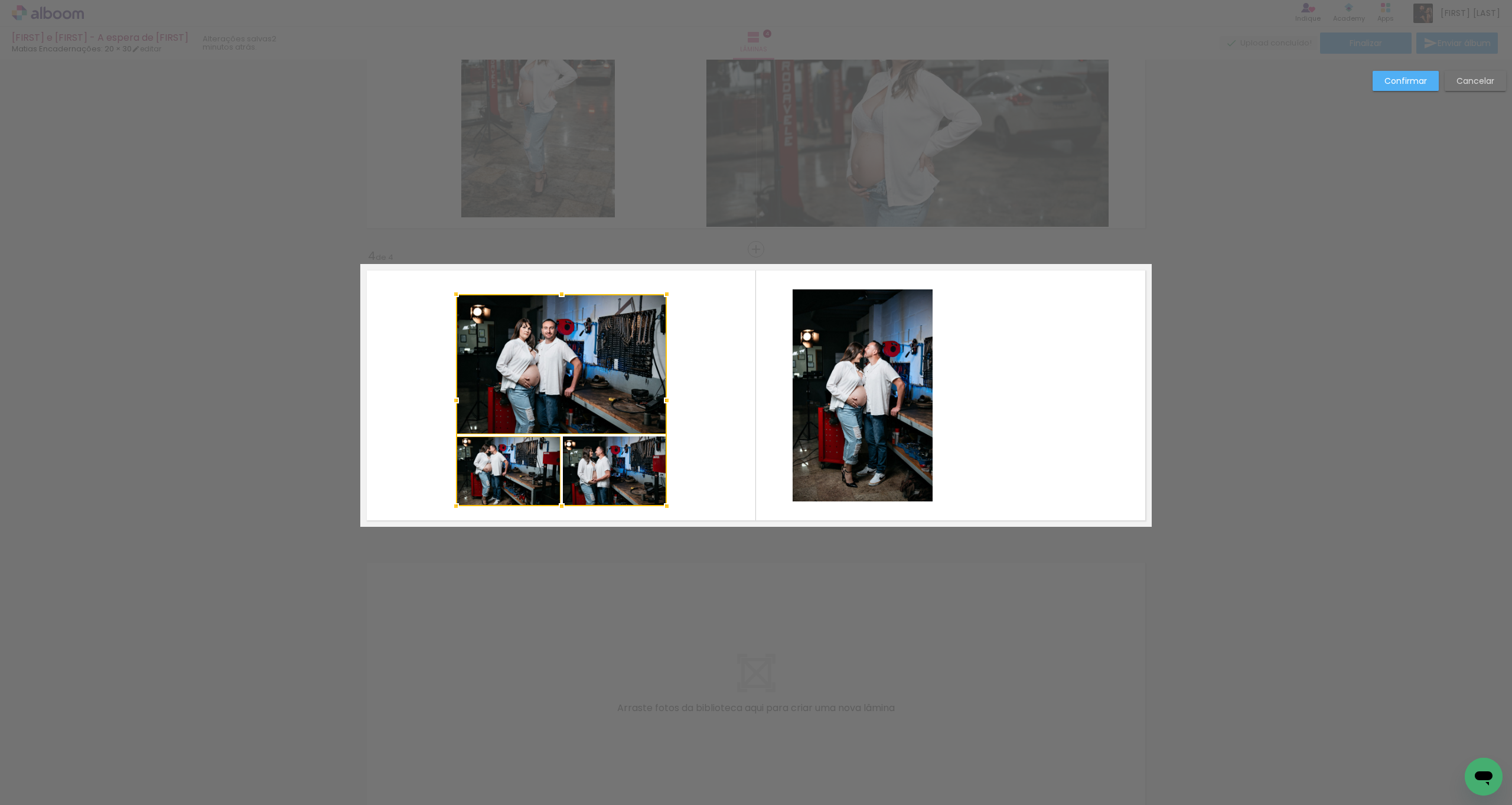 click at bounding box center (561, 400) 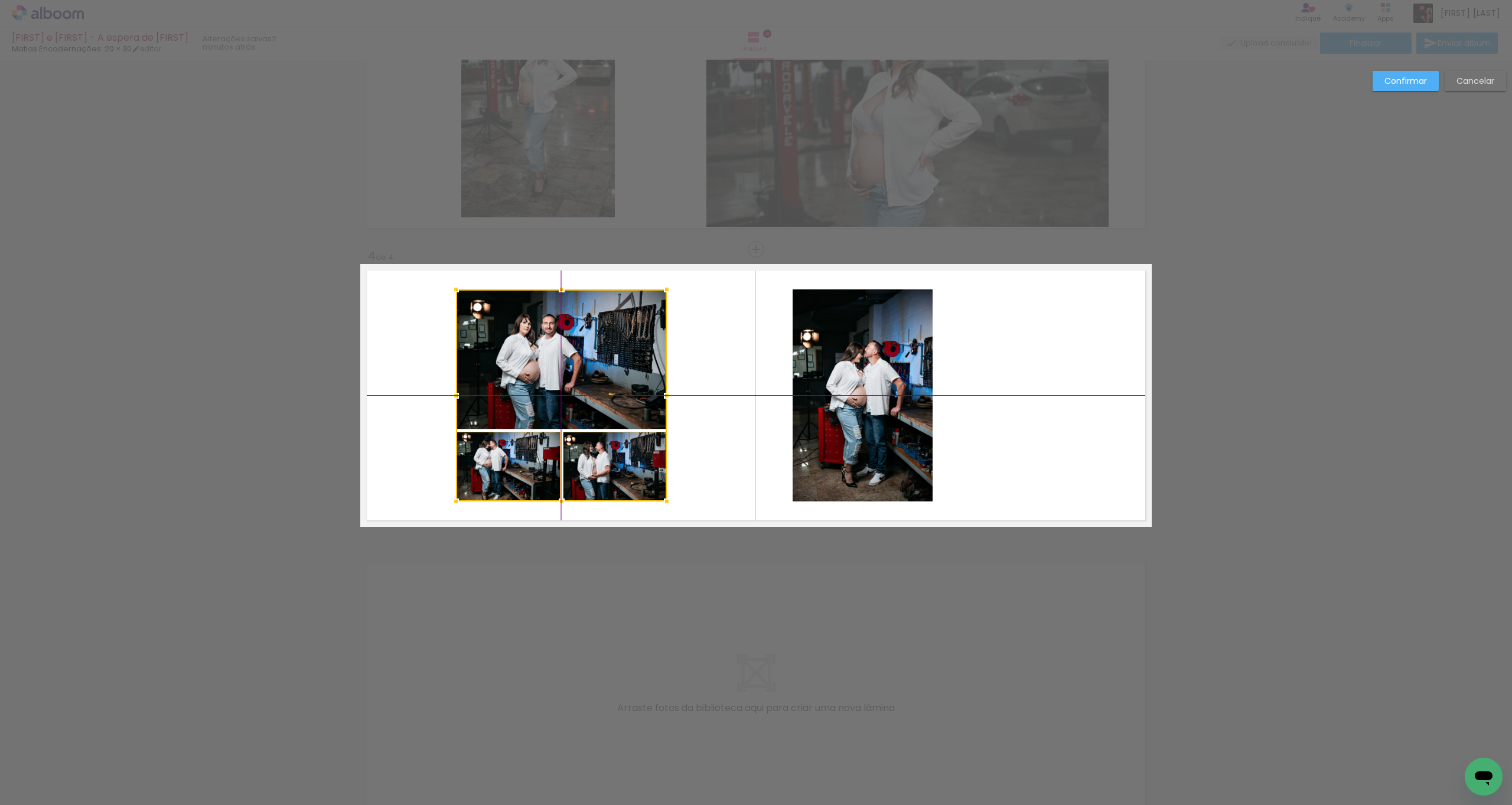 drag, startPoint x: 601, startPoint y: 403, endPoint x: 602, endPoint y: 397, distance: 6.082763 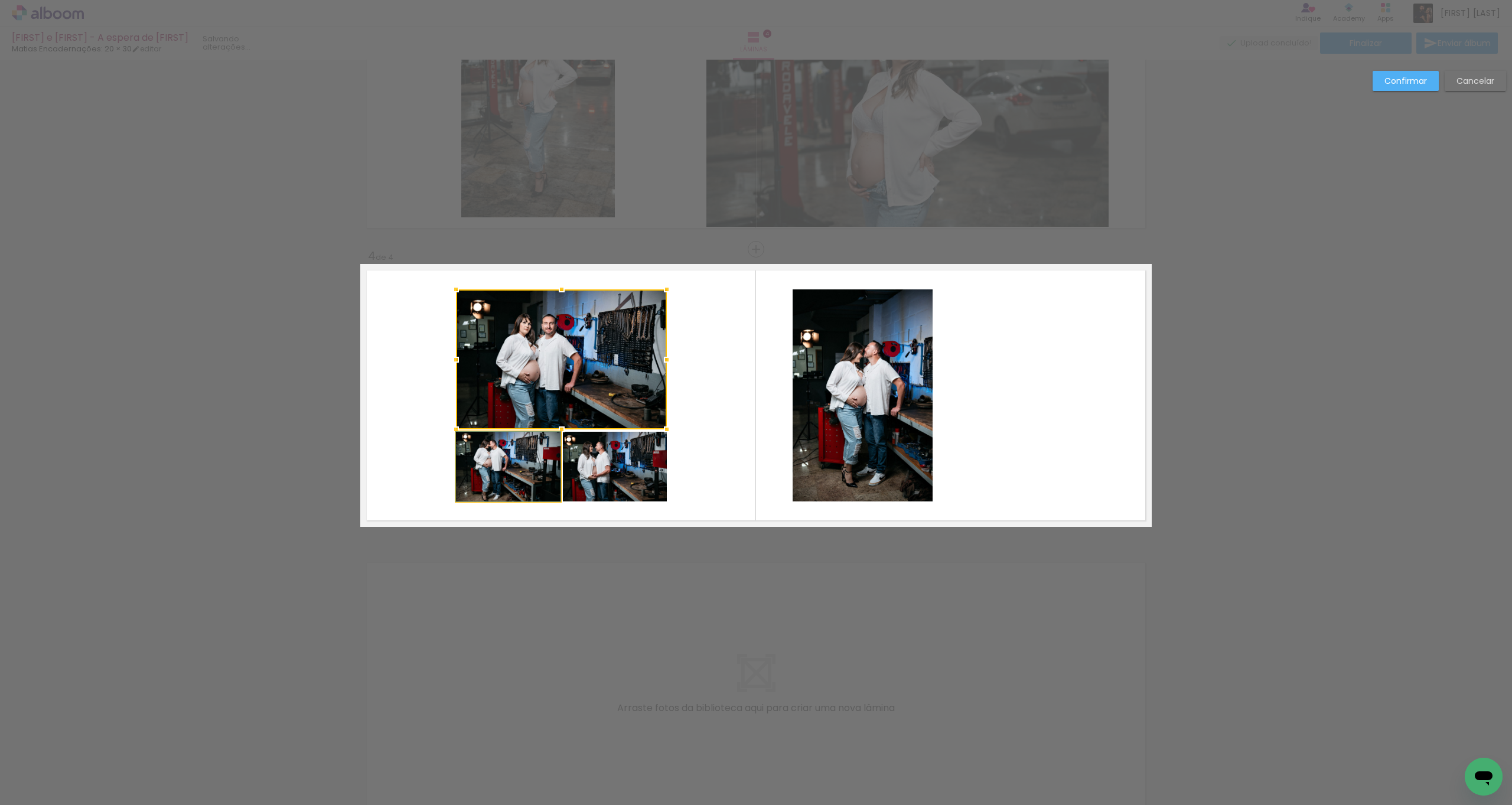 click 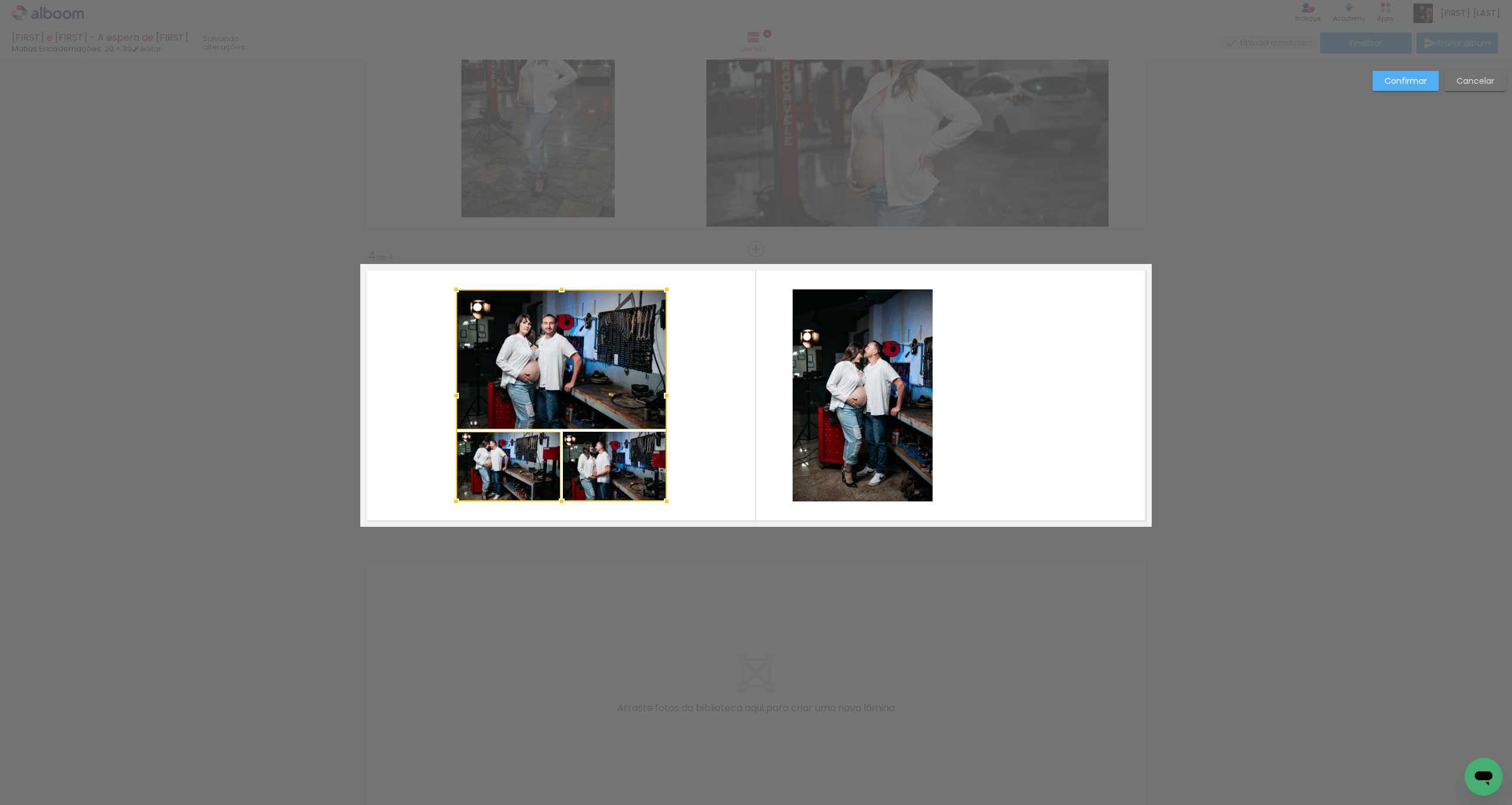 click at bounding box center [561, 395] 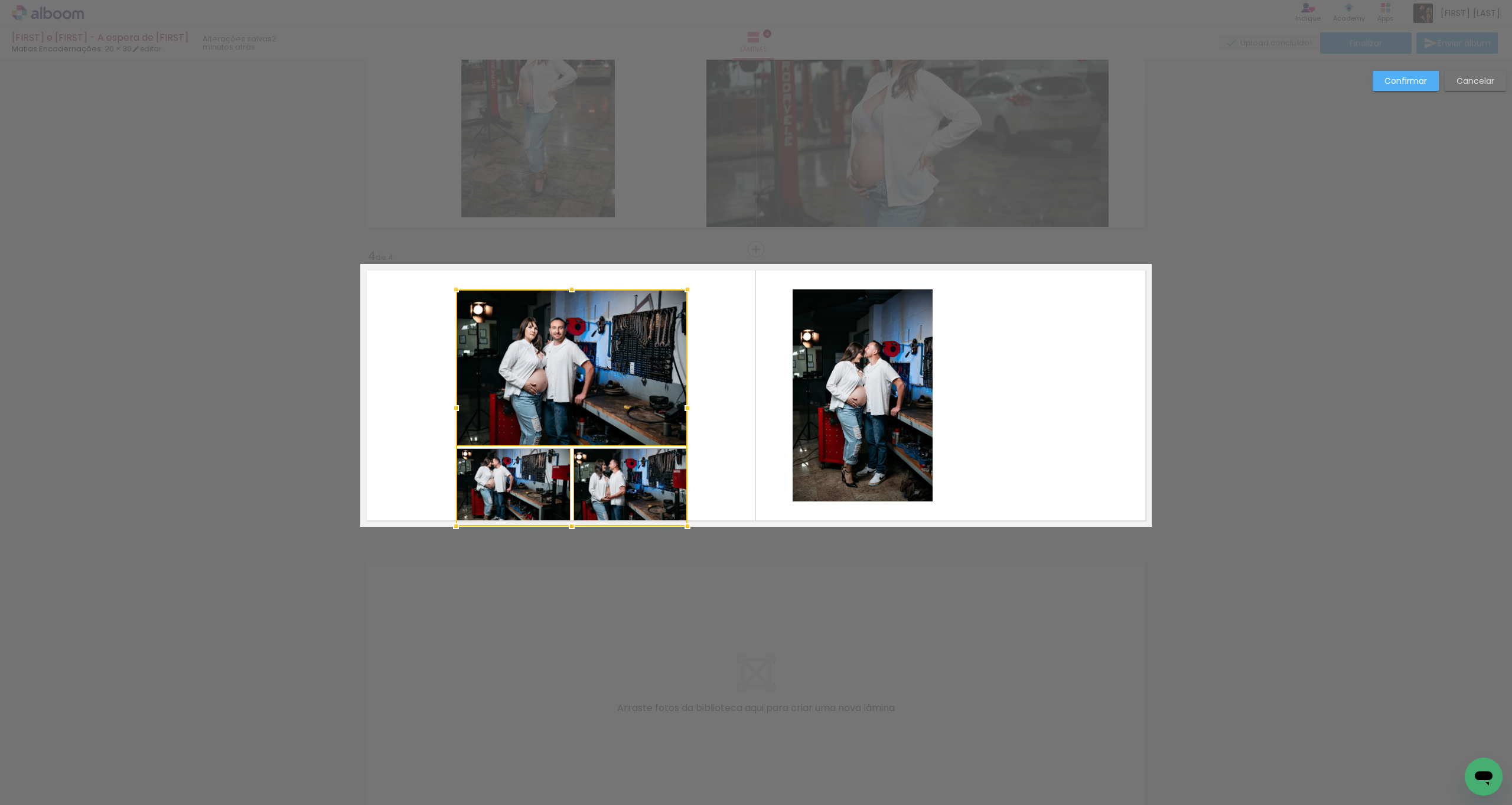 drag, startPoint x: 673, startPoint y: 503, endPoint x: 670, endPoint y: 519, distance: 16.278821 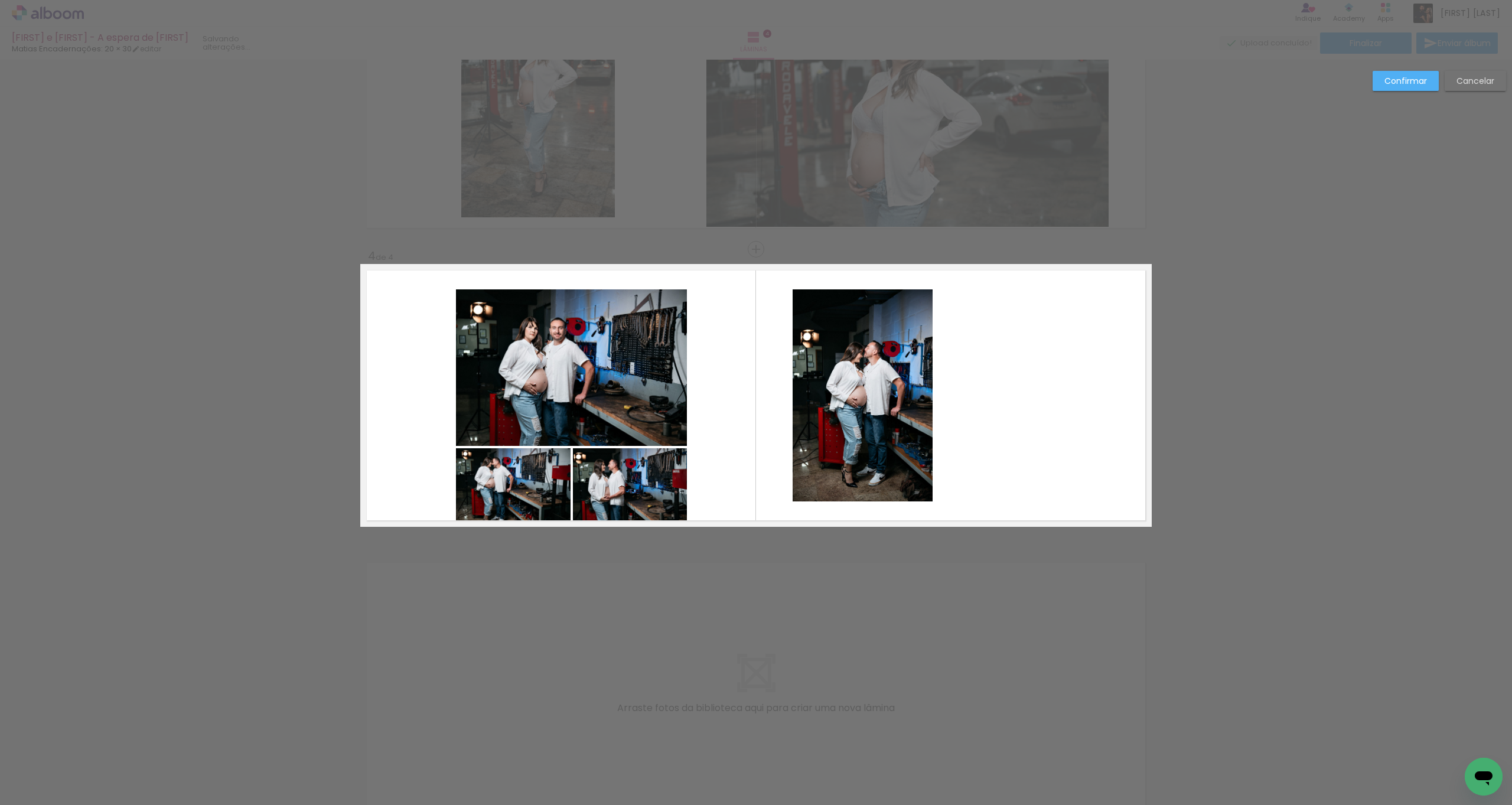 click 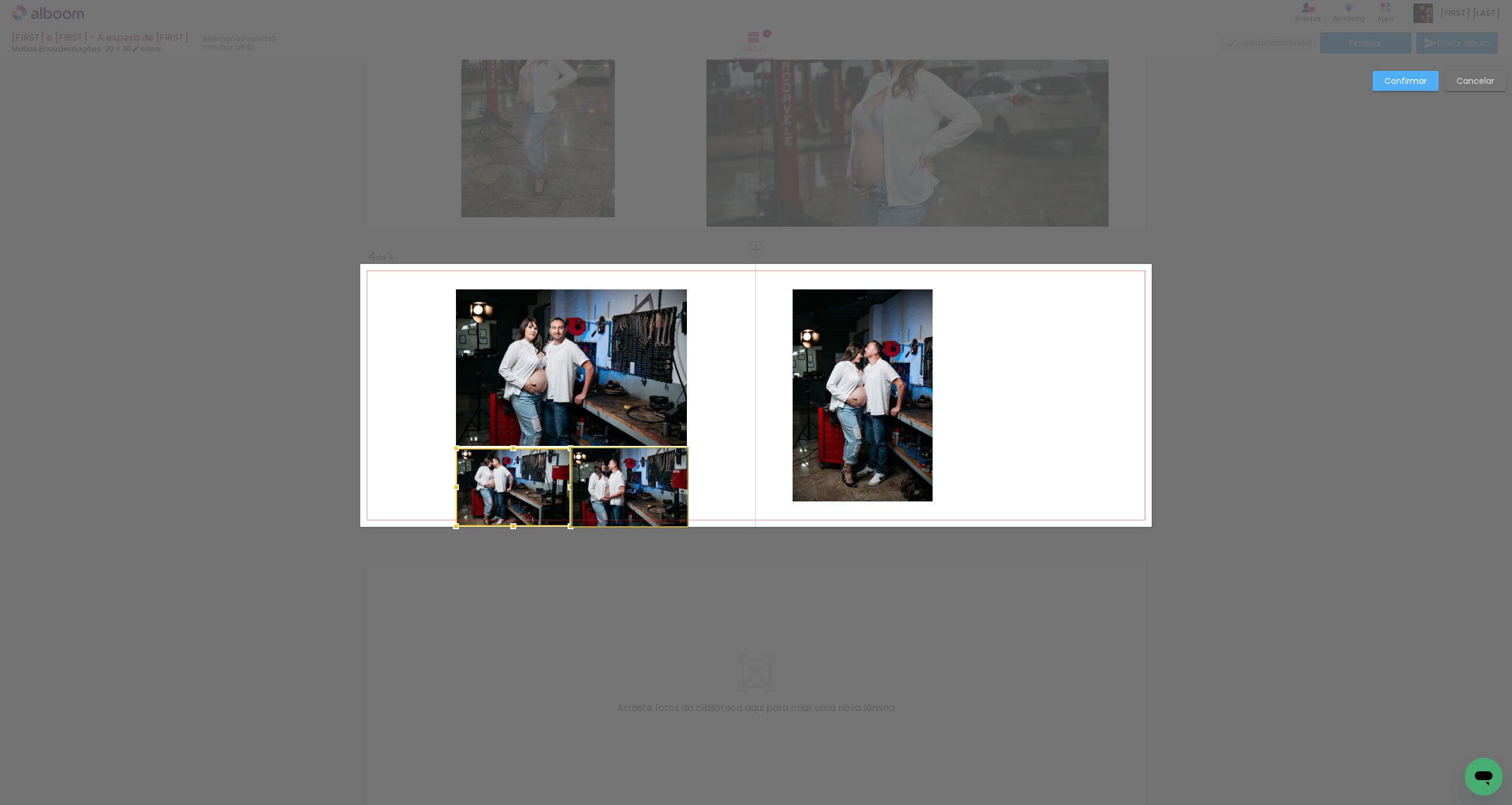 click 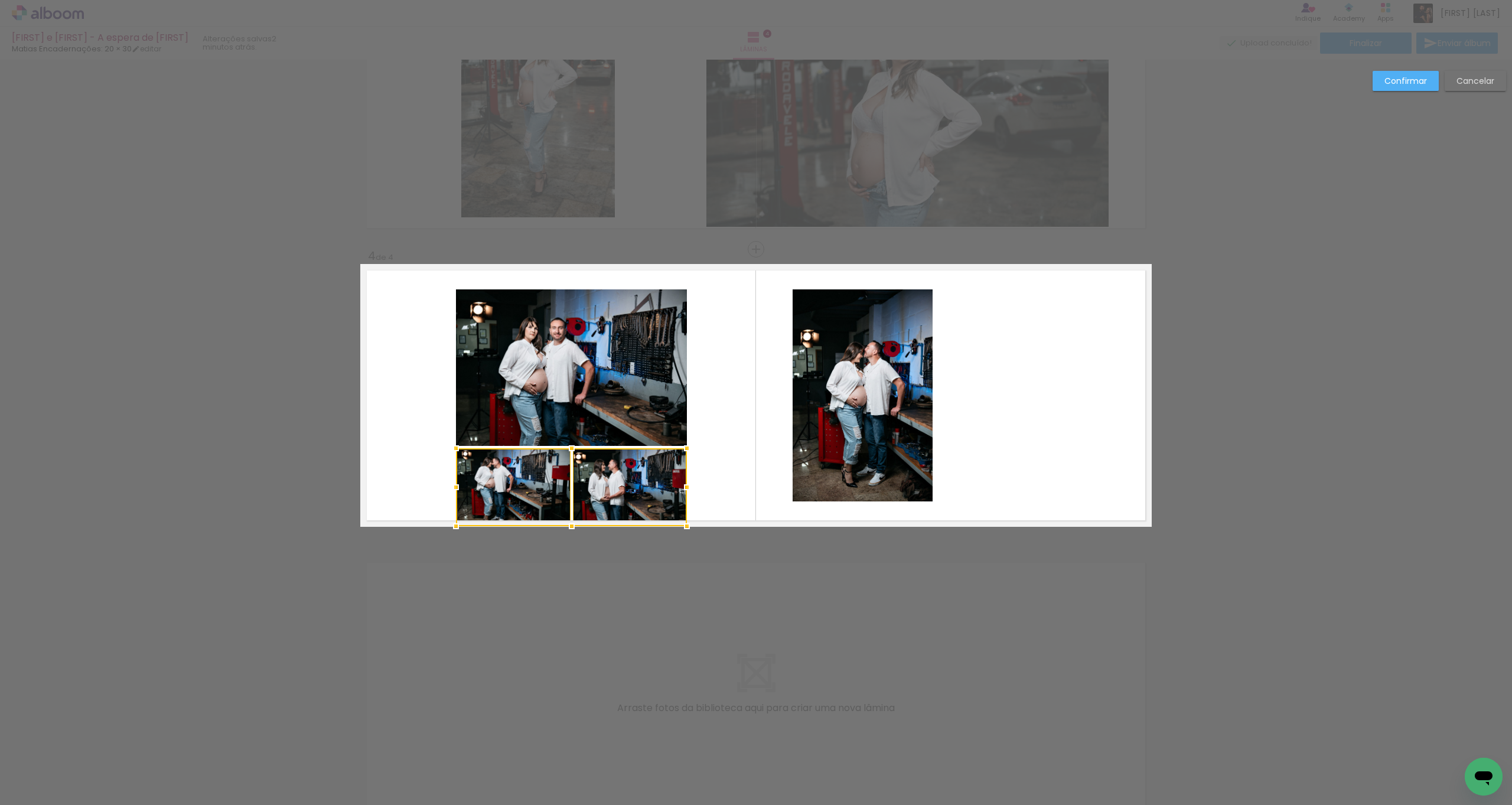 click 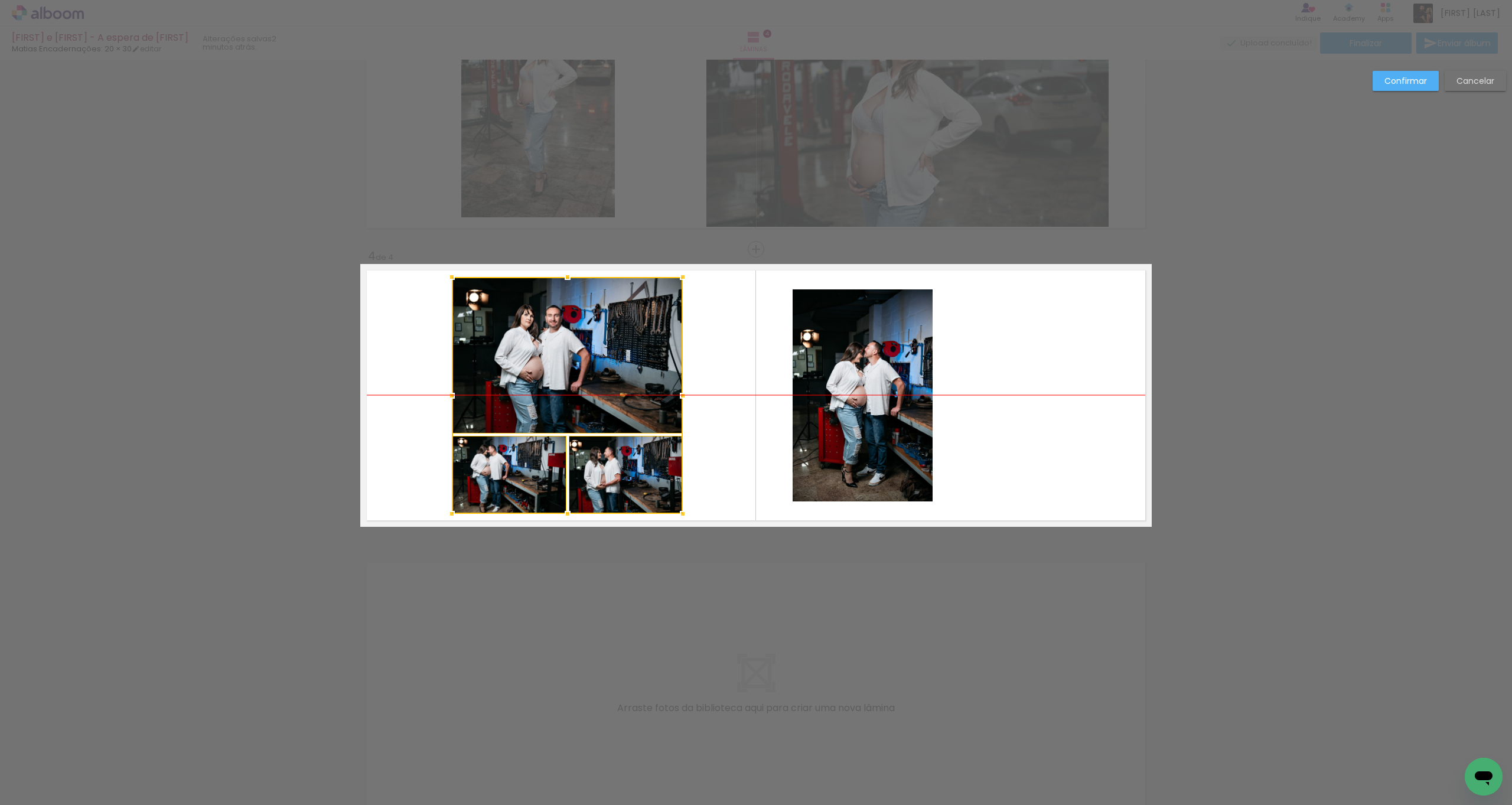 drag, startPoint x: 631, startPoint y: 492, endPoint x: 627, endPoint y: 483, distance: 9.848858 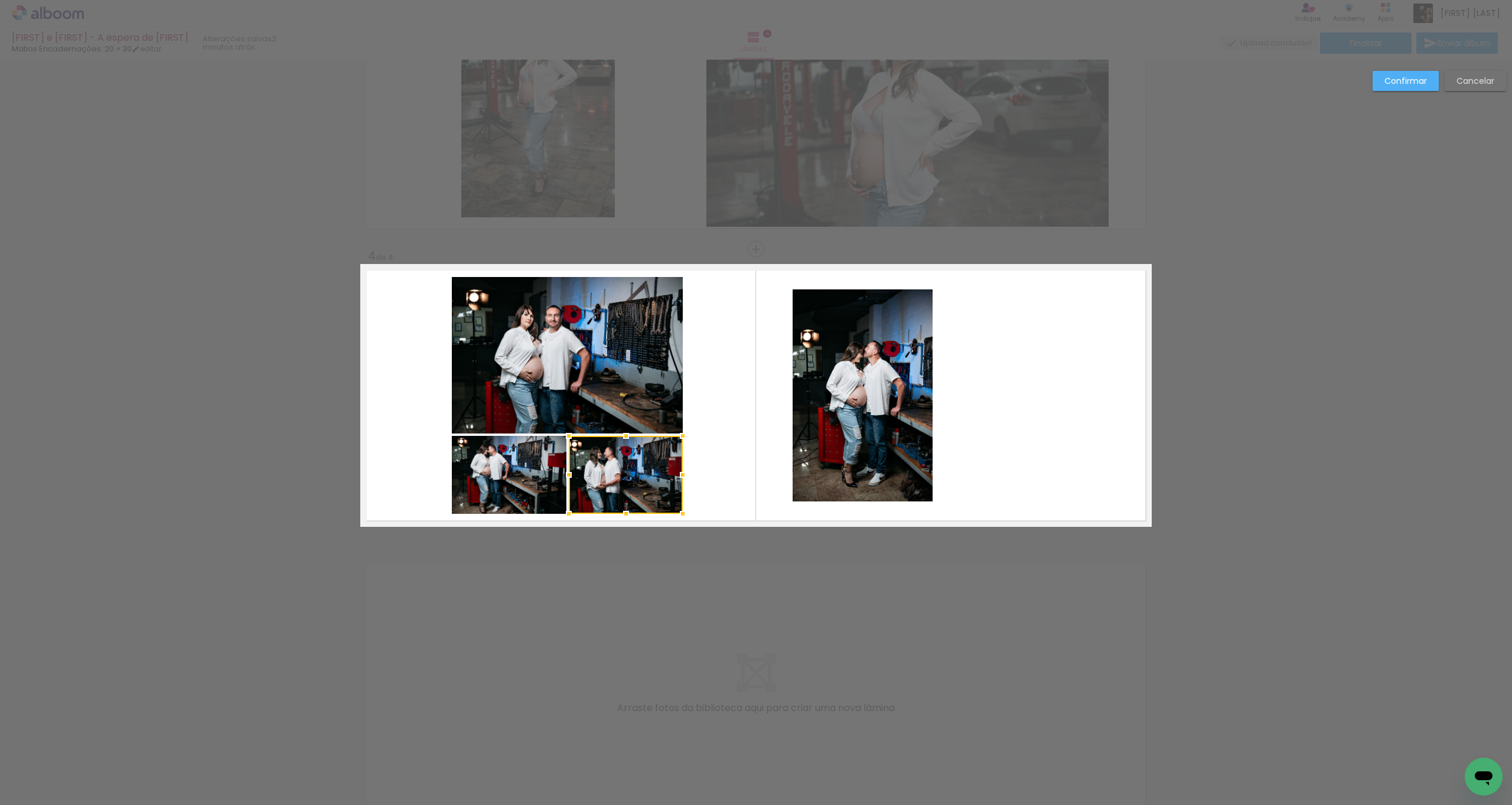 click 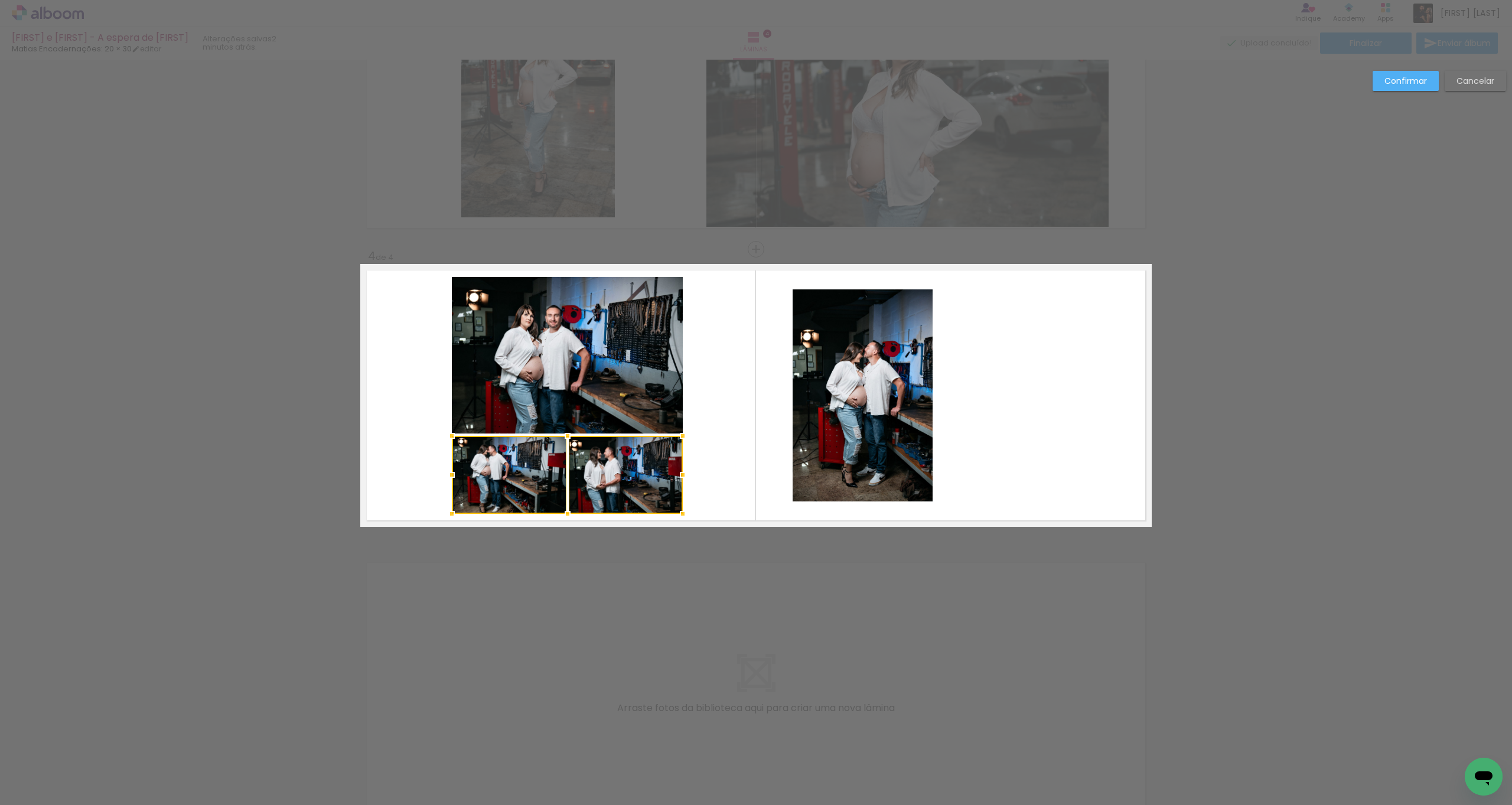 click 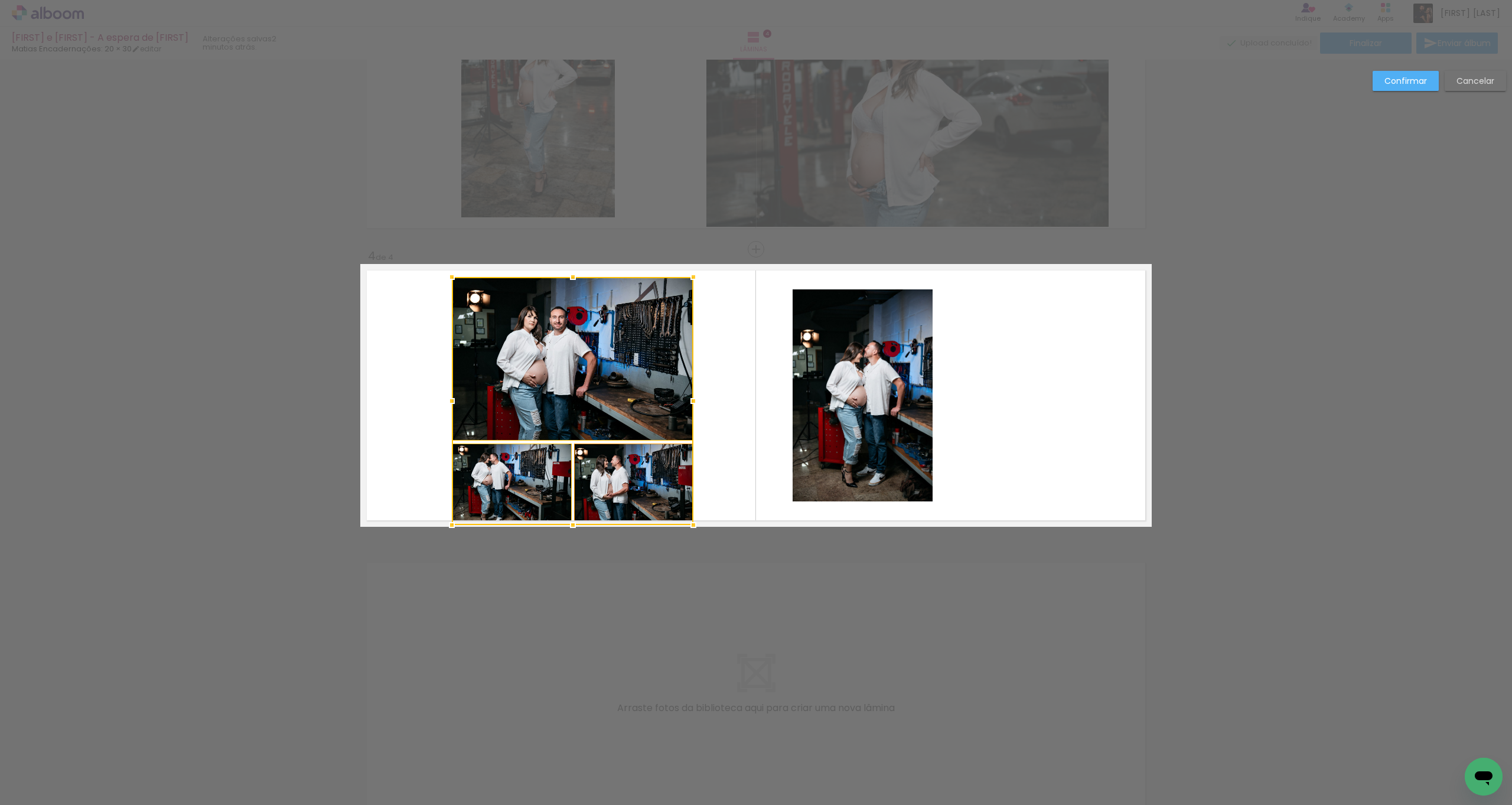 drag, startPoint x: 679, startPoint y: 515, endPoint x: 685, endPoint y: 520, distance: 7.81025 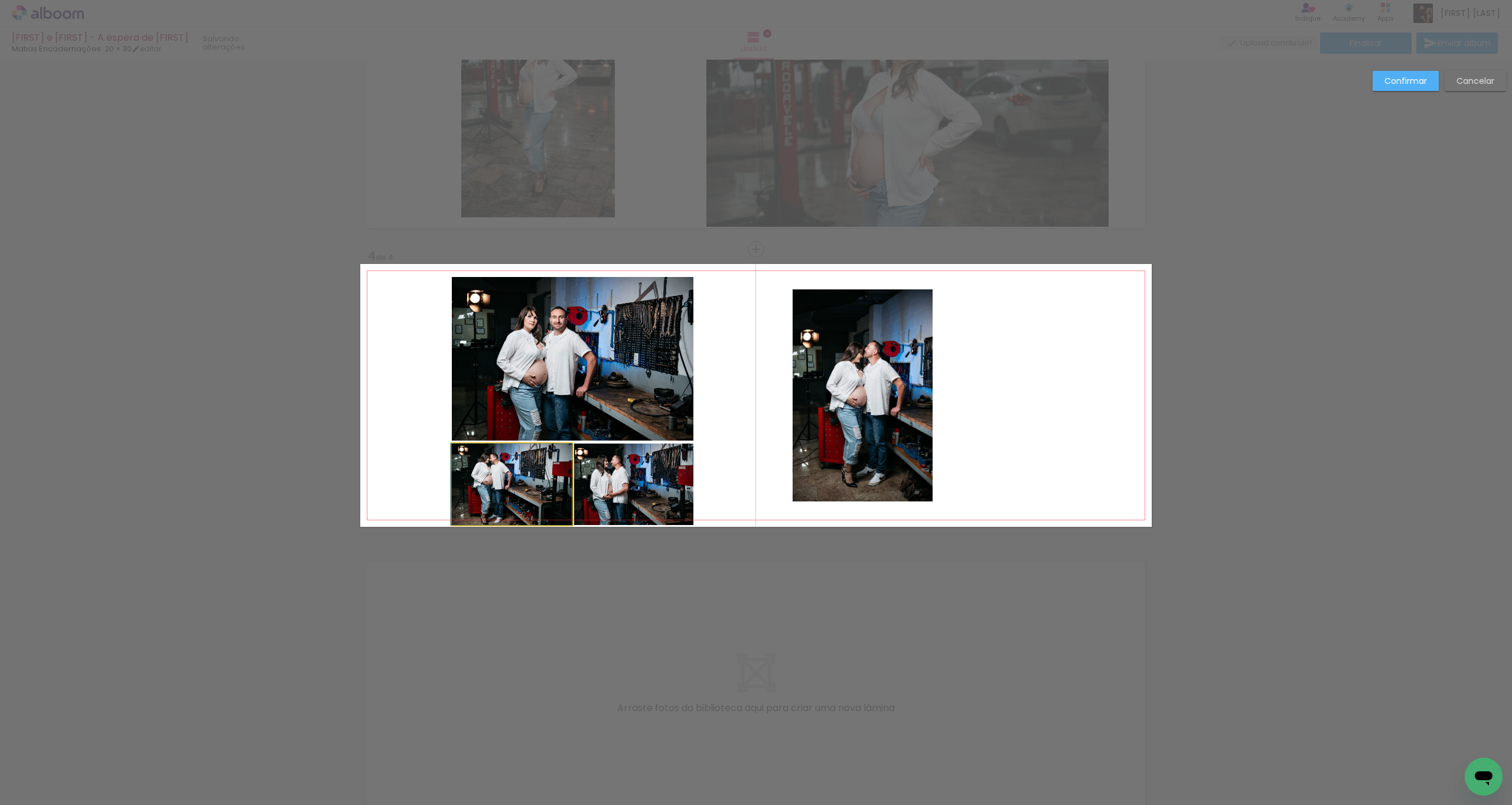 click 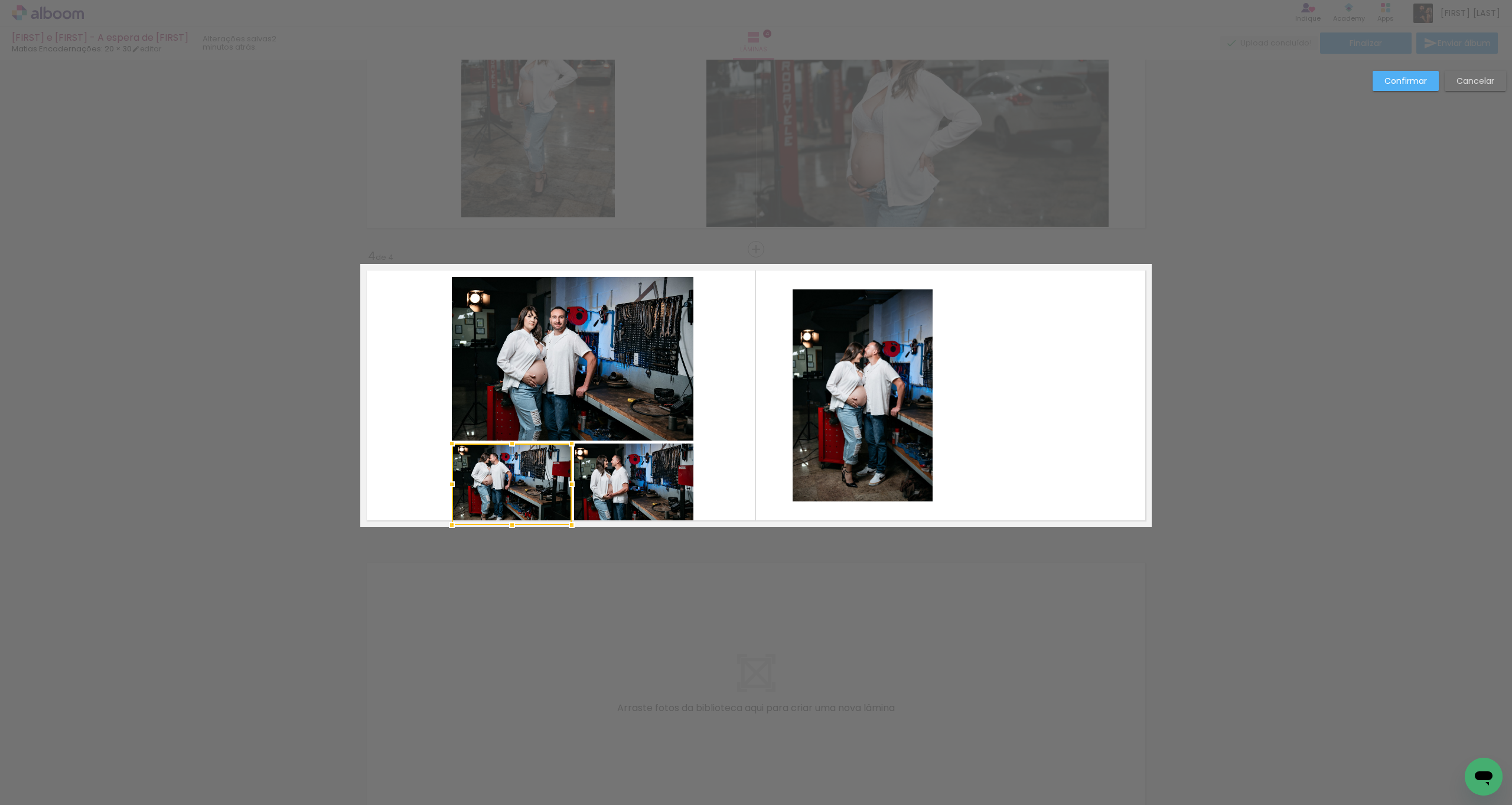 click 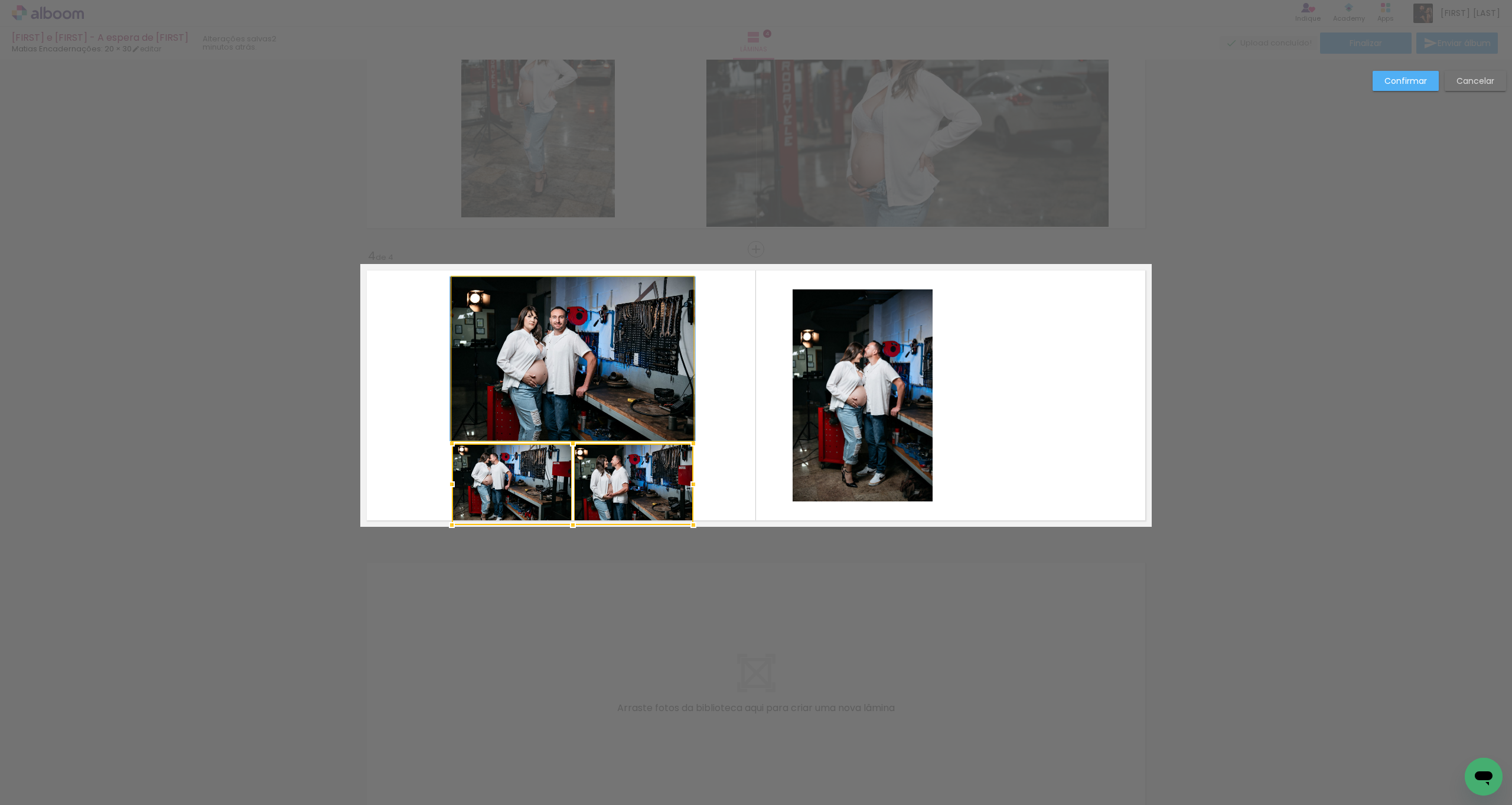 click 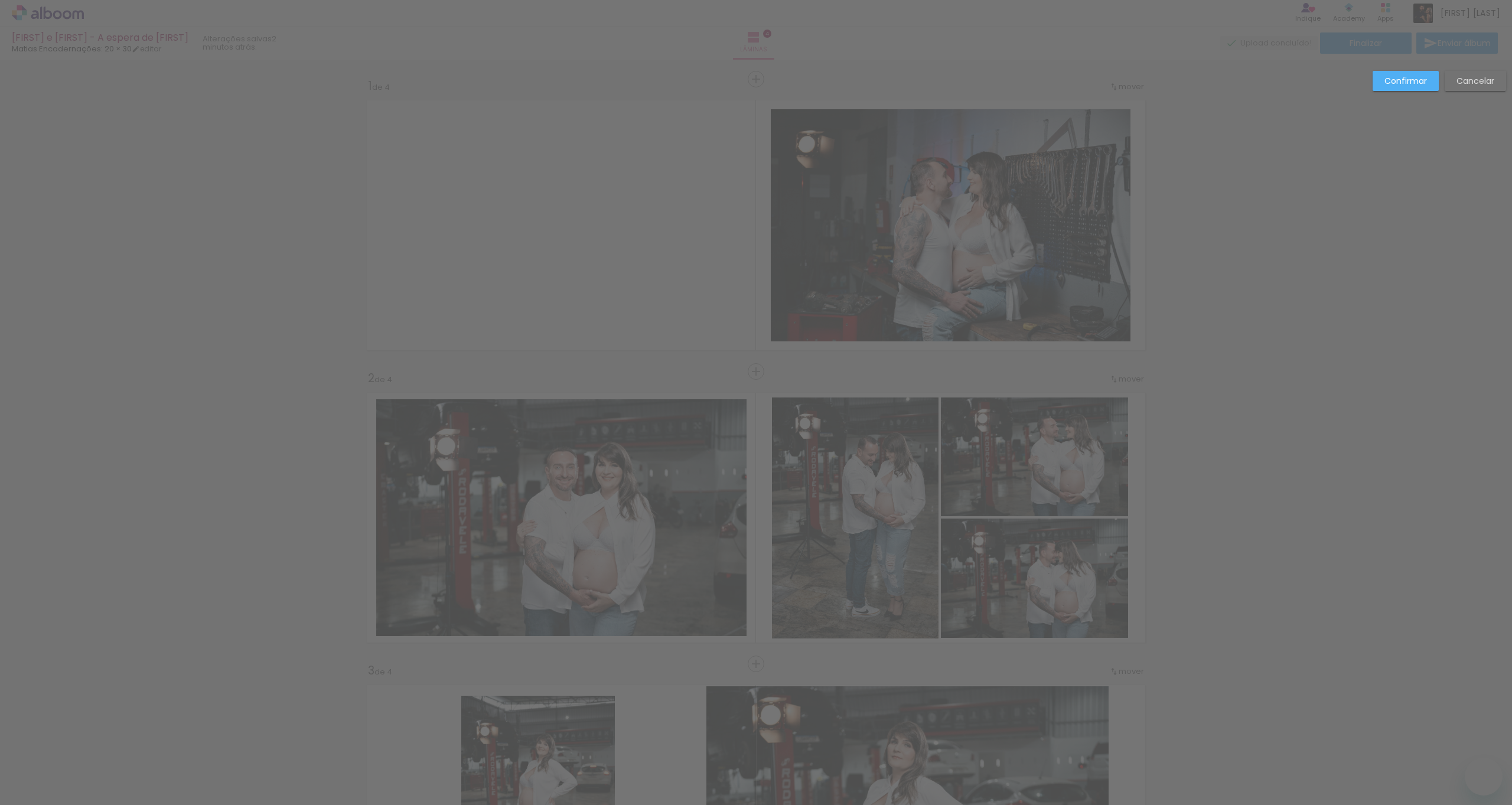 scroll, scrollTop: 0, scrollLeft: 0, axis: both 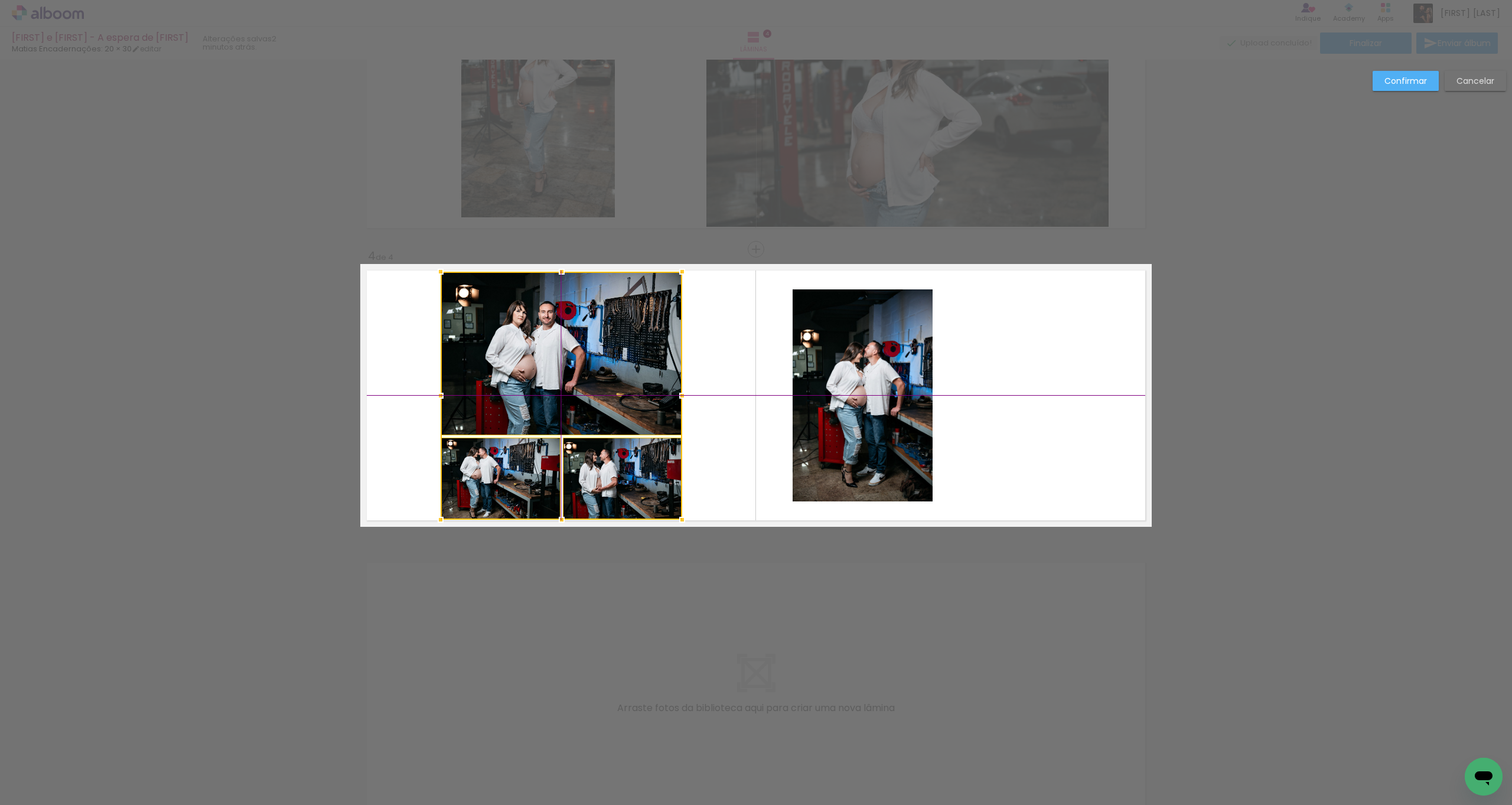 click at bounding box center [561, 396] 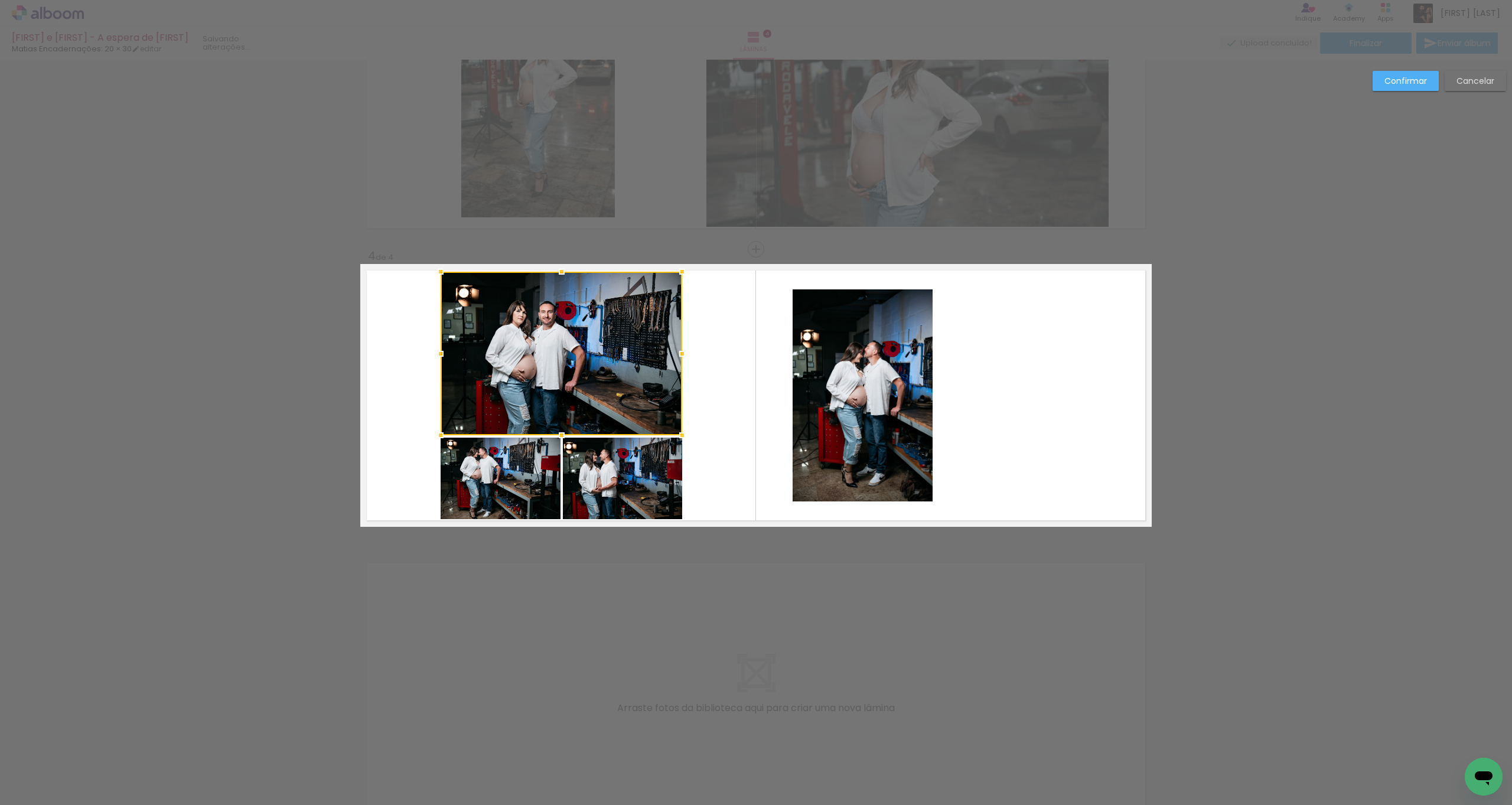 click 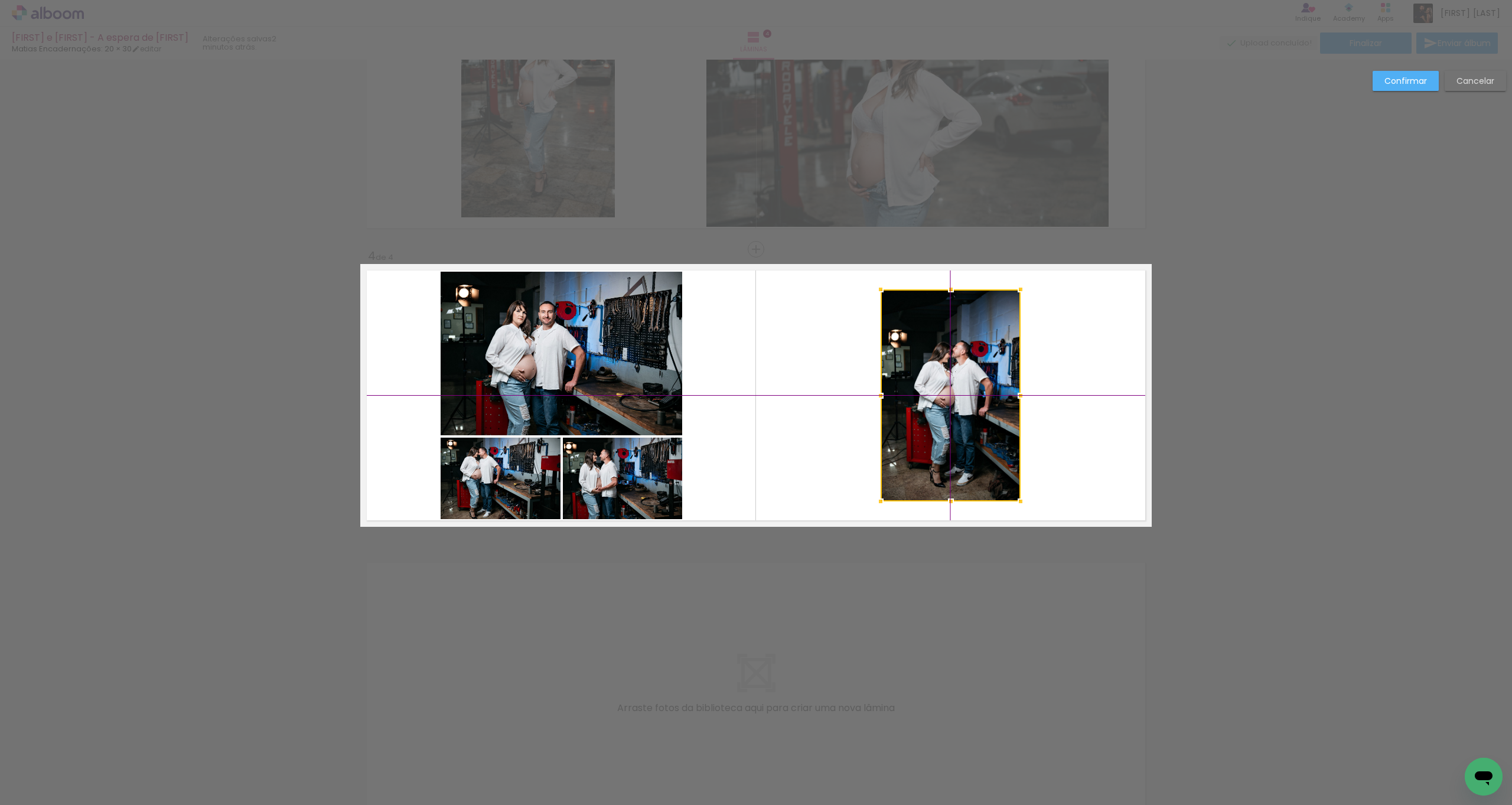 drag, startPoint x: 923, startPoint y: 412, endPoint x: 954, endPoint y: 411, distance: 31.016125 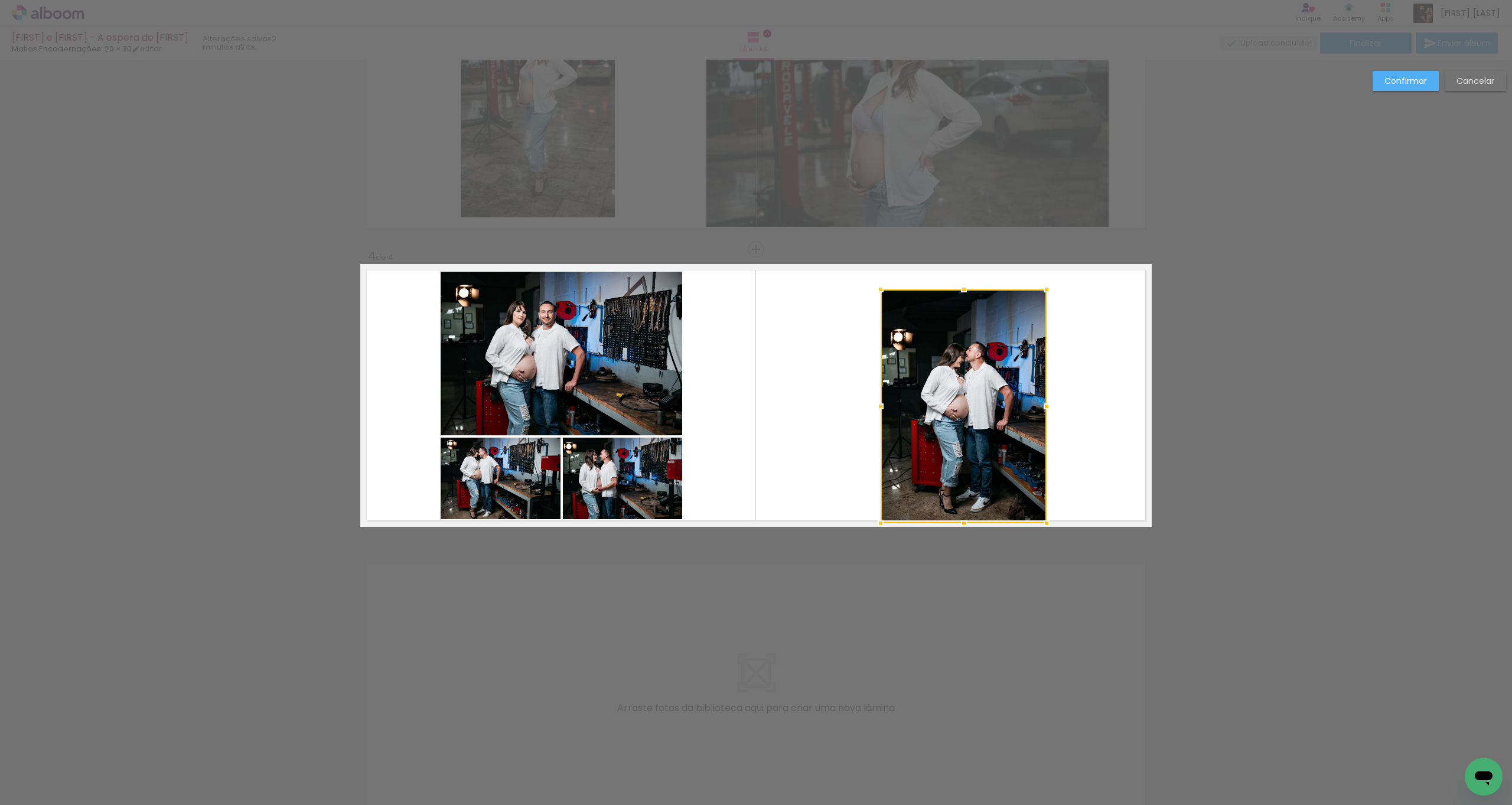 drag, startPoint x: 1023, startPoint y: 510, endPoint x: 1032, endPoint y: 529, distance: 21.0238 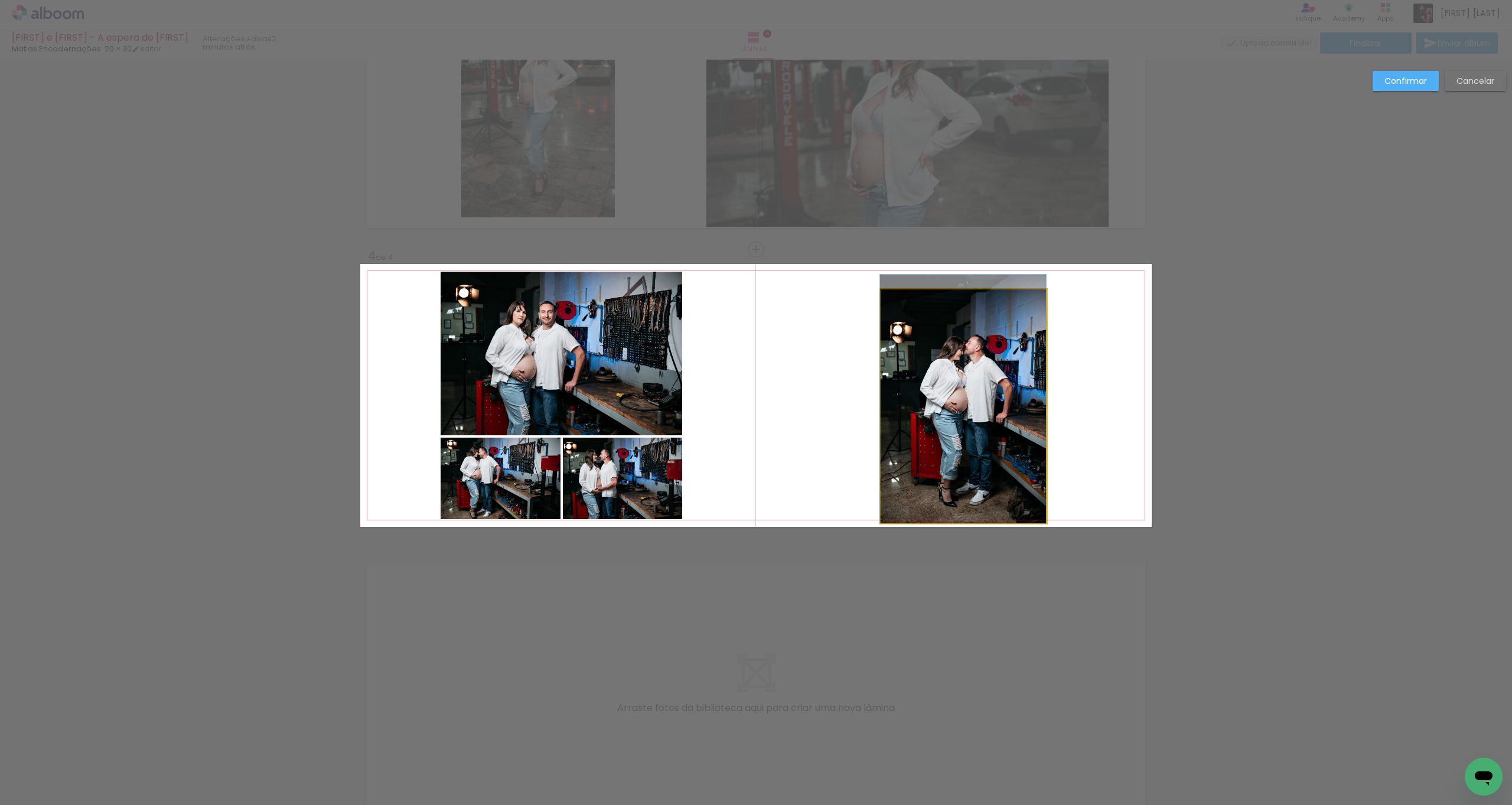 drag, startPoint x: 964, startPoint y: 431, endPoint x: 969, endPoint y: 427, distance: 6.403124 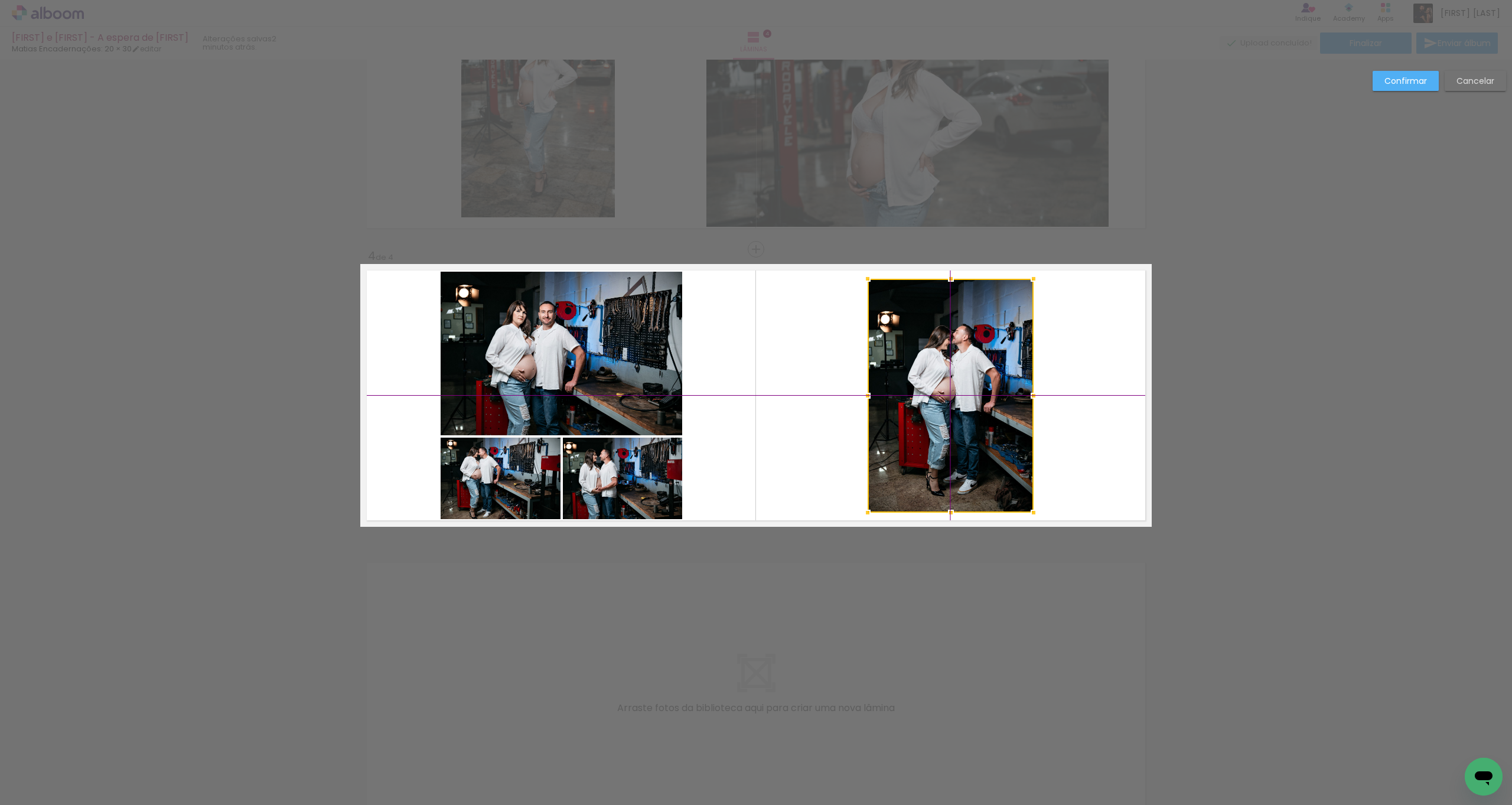drag, startPoint x: 972, startPoint y: 428, endPoint x: 986, endPoint y: 430, distance: 14.142136 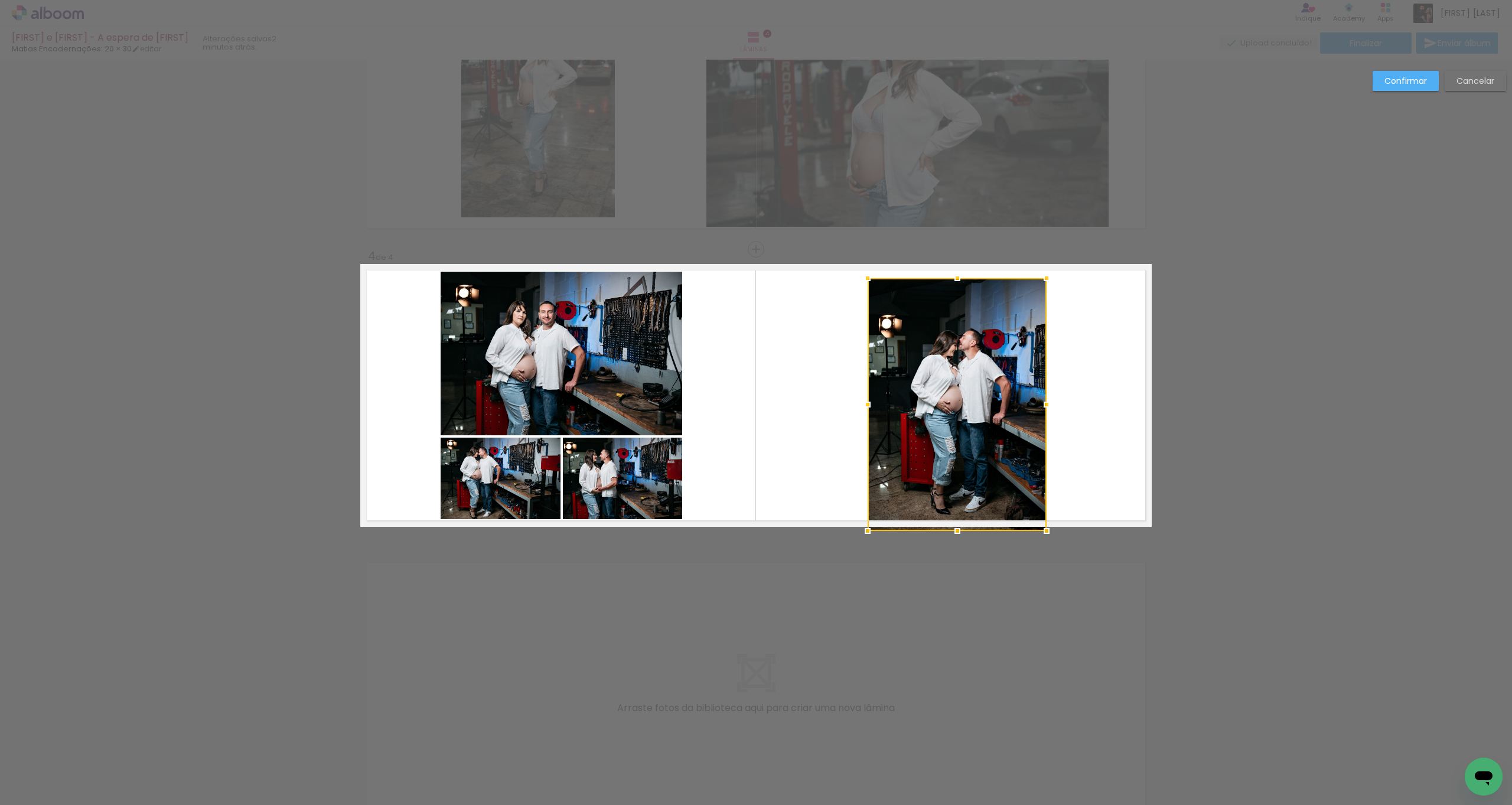 drag, startPoint x: 1028, startPoint y: 511, endPoint x: 1032, endPoint y: 515, distance: 5.656854 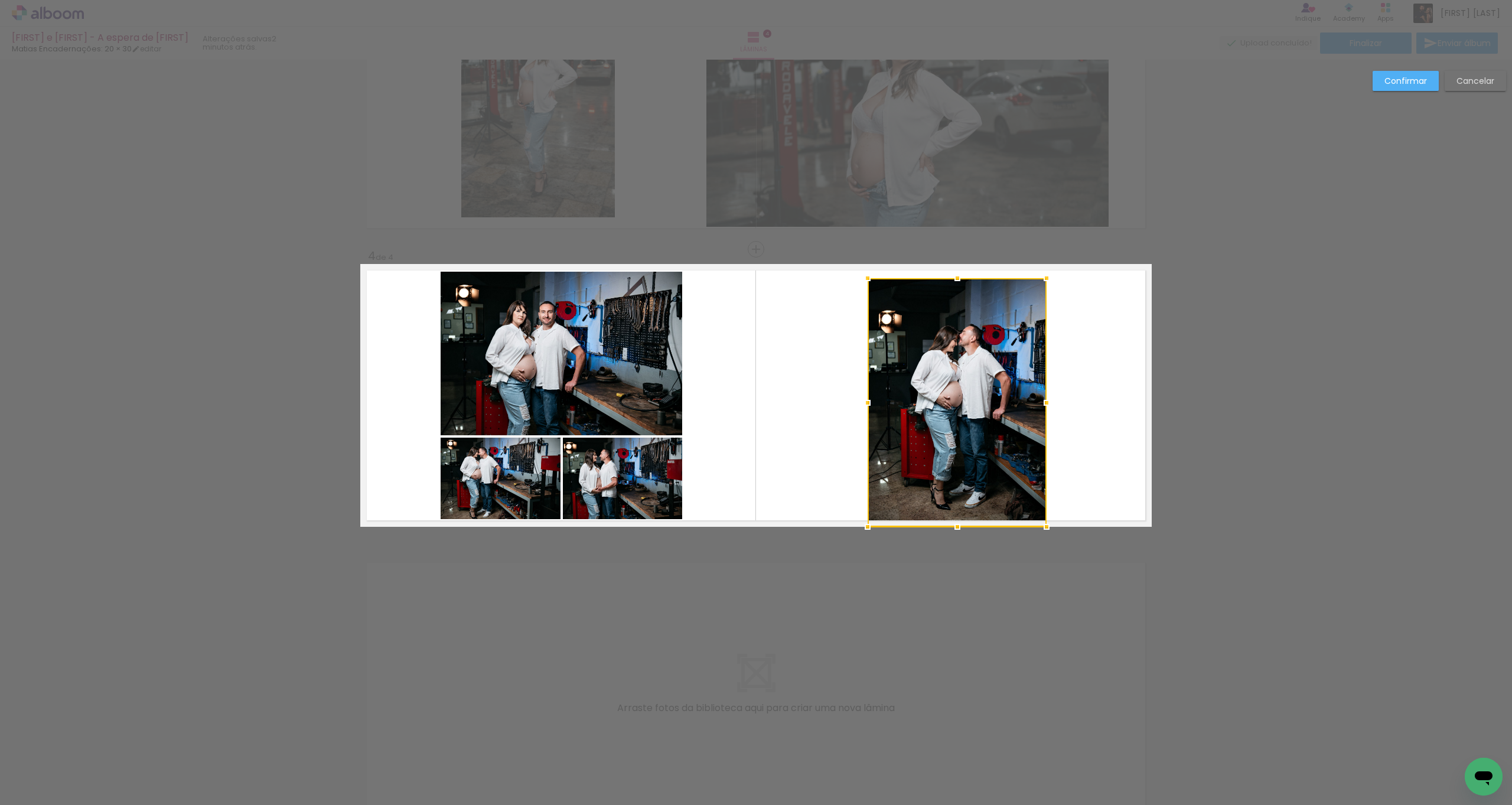 click at bounding box center (957, 402) 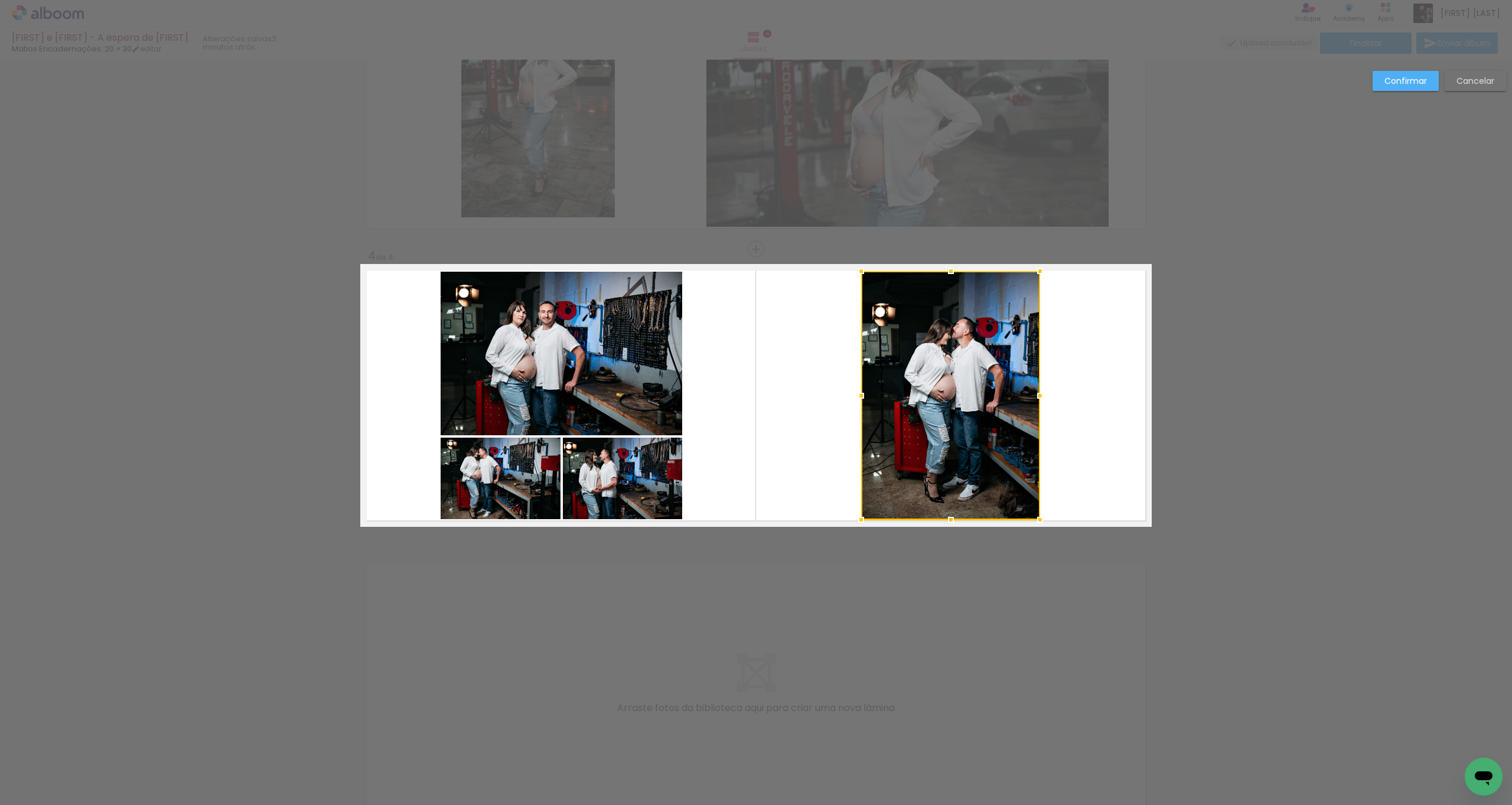 click on "Confirmar" at bounding box center [0, 0] 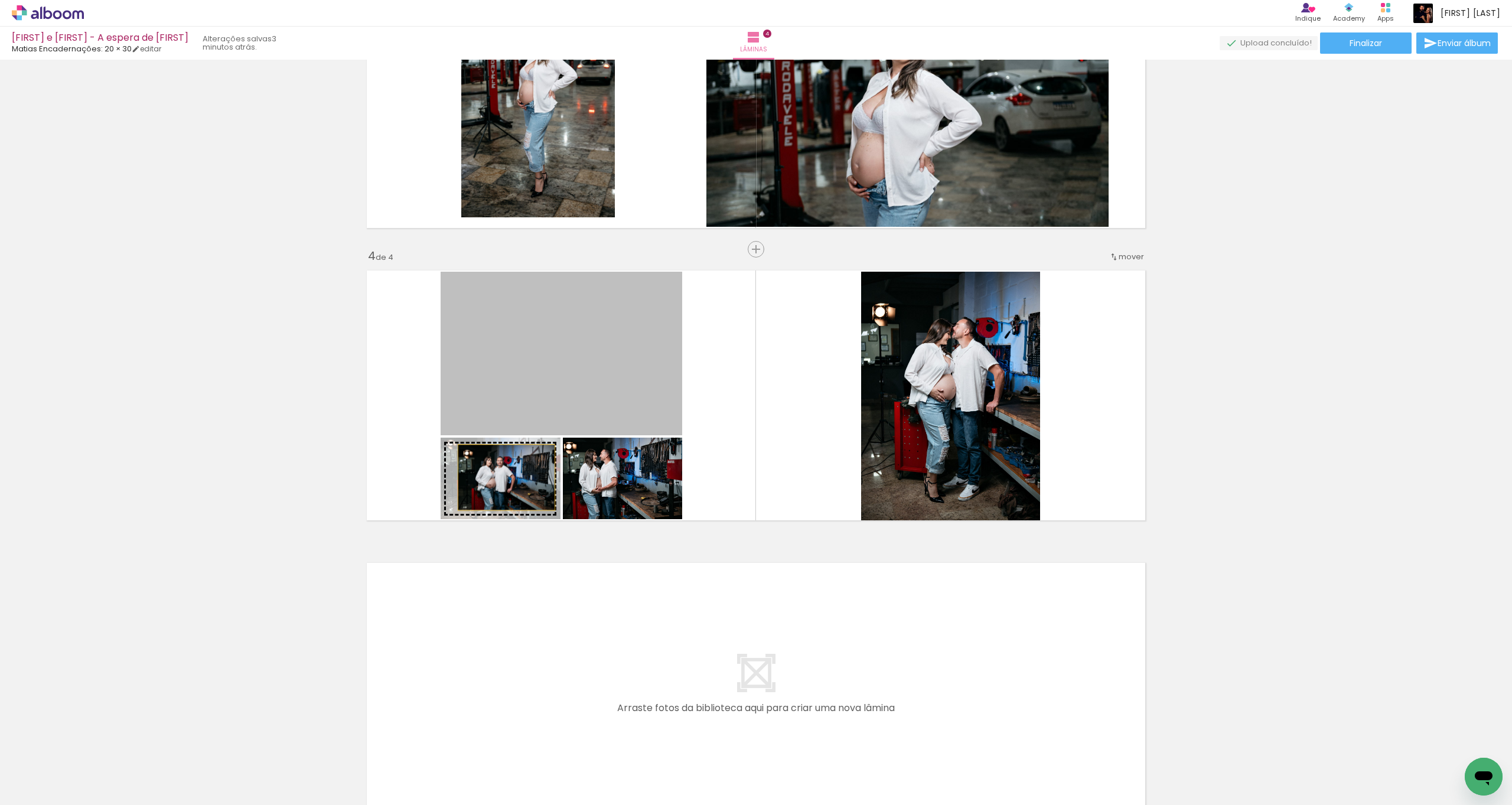 drag, startPoint x: 556, startPoint y: 379, endPoint x: 500, endPoint y: 483, distance: 118.11858 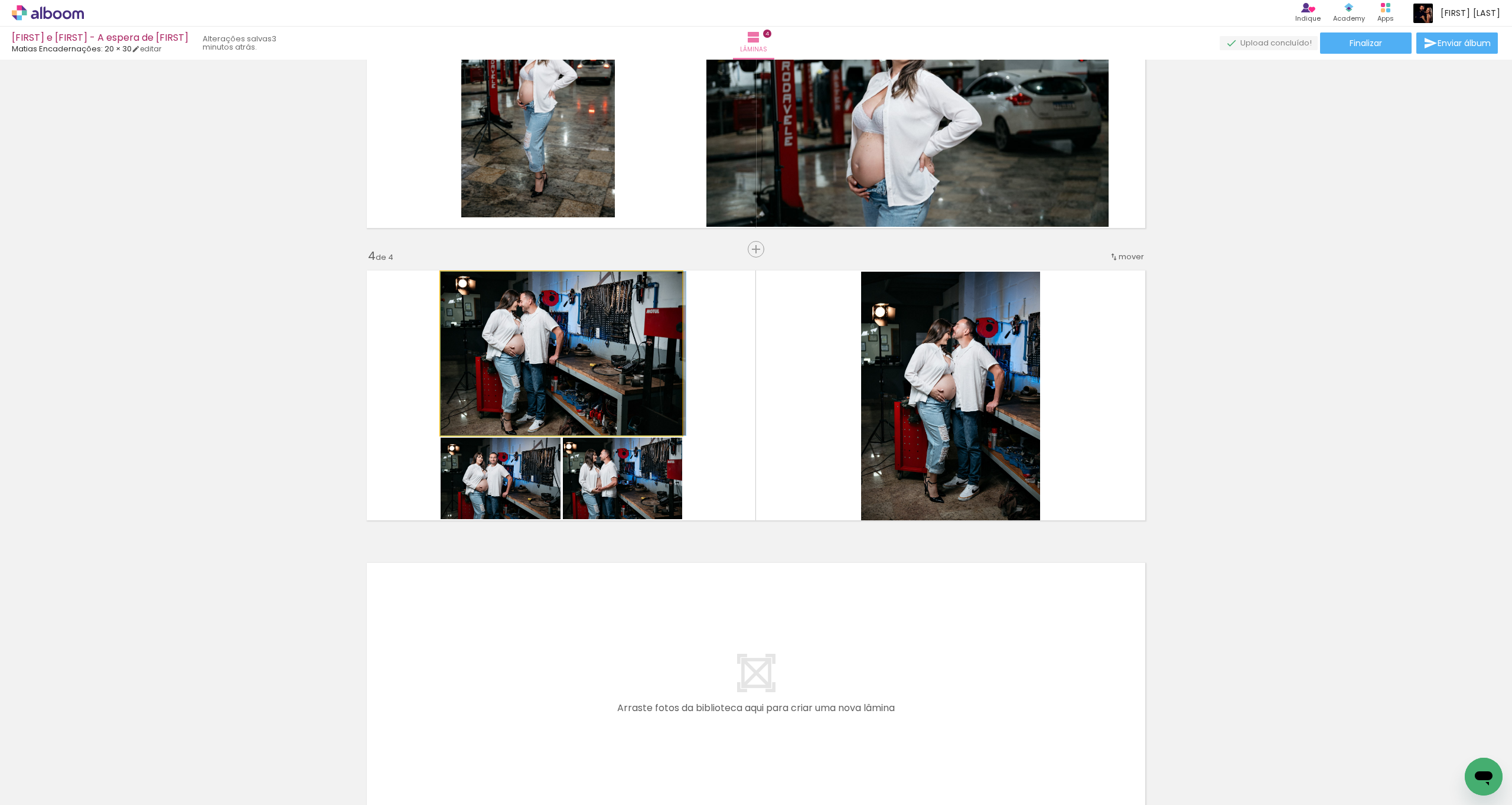 drag, startPoint x: 579, startPoint y: 349, endPoint x: 585, endPoint y: 334, distance: 16.155494 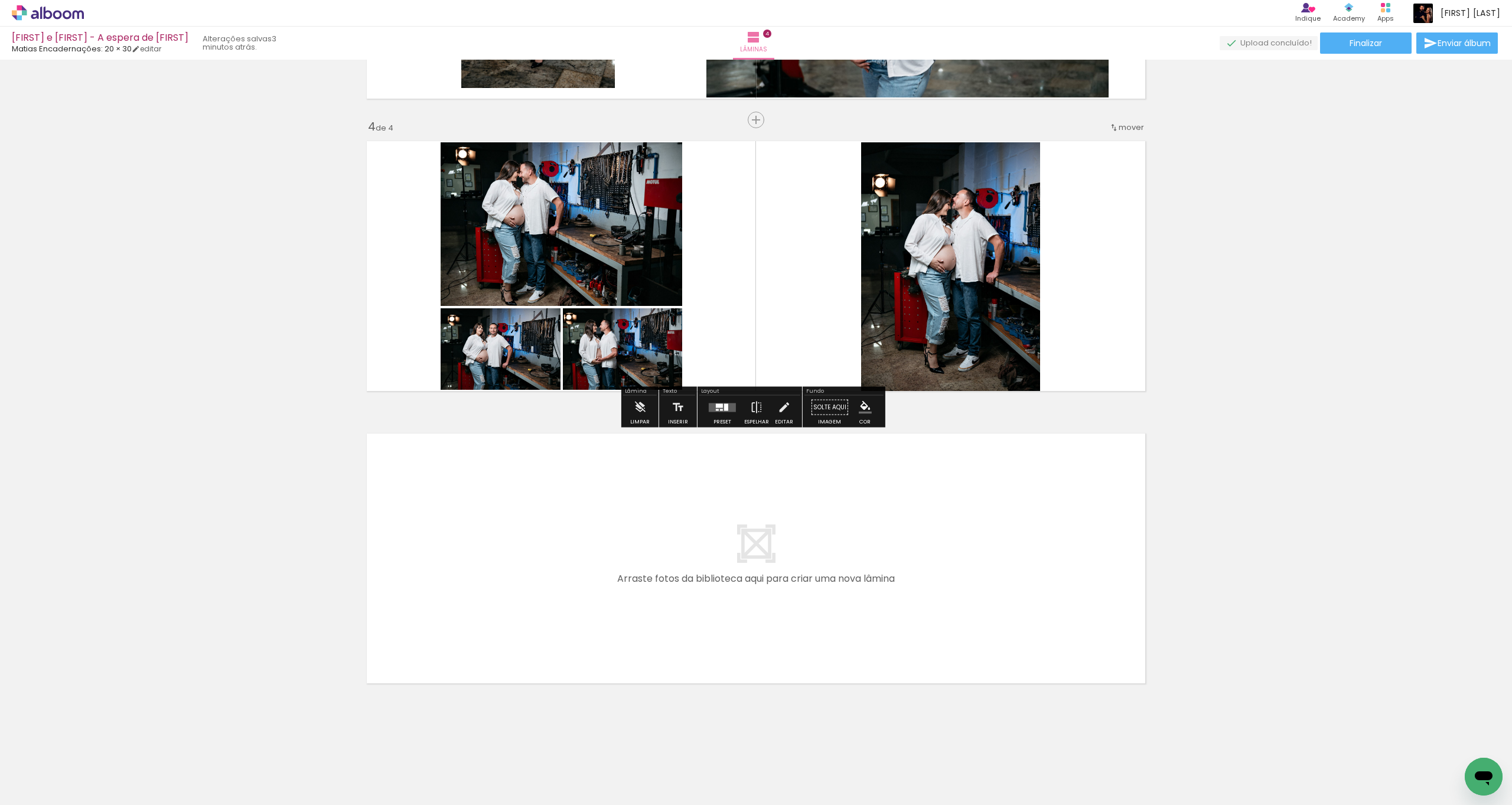 scroll, scrollTop: 840, scrollLeft: 0, axis: vertical 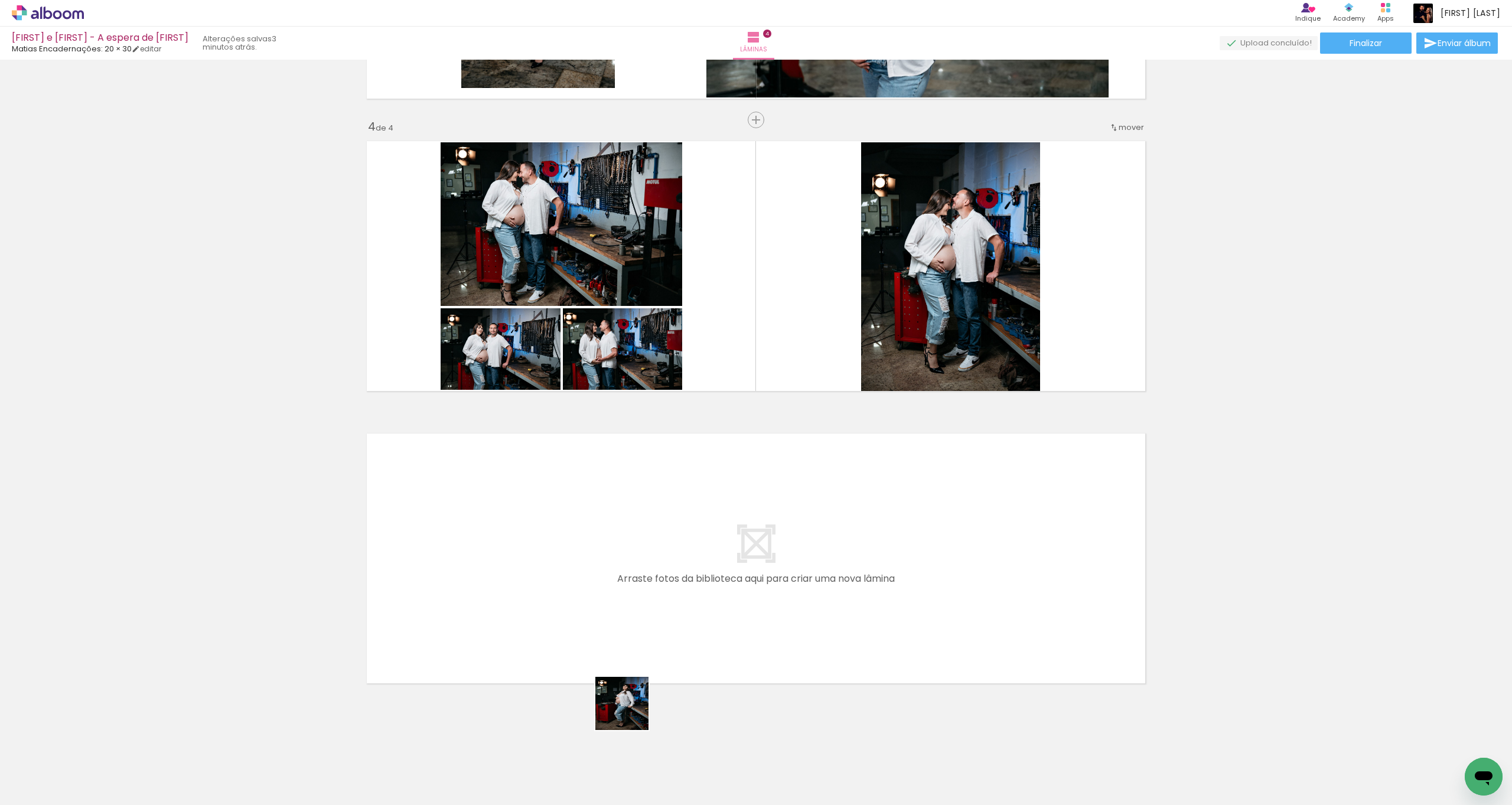 drag, startPoint x: 631, startPoint y: 712, endPoint x: 667, endPoint y: 748, distance: 50.911688 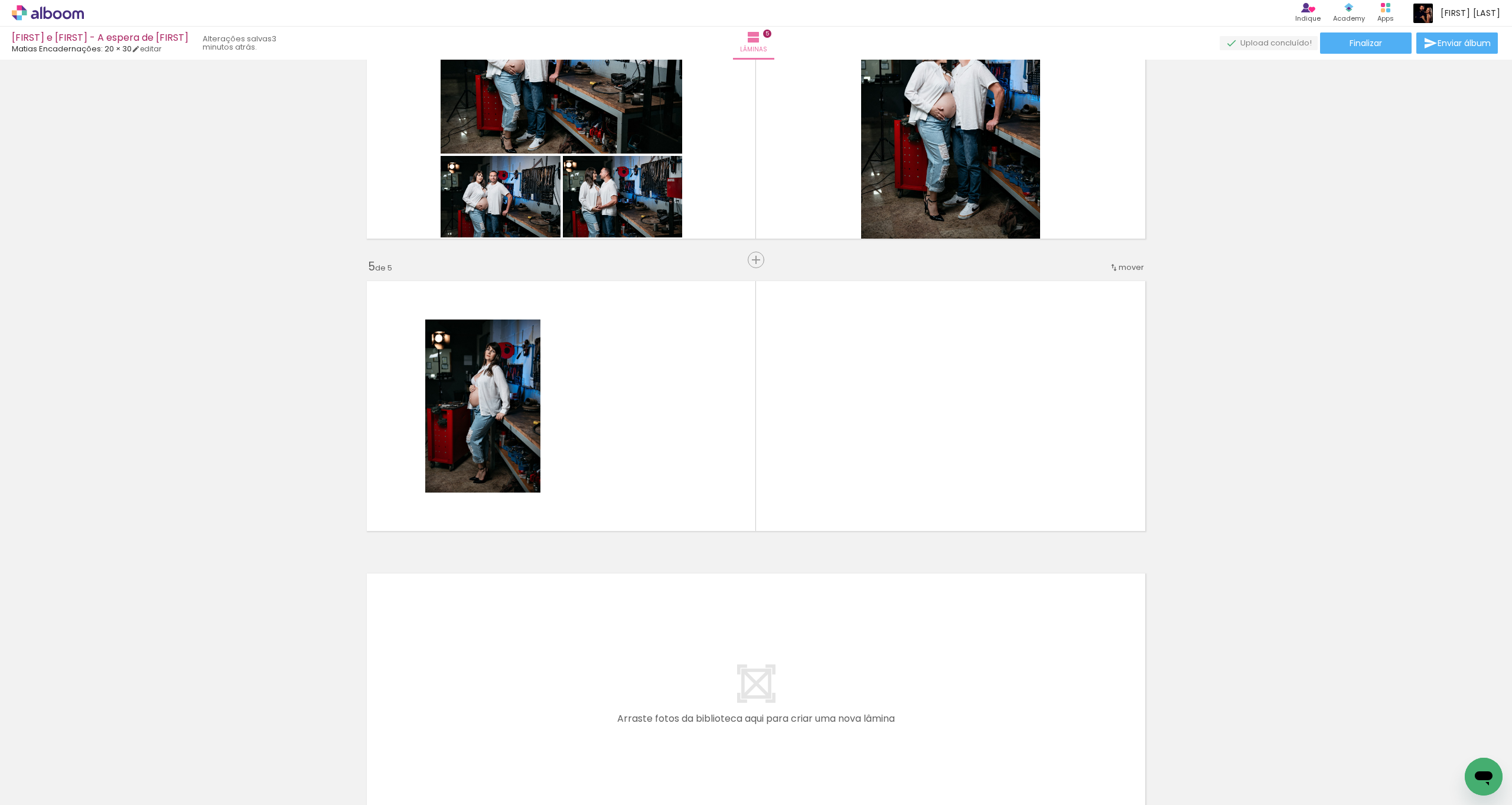 scroll, scrollTop: 999, scrollLeft: 0, axis: vertical 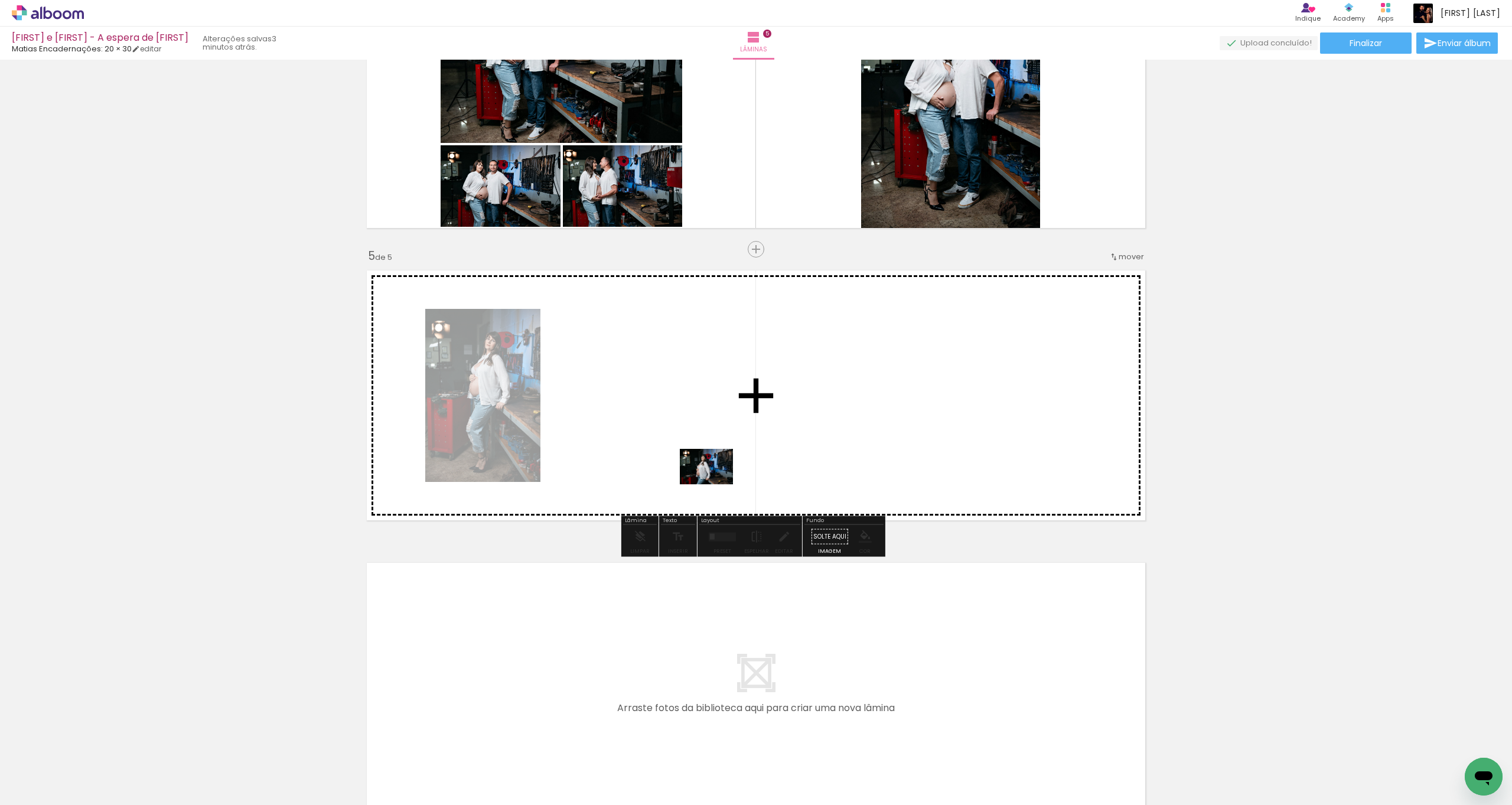 drag, startPoint x: 624, startPoint y: 747, endPoint x: 686, endPoint y: 588, distance: 170.66048 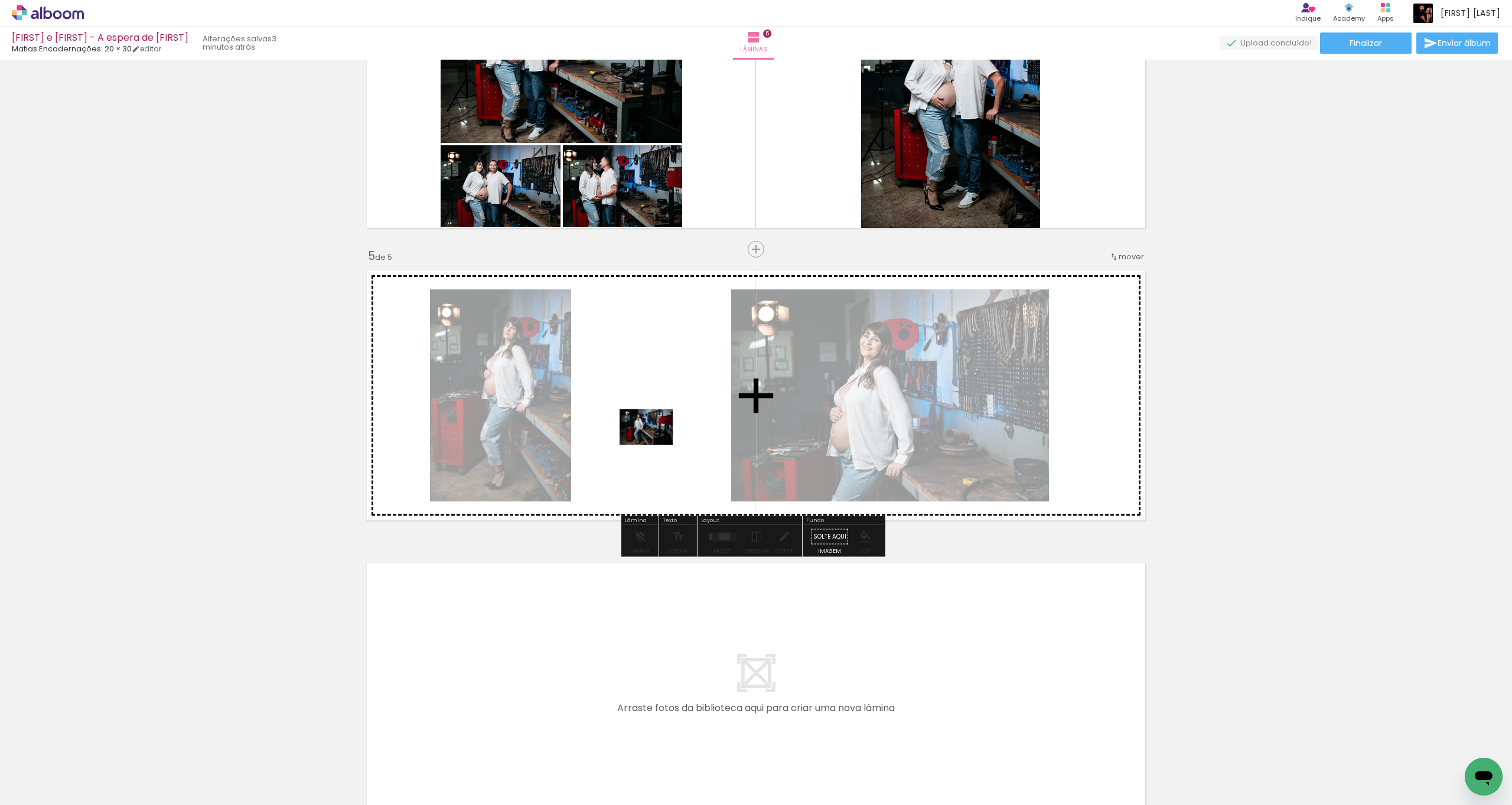 drag, startPoint x: 638, startPoint y: 686, endPoint x: 654, endPoint y: 444, distance: 242.5283 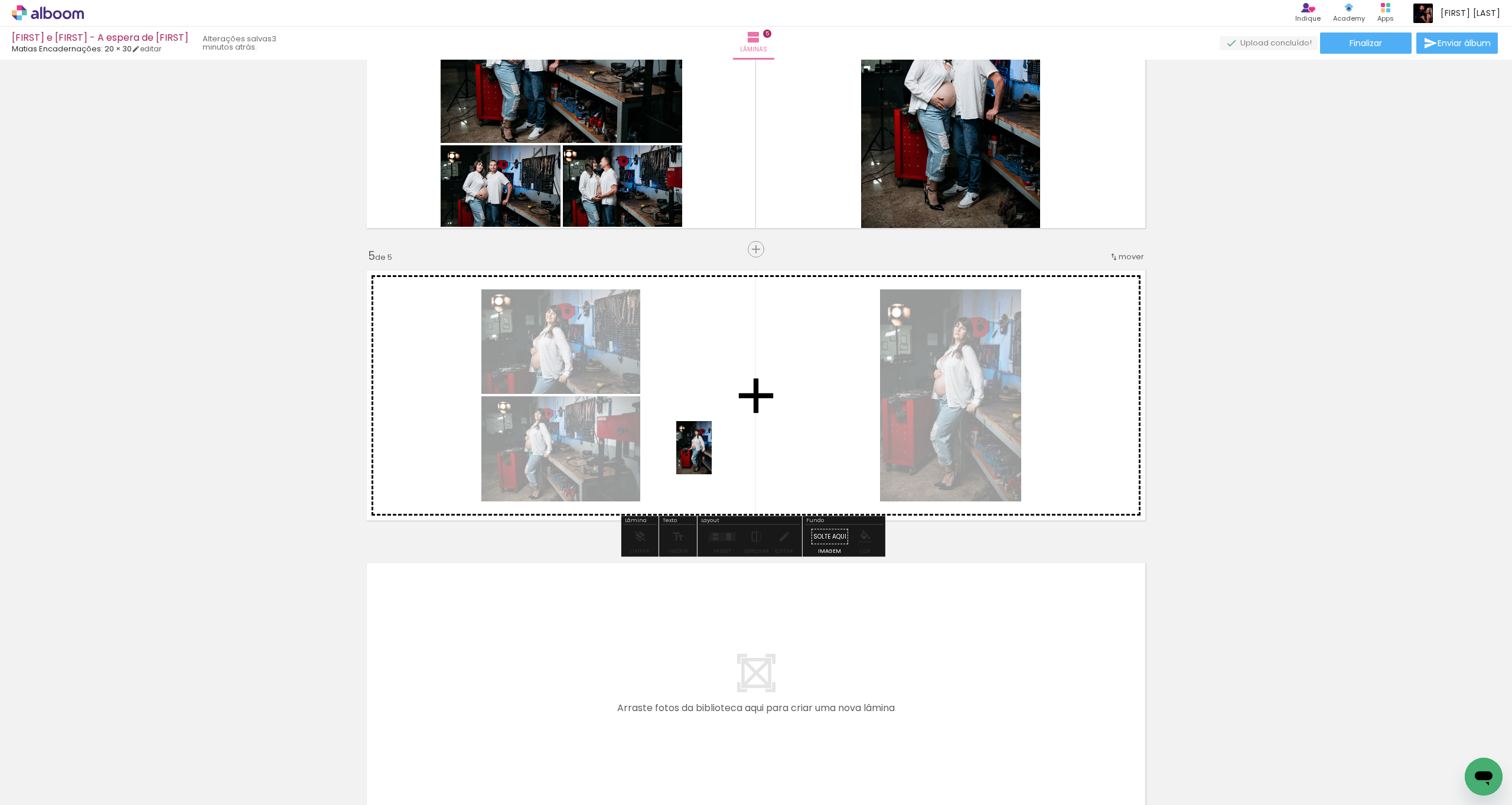 drag, startPoint x: 625, startPoint y: 764, endPoint x: 695, endPoint y: 557, distance: 218.5154 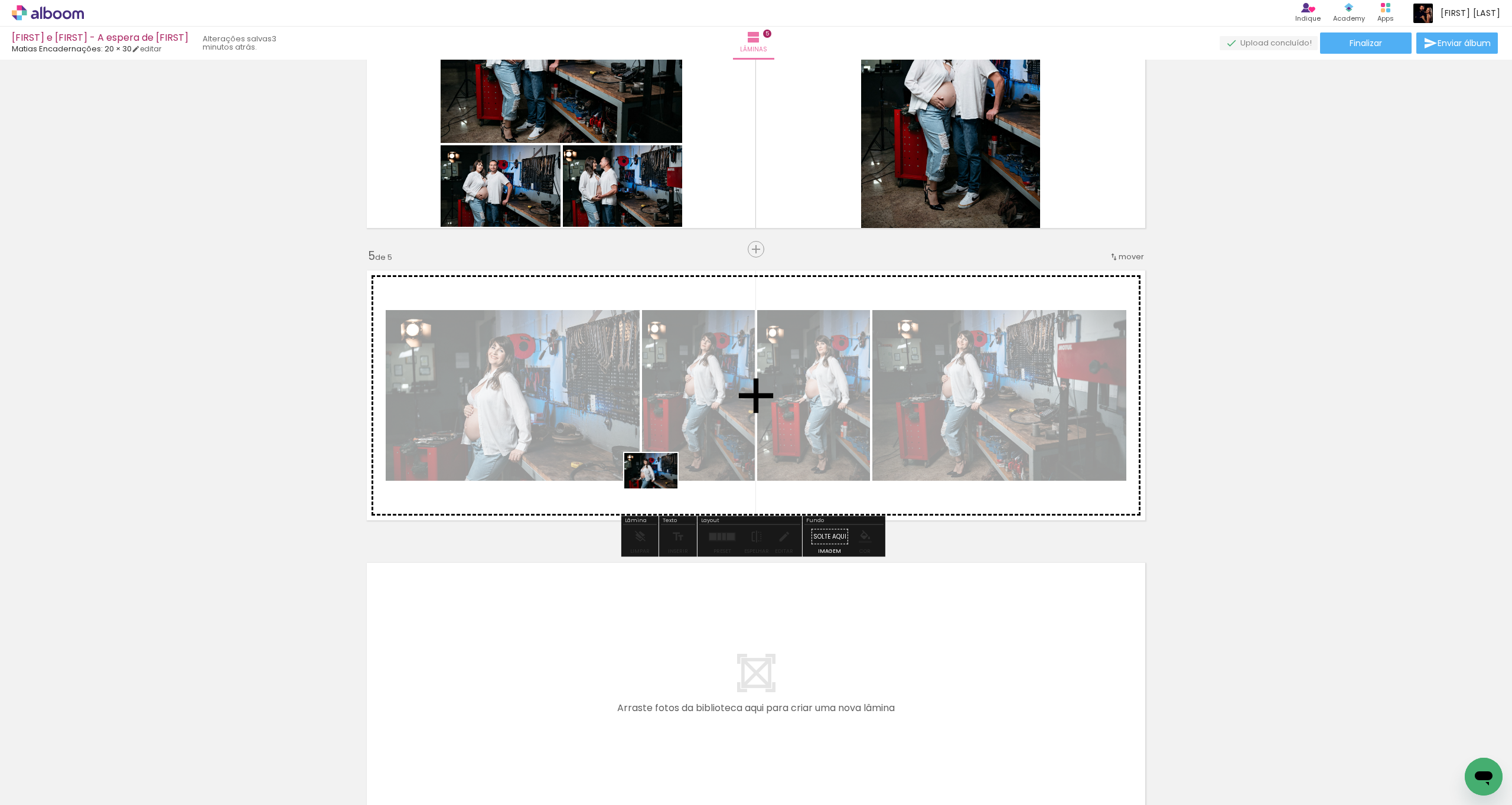 drag, startPoint x: 622, startPoint y: 751, endPoint x: 656, endPoint y: 472, distance: 281.064 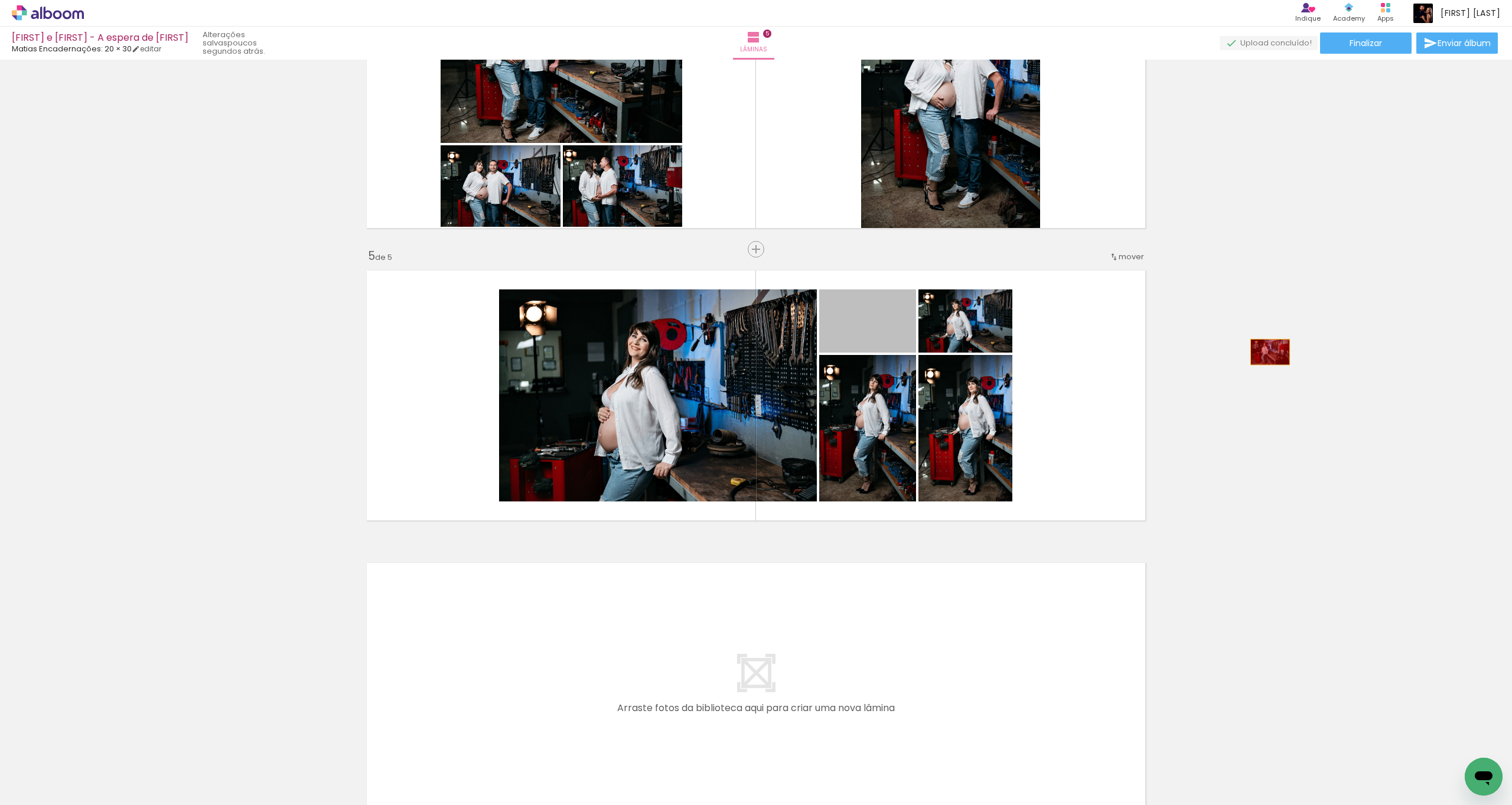 drag, startPoint x: 885, startPoint y: 330, endPoint x: 1265, endPoint y: 352, distance: 380.6363 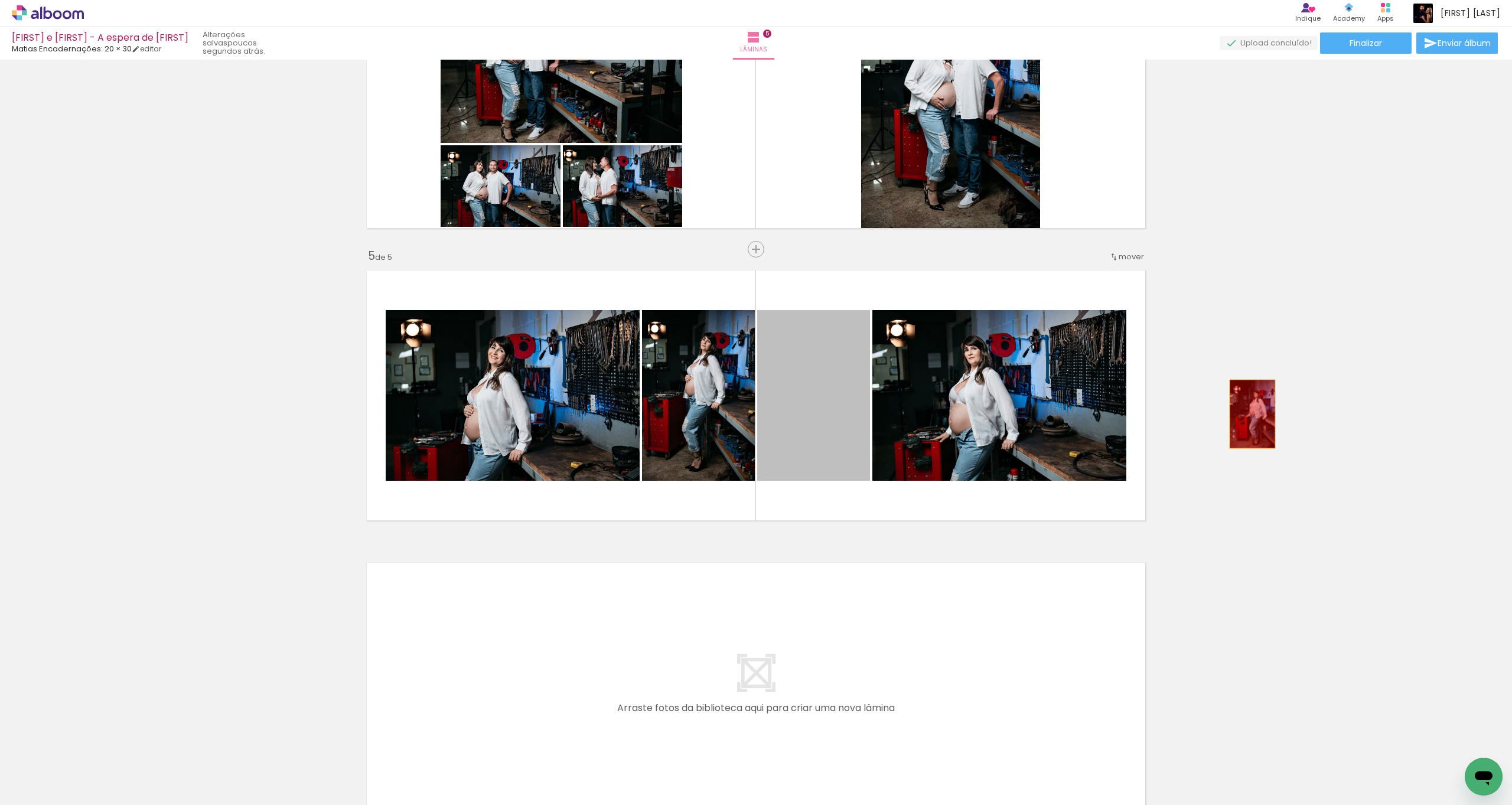 drag, startPoint x: 812, startPoint y: 428, endPoint x: 1236, endPoint y: 419, distance: 424.0955 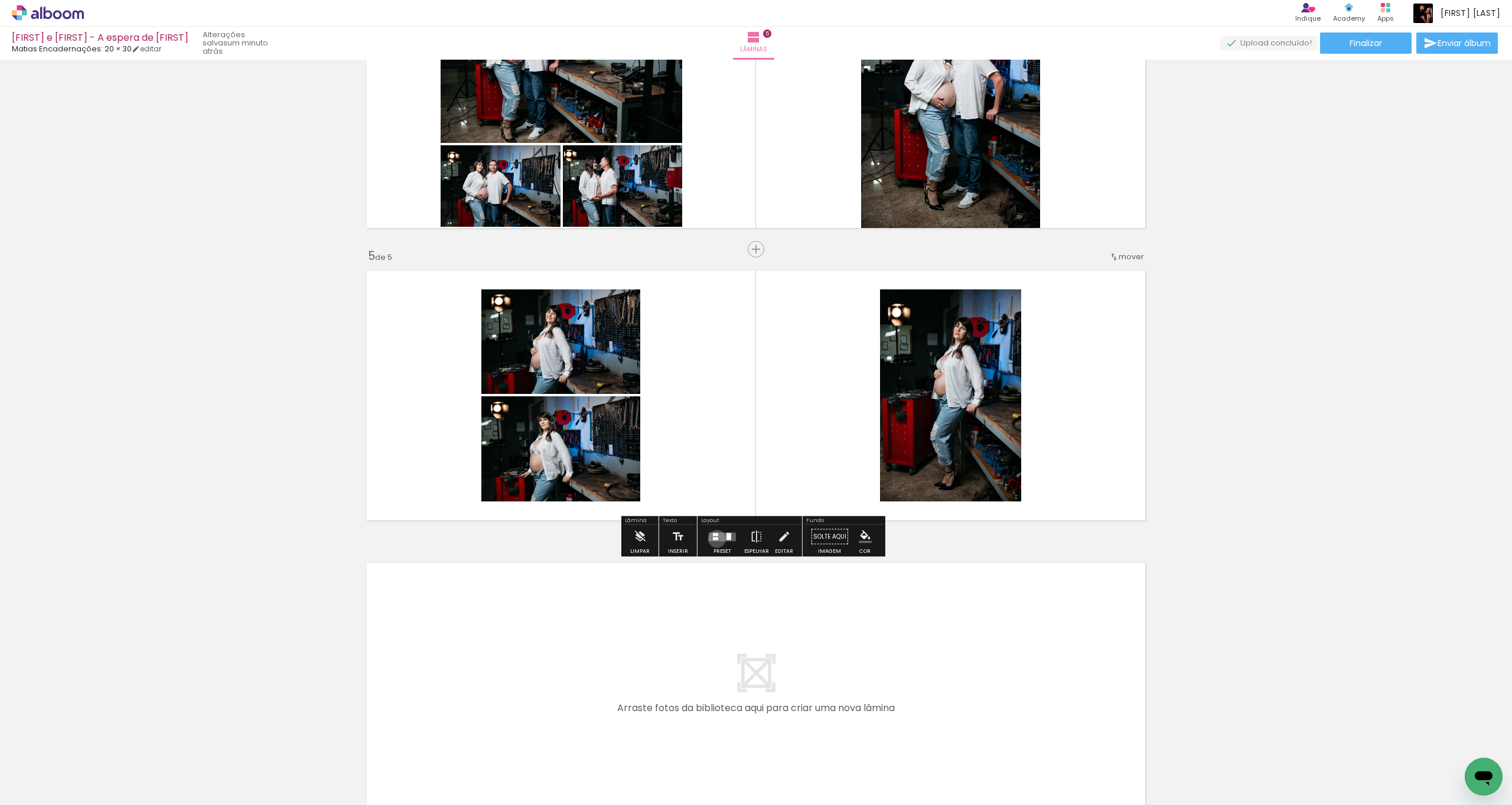 click at bounding box center [715, 538] 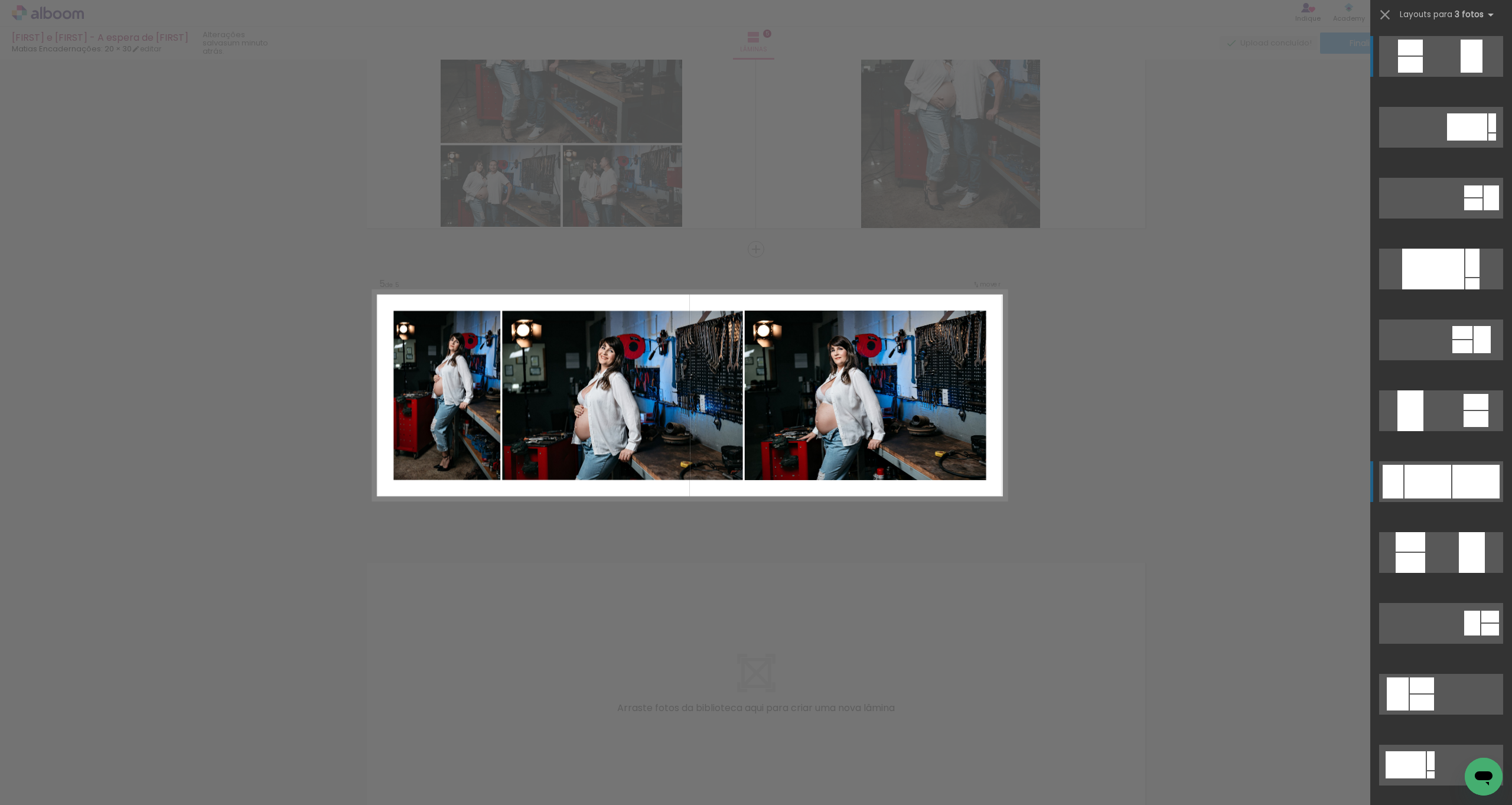 click at bounding box center [1428, 481] 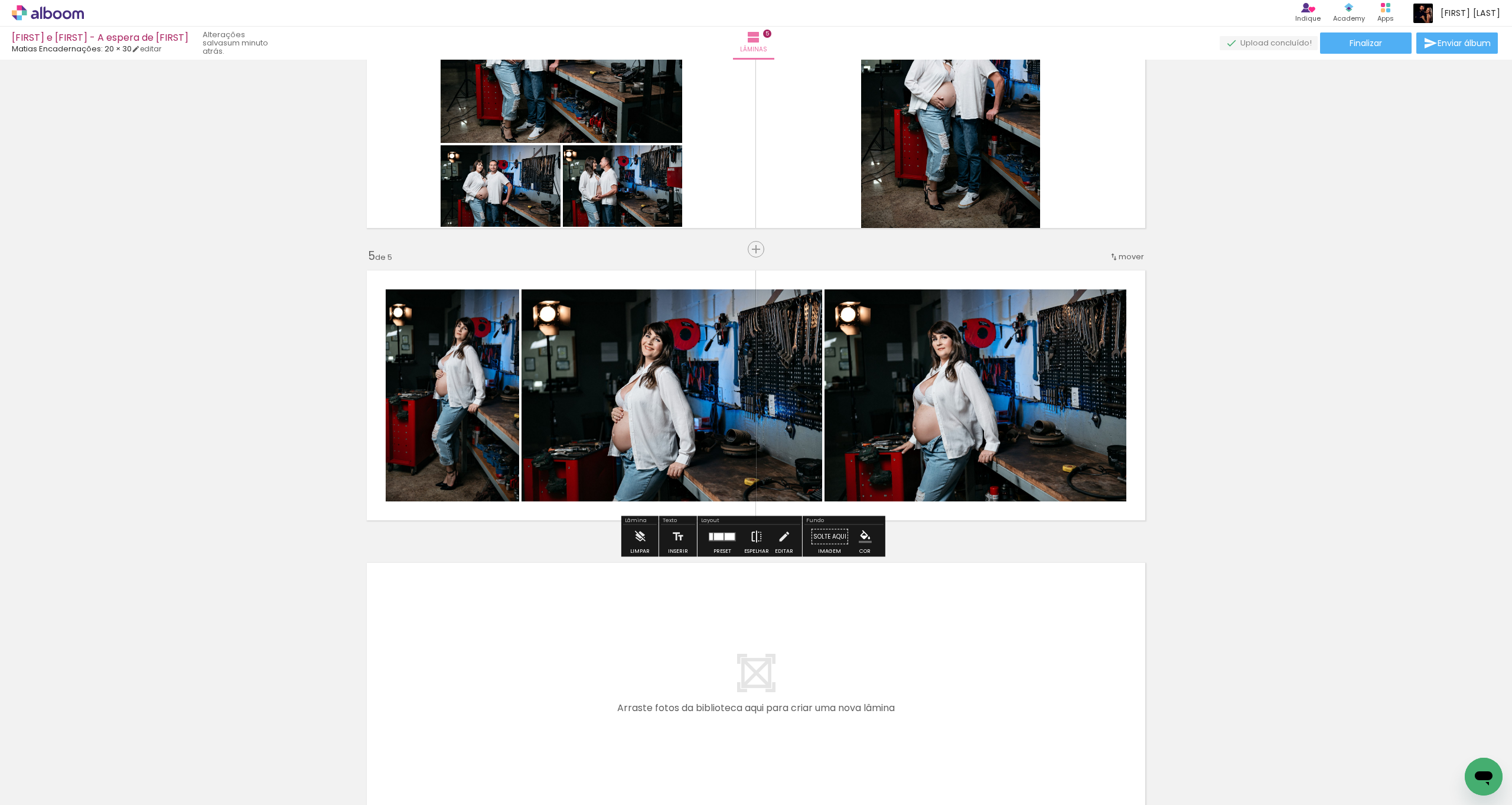 click at bounding box center [757, 537] 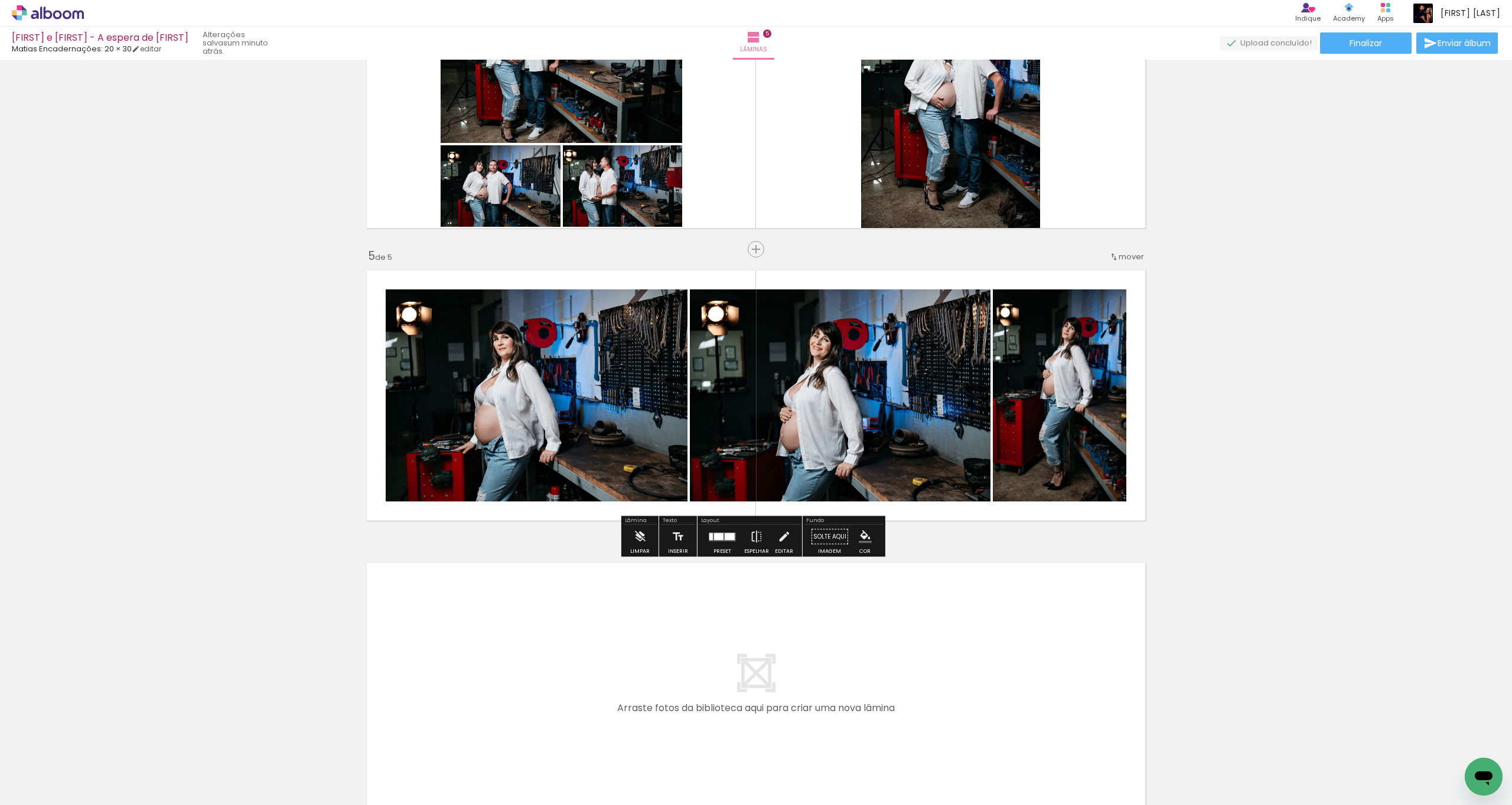 click 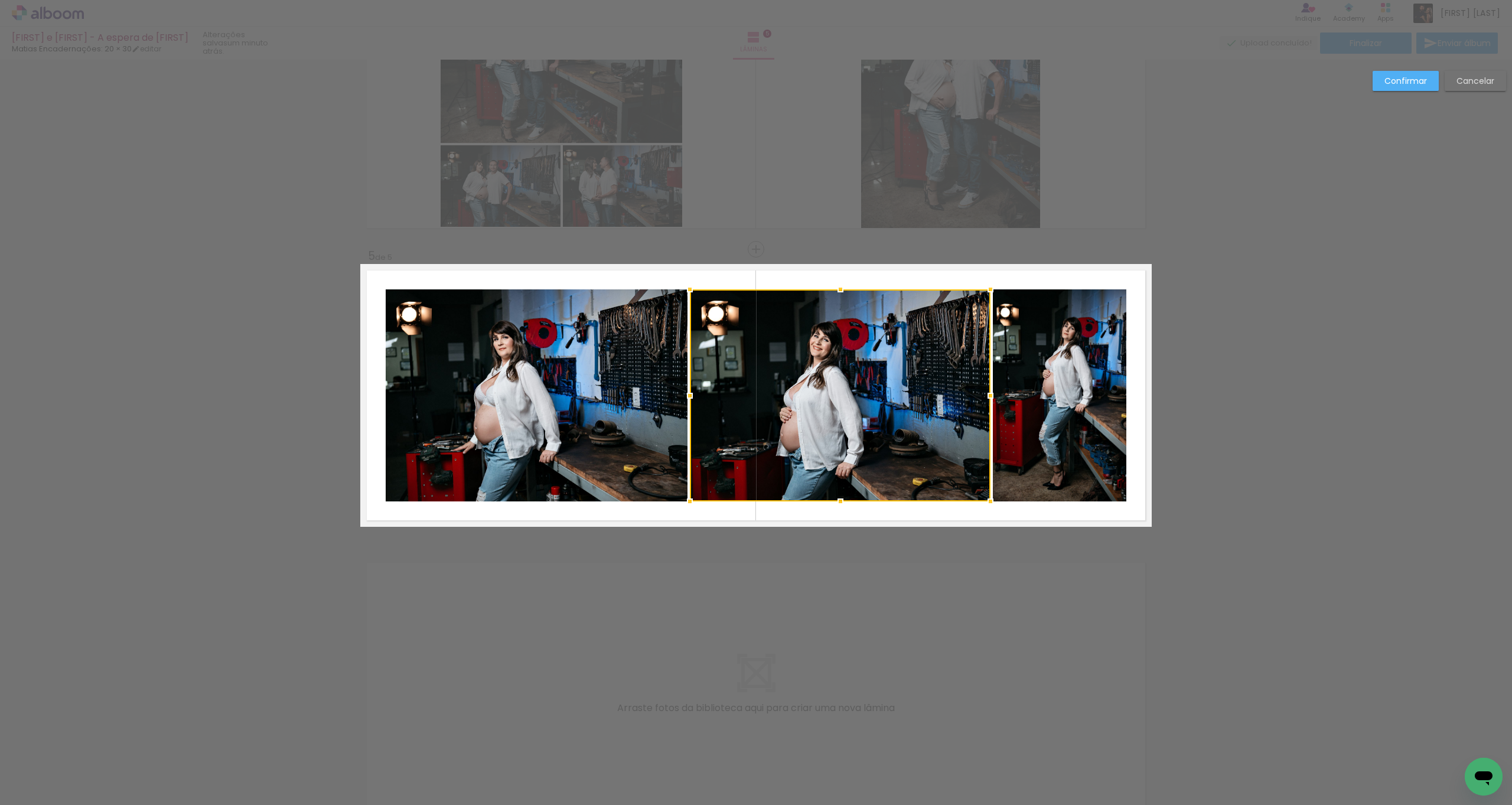 click 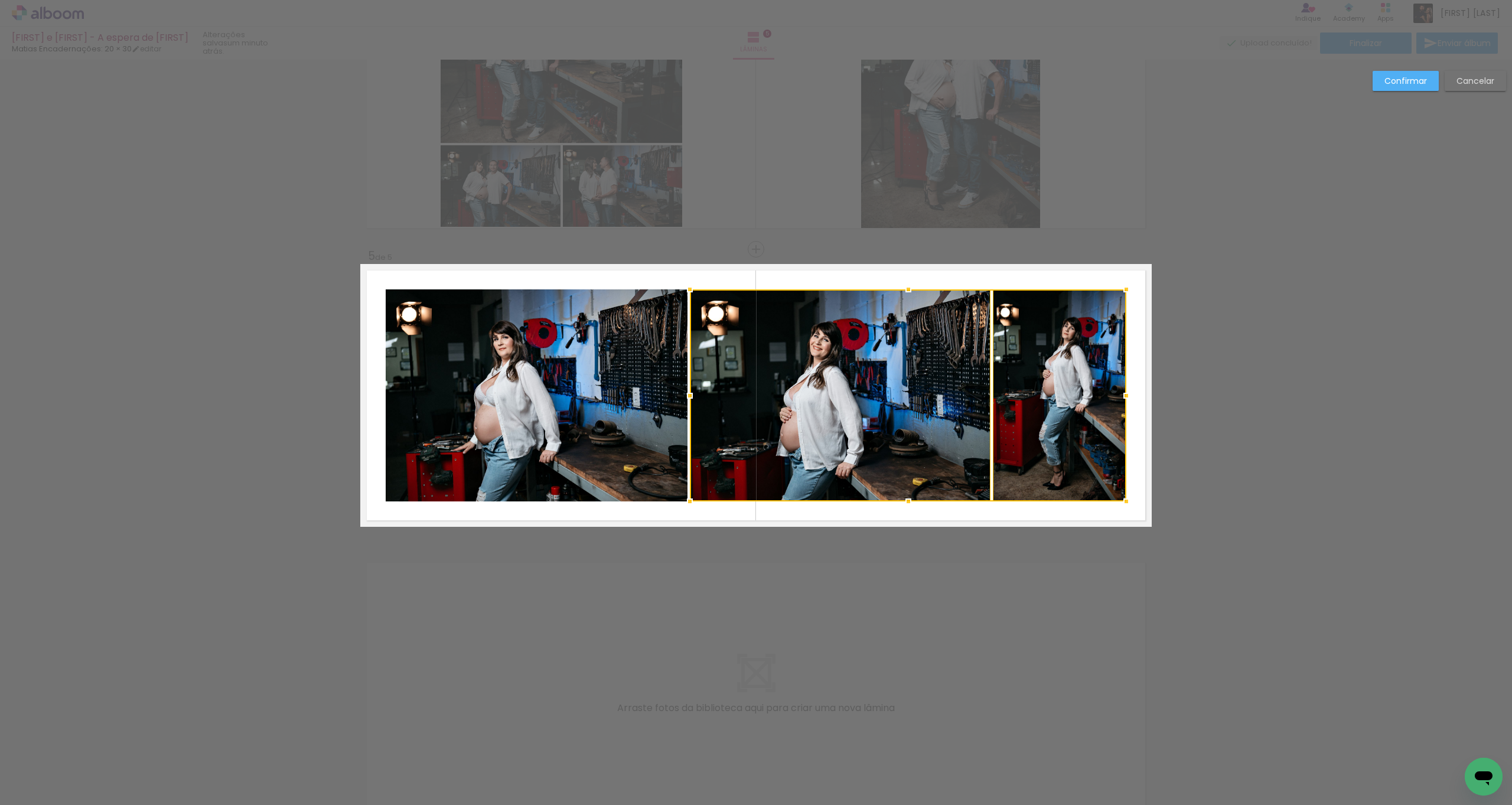 drag, startPoint x: 1488, startPoint y: 82, endPoint x: 1475, endPoint y: 86, distance: 13.60147 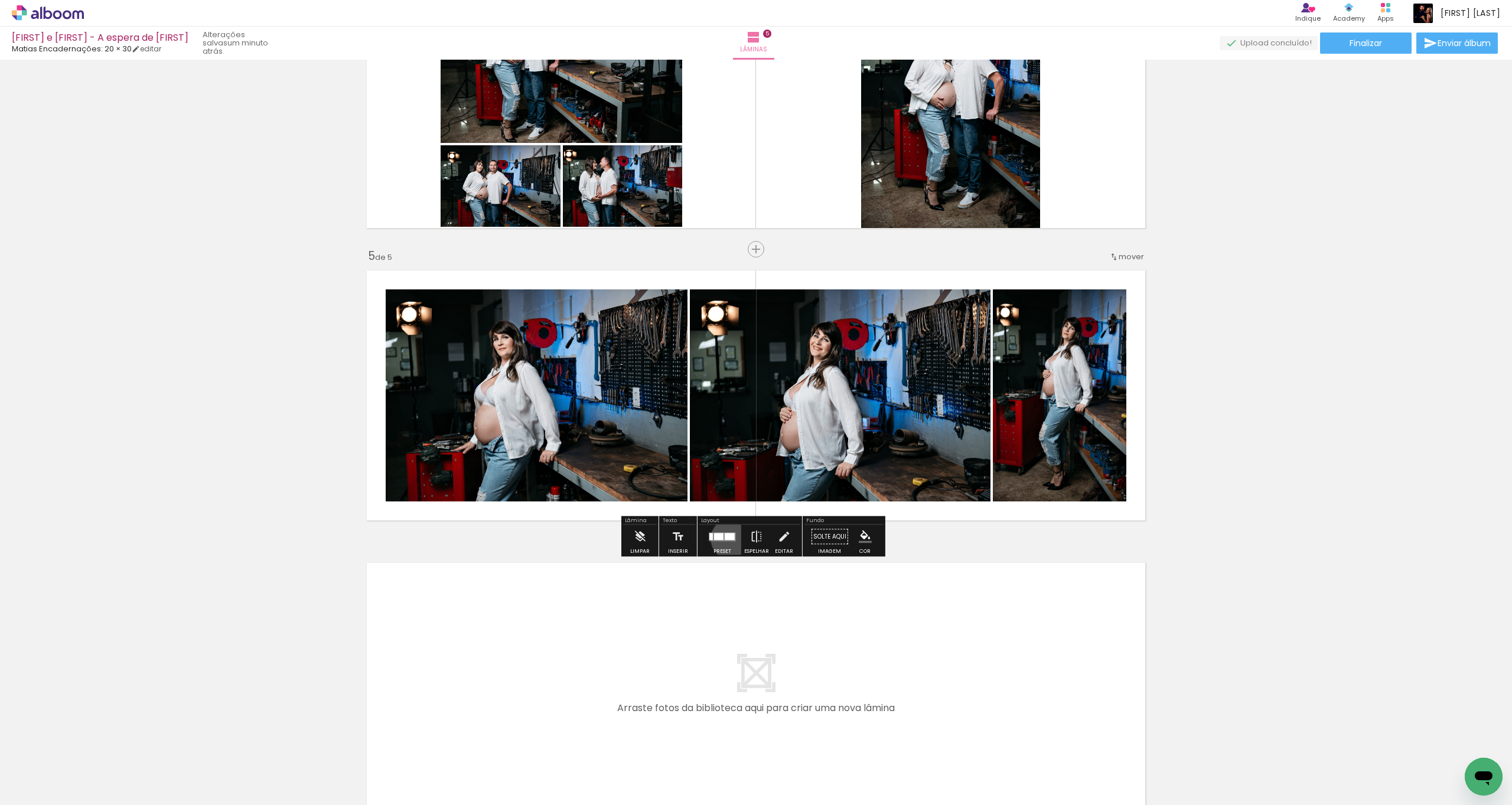 drag, startPoint x: 725, startPoint y: 538, endPoint x: 741, endPoint y: 542, distance: 16.49242 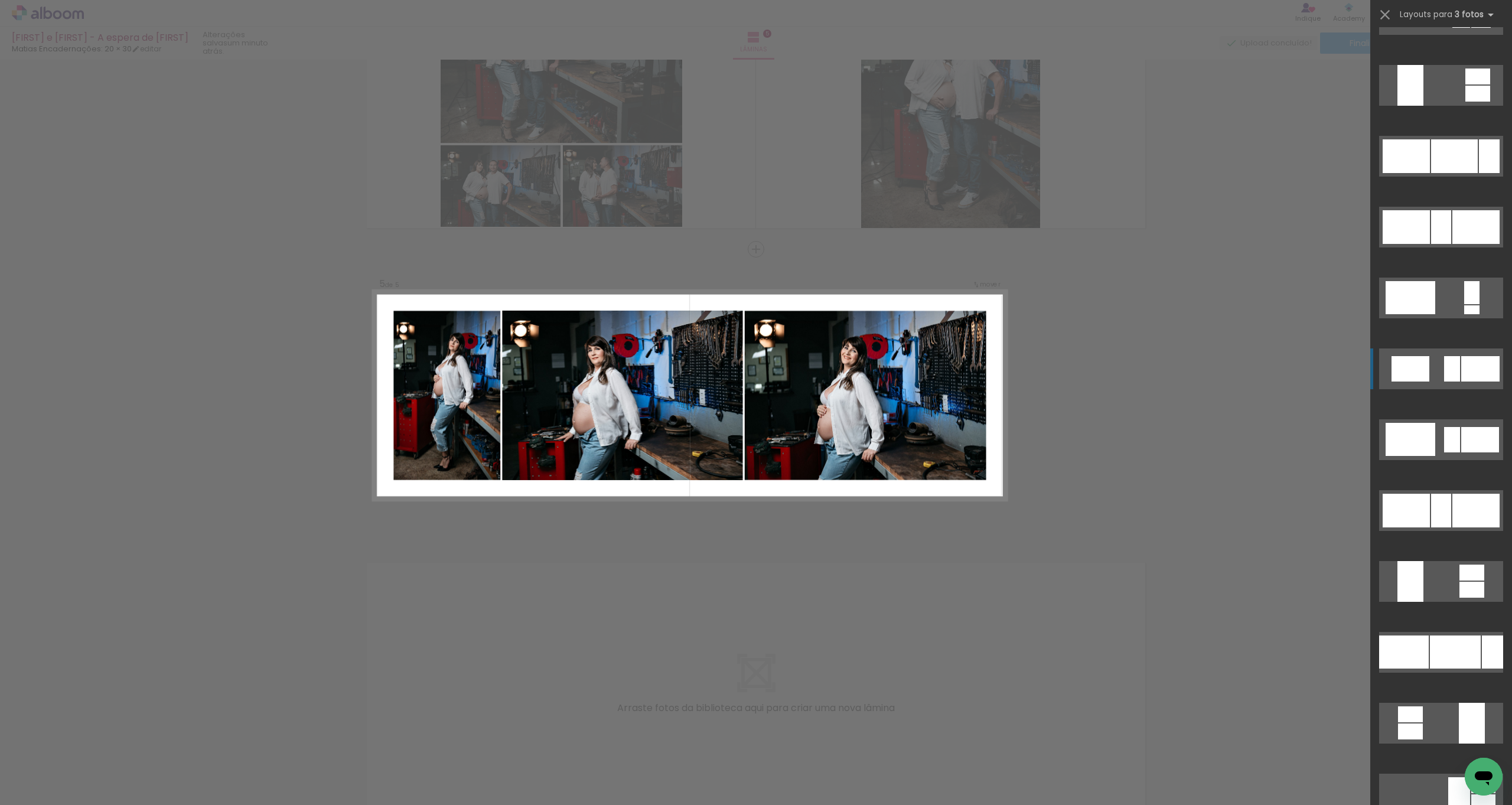 scroll, scrollTop: 1037, scrollLeft: 0, axis: vertical 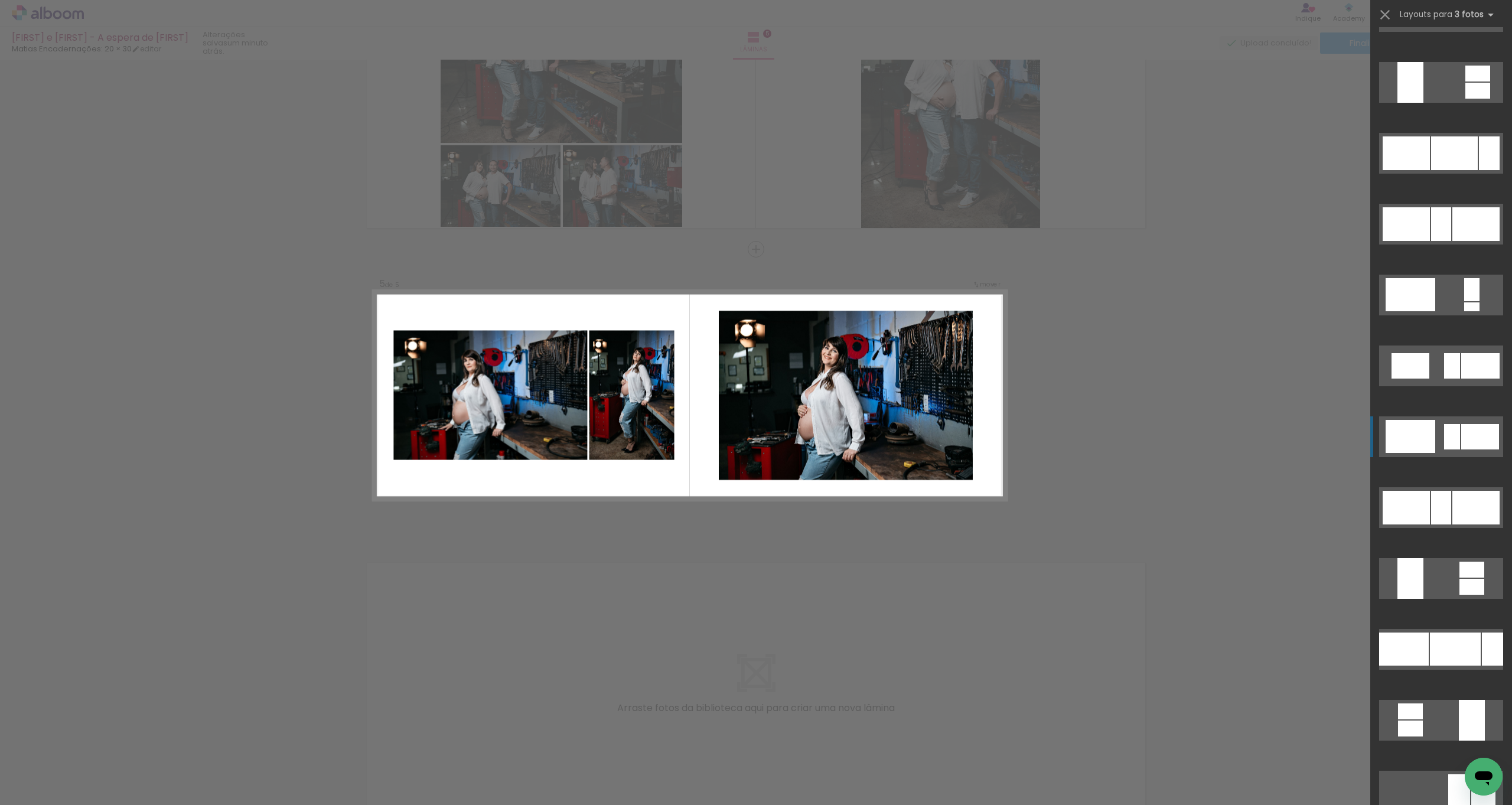 click at bounding box center (1441, 1003) 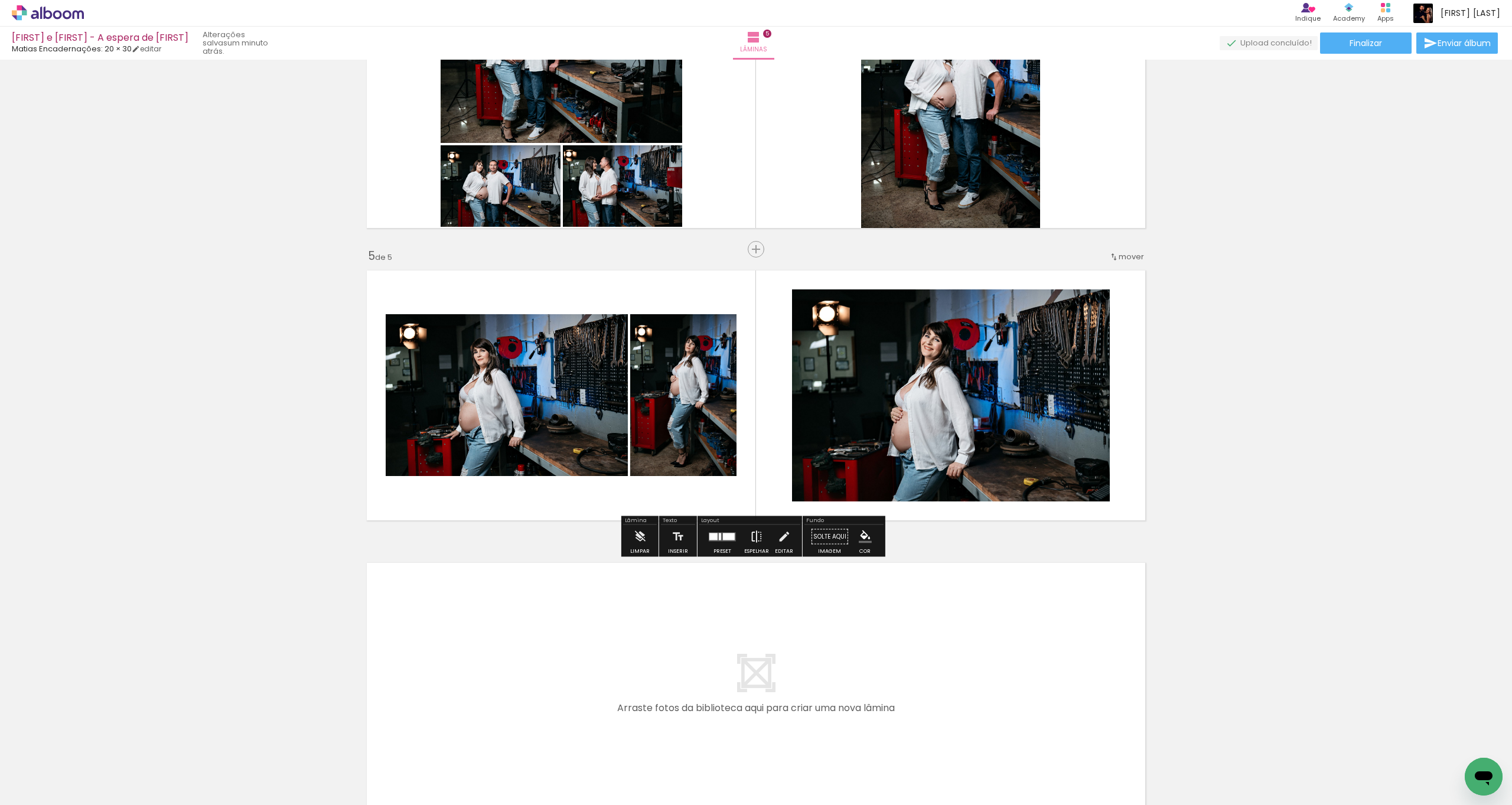 click at bounding box center [757, 537] 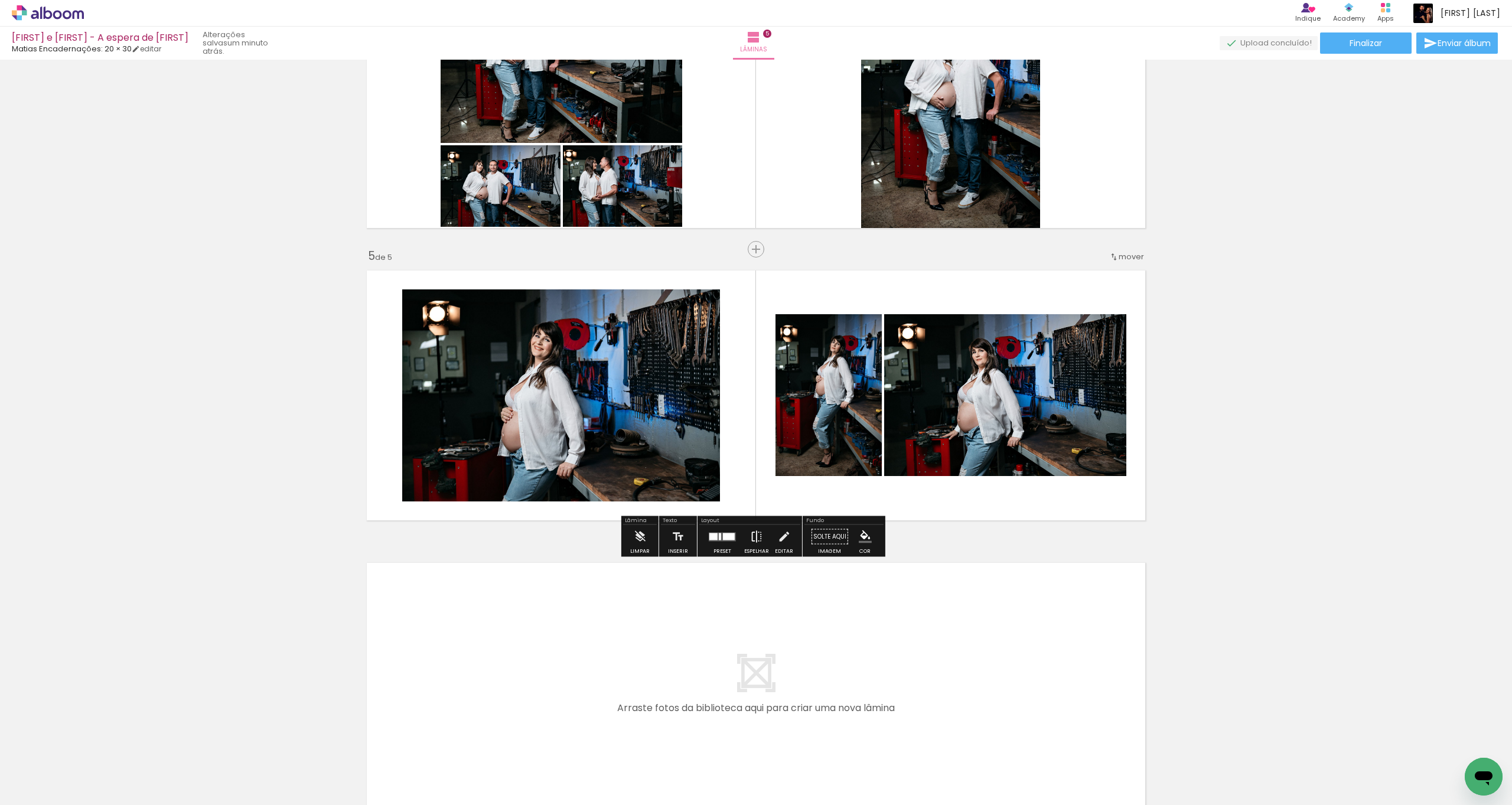 click at bounding box center [757, 537] 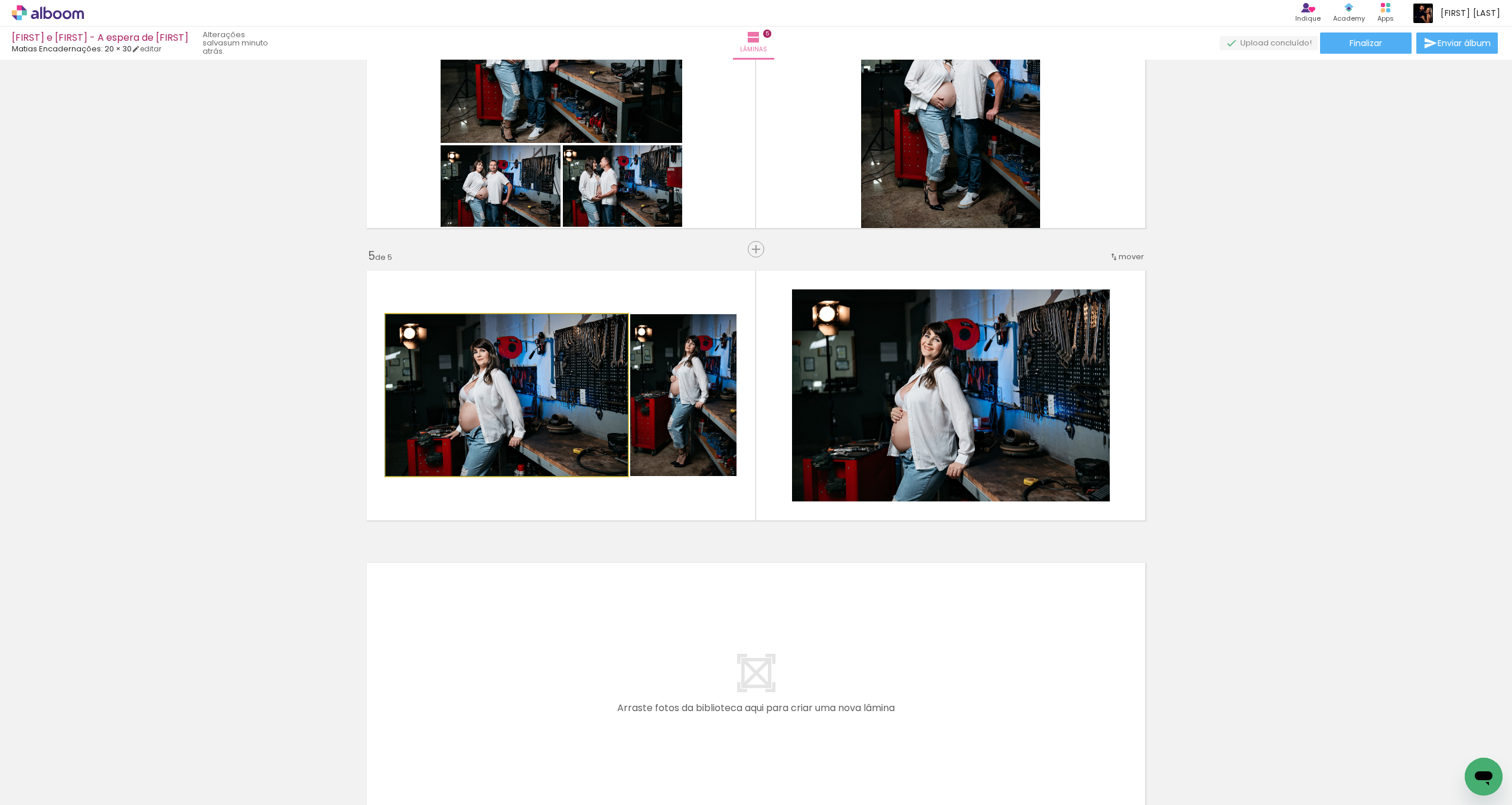 click 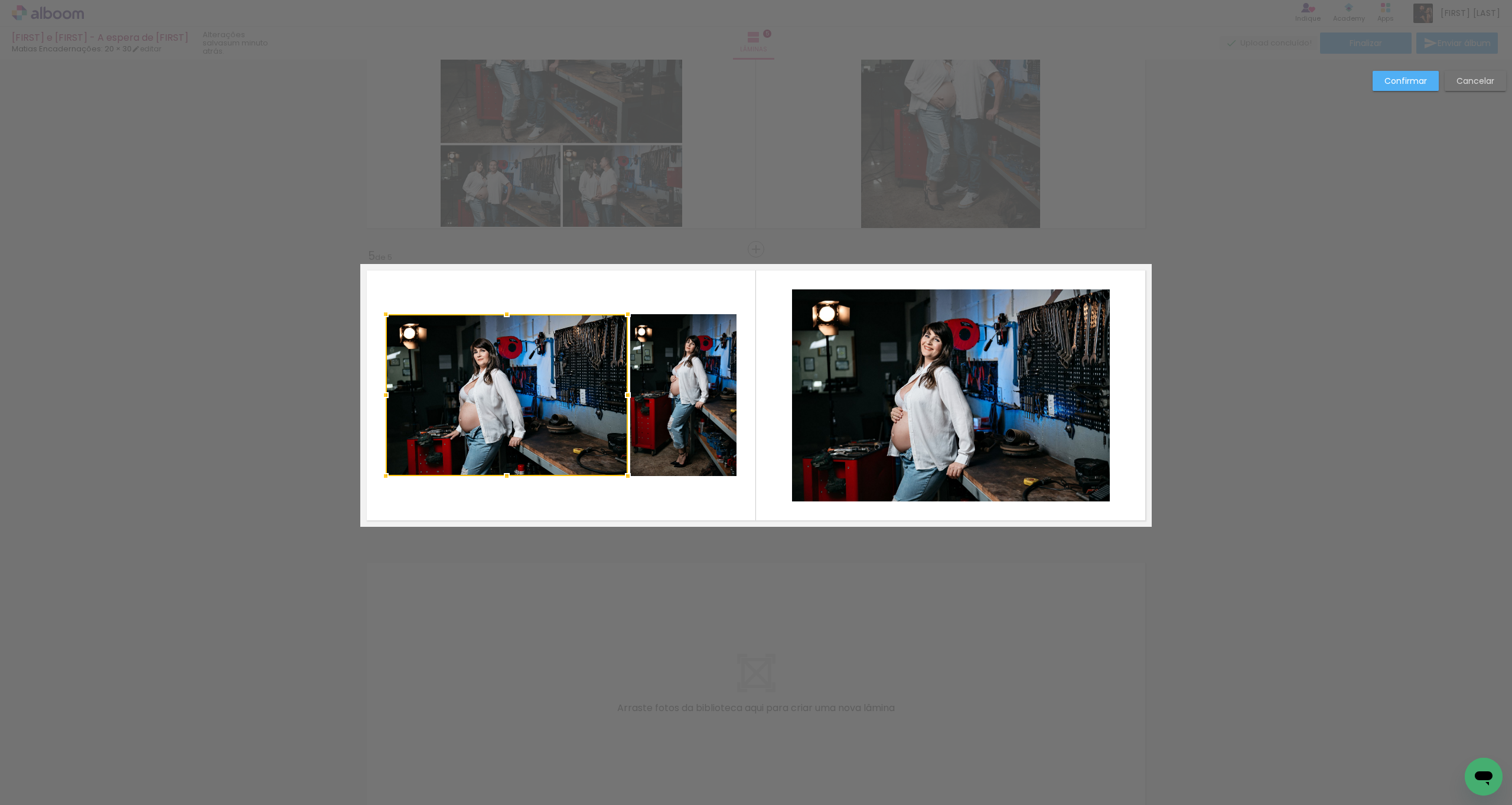 click 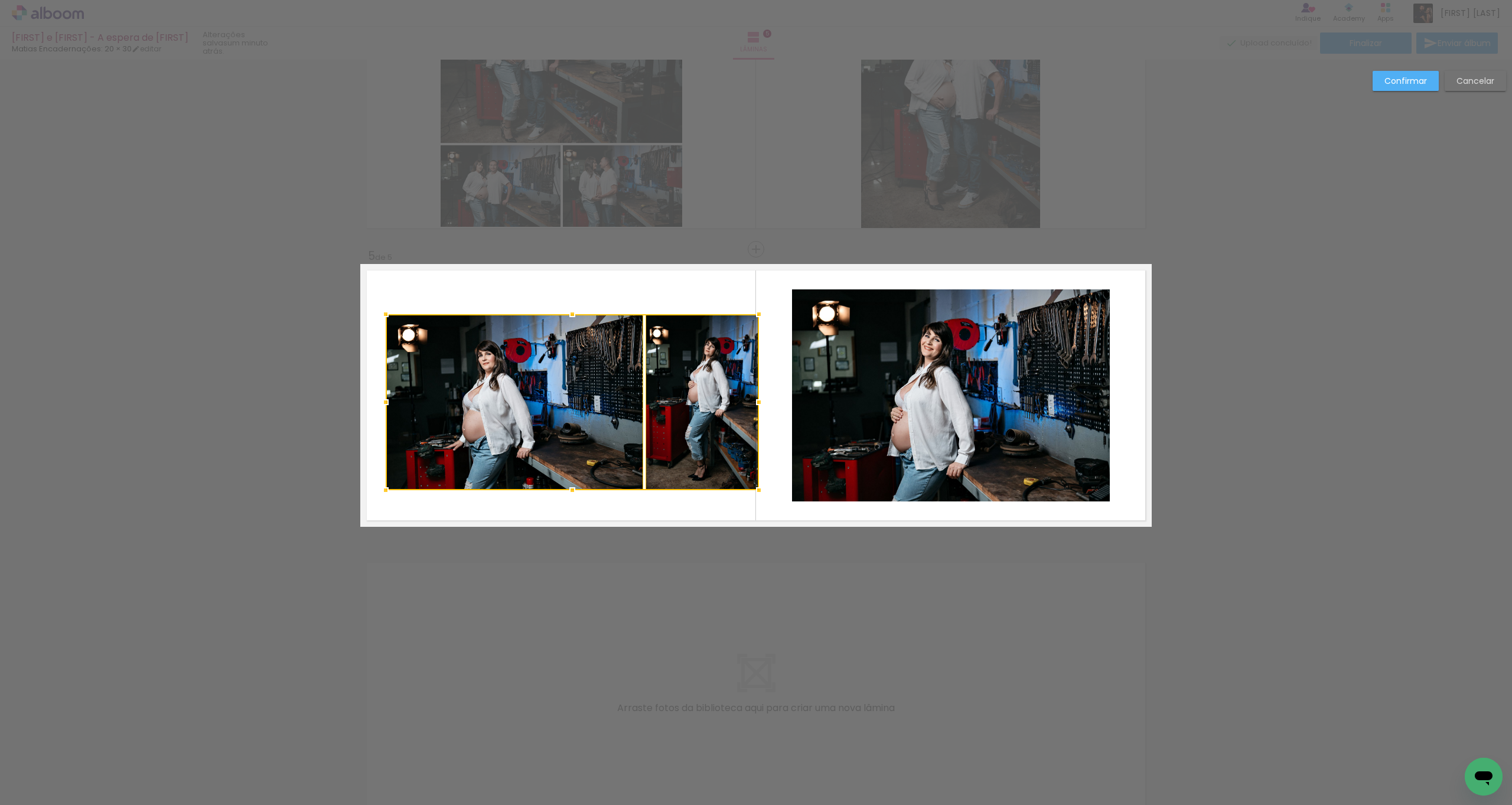 drag, startPoint x: 731, startPoint y: 478, endPoint x: 741, endPoint y: 484, distance: 11.661904 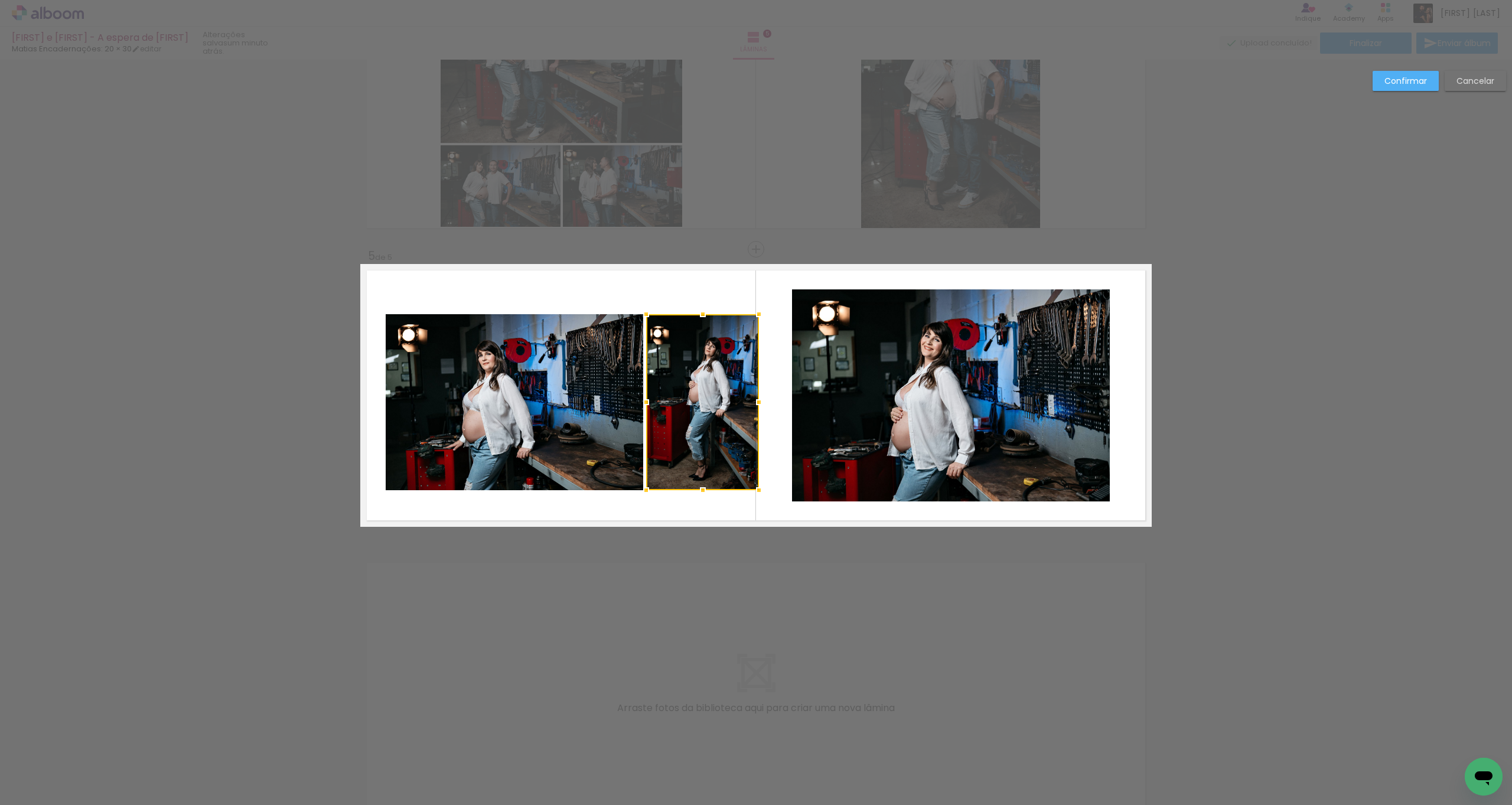 click 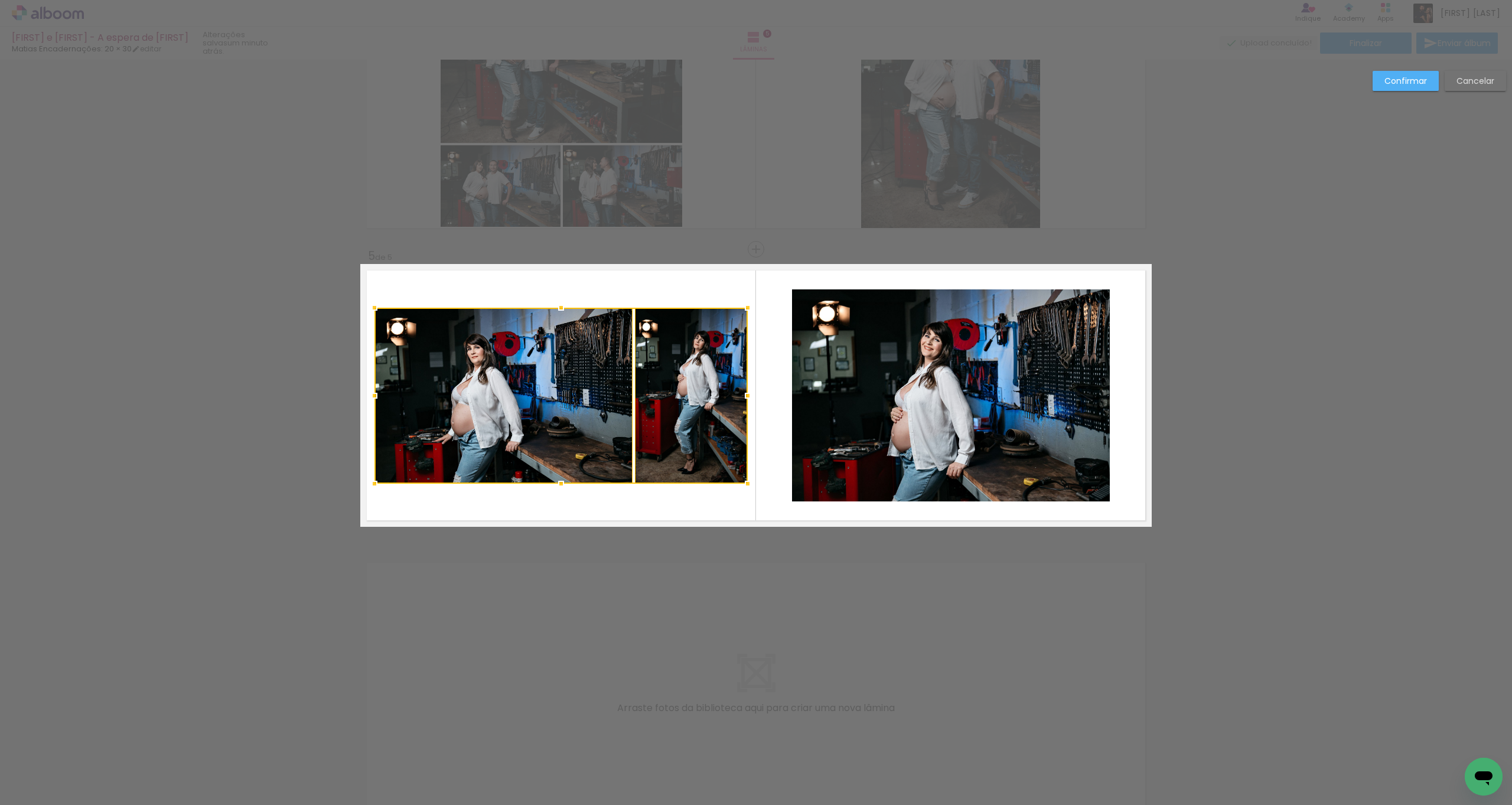 drag, startPoint x: 685, startPoint y: 447, endPoint x: 673, endPoint y: 441, distance: 13.416408 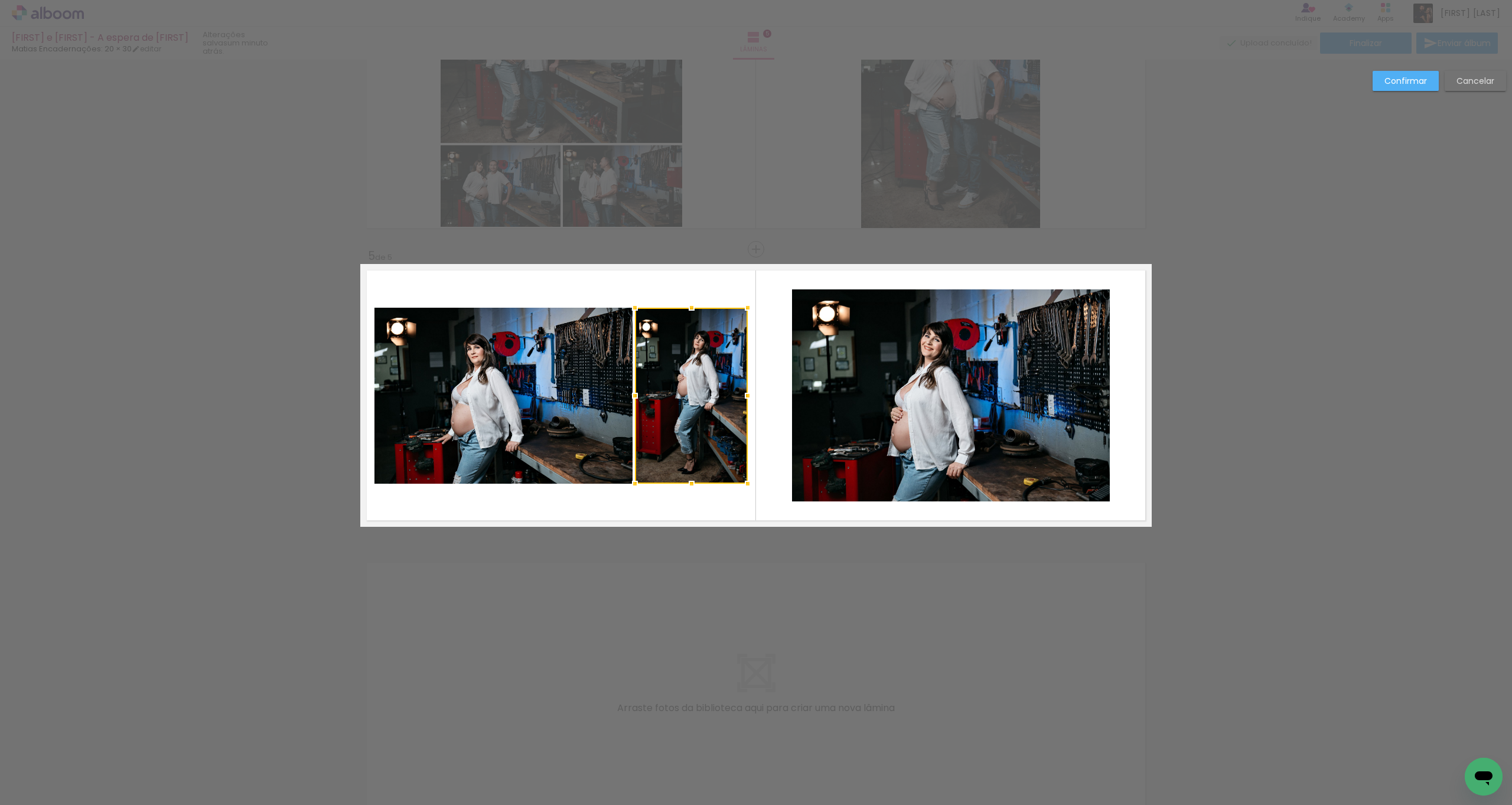click 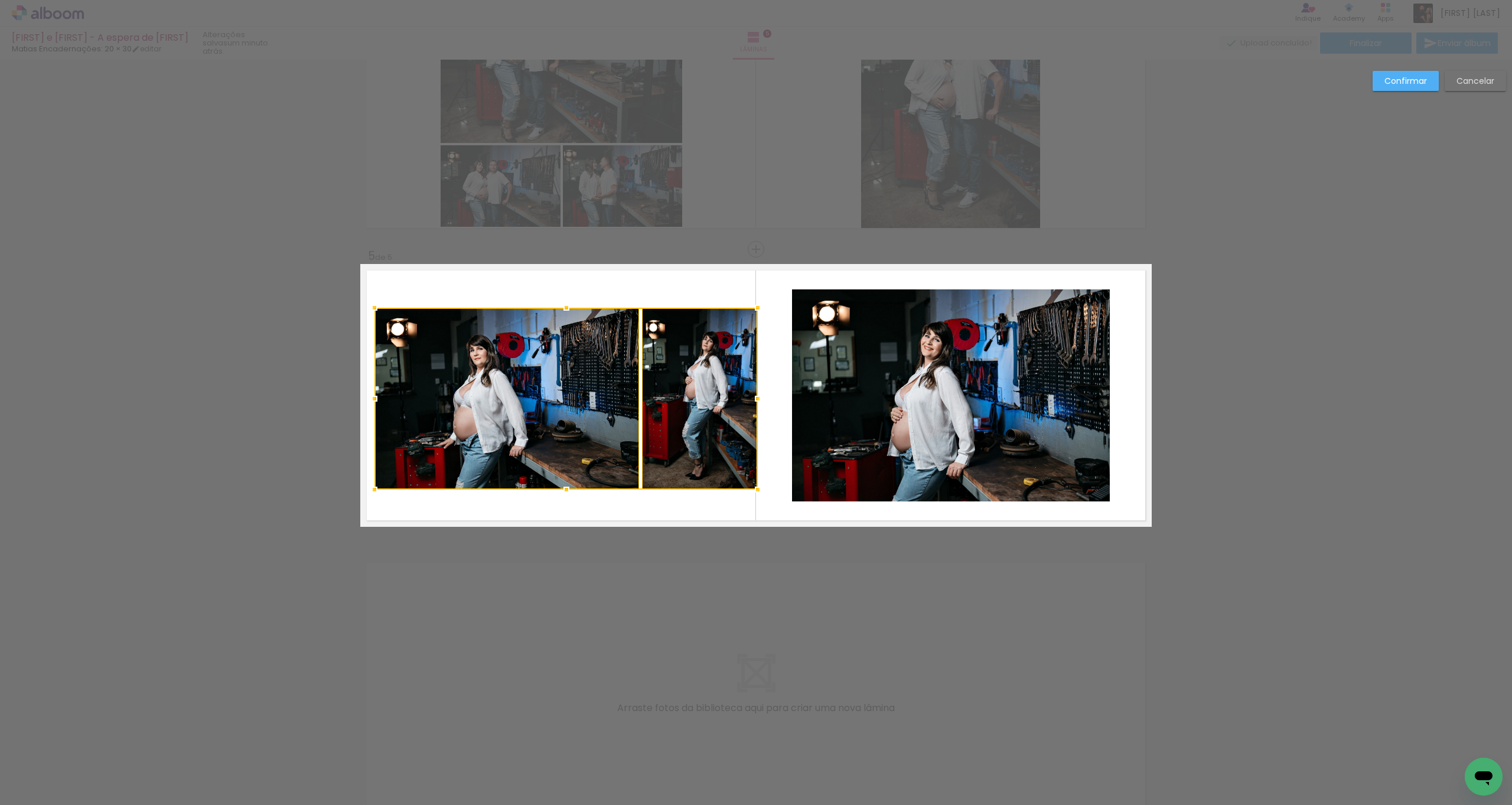 drag, startPoint x: 748, startPoint y: 486, endPoint x: 755, endPoint y: 490, distance: 8.062258 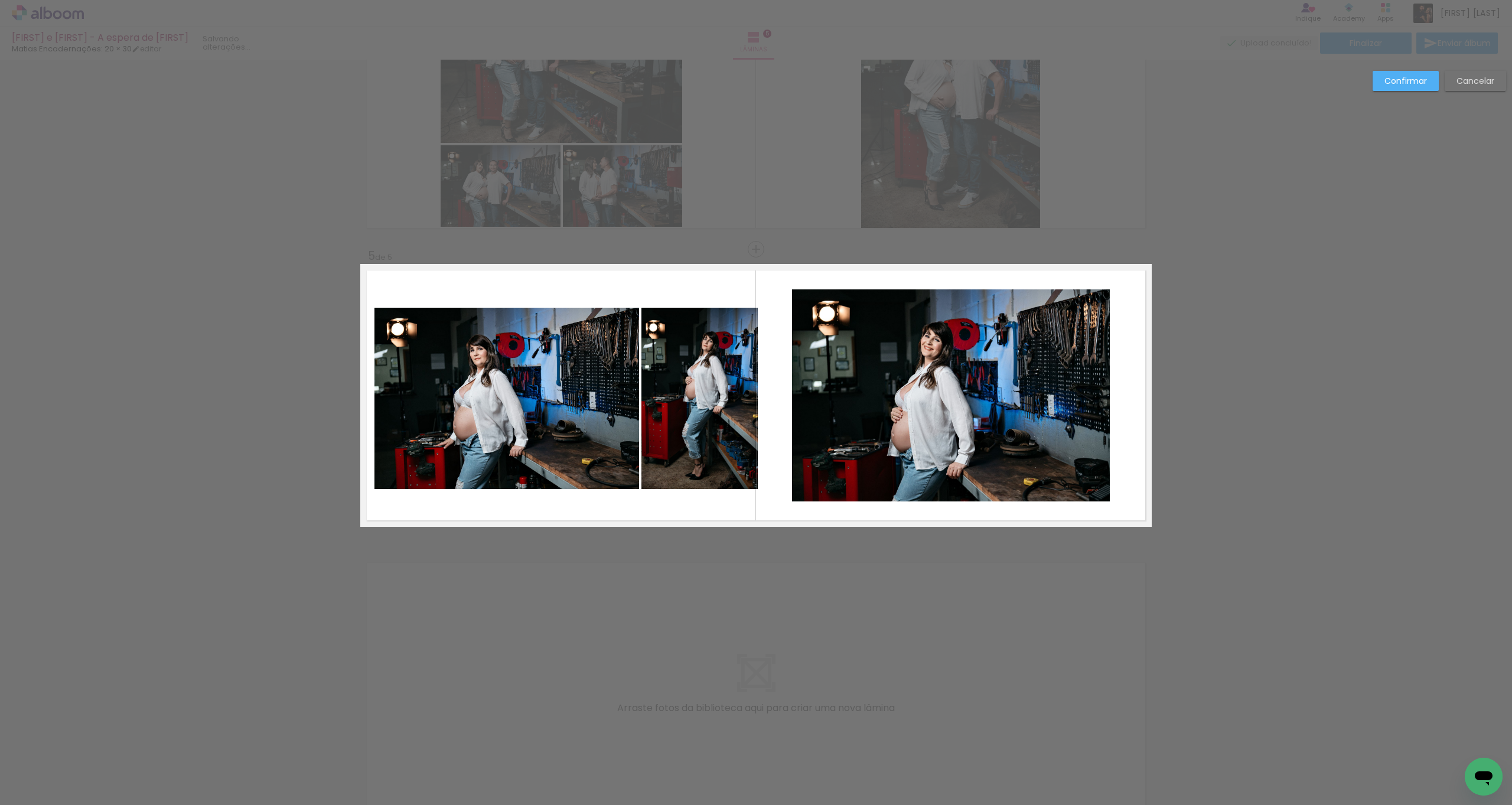click 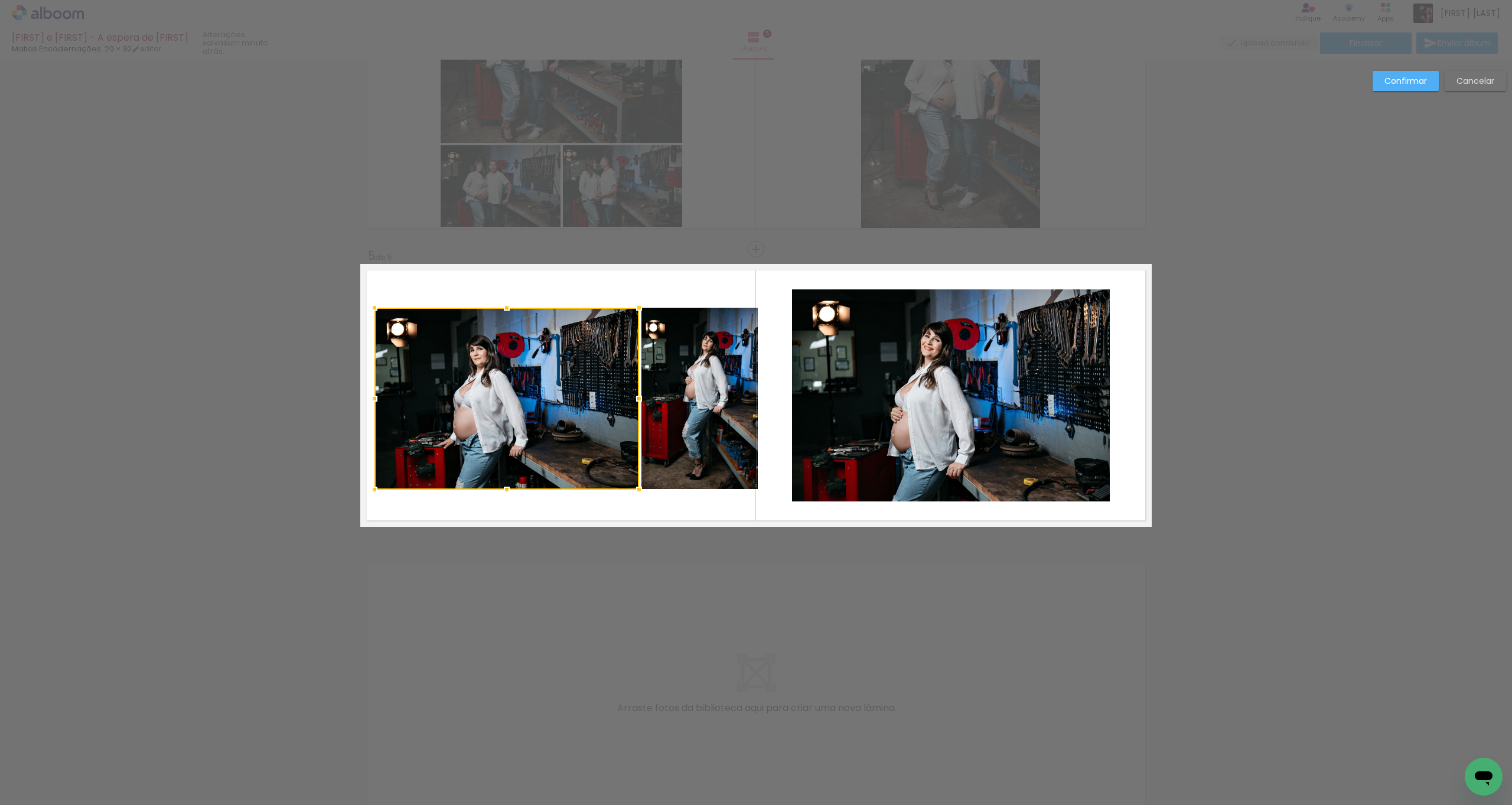 click 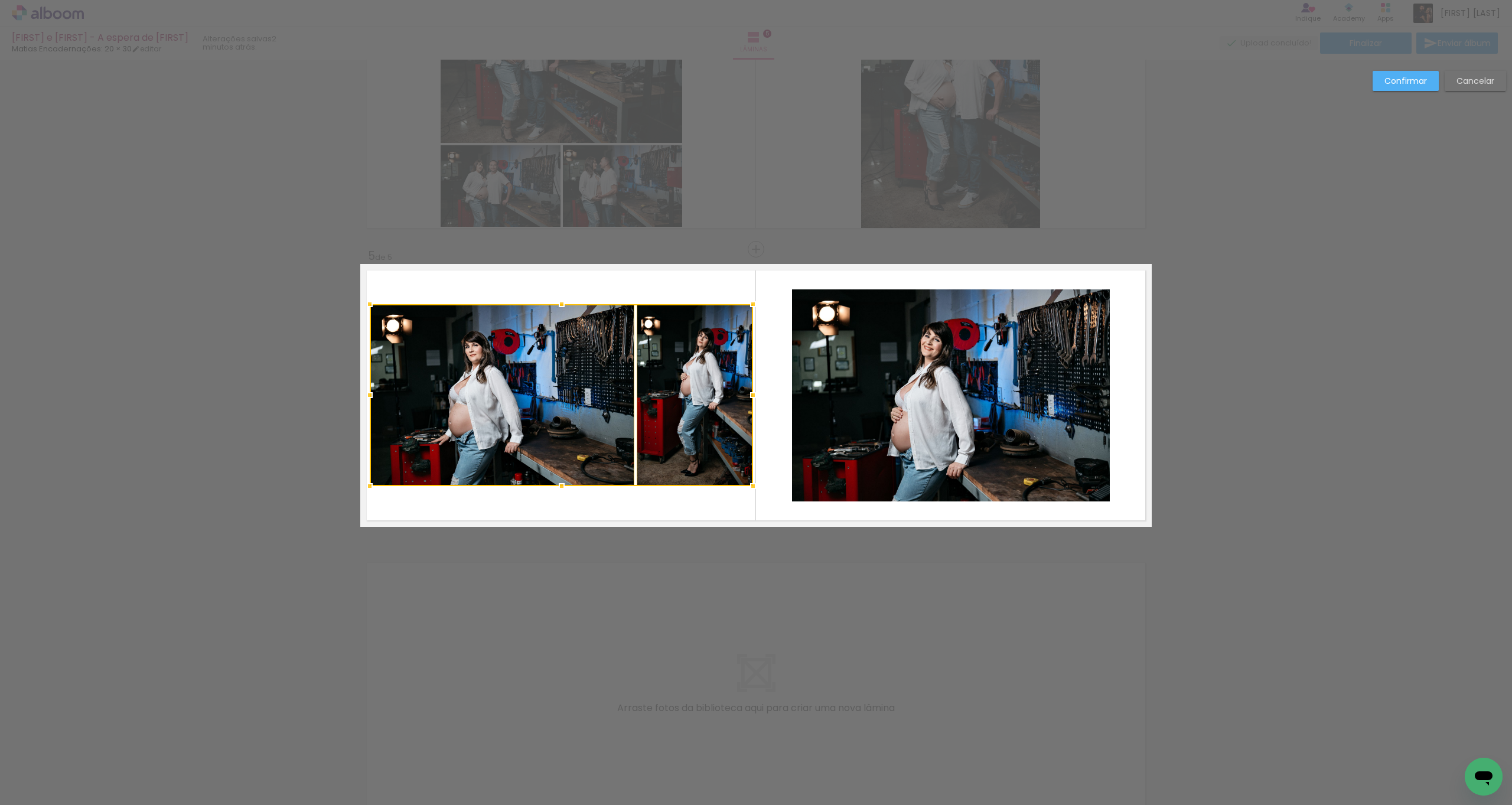 drag, startPoint x: 678, startPoint y: 442, endPoint x: 684, endPoint y: 438, distance: 7.211103 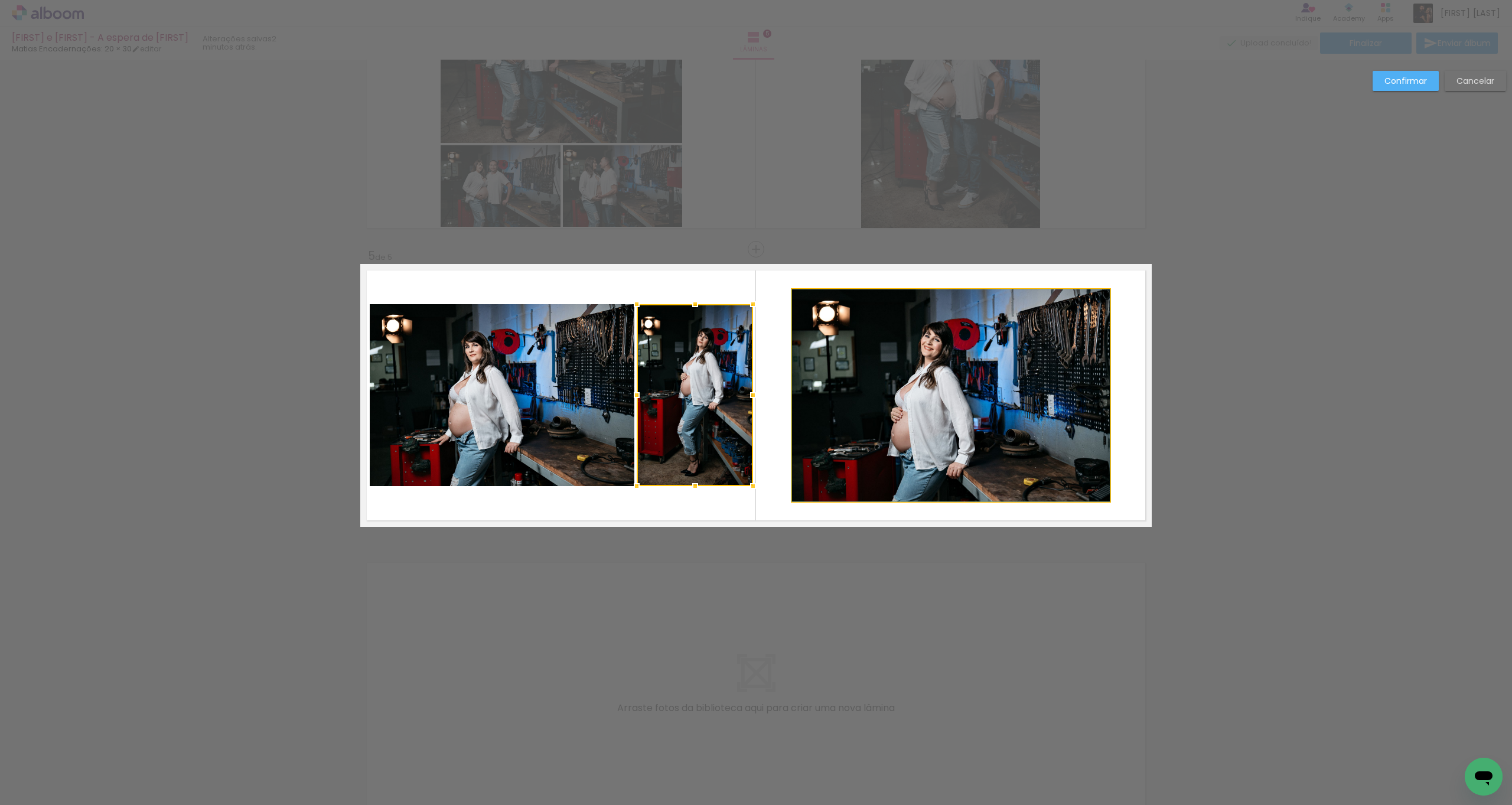 click 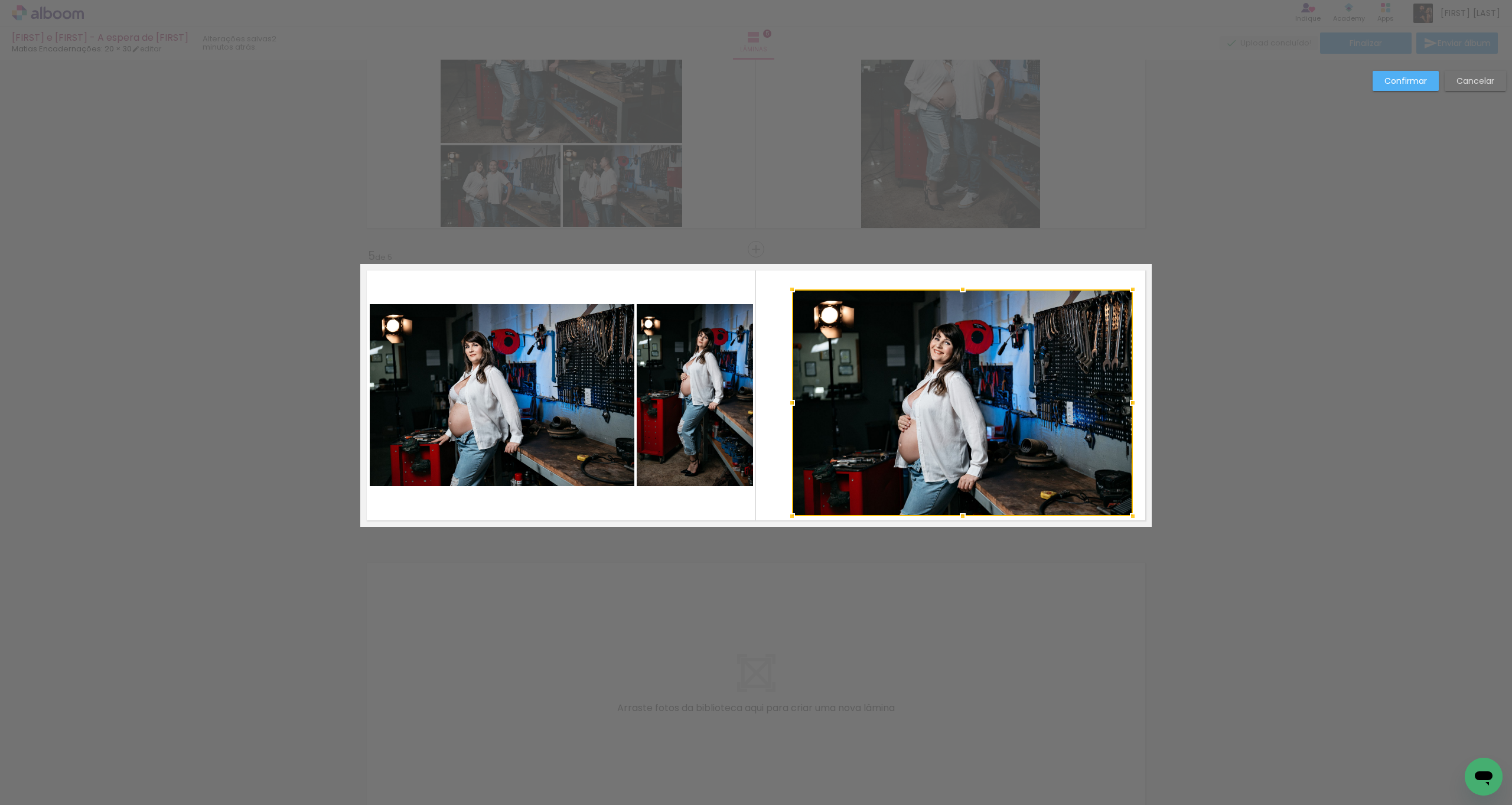 drag, startPoint x: 1113, startPoint y: 498, endPoint x: 1112, endPoint y: 508, distance: 10.049876 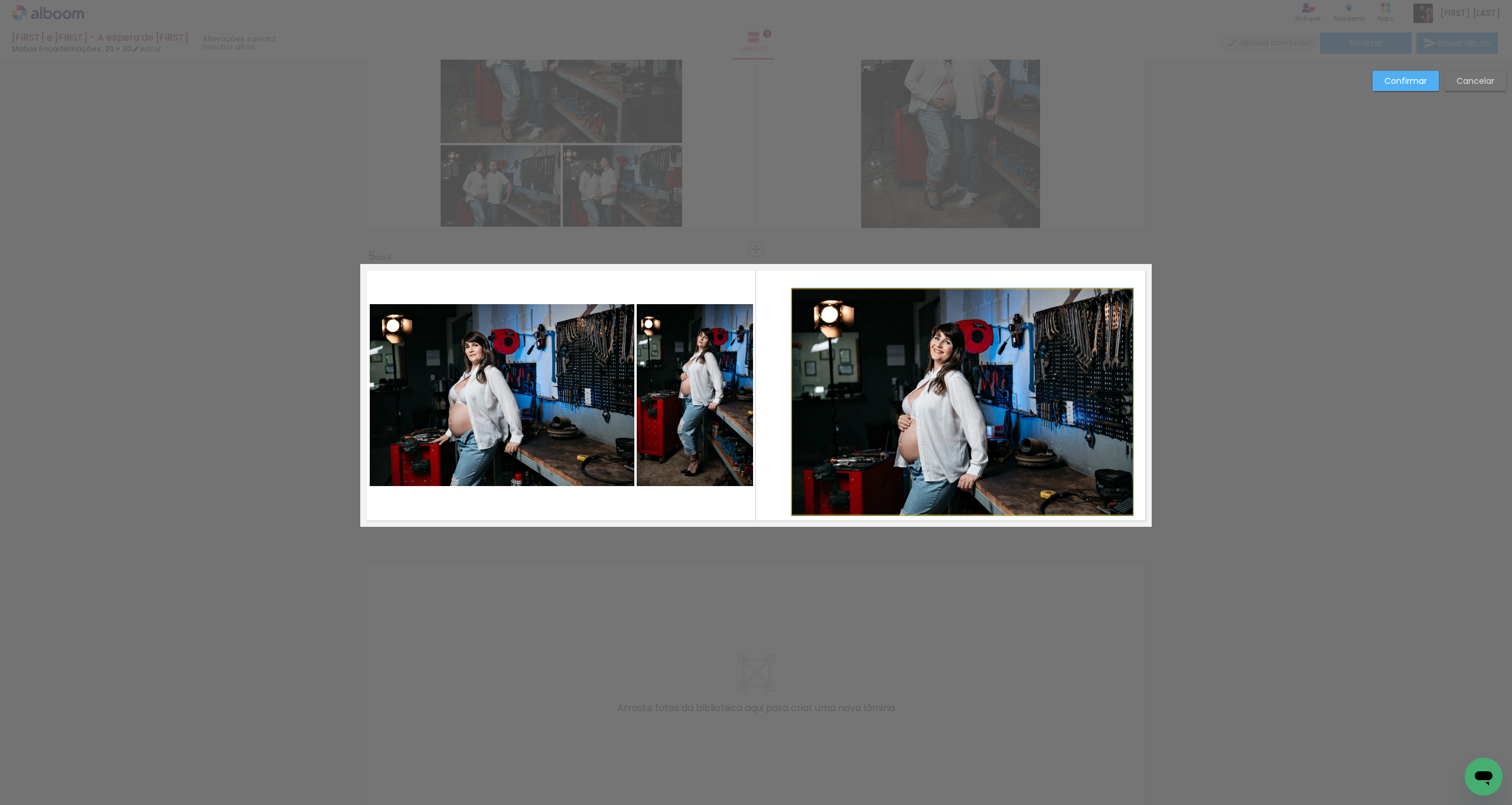 click 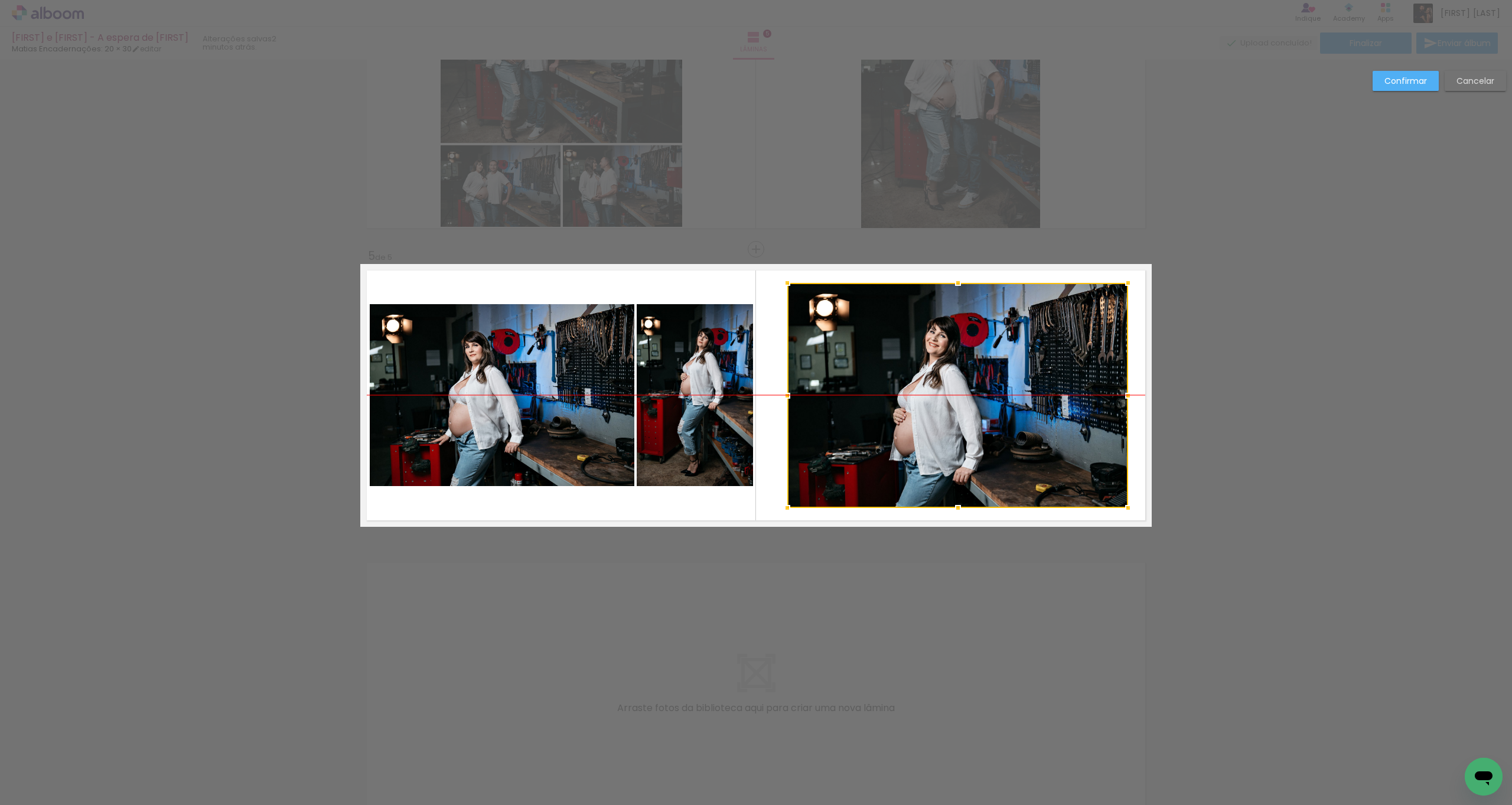 click at bounding box center [957, 395] 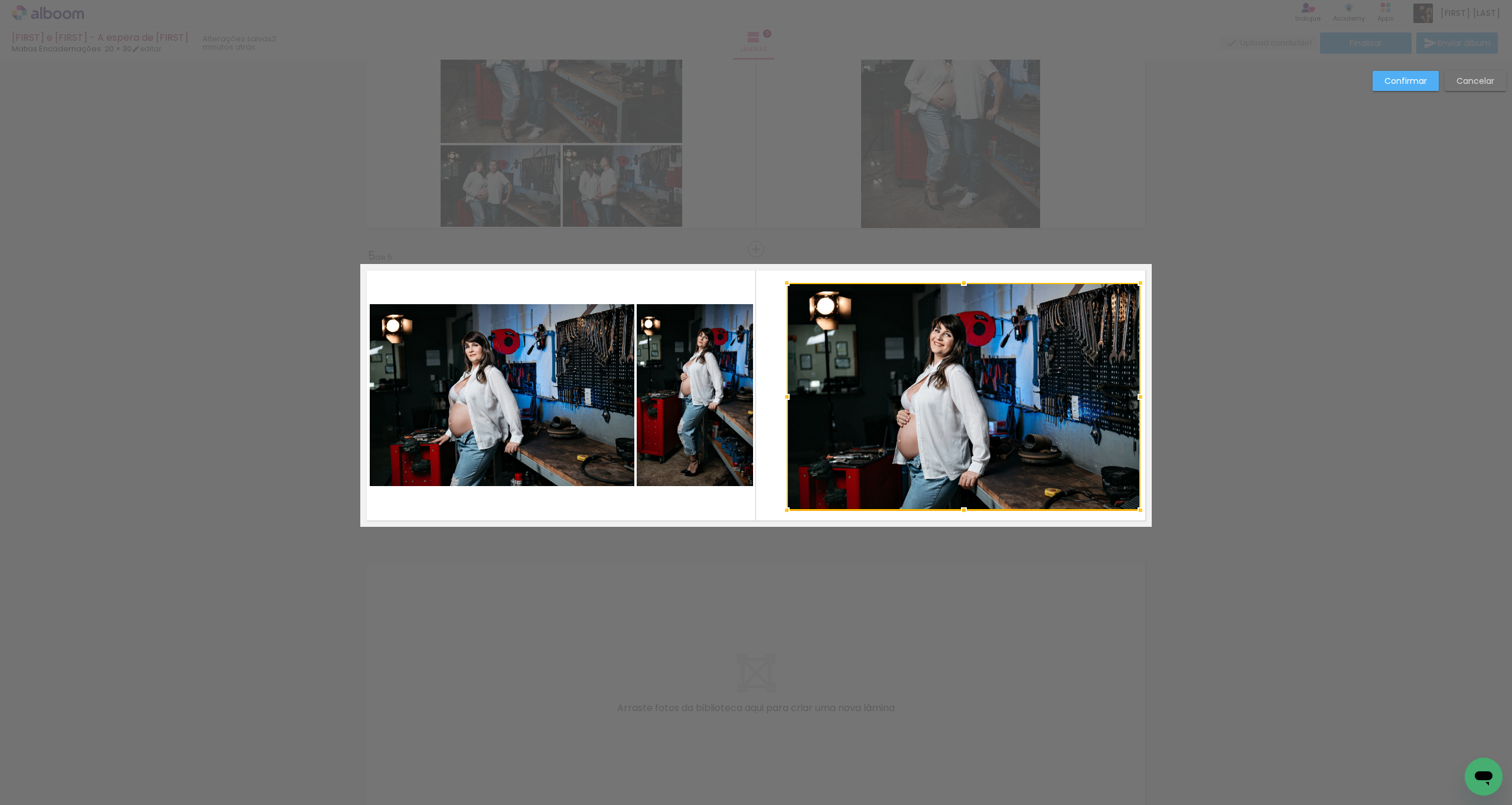 drag, startPoint x: 1134, startPoint y: 509, endPoint x: 1095, endPoint y: 494, distance: 41.78516 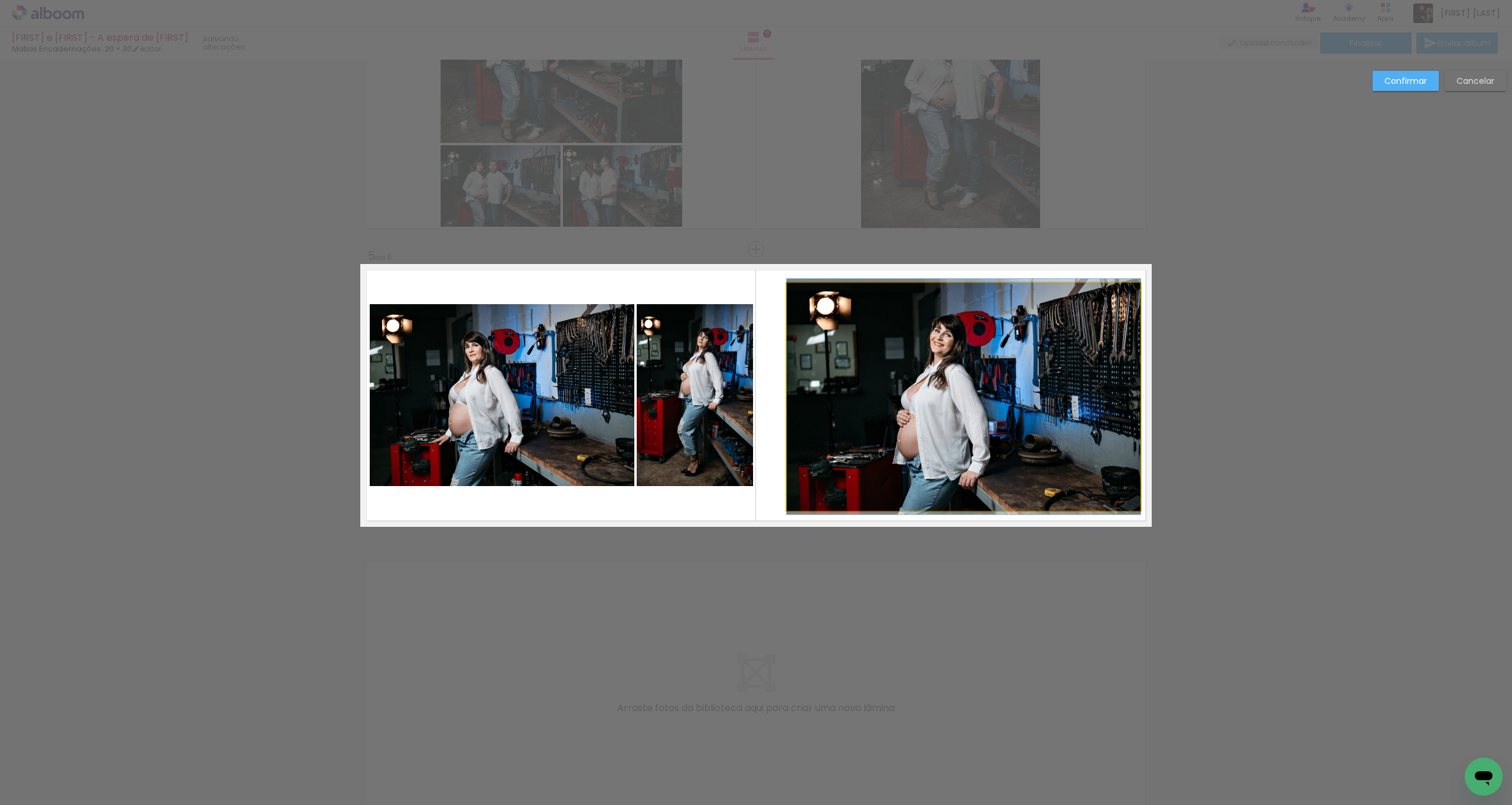 click 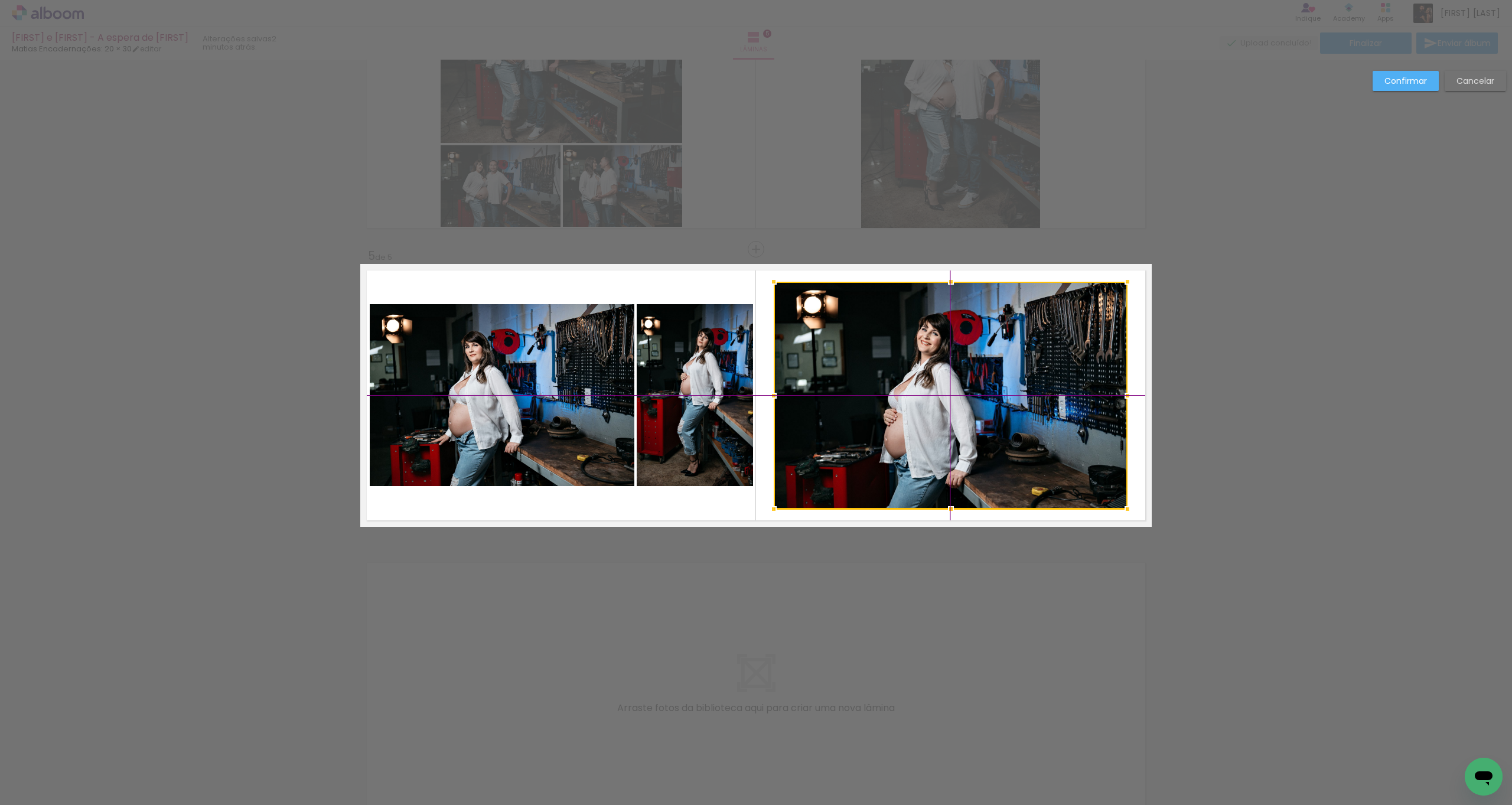 drag, startPoint x: 972, startPoint y: 402, endPoint x: 958, endPoint y: 400, distance: 14.142136 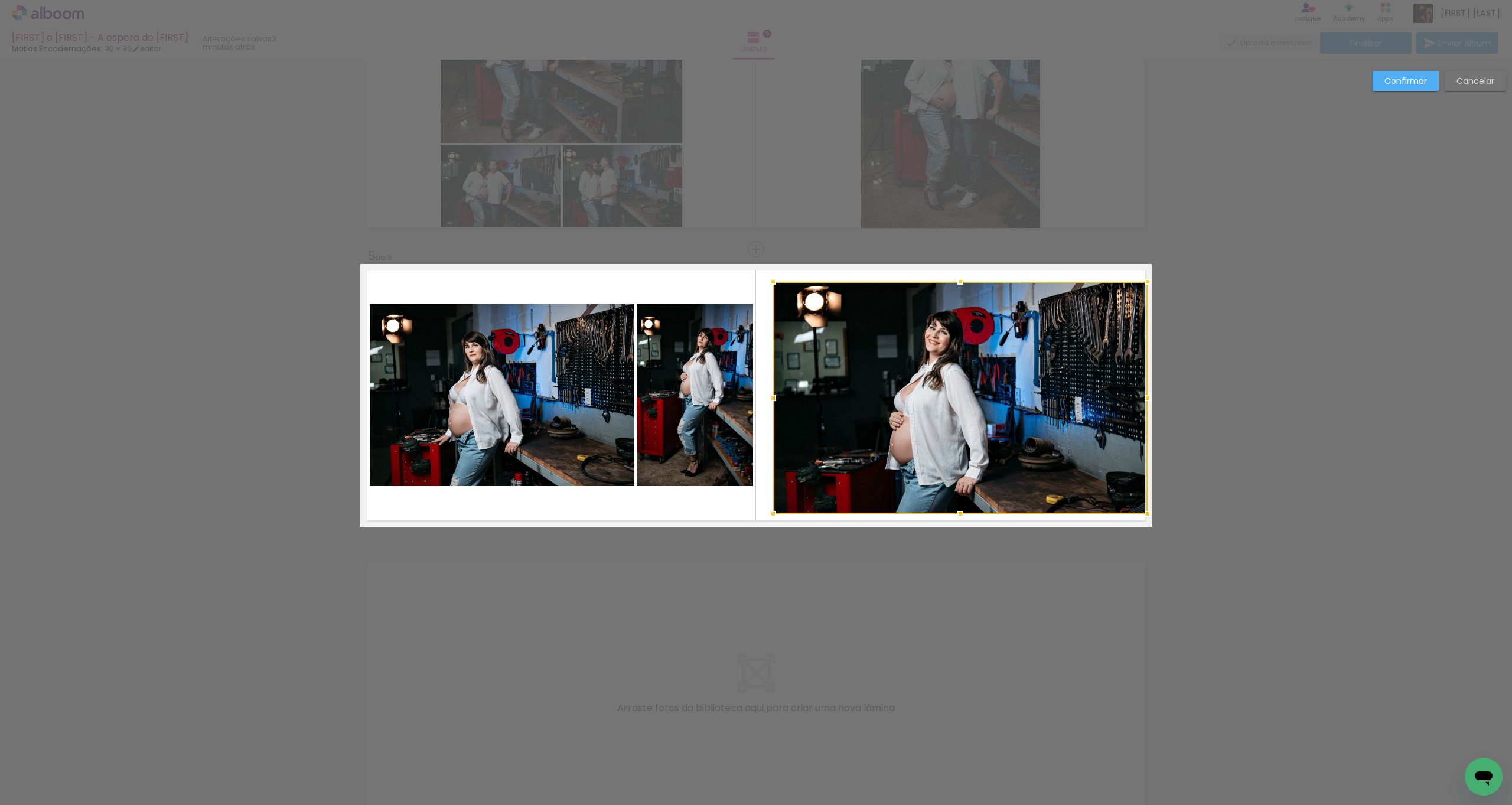 click at bounding box center [1148, 514] 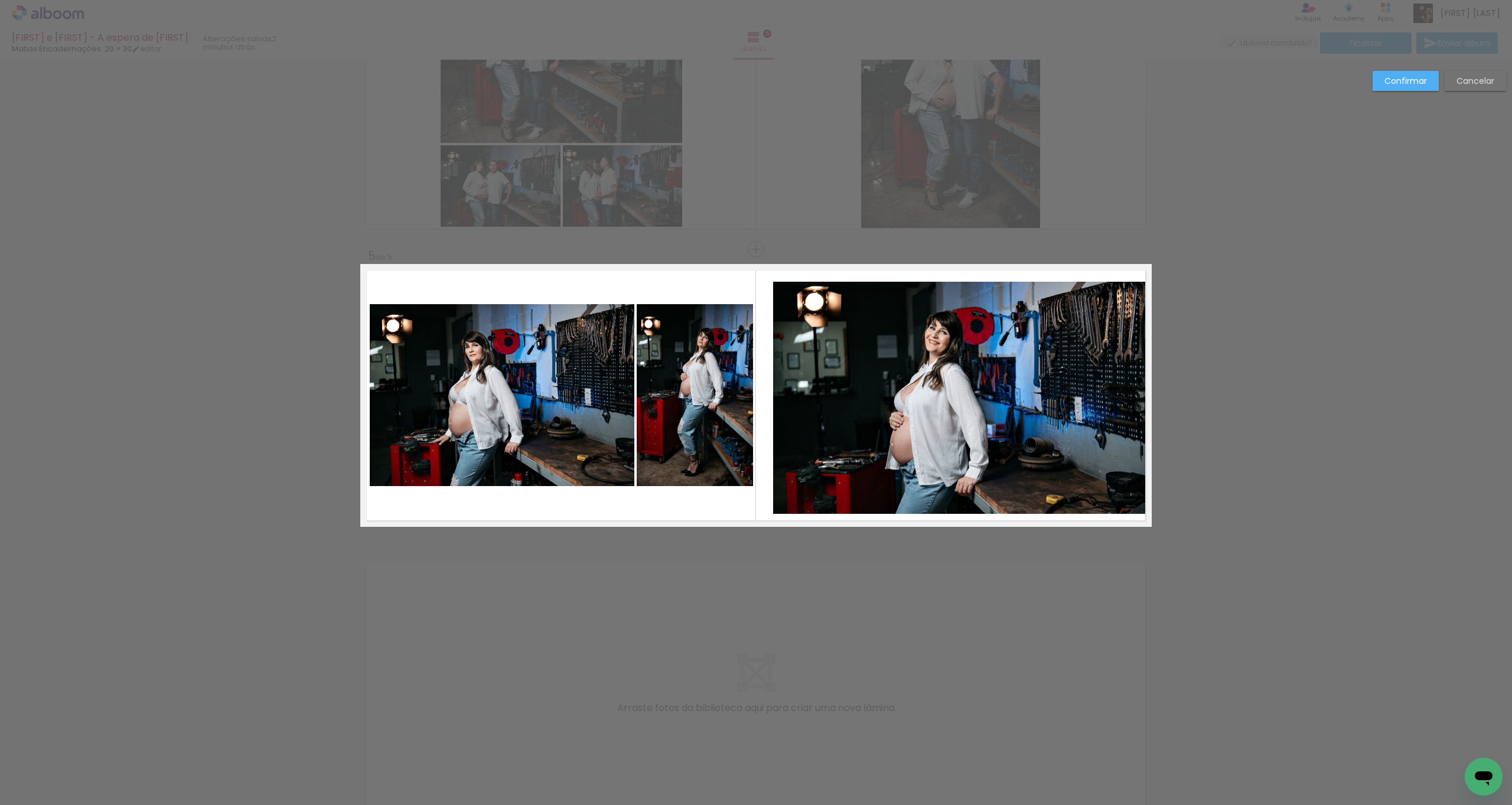 click 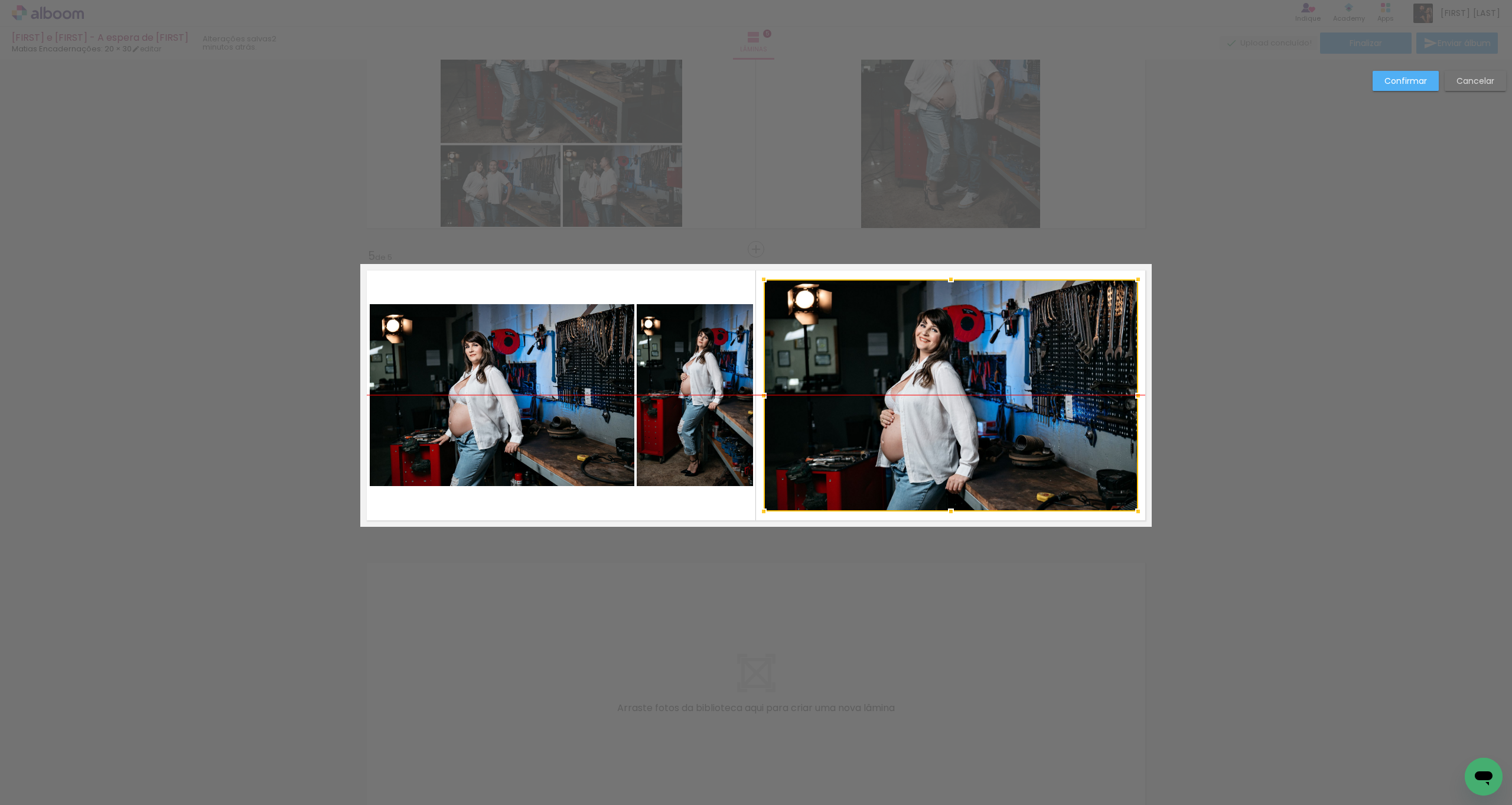 drag, startPoint x: 973, startPoint y: 406, endPoint x: 971, endPoint y: 397, distance: 9.2195445 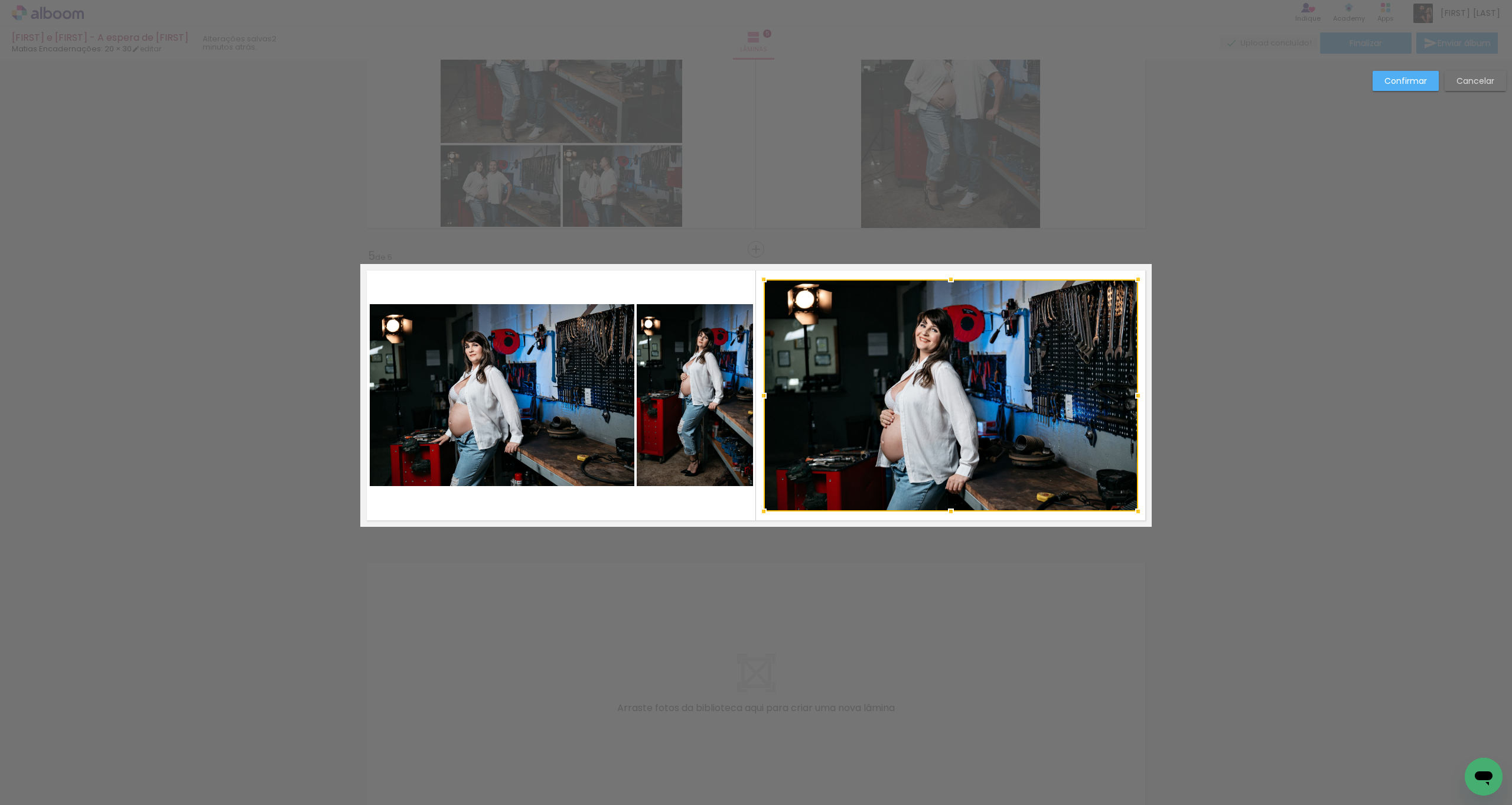 click on "Confirmar Cancelar" at bounding box center (756, -48) 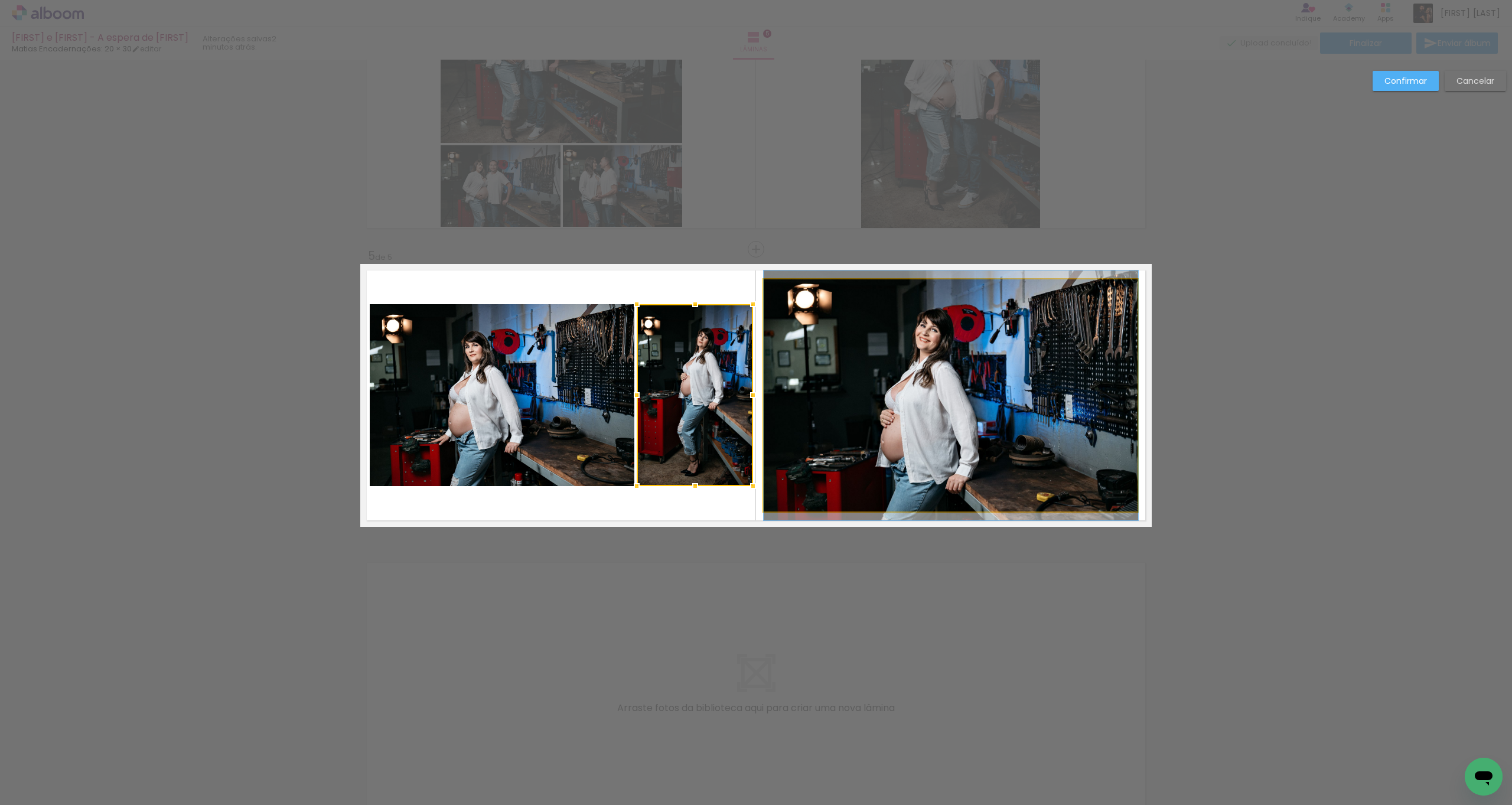 click 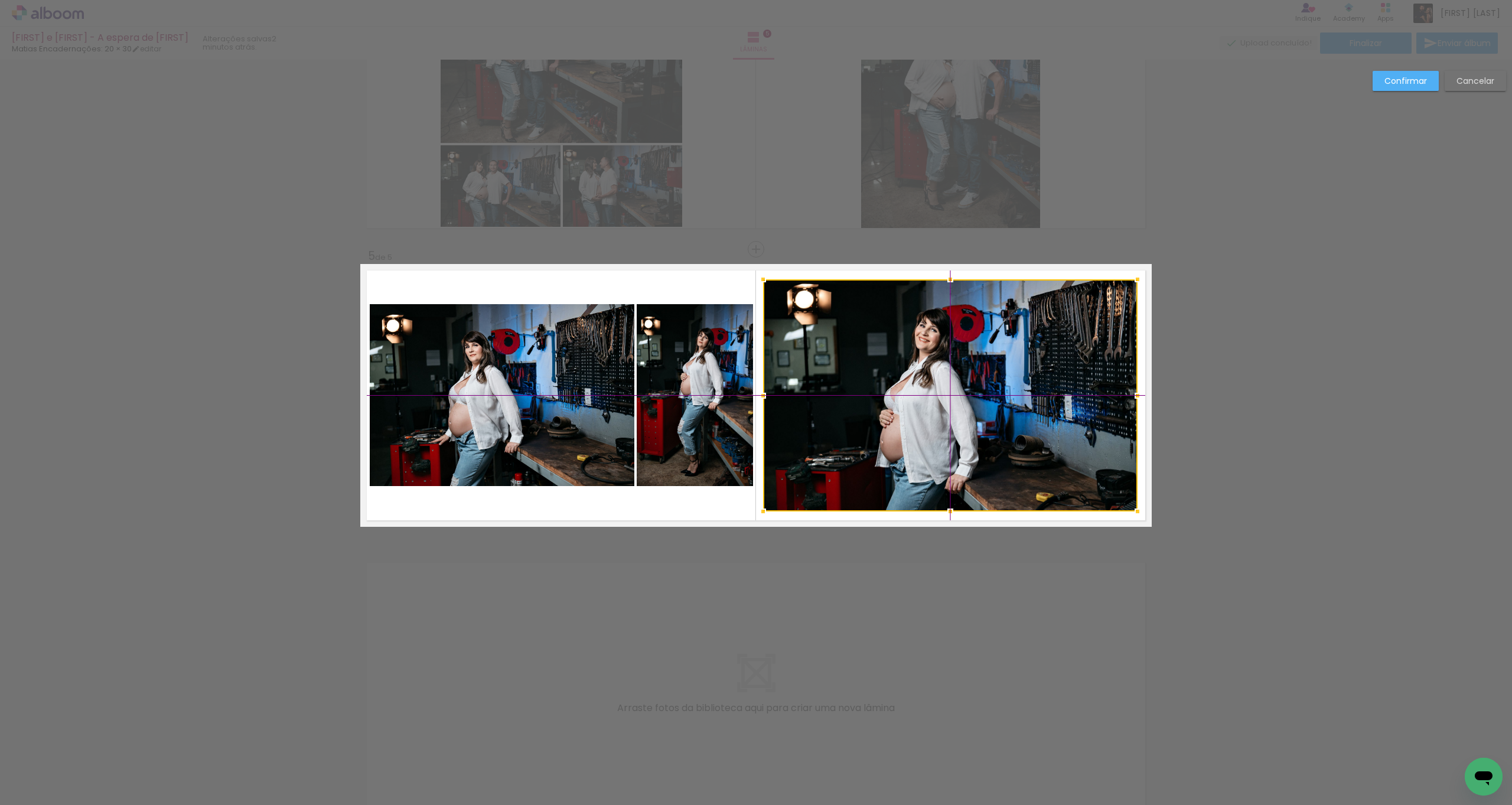 click at bounding box center (950, 395) 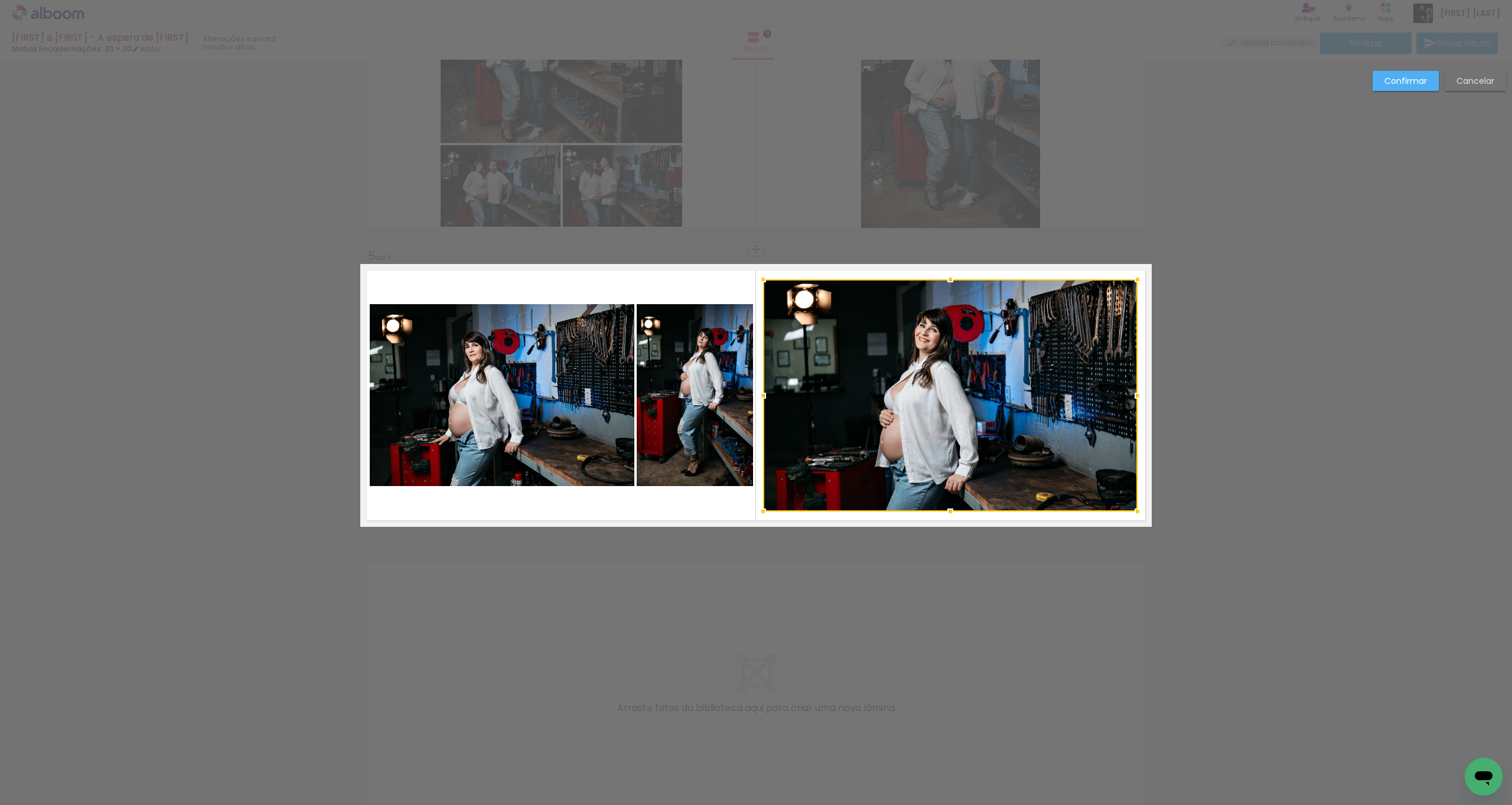 click on "Confirmar" at bounding box center [0, 0] 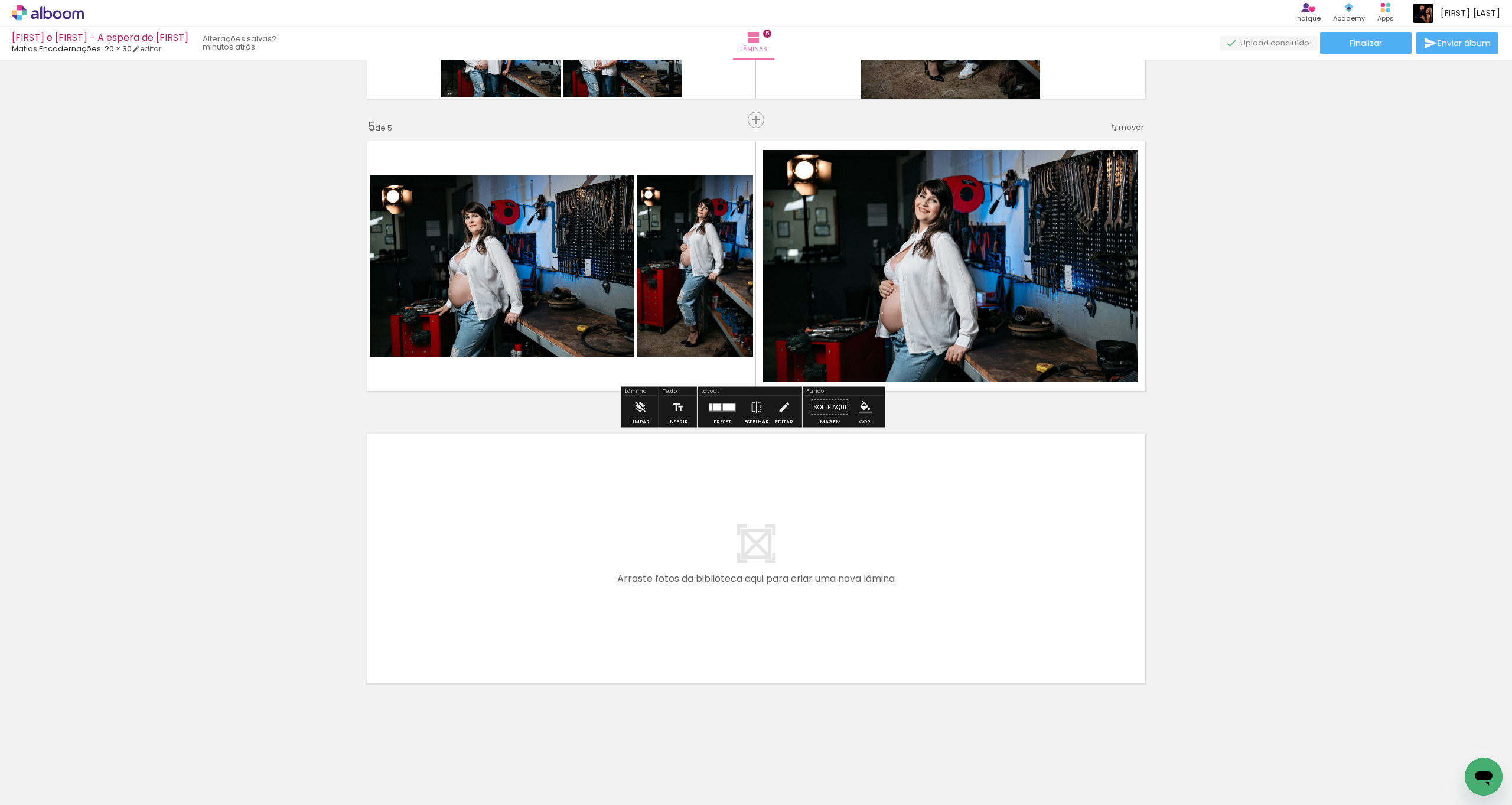 scroll, scrollTop: 1129, scrollLeft: 0, axis: vertical 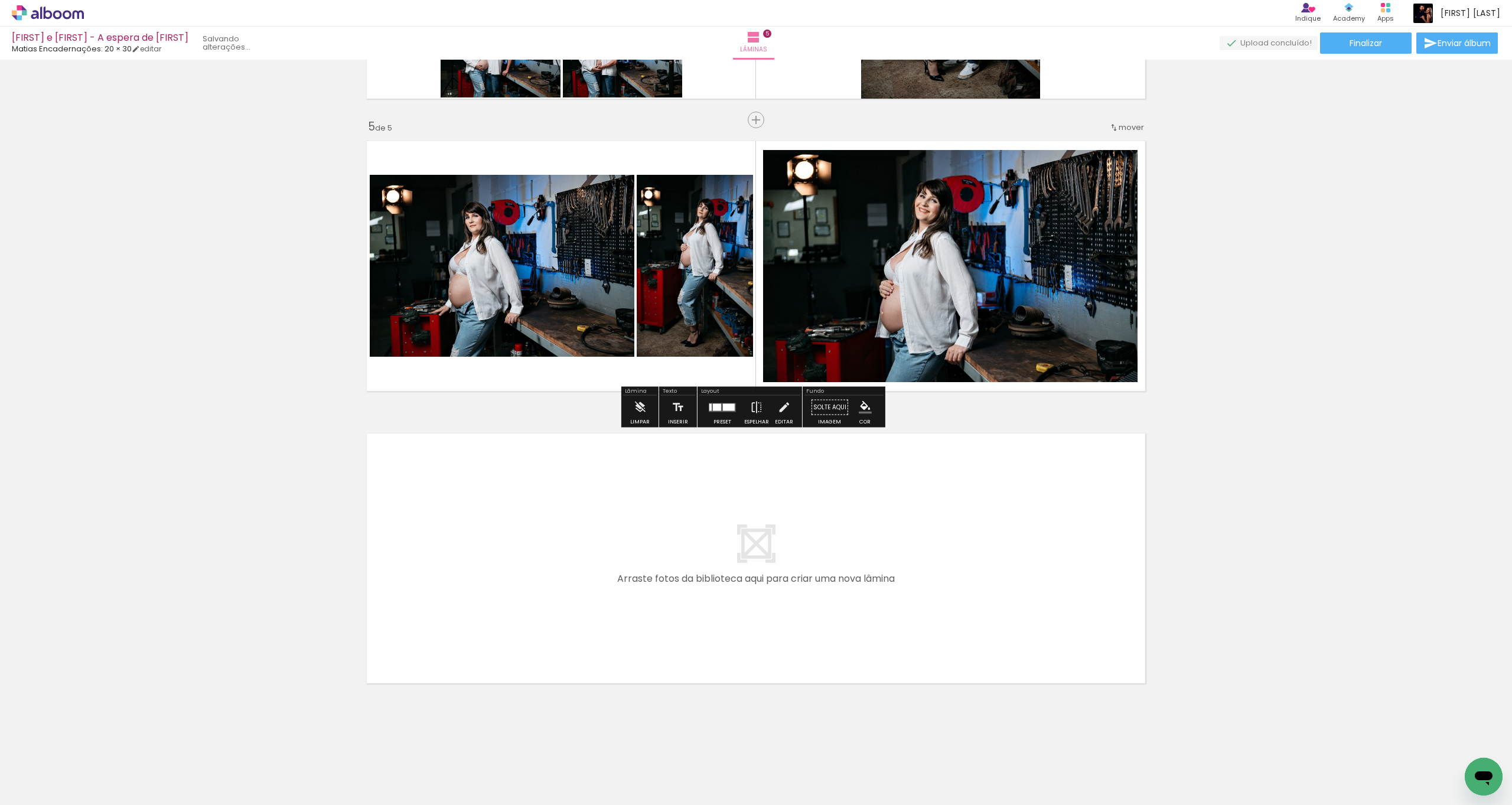 drag, startPoint x: 590, startPoint y: 739, endPoint x: 595, endPoint y: 744, distance: 7.0710678 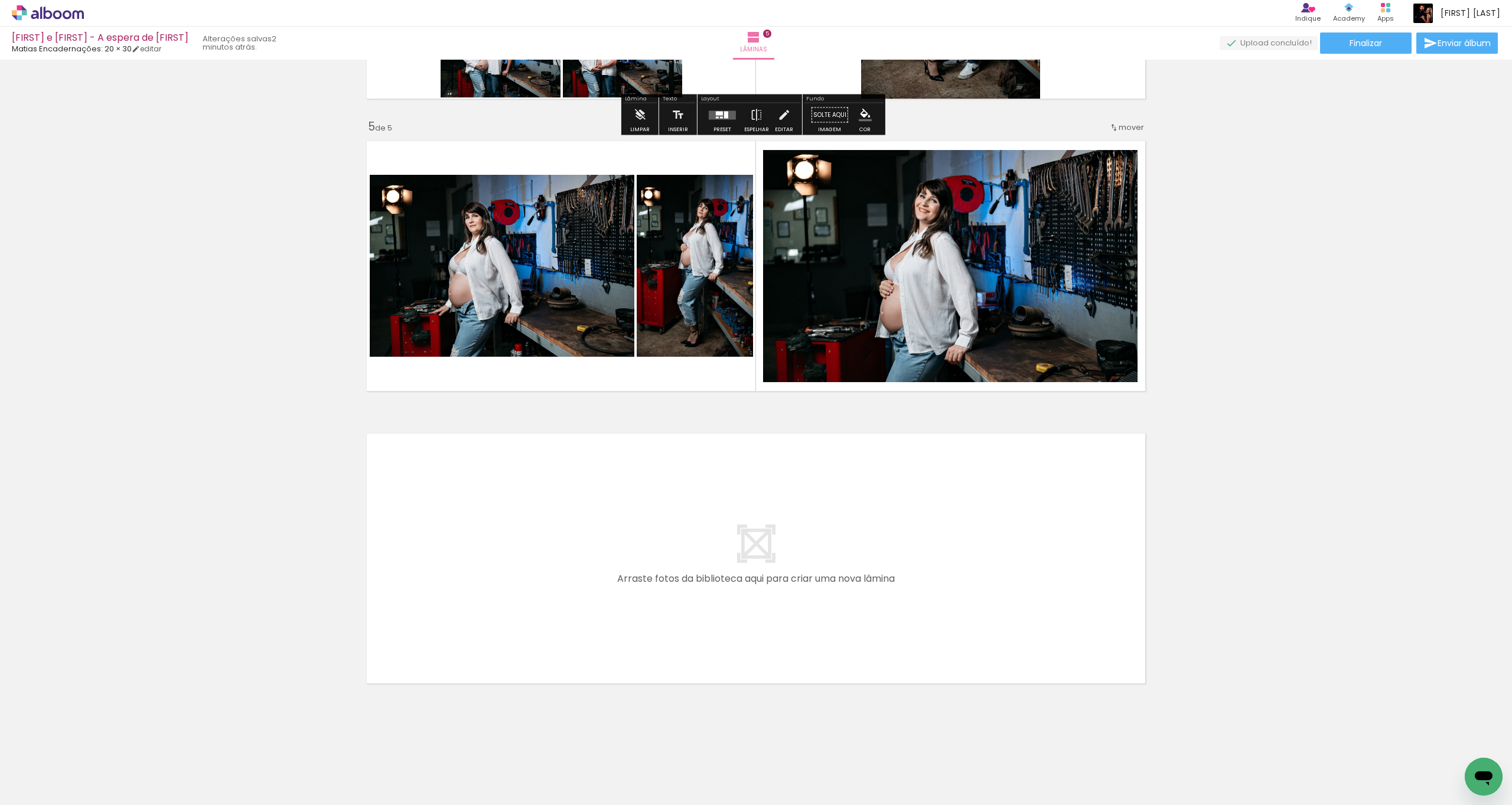 scroll, scrollTop: 1119, scrollLeft: 0, axis: vertical 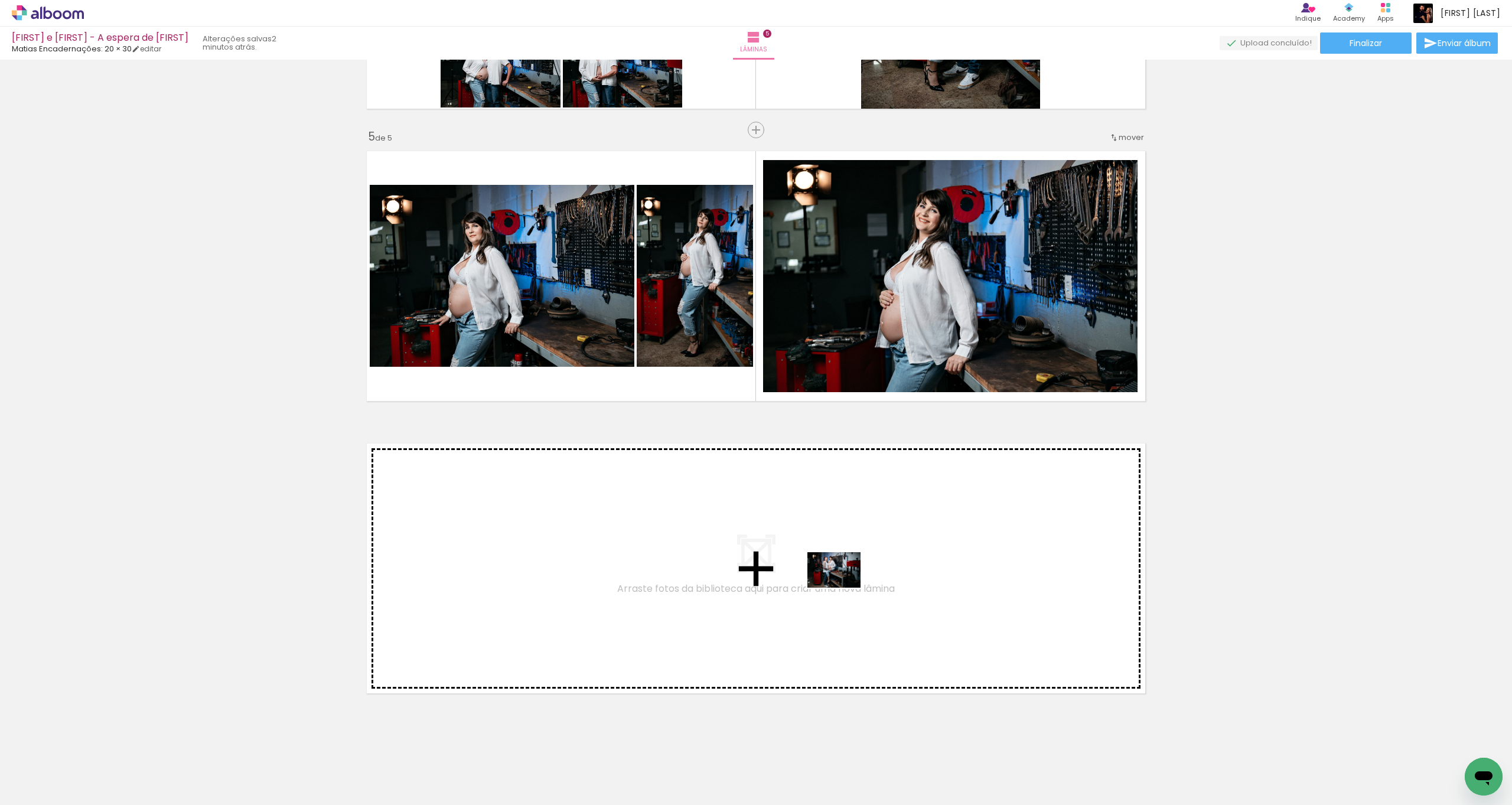 drag, startPoint x: 805, startPoint y: 773, endPoint x: 842, endPoint y: 585, distance: 191.60637 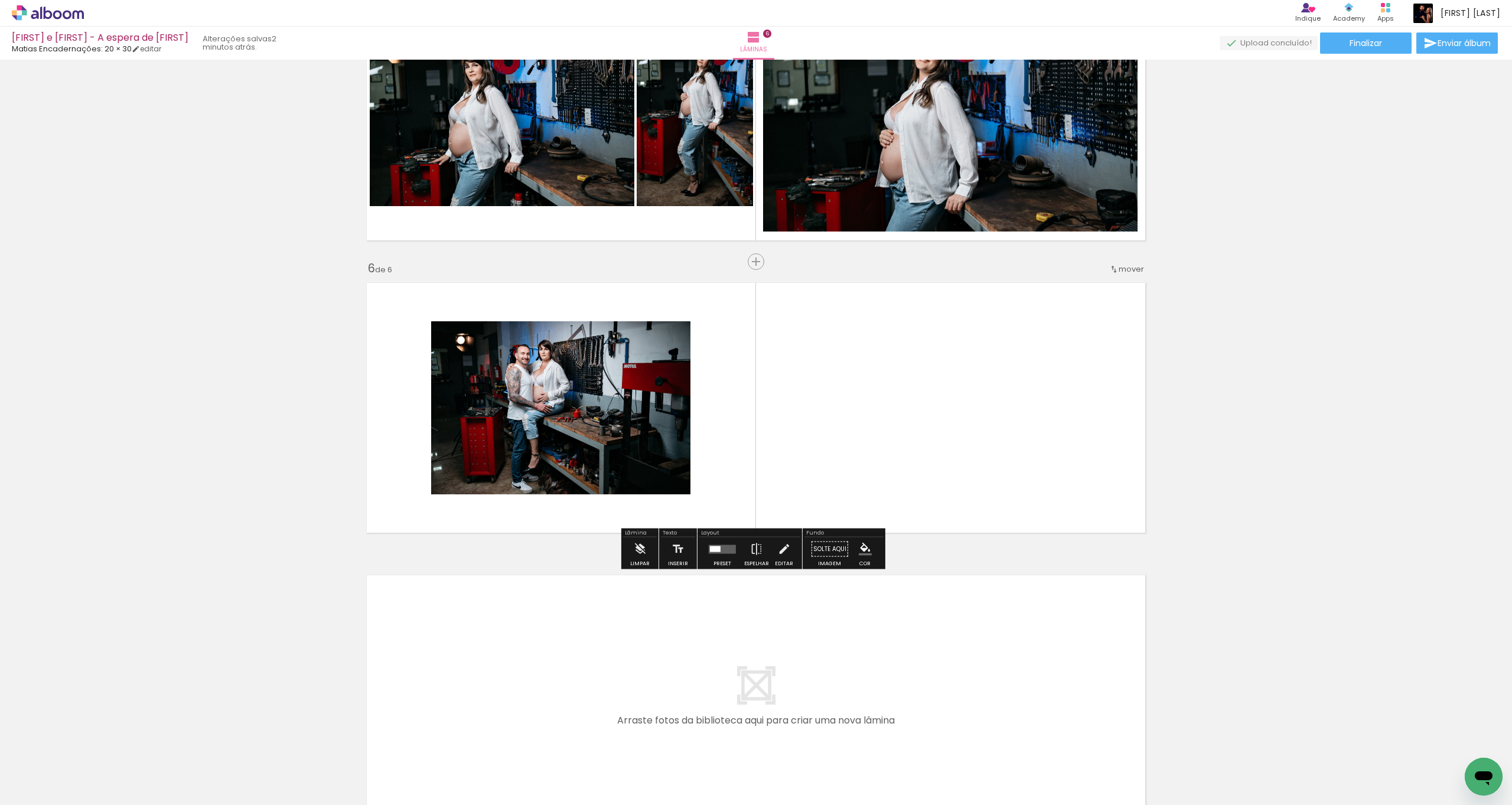 scroll, scrollTop: 1292, scrollLeft: 0, axis: vertical 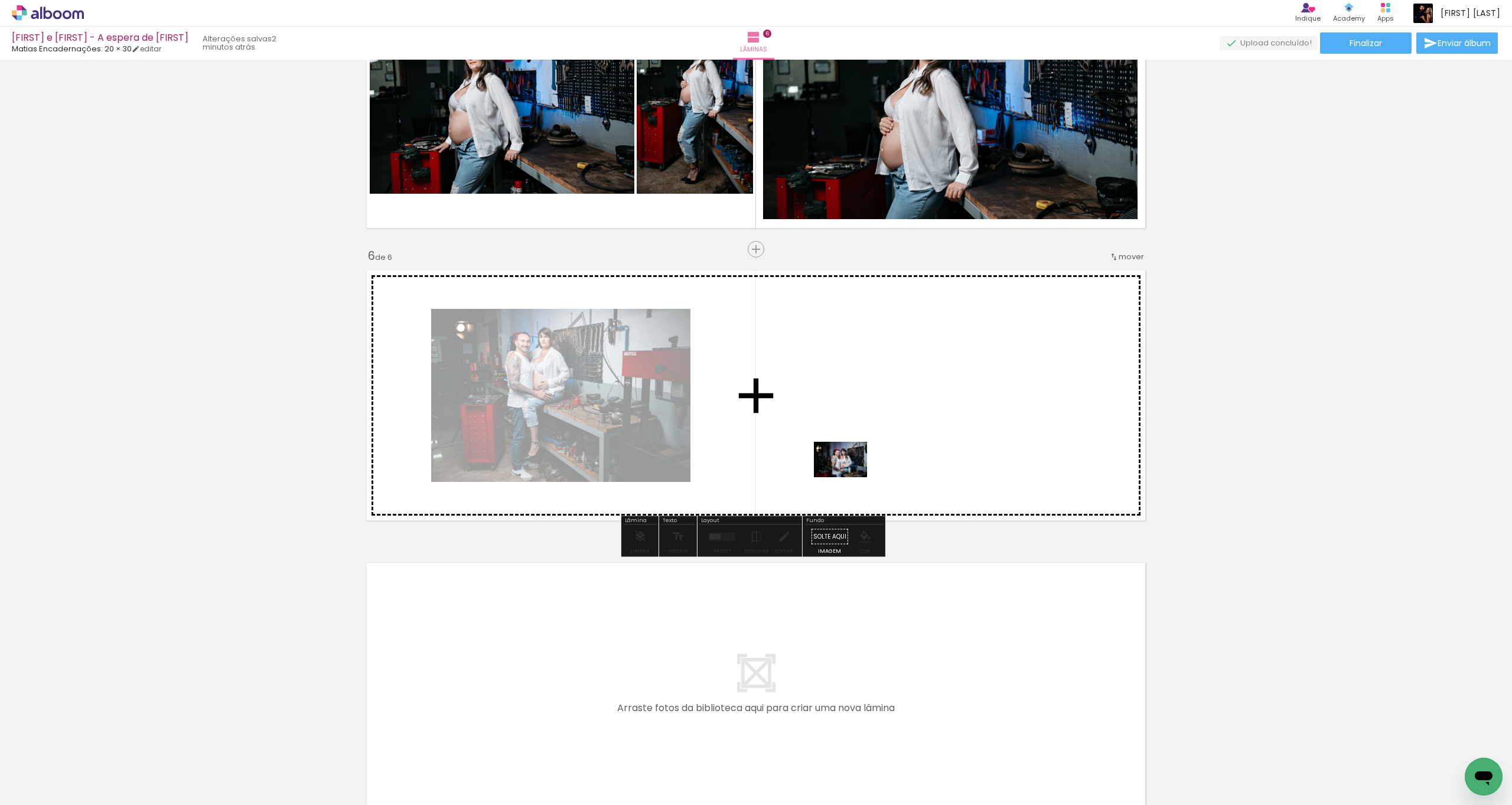 drag, startPoint x: 751, startPoint y: 764, endPoint x: 828, endPoint y: 448, distance: 325.2461 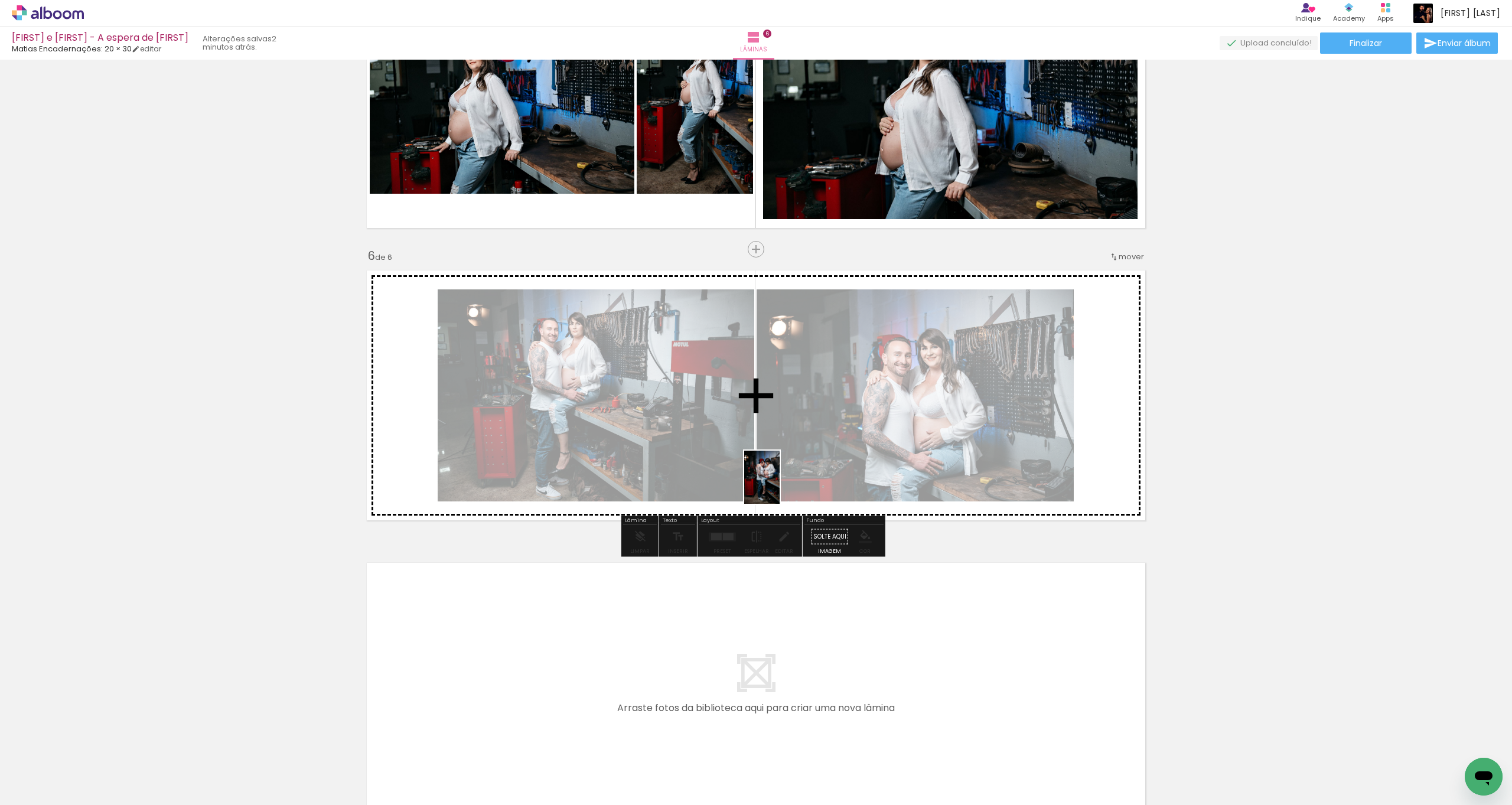 drag, startPoint x: 804, startPoint y: 737, endPoint x: 722, endPoint y: 510, distance: 241.35658 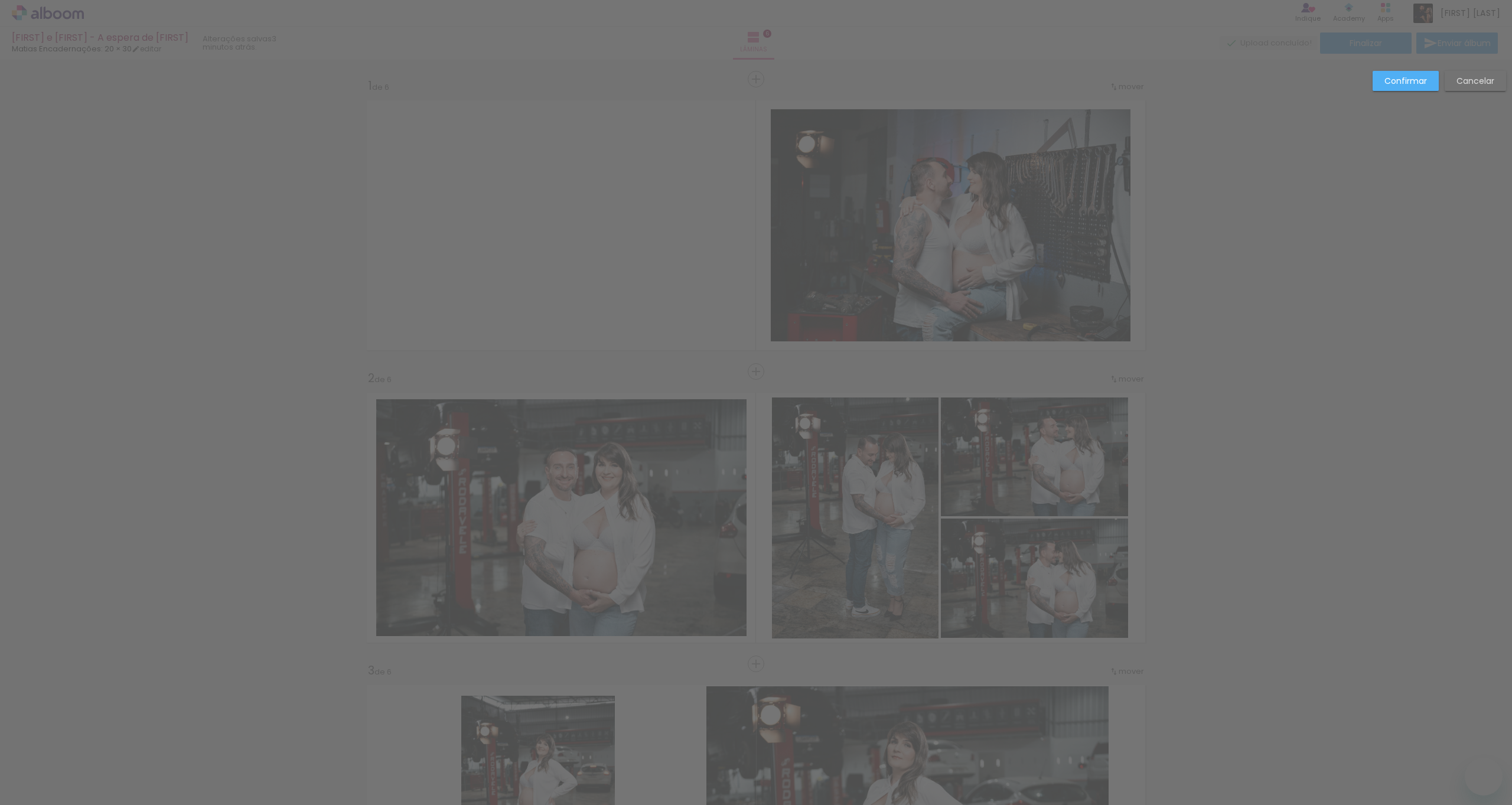 click at bounding box center [711, 1795] 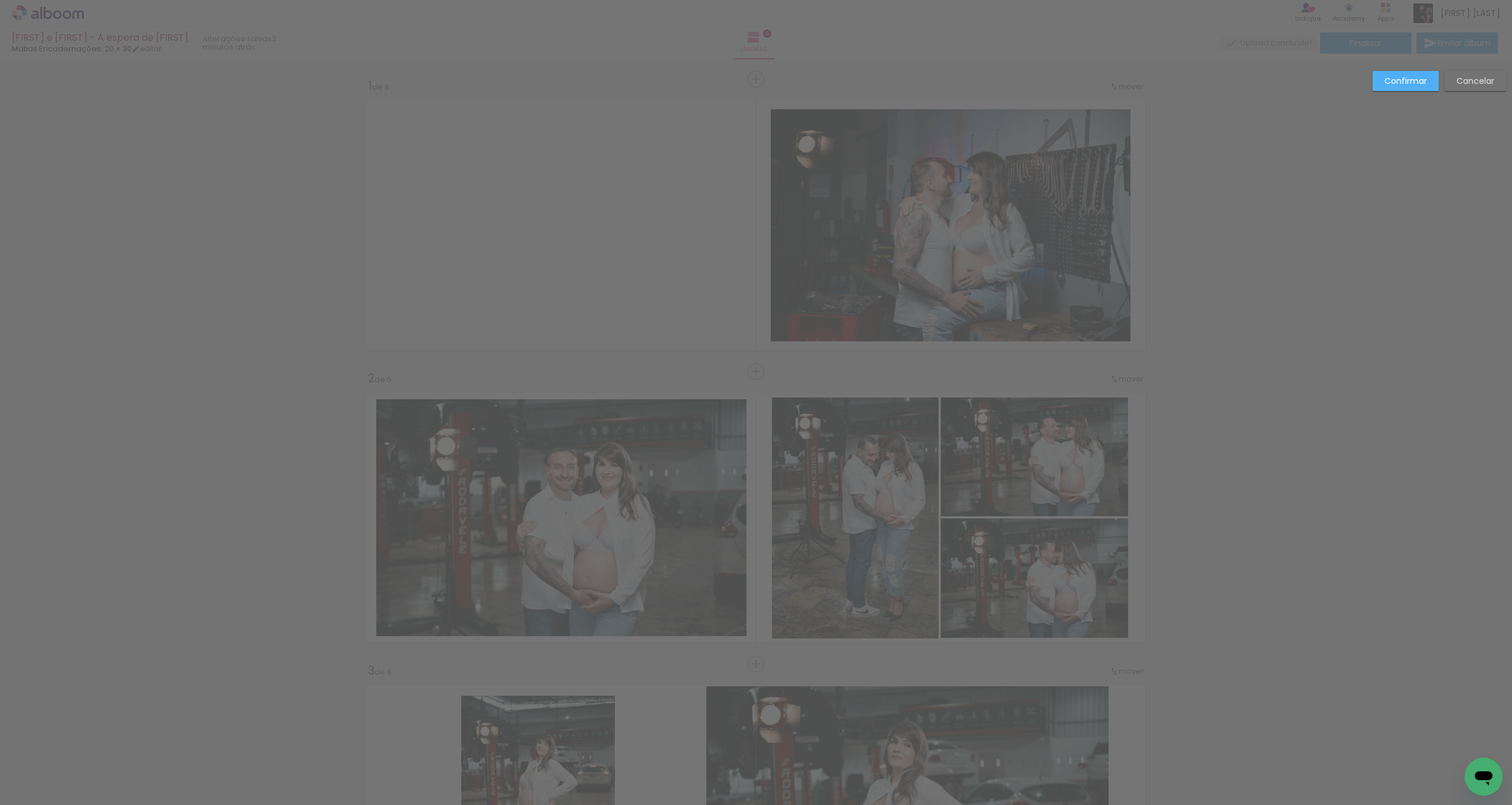 scroll, scrollTop: 0, scrollLeft: 0, axis: both 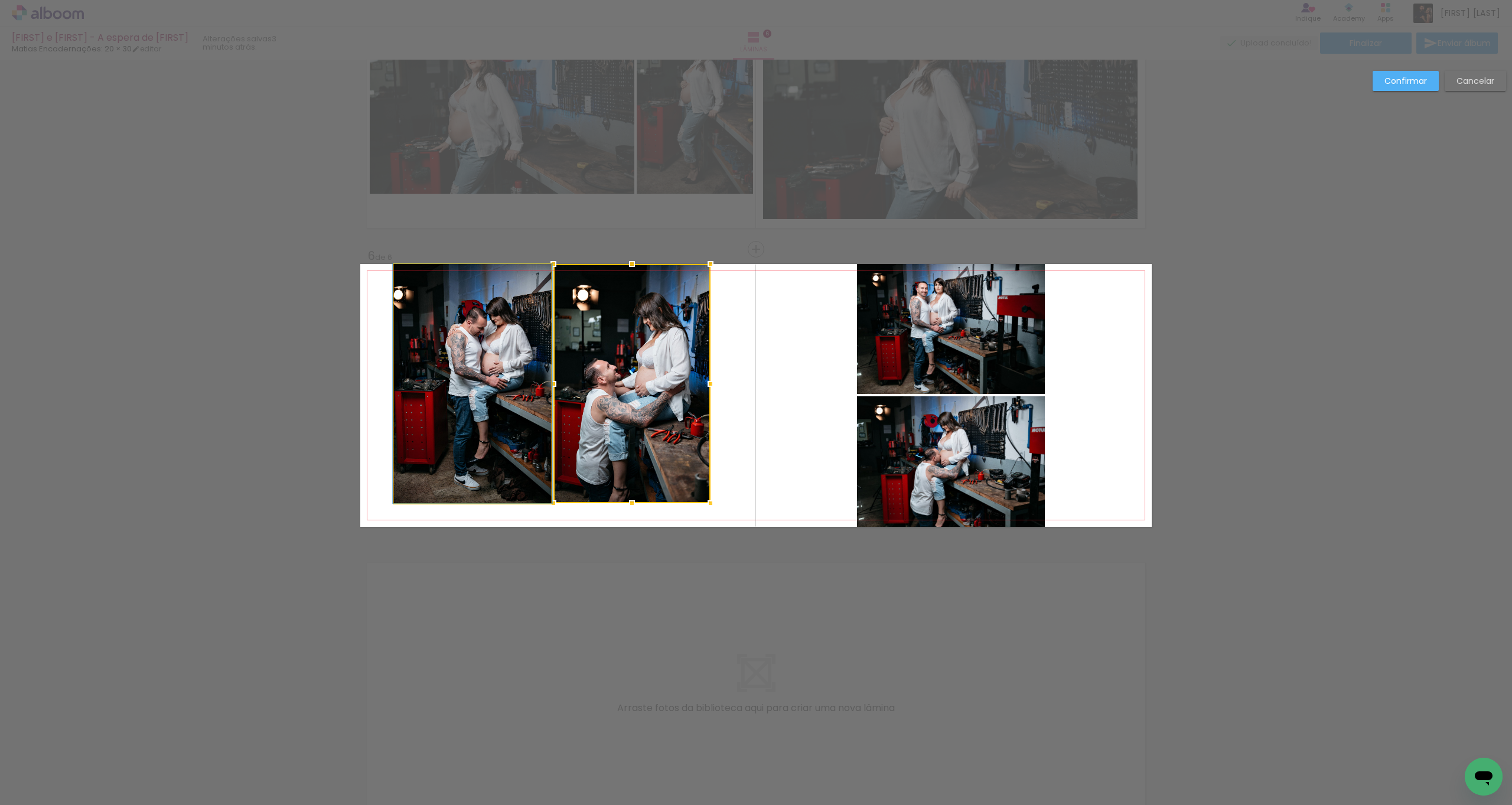 click 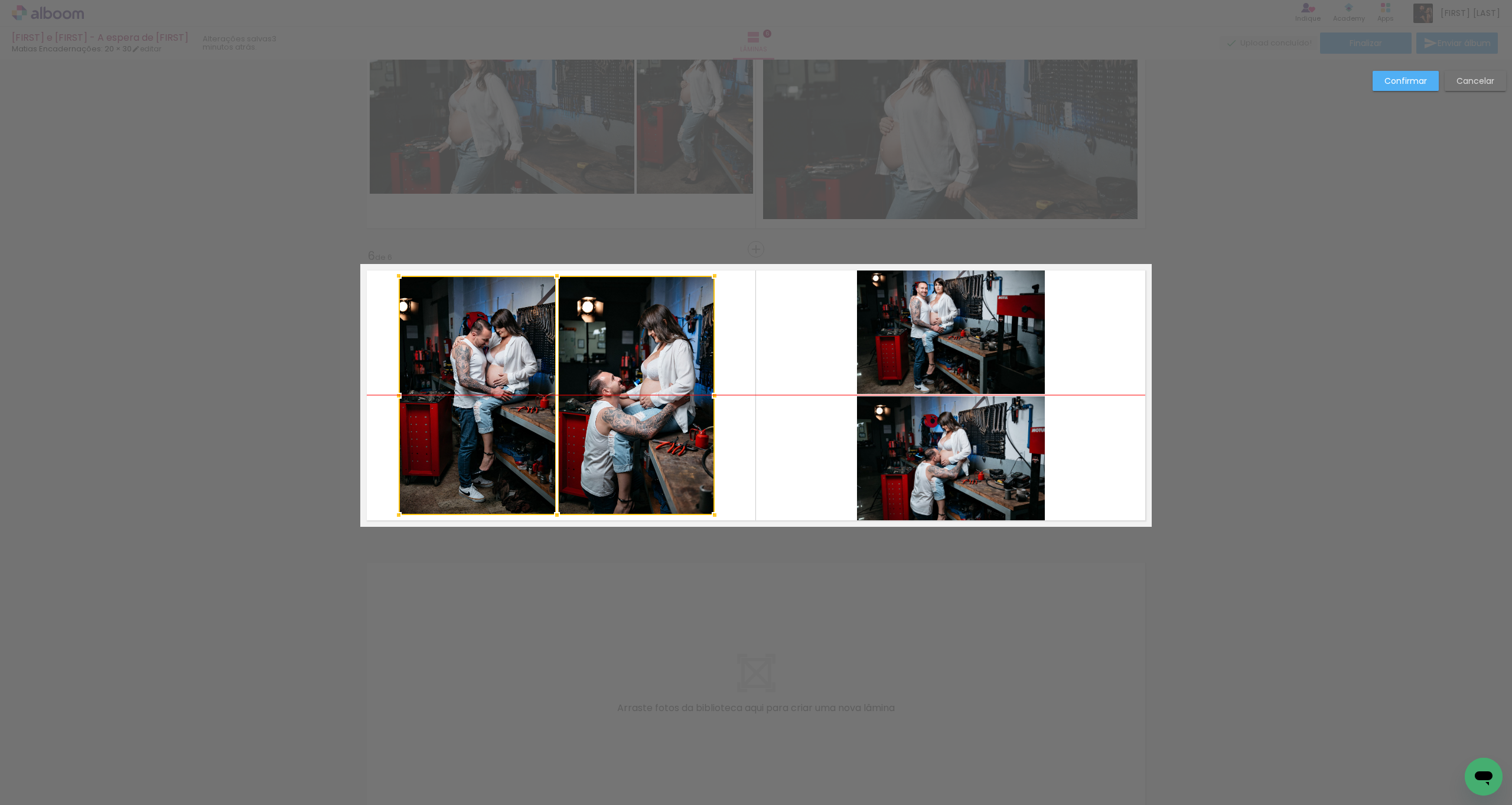drag, startPoint x: 636, startPoint y: 449, endPoint x: 638, endPoint y: 458, distance: 9.21954 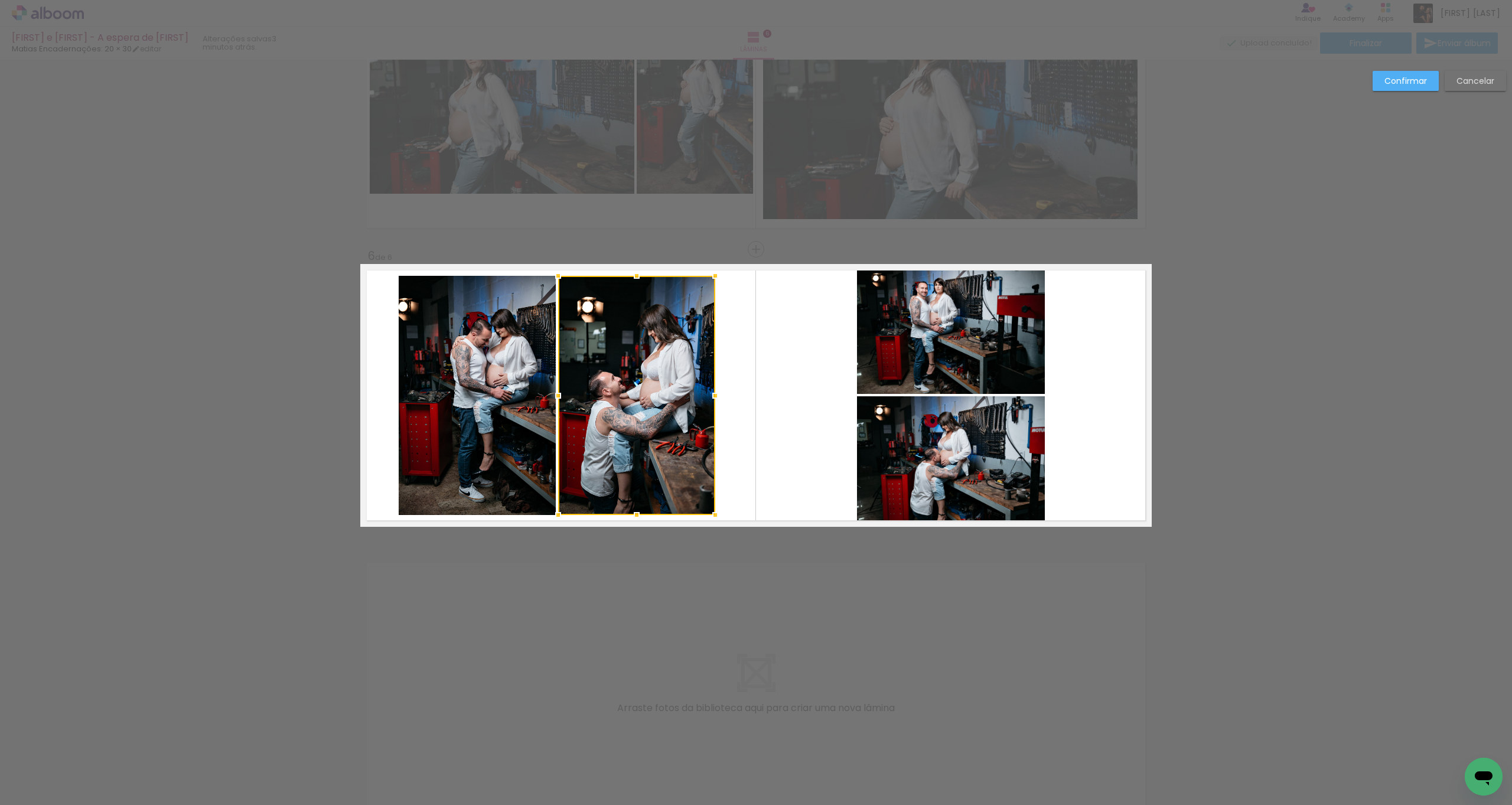 click at bounding box center (756, 395) 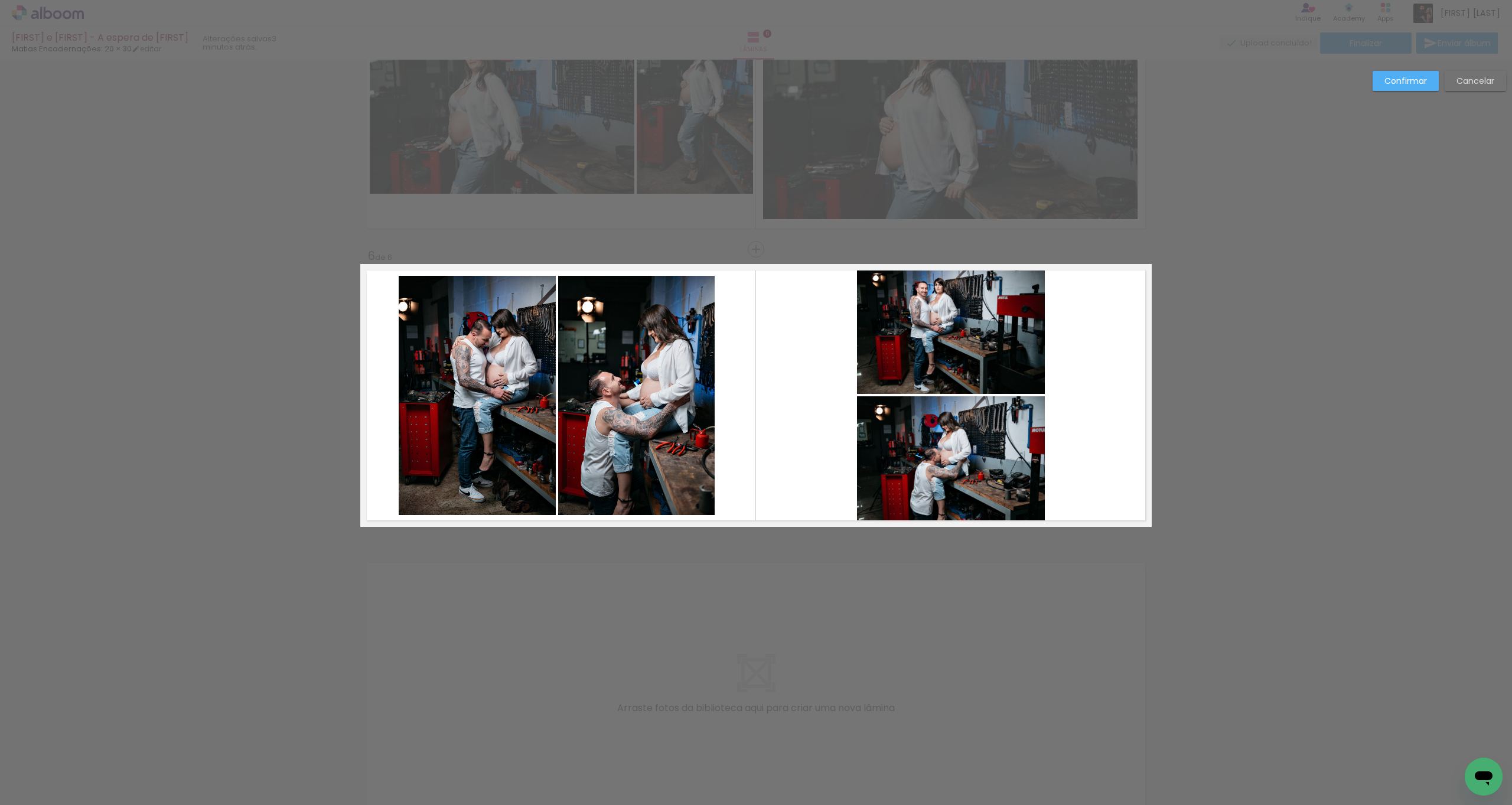 click 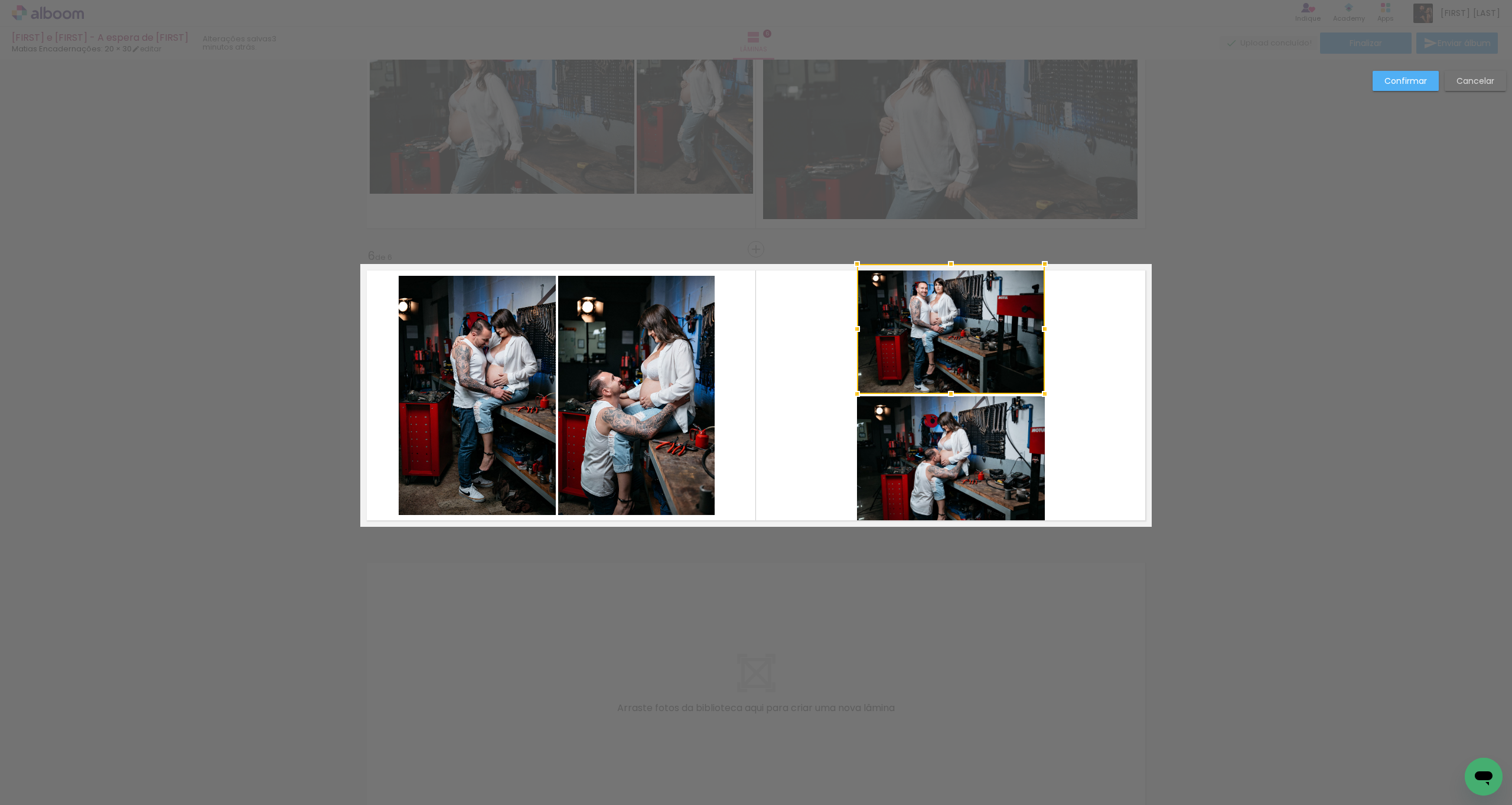 click 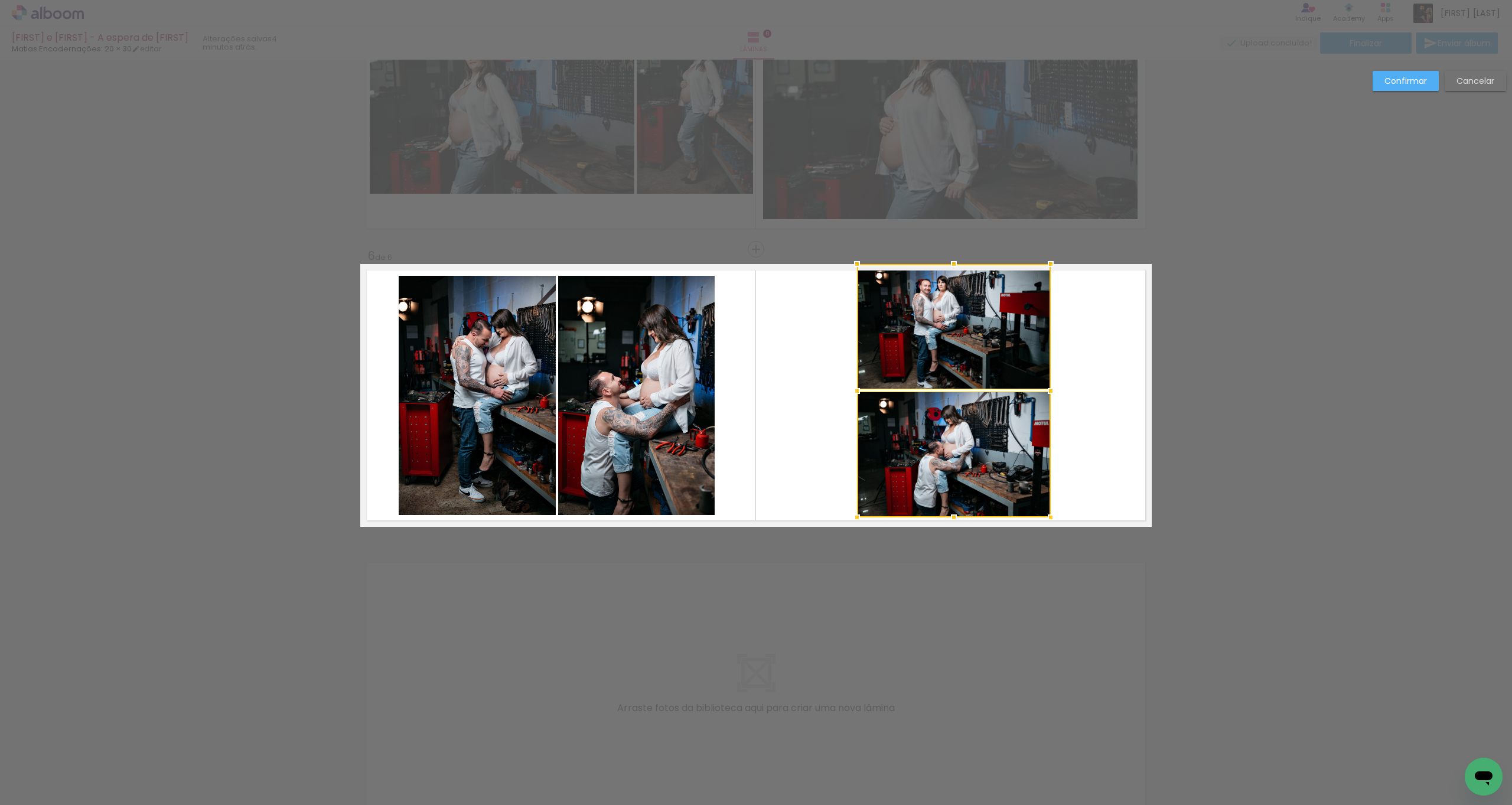 drag, startPoint x: 1038, startPoint y: 523, endPoint x: 1045, endPoint y: 516, distance: 9.899495 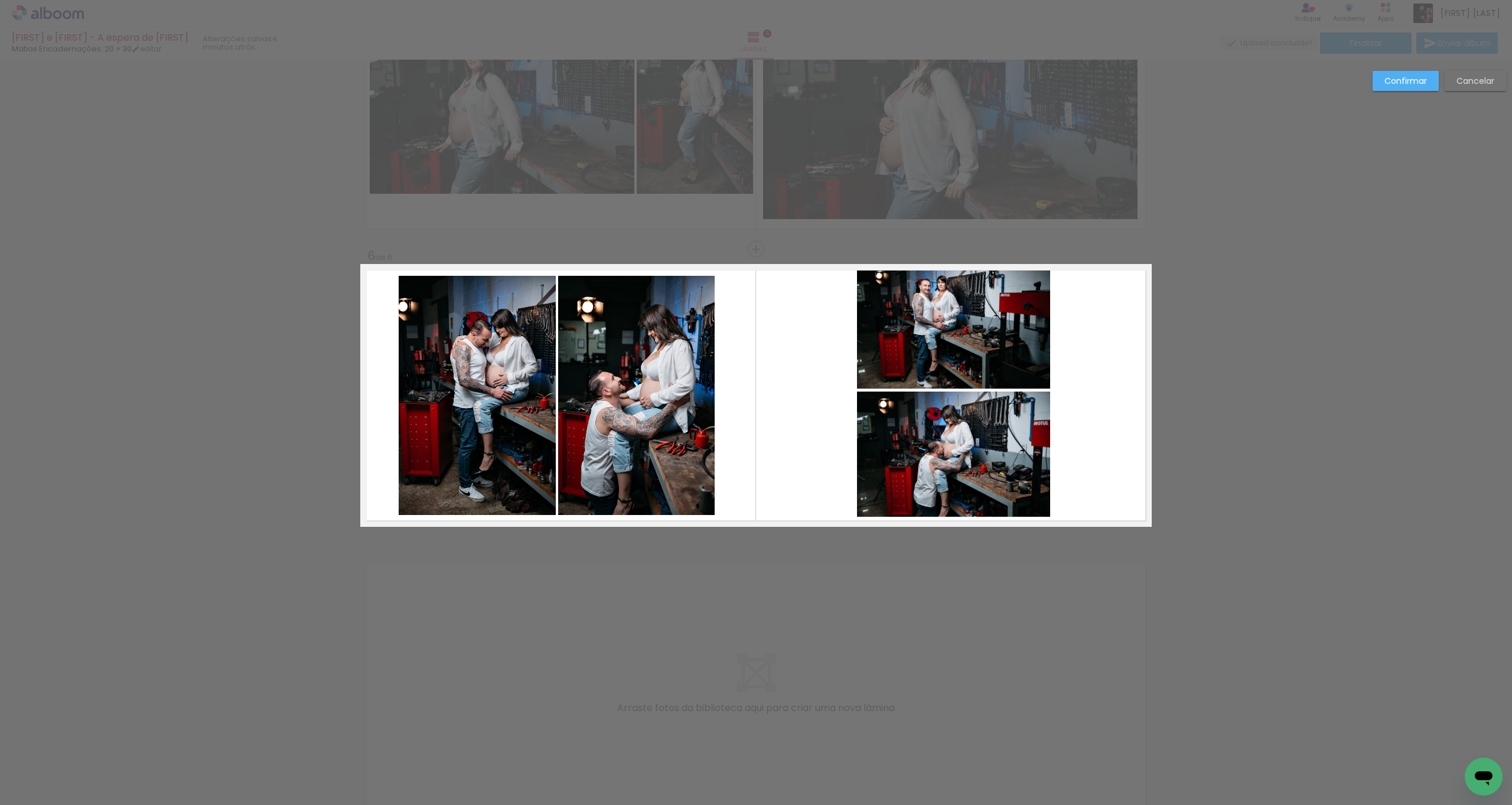 drag, startPoint x: 990, startPoint y: 451, endPoint x: 992, endPoint y: 430, distance: 21.095023 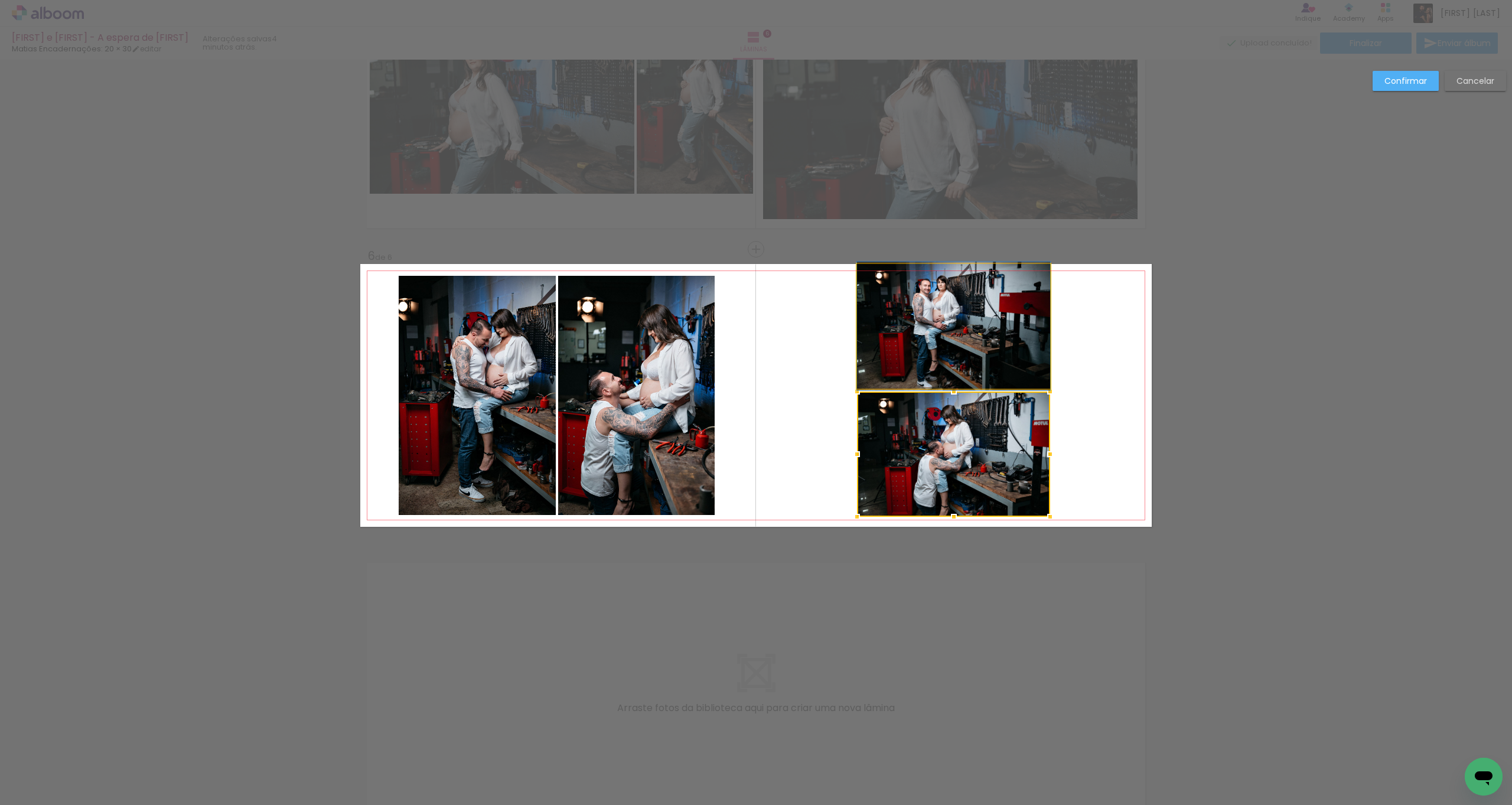 click 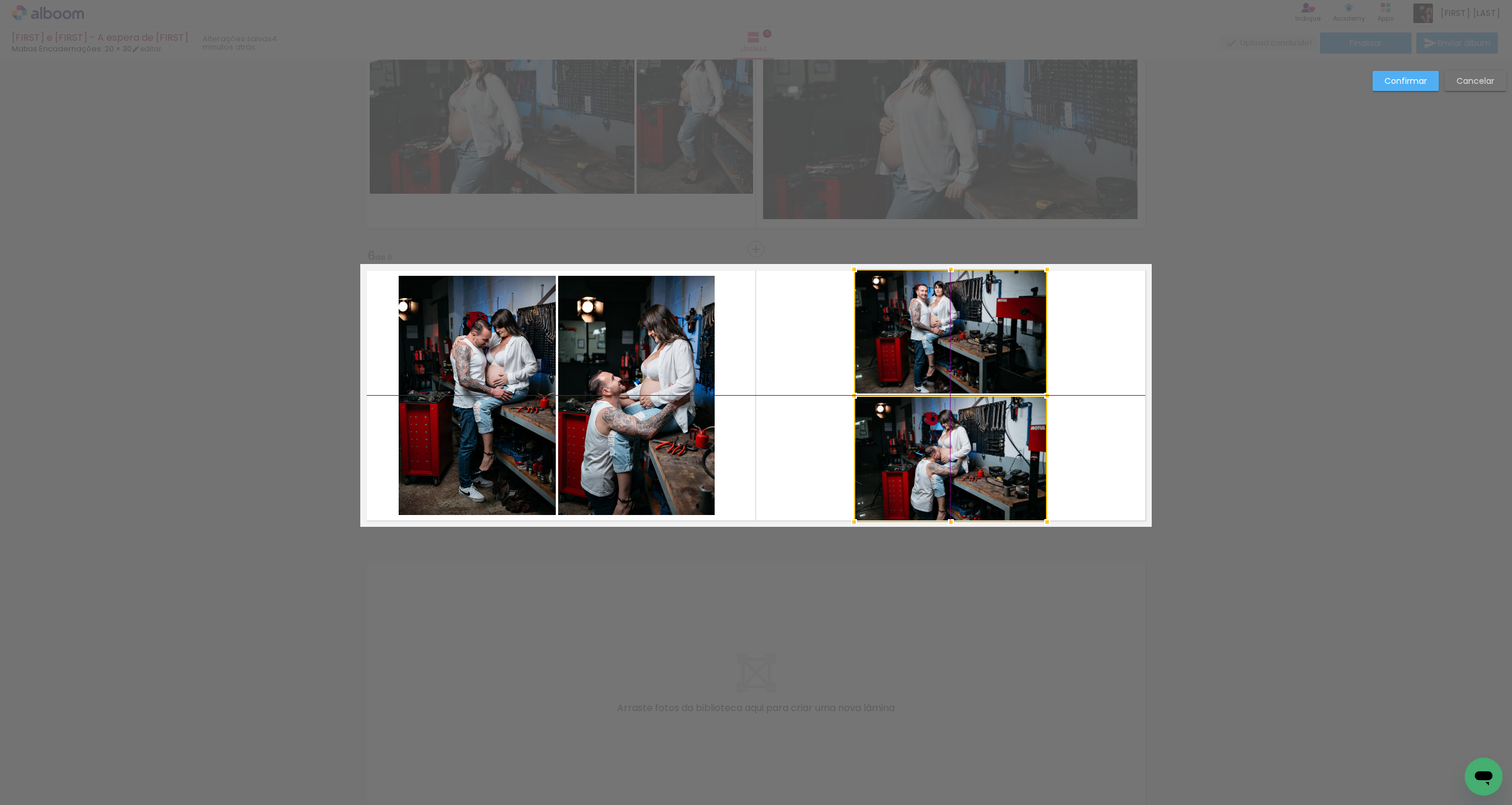 drag, startPoint x: 977, startPoint y: 360, endPoint x: 962, endPoint y: 373, distance: 19.849433 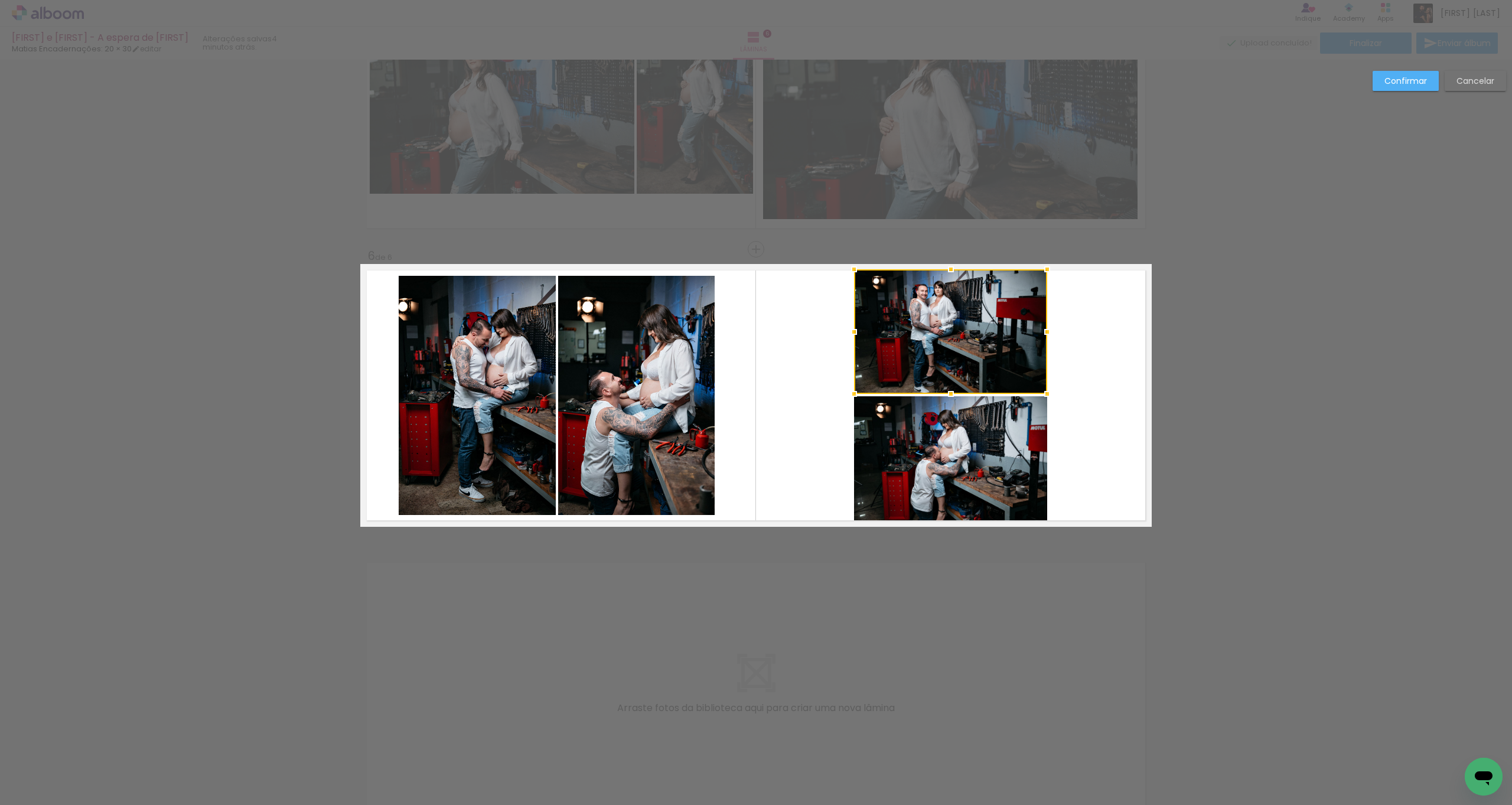 click 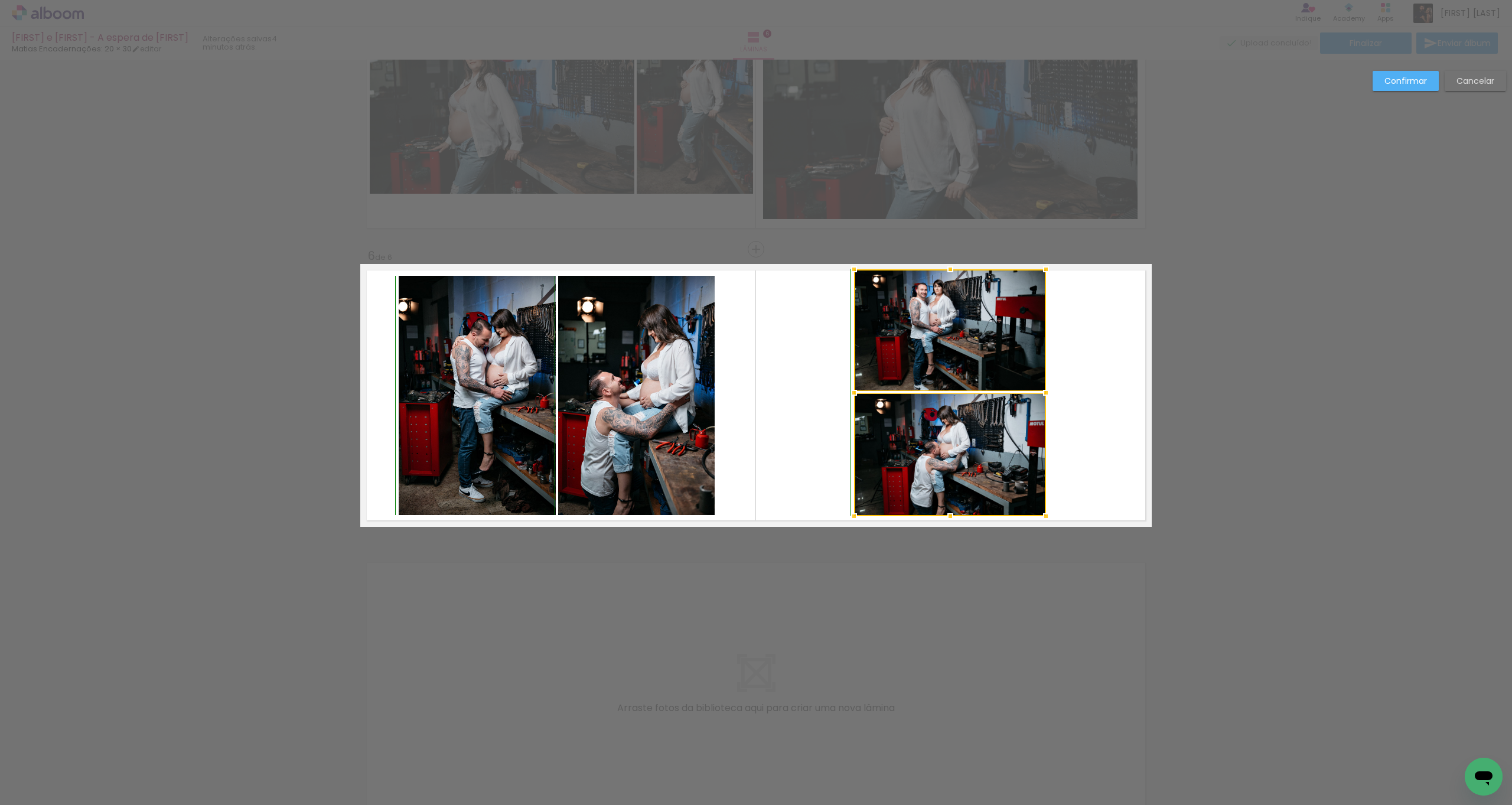drag, startPoint x: 1044, startPoint y: 523, endPoint x: 1055, endPoint y: 509, distance: 17.804494 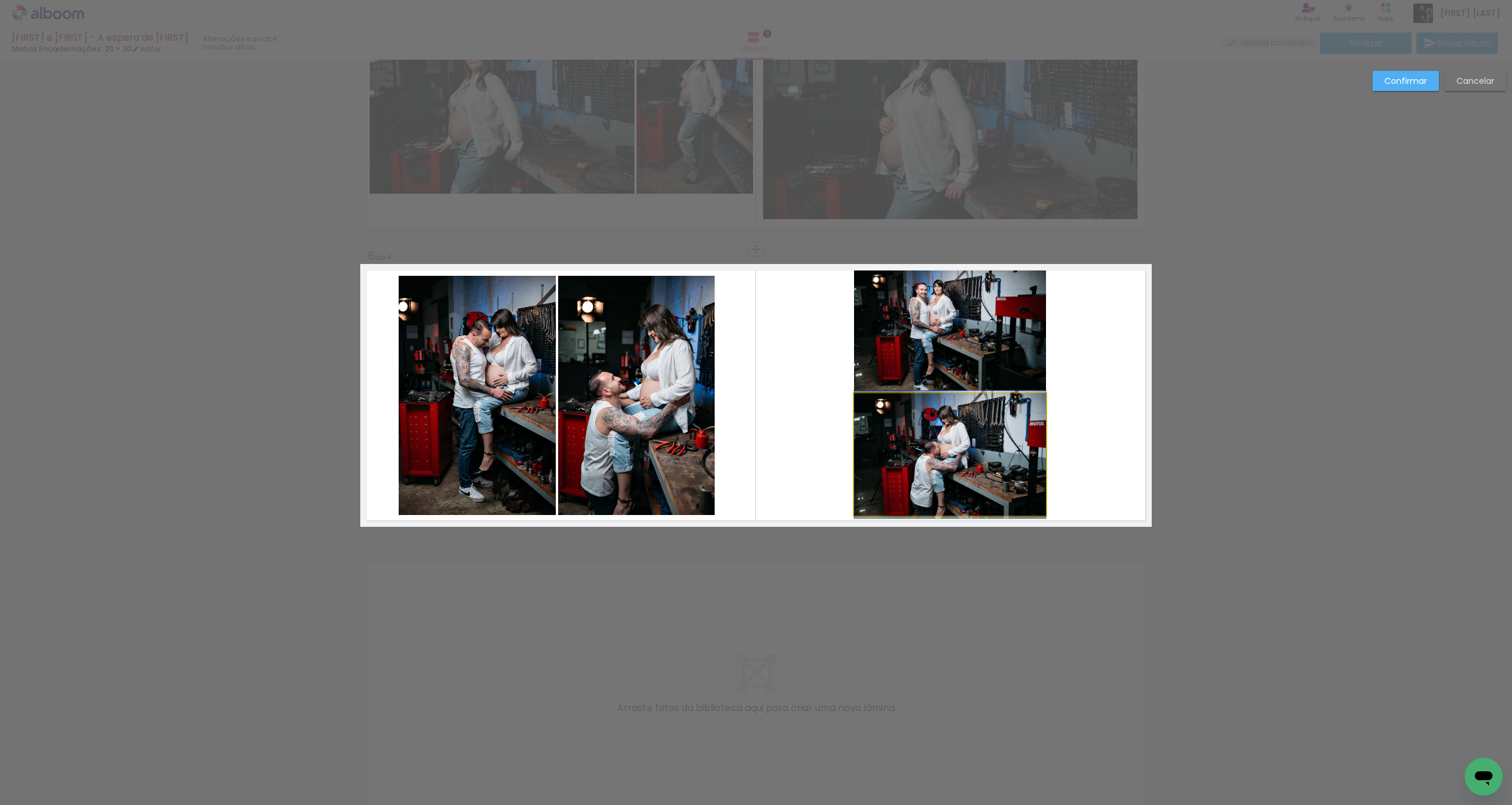 drag, startPoint x: 967, startPoint y: 413, endPoint x: 972, endPoint y: 400, distance: 13.928388 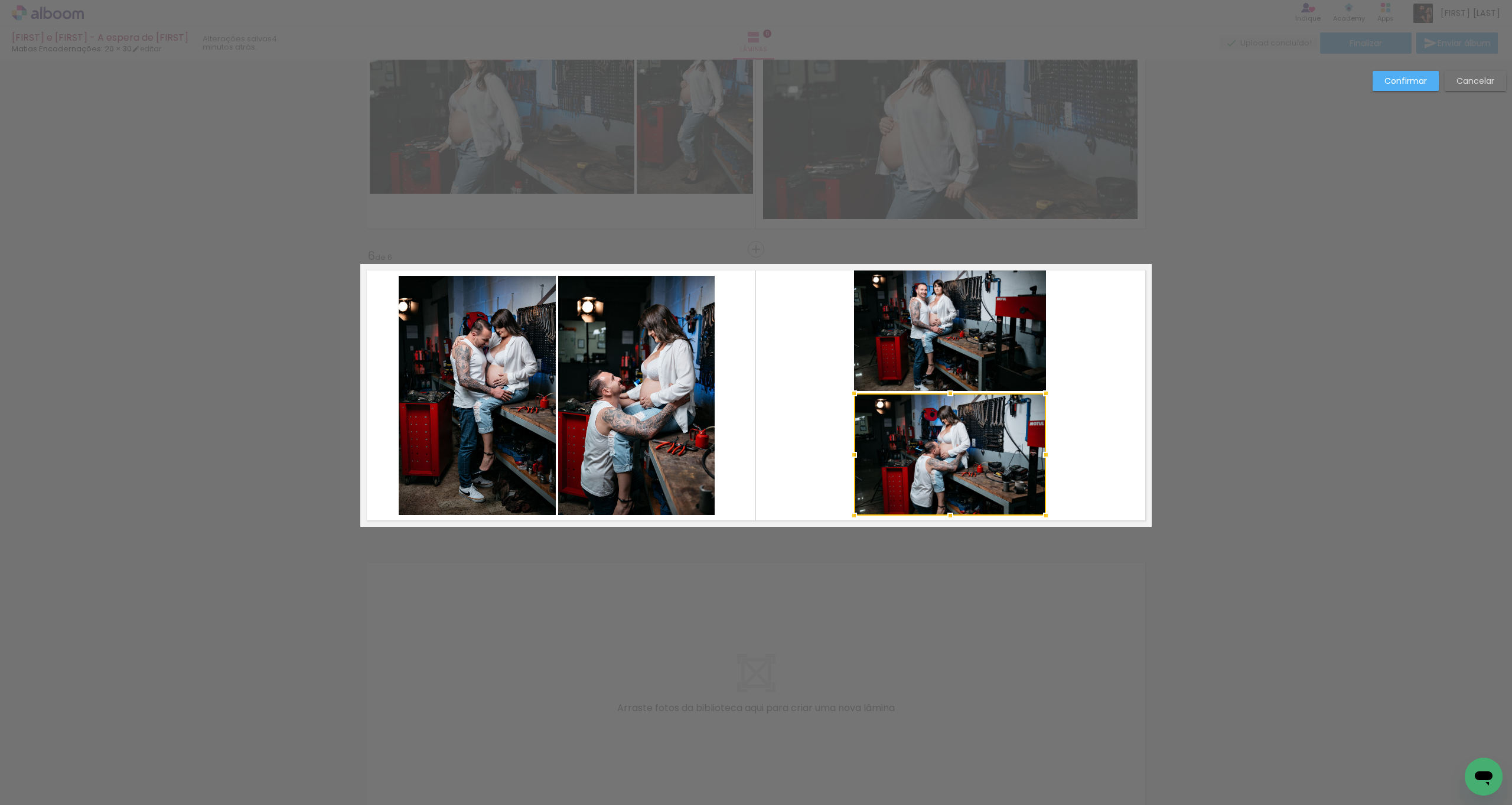 click 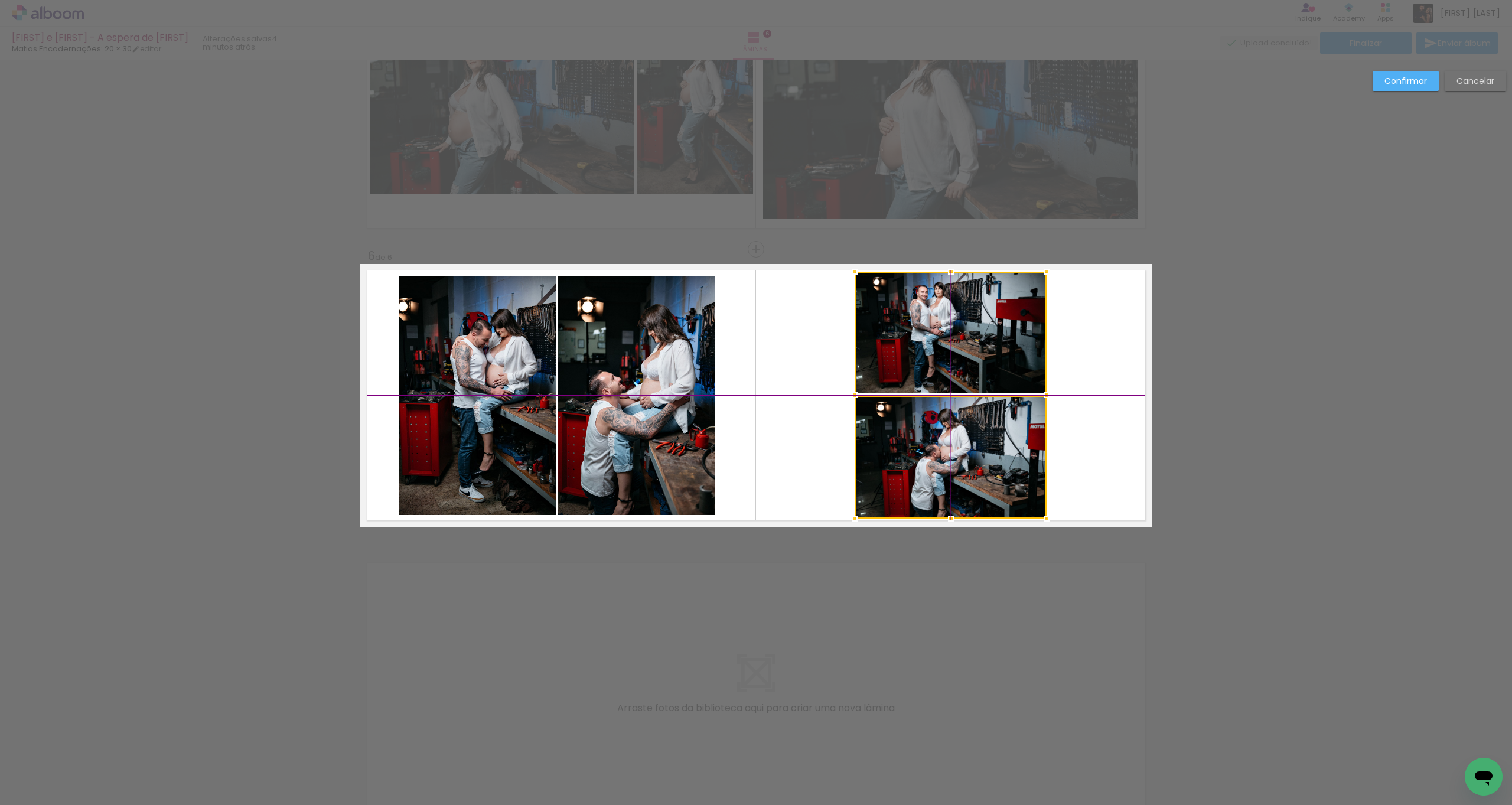 drag, startPoint x: 972, startPoint y: 474, endPoint x: 986, endPoint y: 476, distance: 14.142136 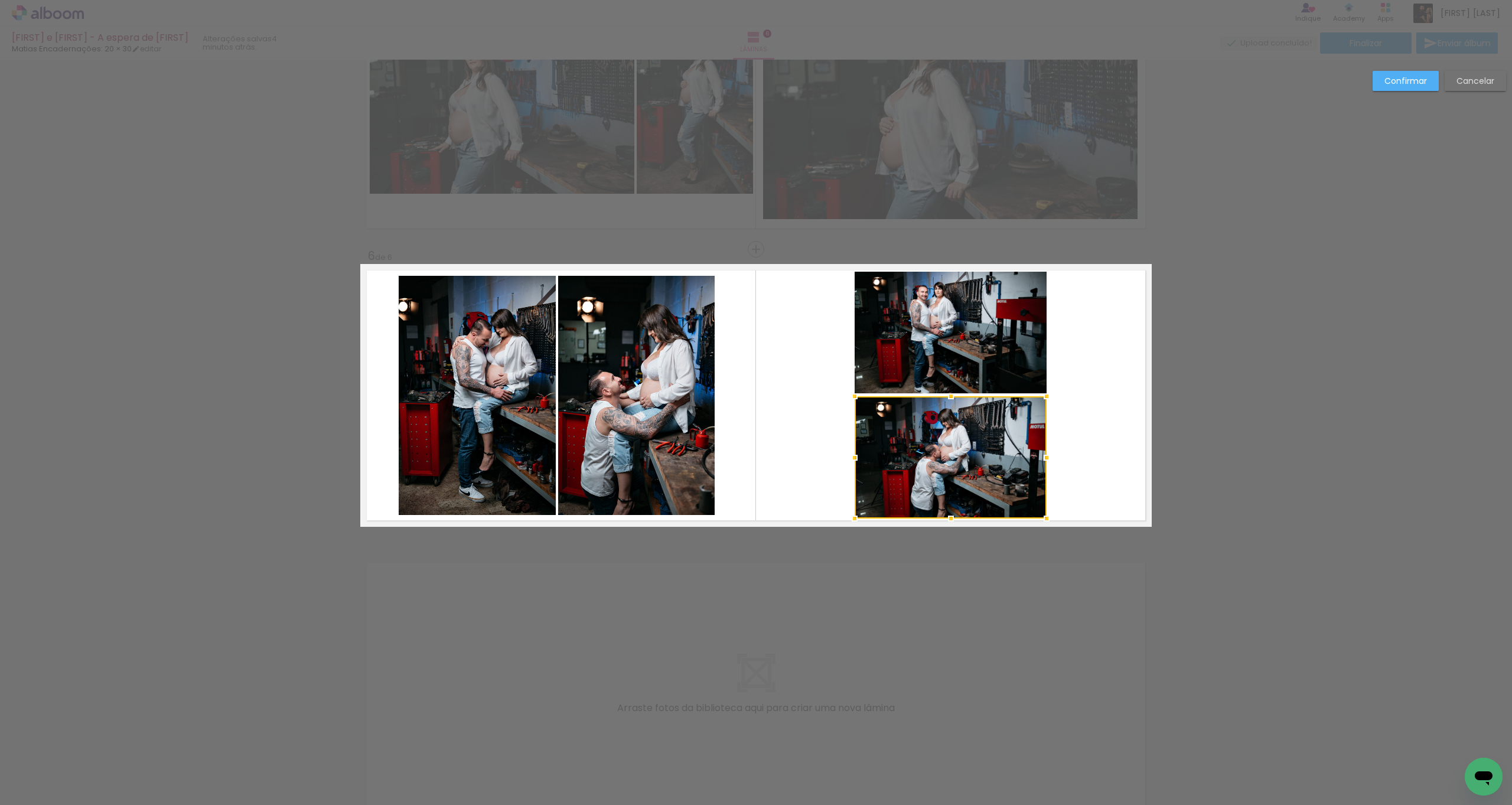 click on "Confirmar" at bounding box center (1406, 81) 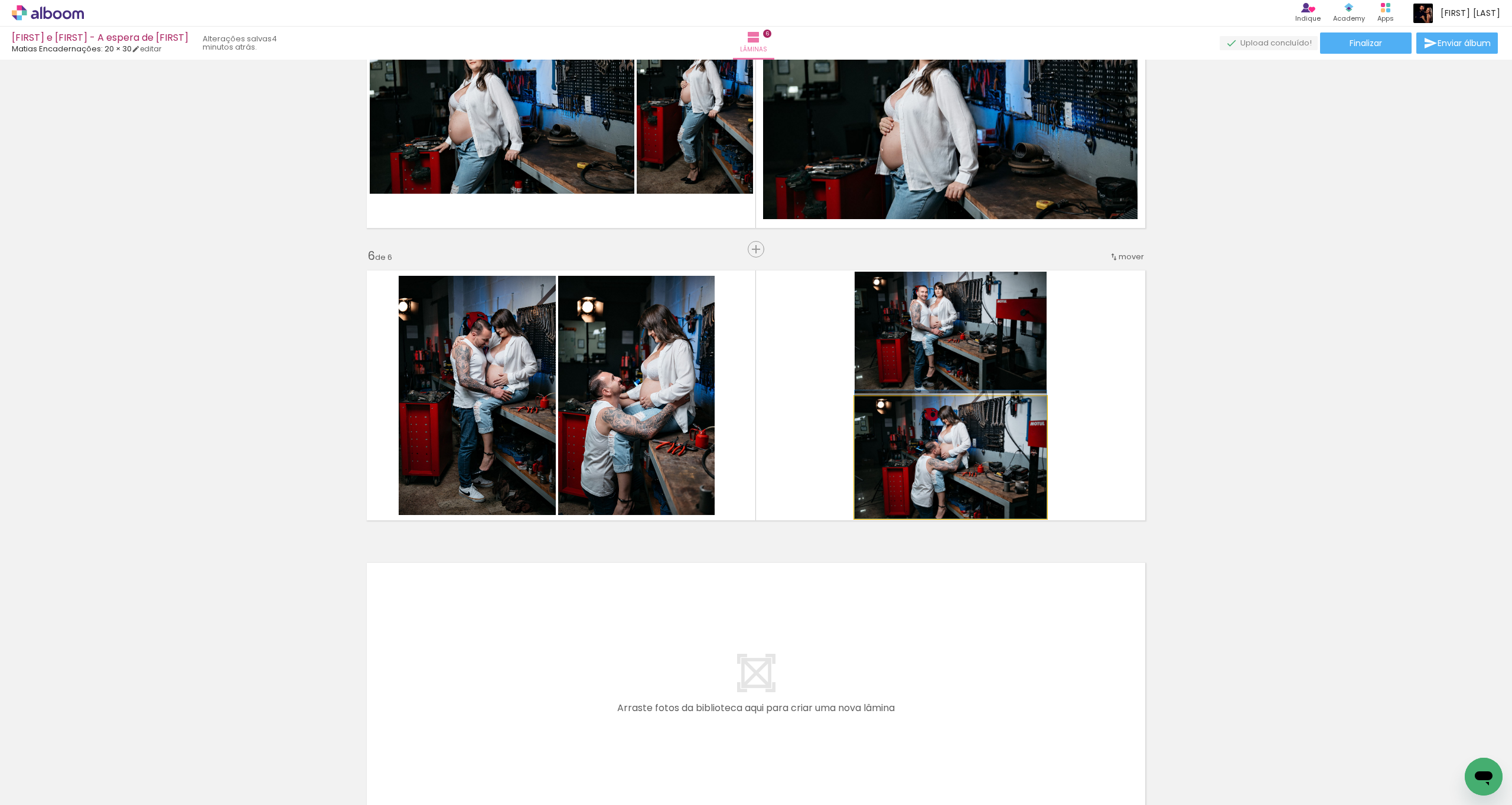 drag, startPoint x: 980, startPoint y: 465, endPoint x: 980, endPoint y: 443, distance: 22 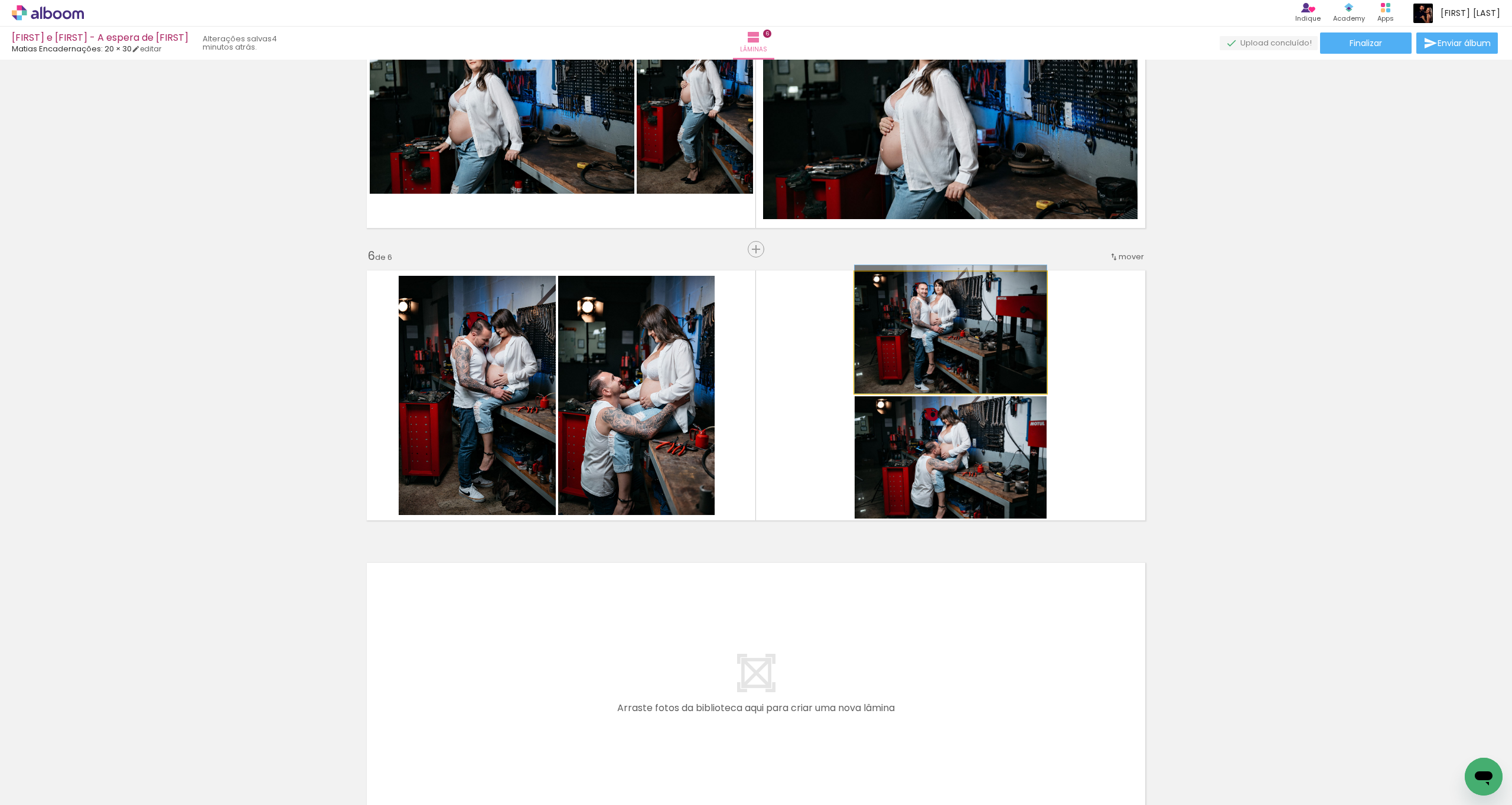 drag, startPoint x: 992, startPoint y: 332, endPoint x: 999, endPoint y: 305, distance: 27.892651 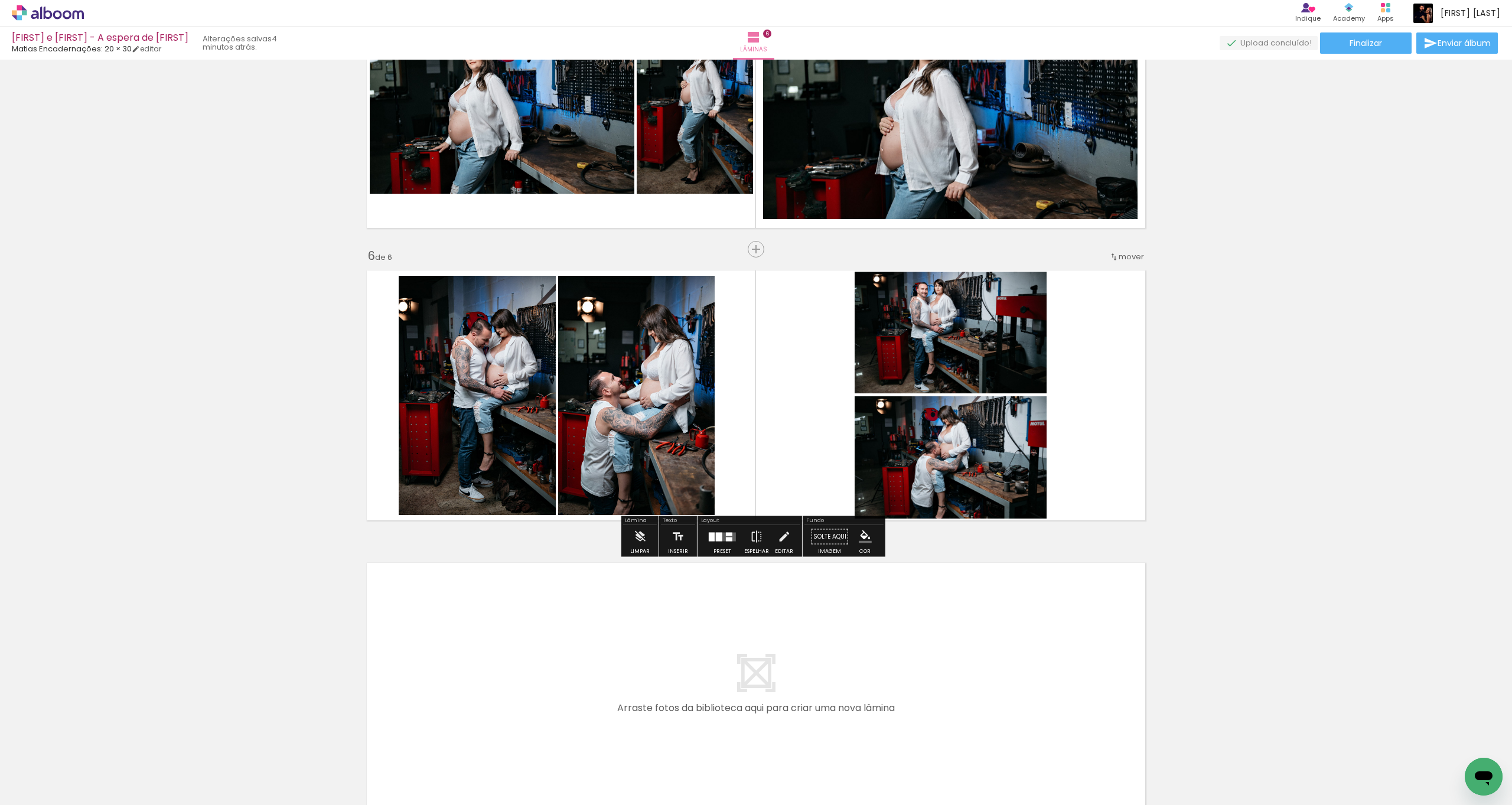 click on "Inserir lâmina 1  de 6  Inserir lâmina 2  de 6  Inserir lâmina 3  de 6  Inserir lâmina 4  de 6  Inserir lâmina 5  de 6  Inserir lâmina 6  de 6" at bounding box center [756, -204] 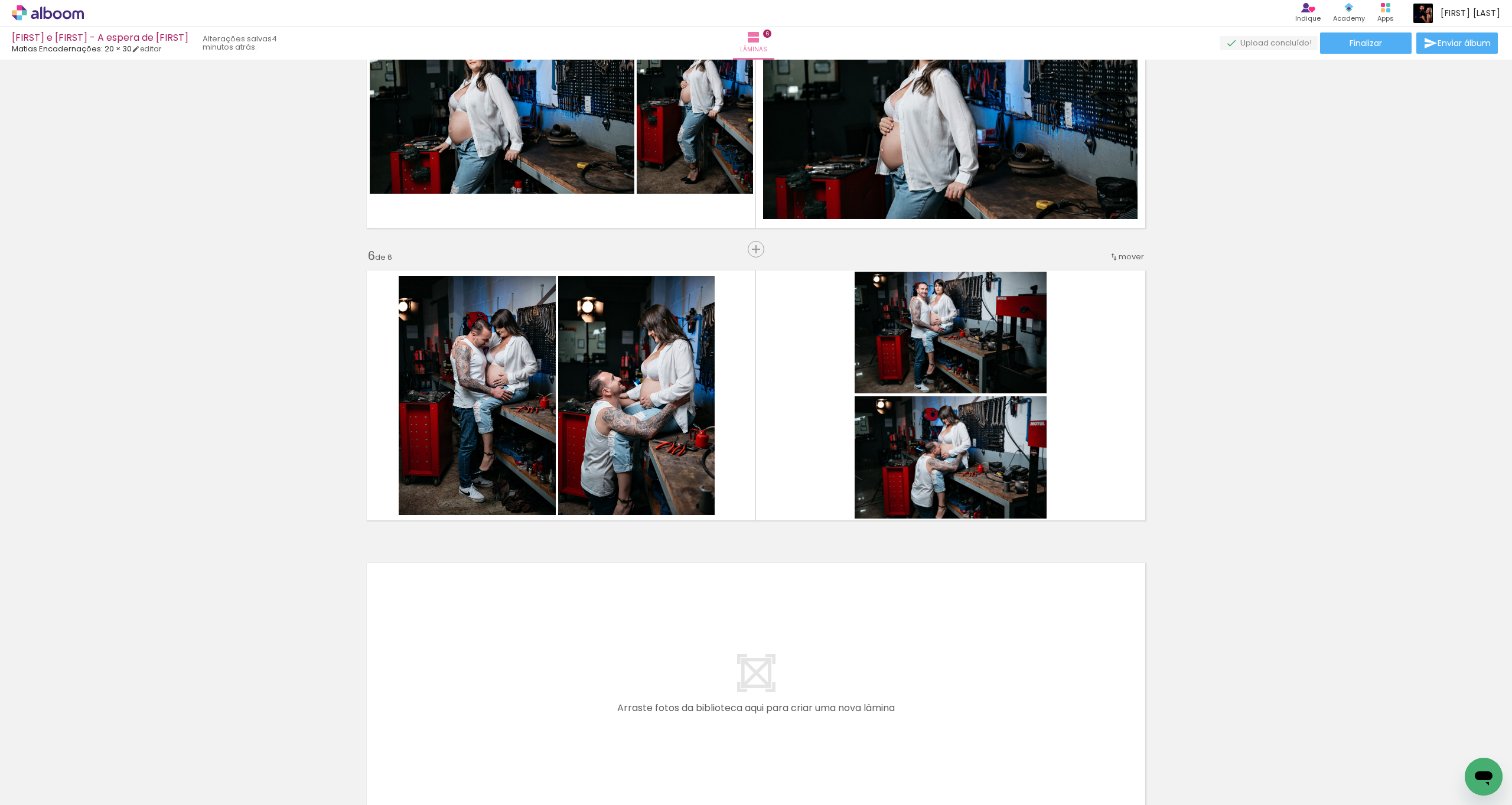 click at bounding box center [-4917, 741] 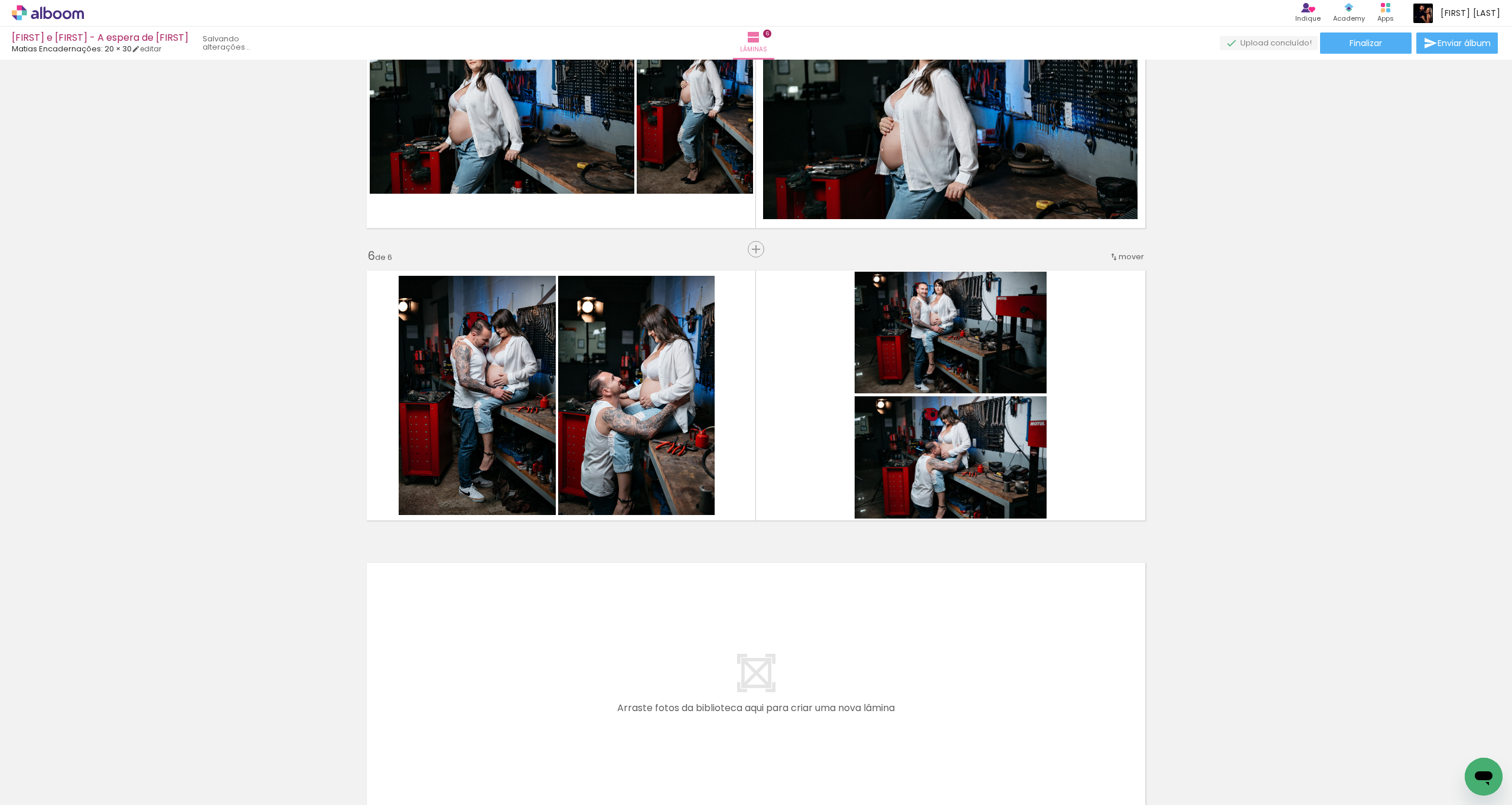 drag, startPoint x: 709, startPoint y: 740, endPoint x: 717, endPoint y: 740, distance: 8 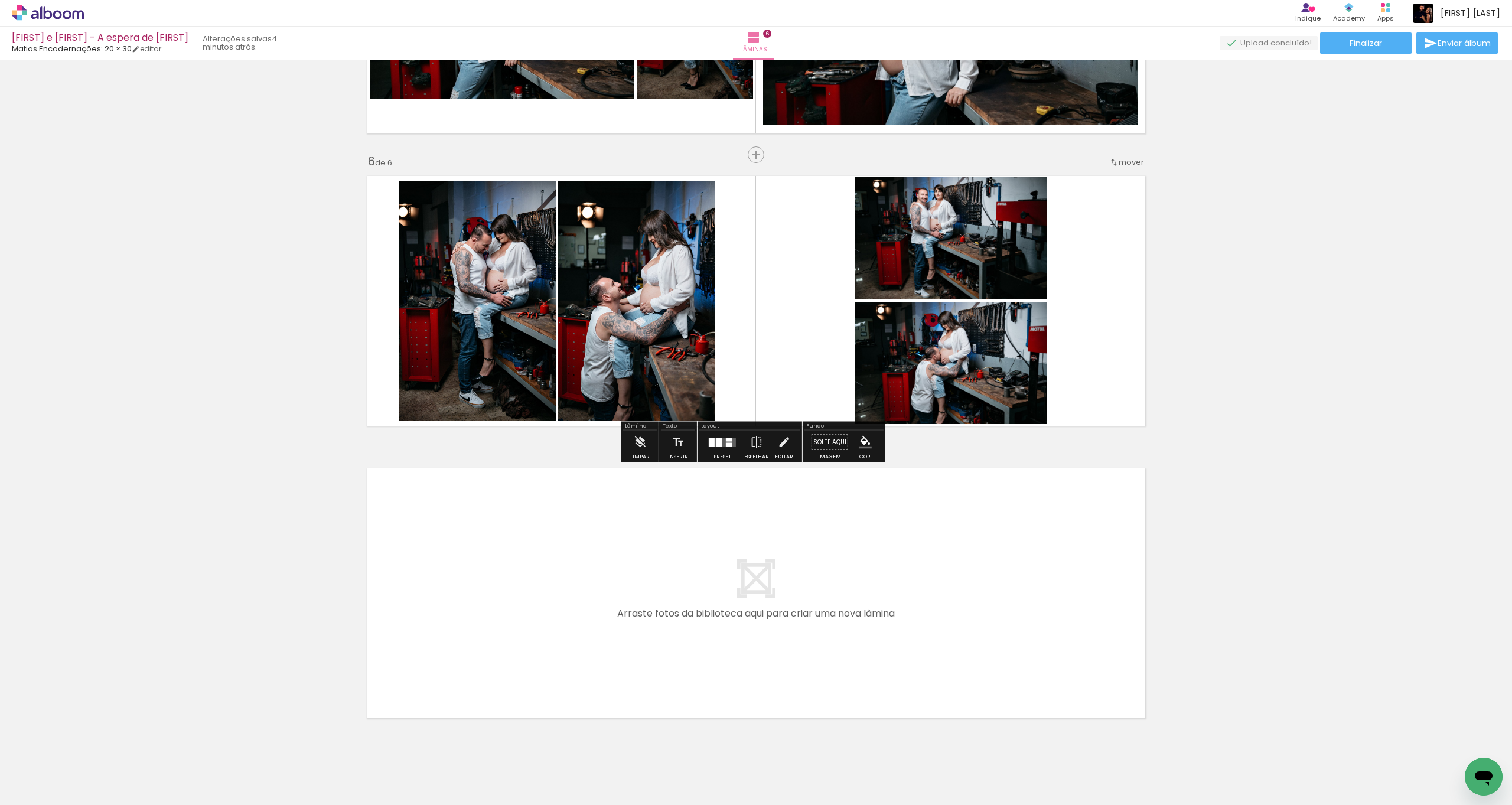 scroll, scrollTop: 1421, scrollLeft: 0, axis: vertical 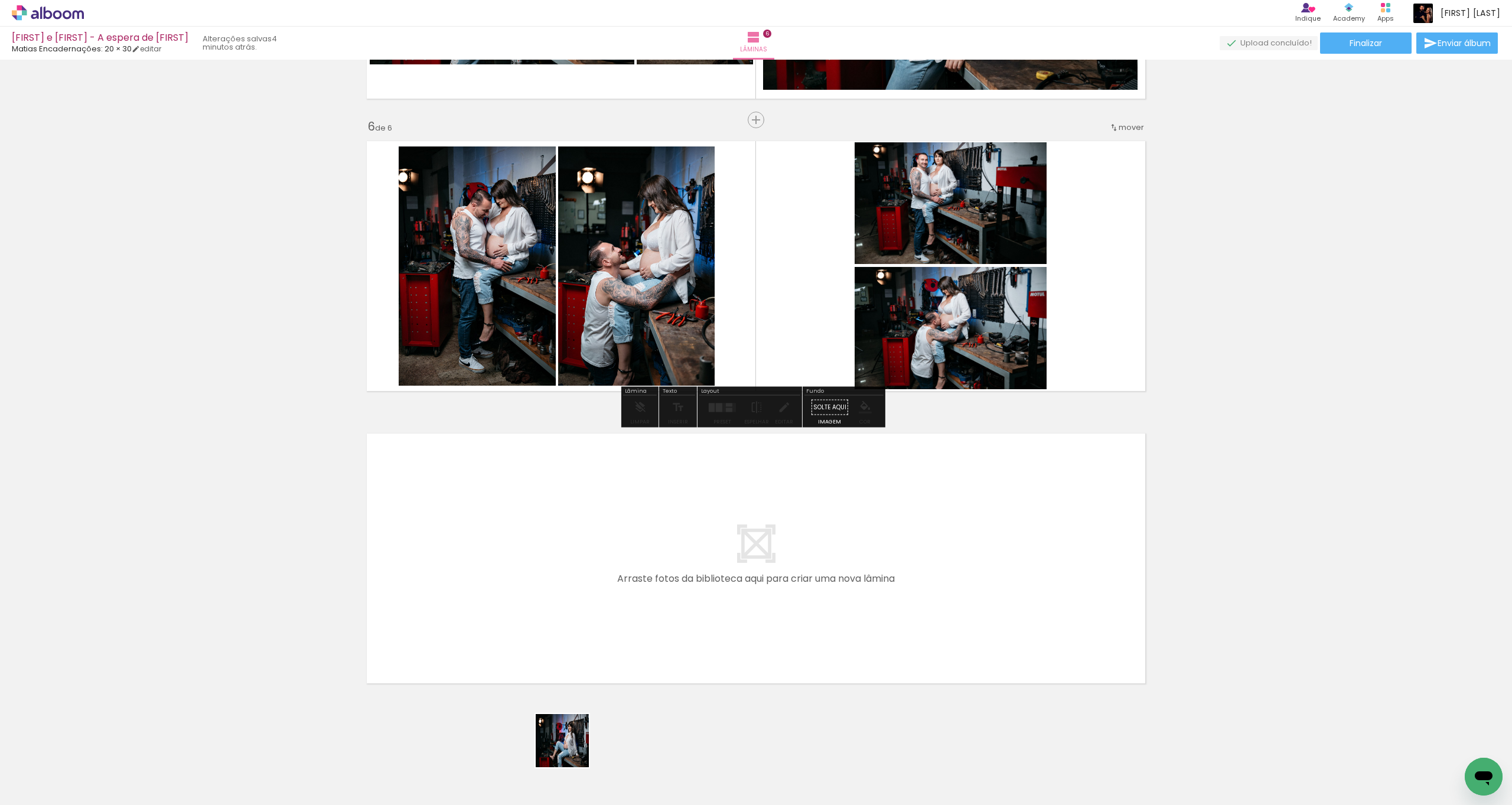 drag, startPoint x: 571, startPoint y: 749, endPoint x: 636, endPoint y: 598, distance: 164.39586 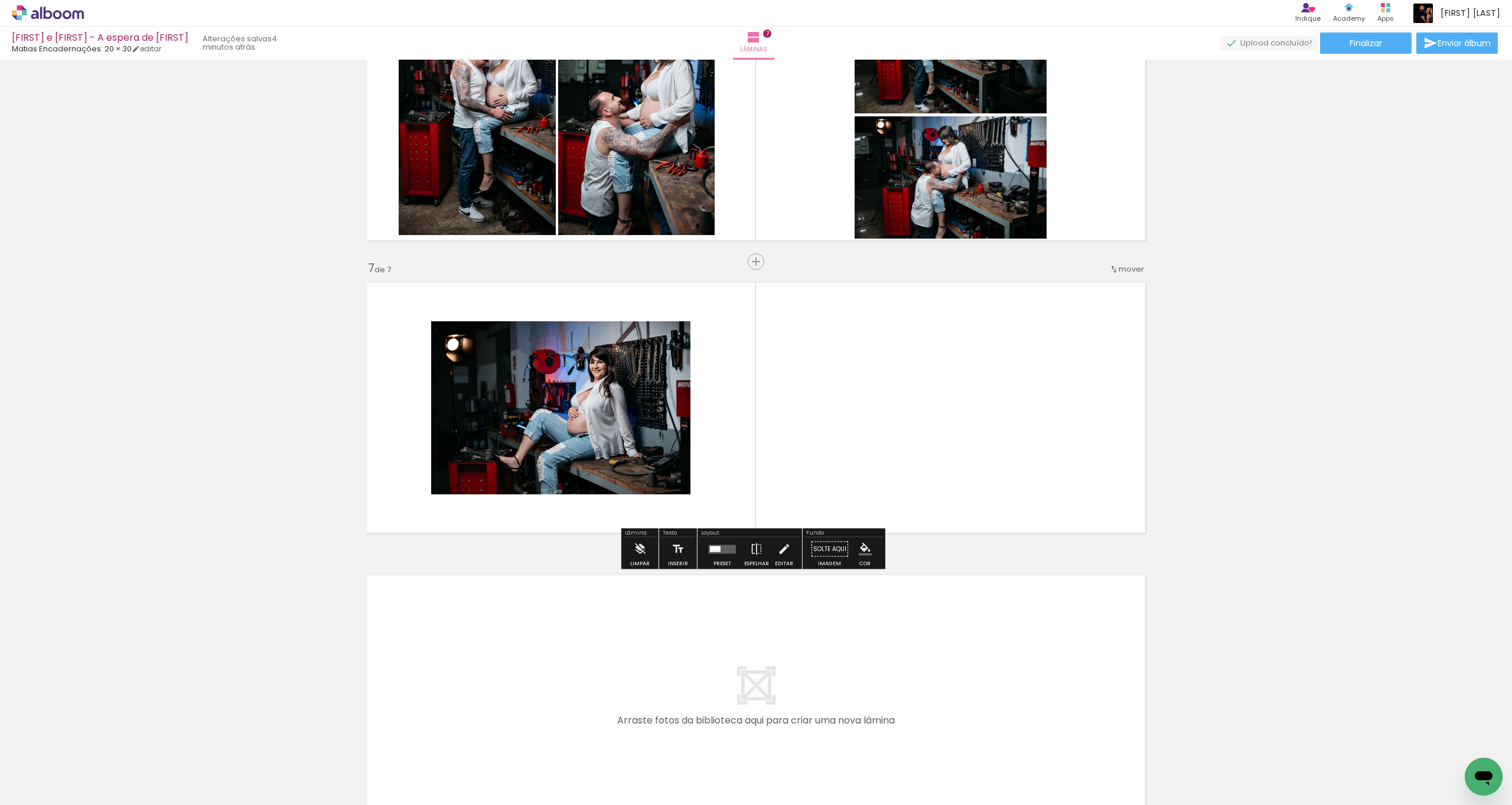 scroll, scrollTop: 1584, scrollLeft: 0, axis: vertical 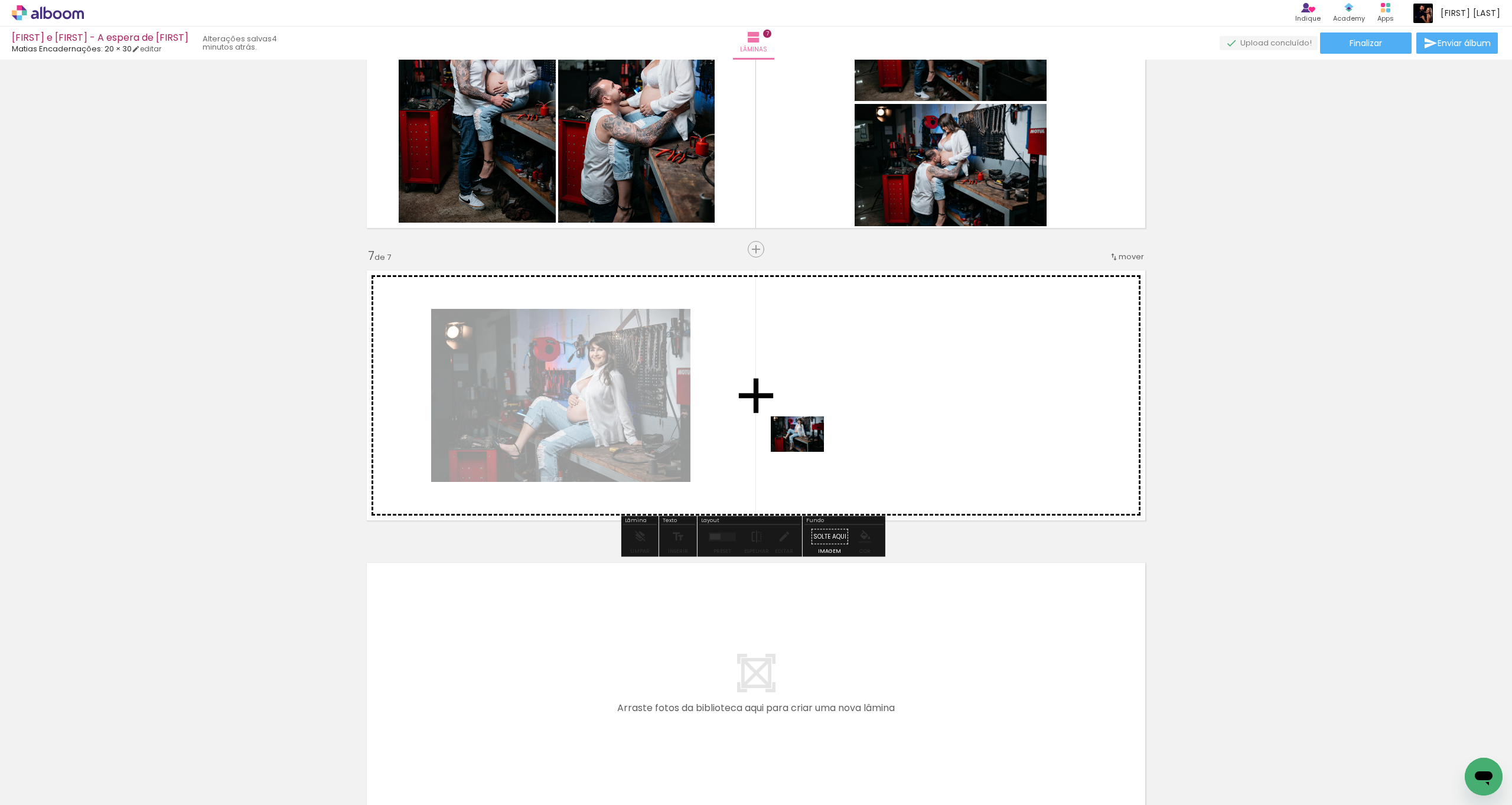 drag, startPoint x: 543, startPoint y: 778, endPoint x: 674, endPoint y: 543, distance: 269.0465 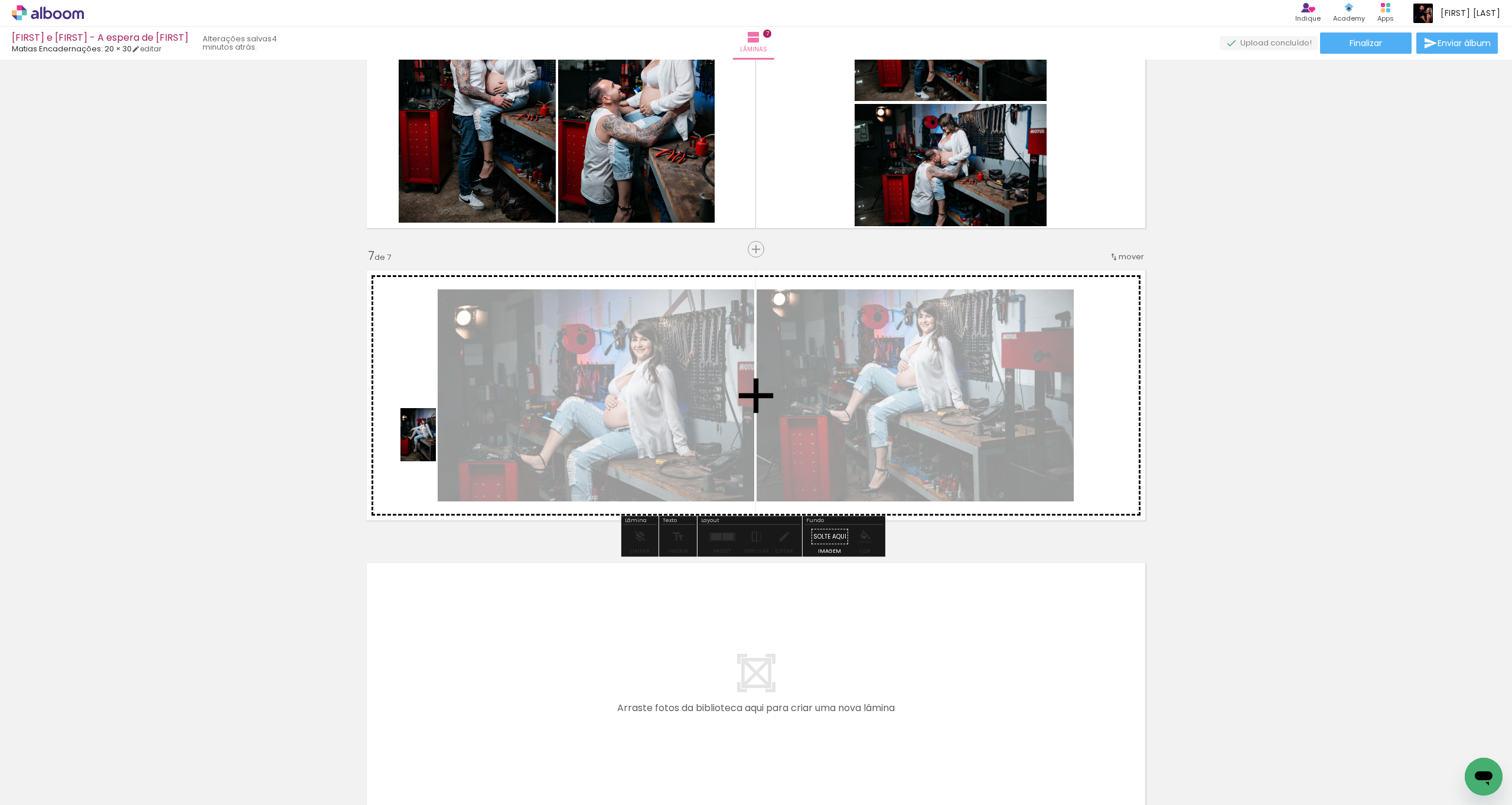 drag, startPoint x: 544, startPoint y: 776, endPoint x: 436, endPoint y: 426, distance: 366.28404 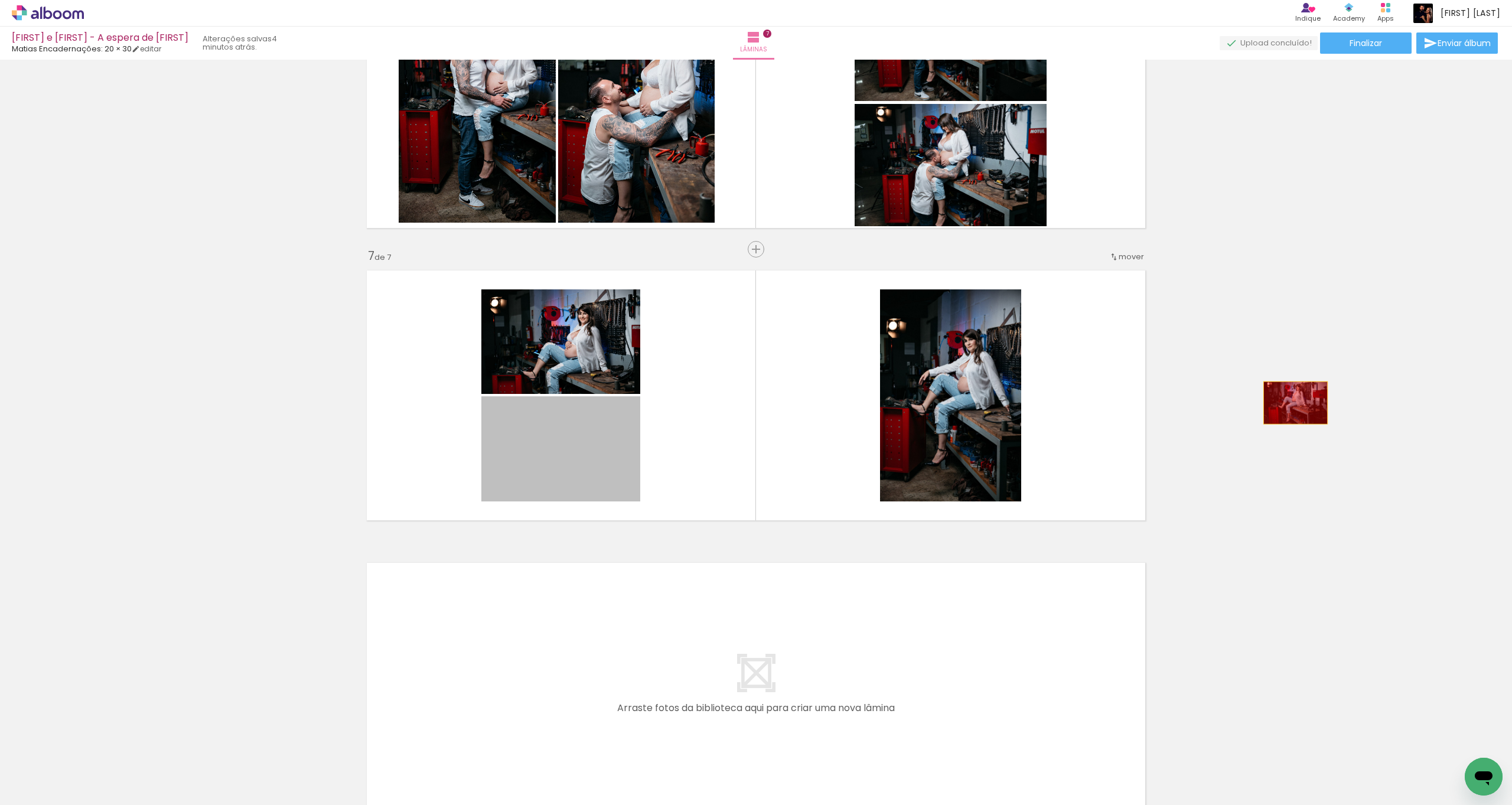 drag, startPoint x: 561, startPoint y: 437, endPoint x: 1273, endPoint y: 413, distance: 712.4044 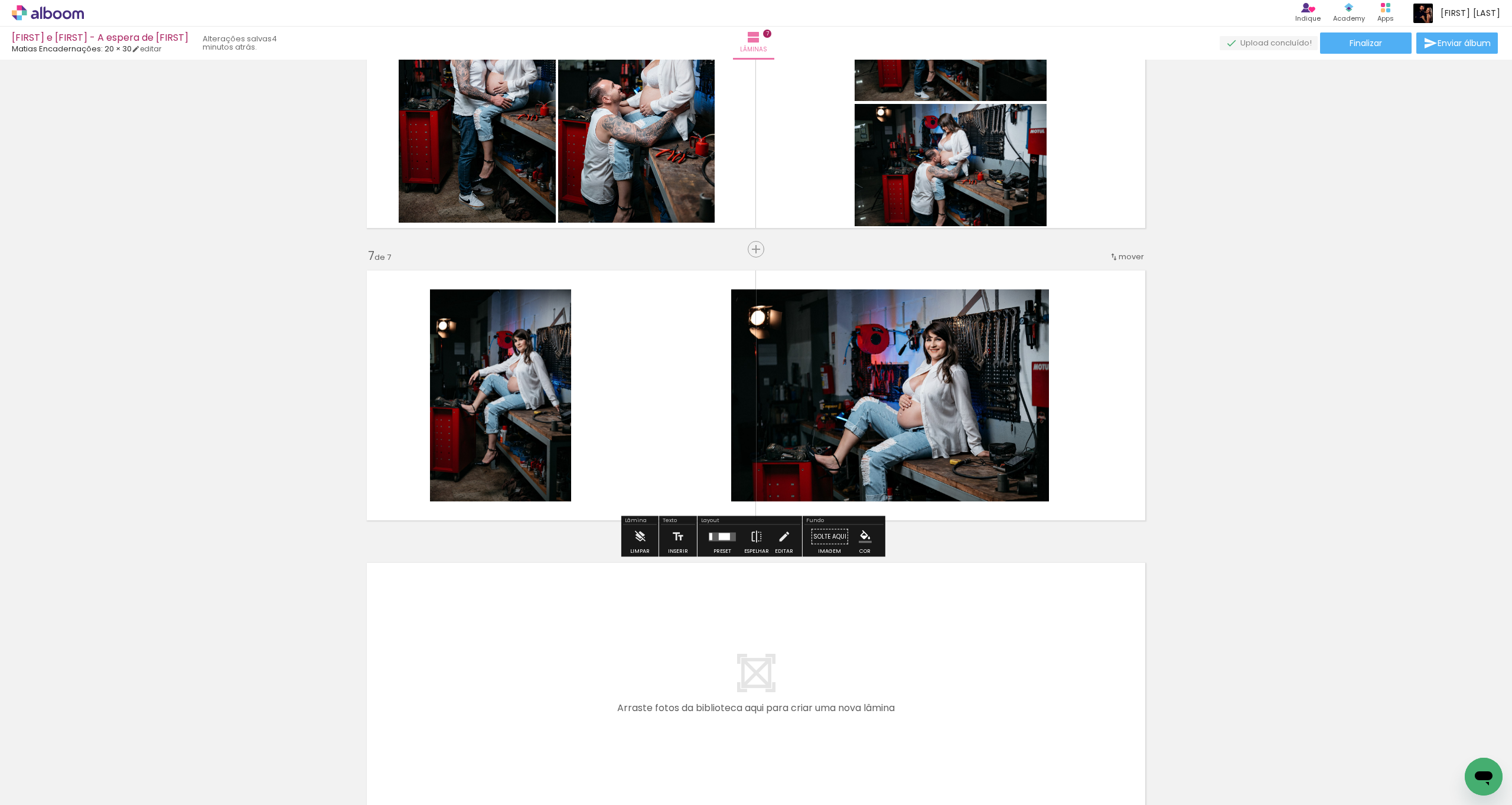 drag, startPoint x: 730, startPoint y: 535, endPoint x: 727, endPoint y: 542, distance: 8 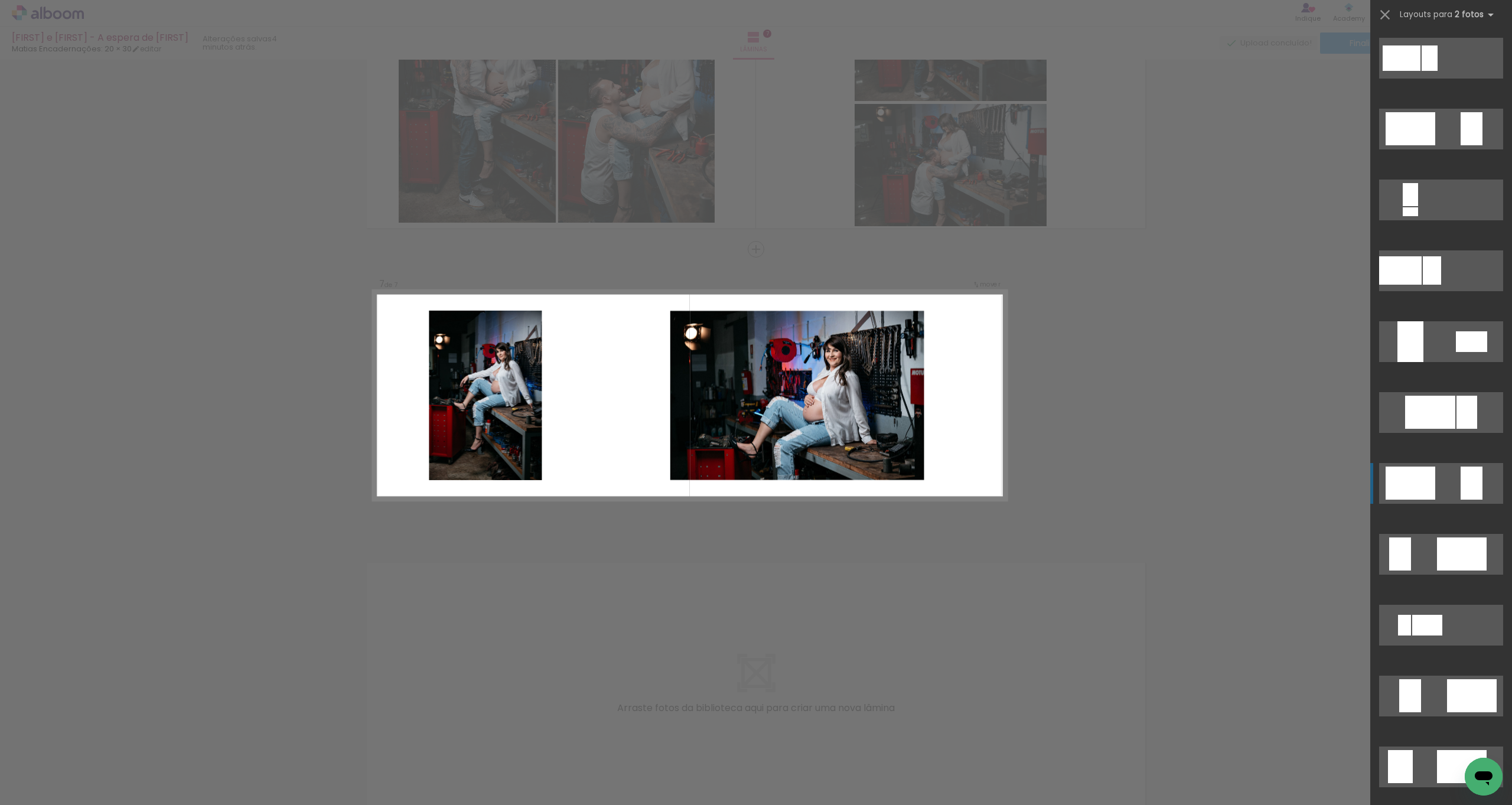 scroll, scrollTop: 282, scrollLeft: 0, axis: vertical 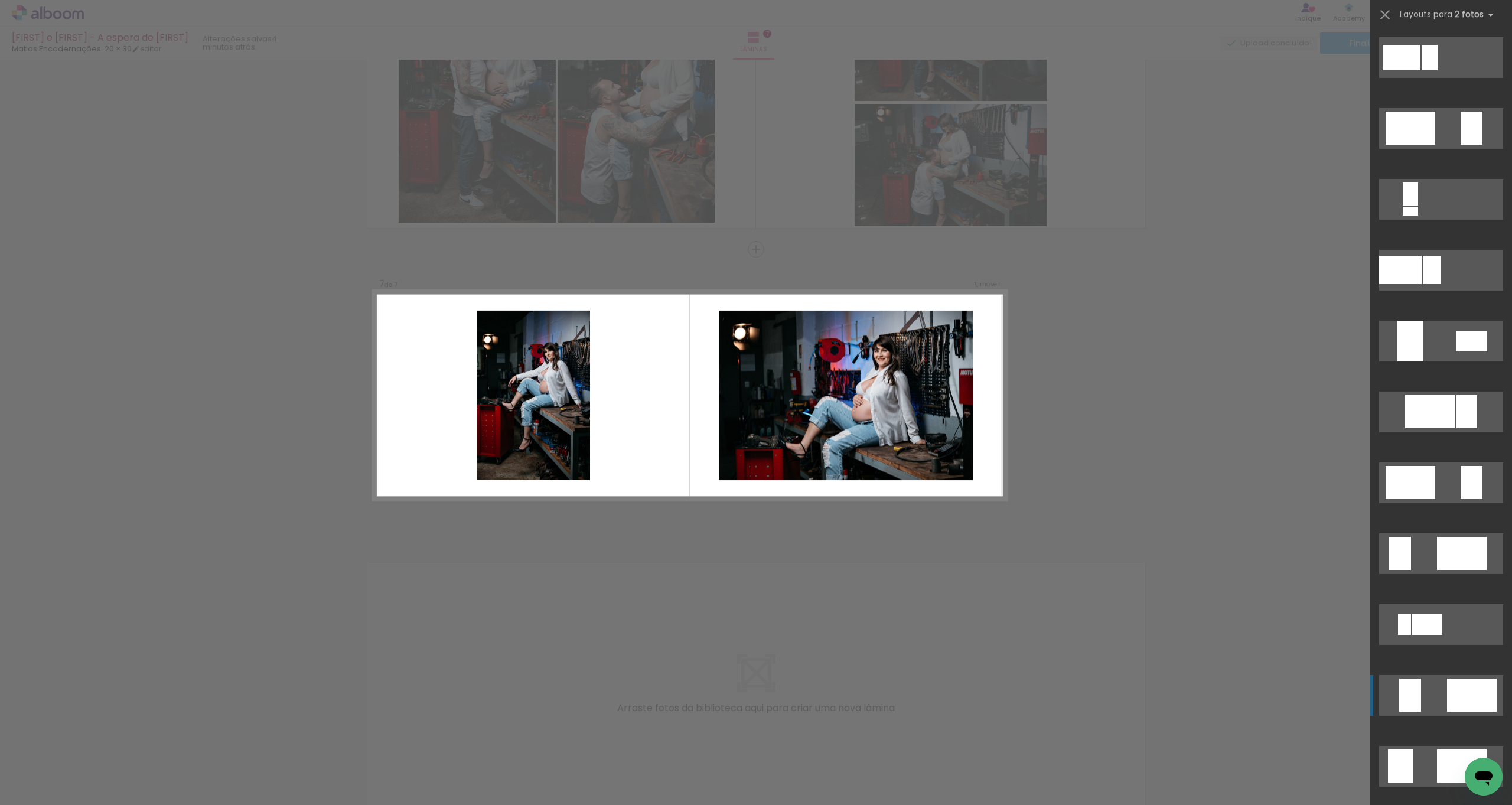 click at bounding box center (1441, -155) 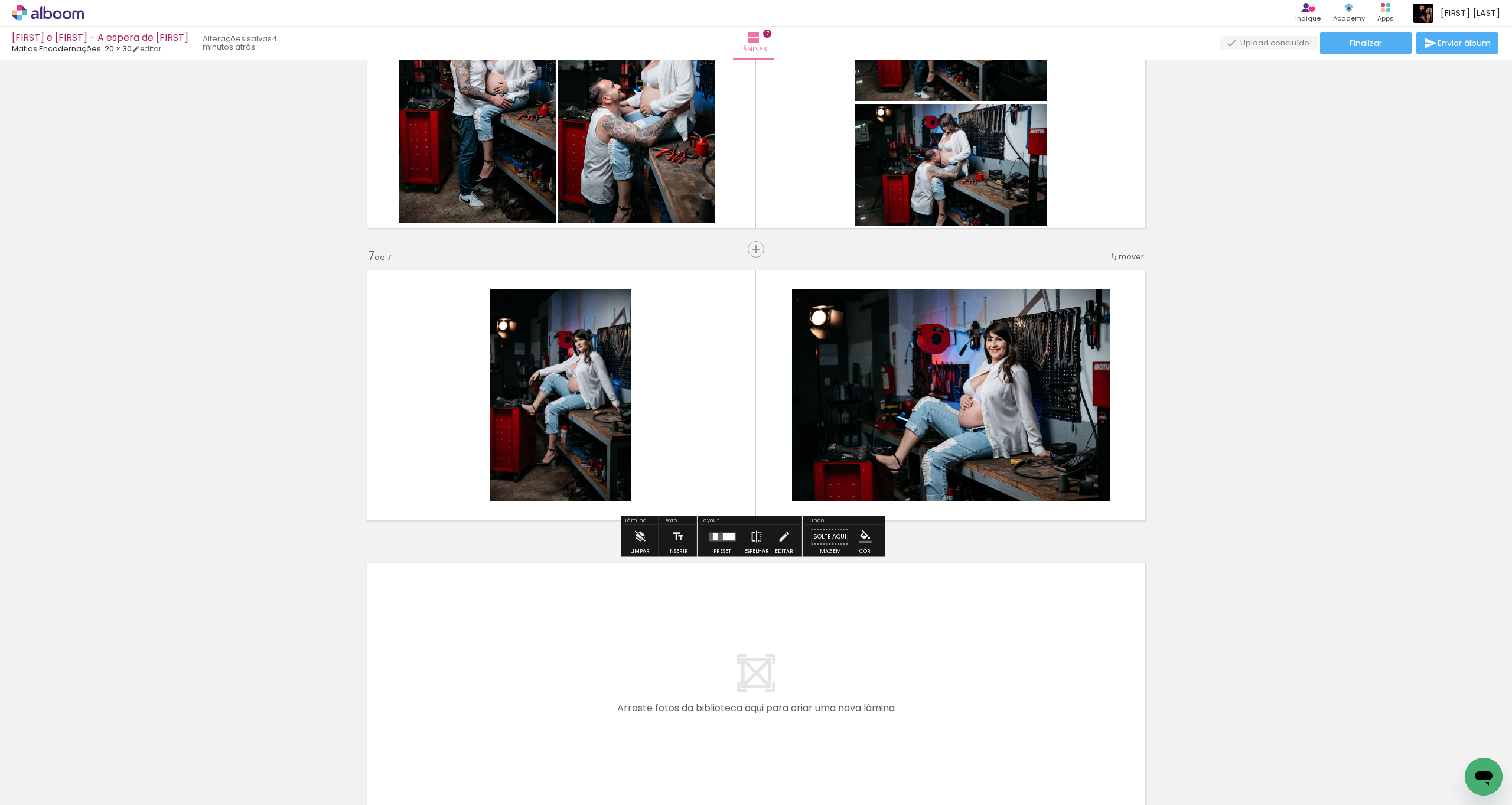 click 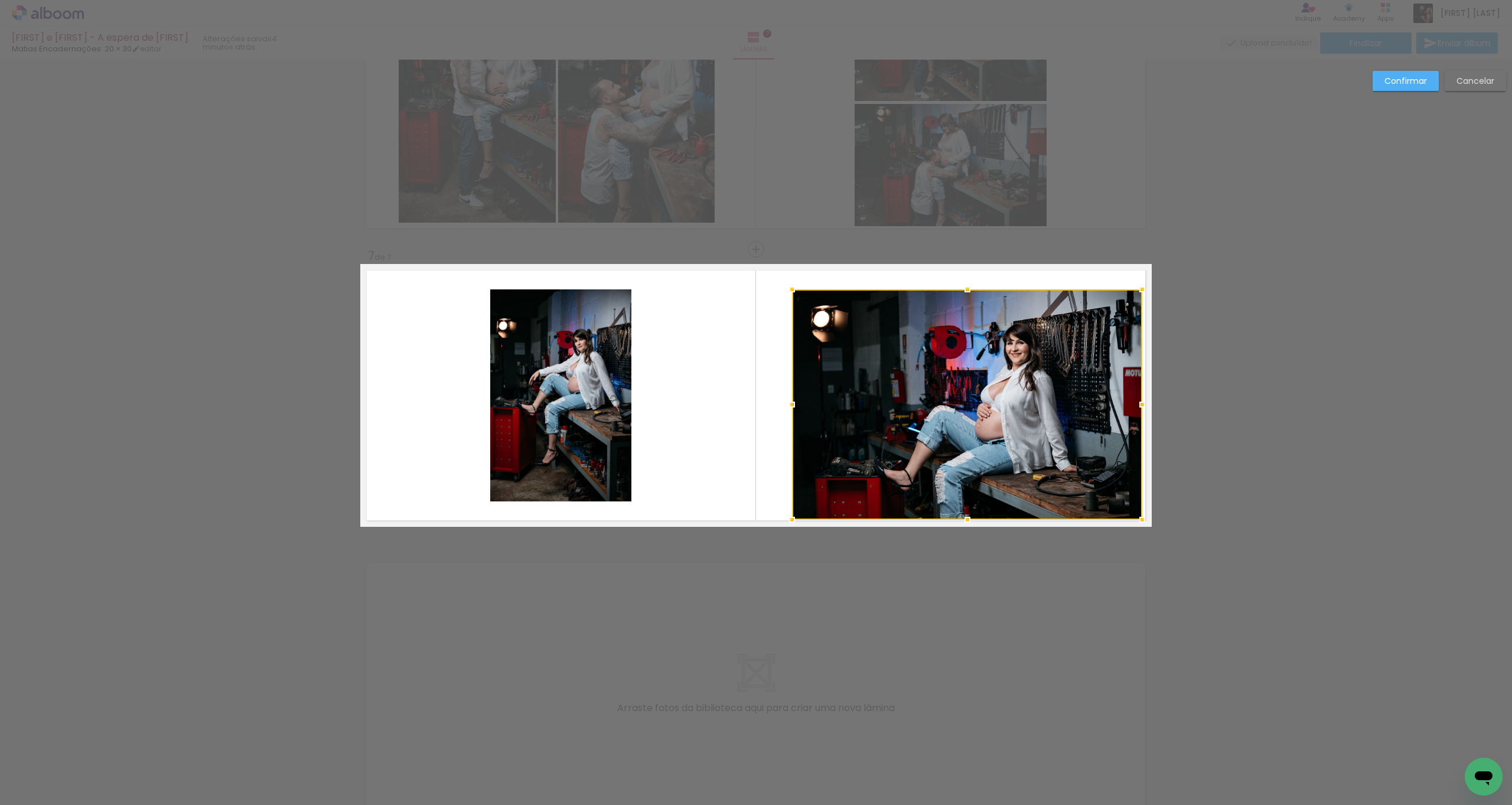 drag, startPoint x: 1109, startPoint y: 500, endPoint x: 1136, endPoint y: 511, distance: 29.1548 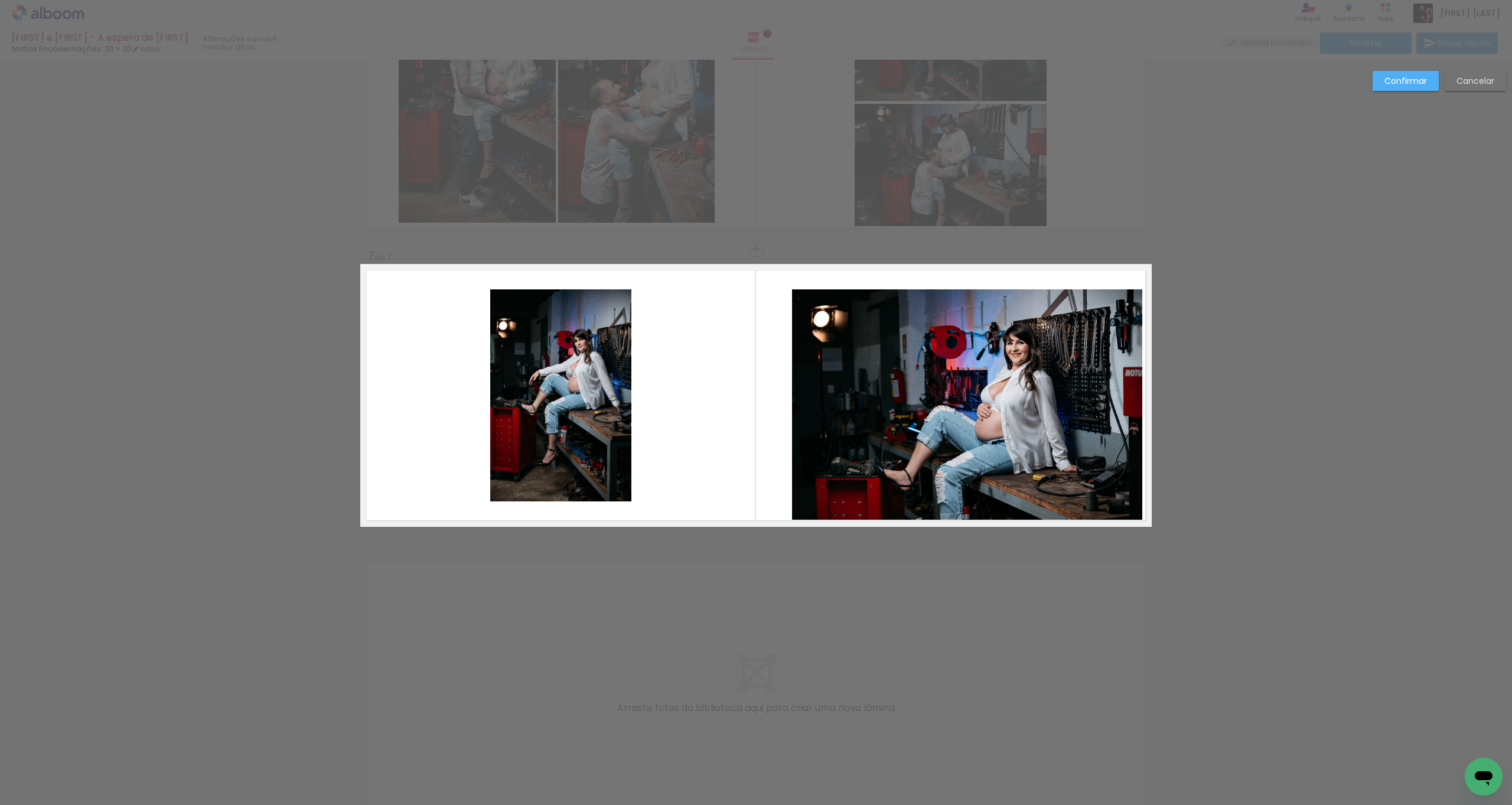 click 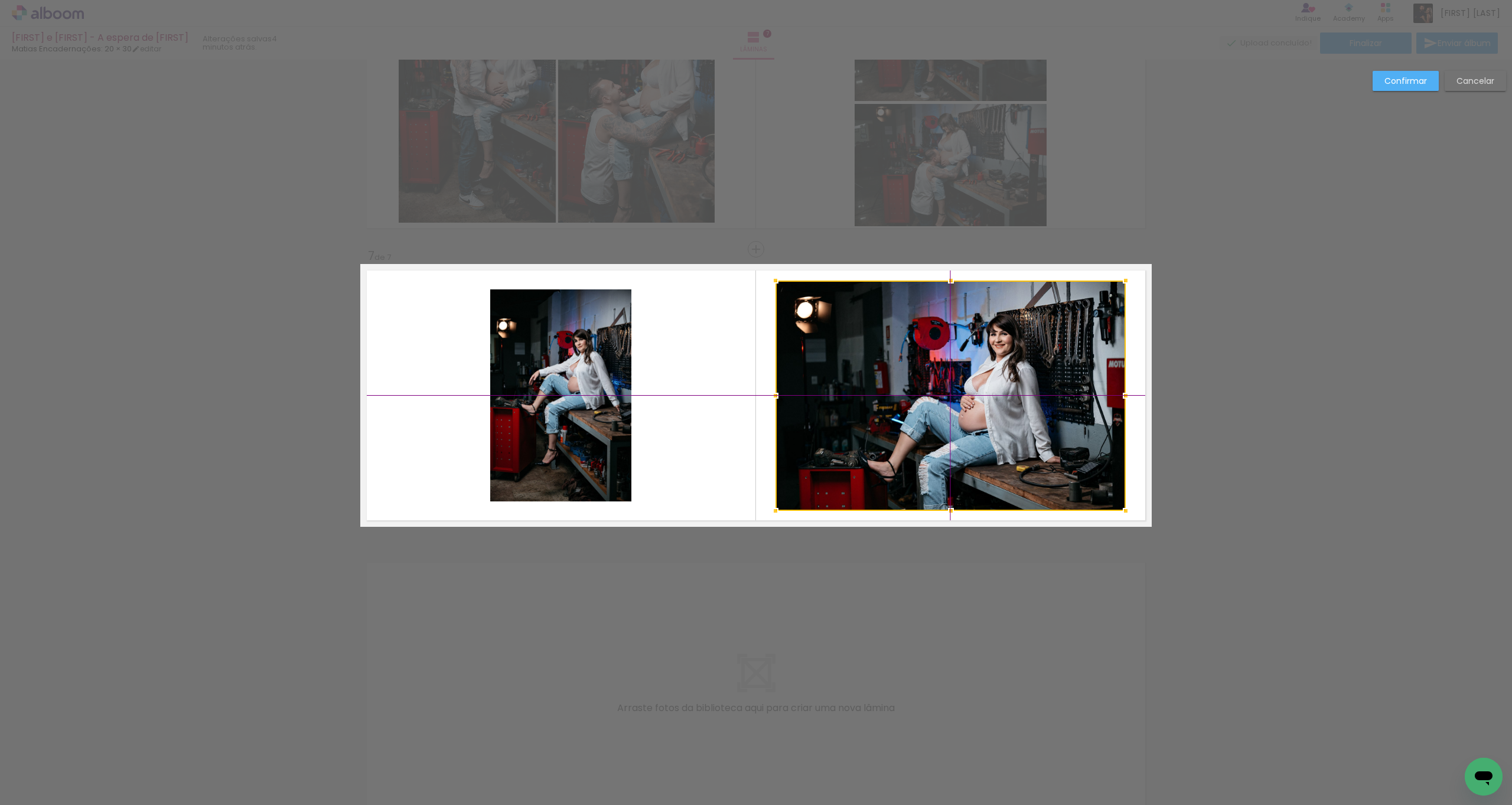 drag, startPoint x: 959, startPoint y: 401, endPoint x: 951, endPoint y: 399, distance: 8.246211 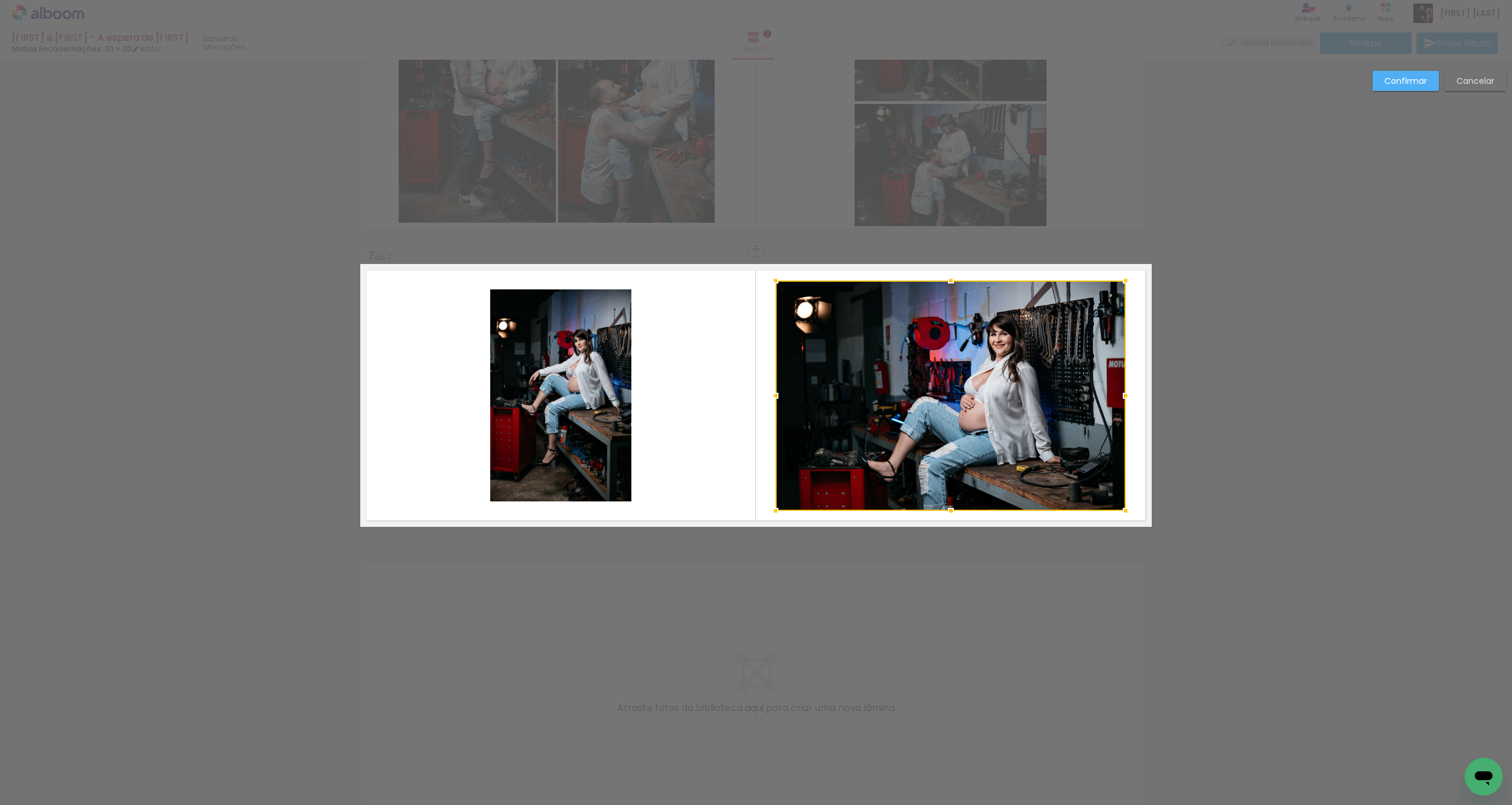 click 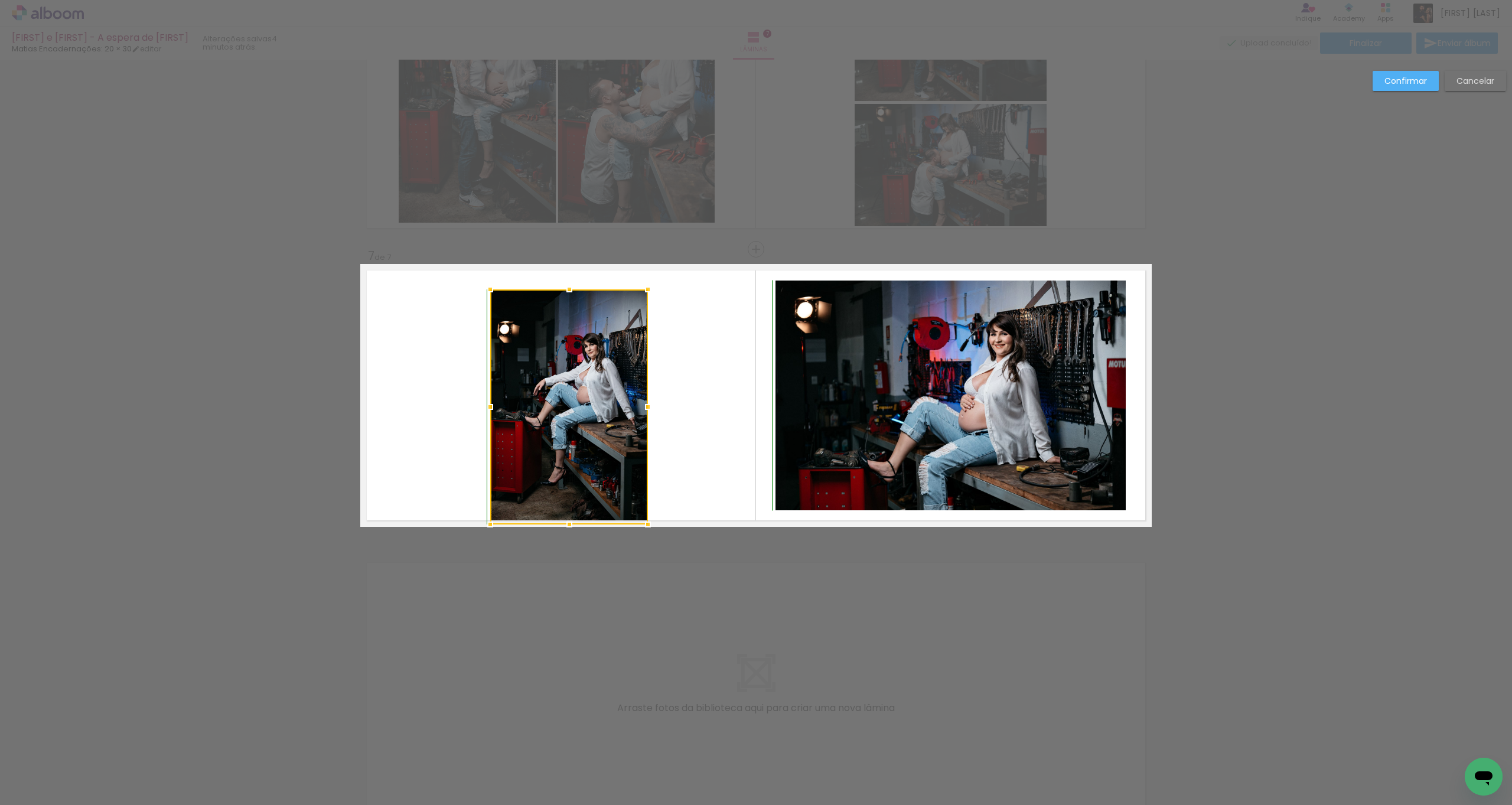 click at bounding box center (648, 524) 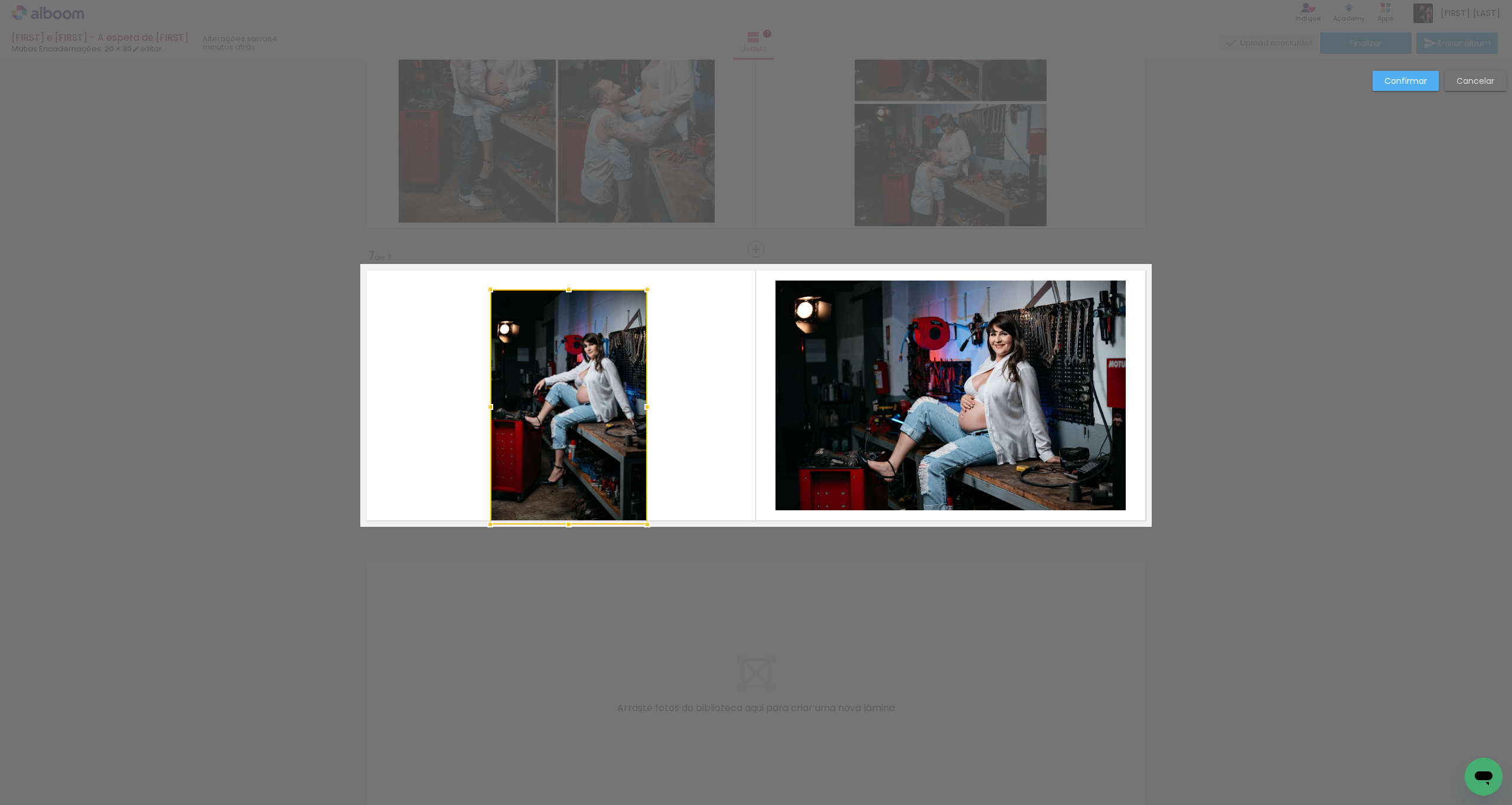 click at bounding box center [569, 407] 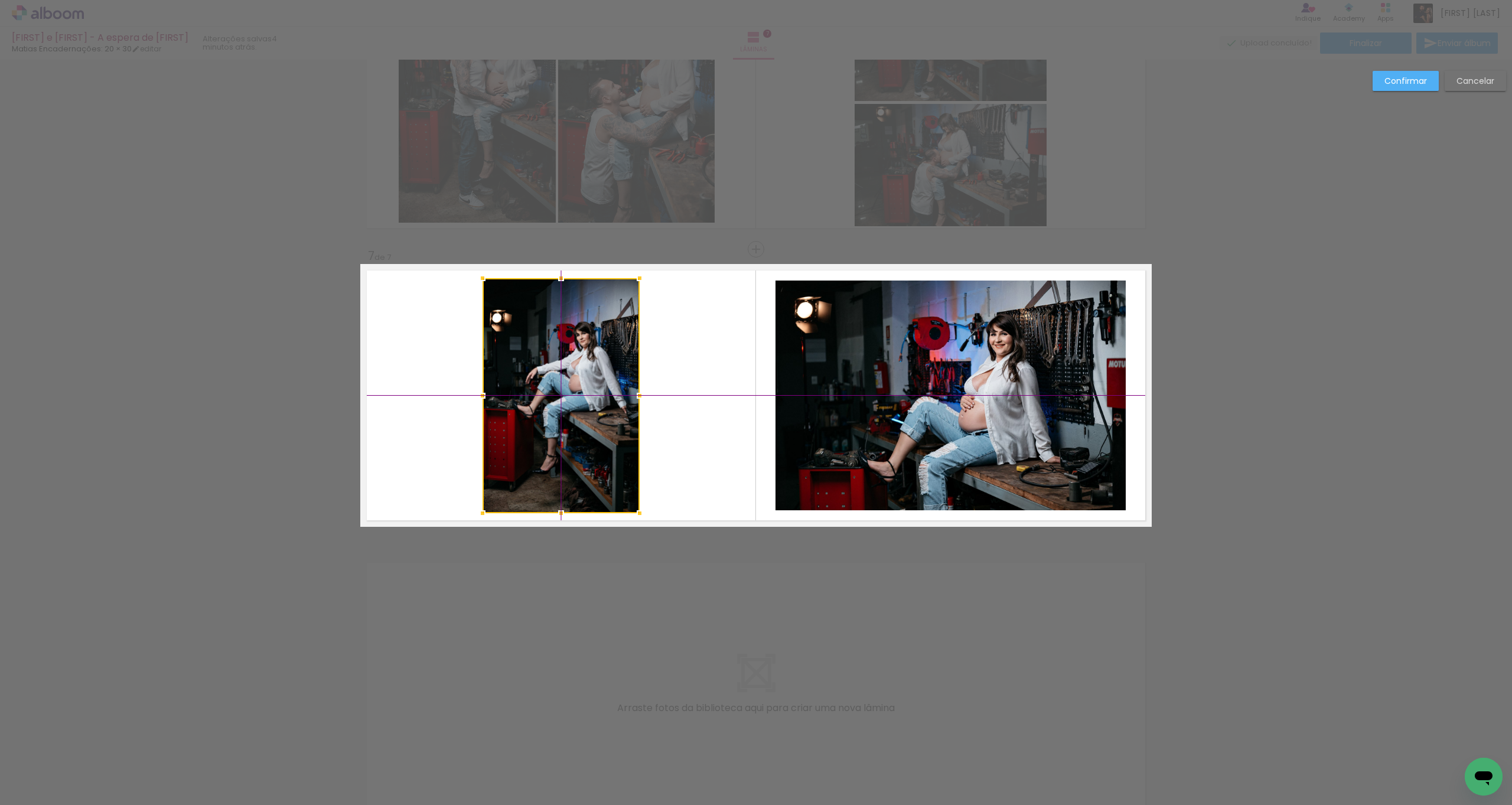 drag, startPoint x: 582, startPoint y: 419, endPoint x: 574, endPoint y: 408, distance: 13.601471 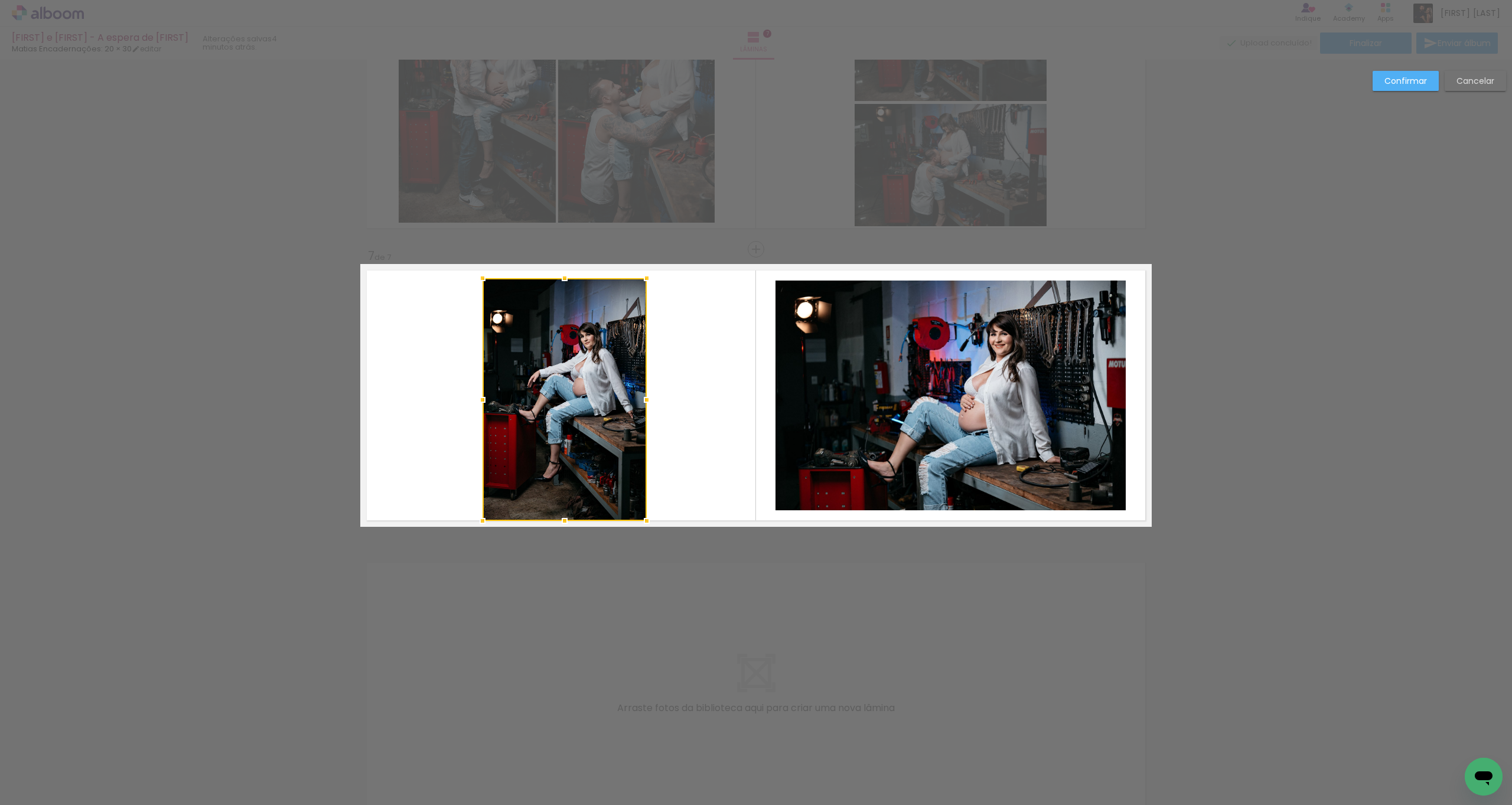 drag, startPoint x: 636, startPoint y: 512, endPoint x: 641, endPoint y: 519, distance: 8.6023 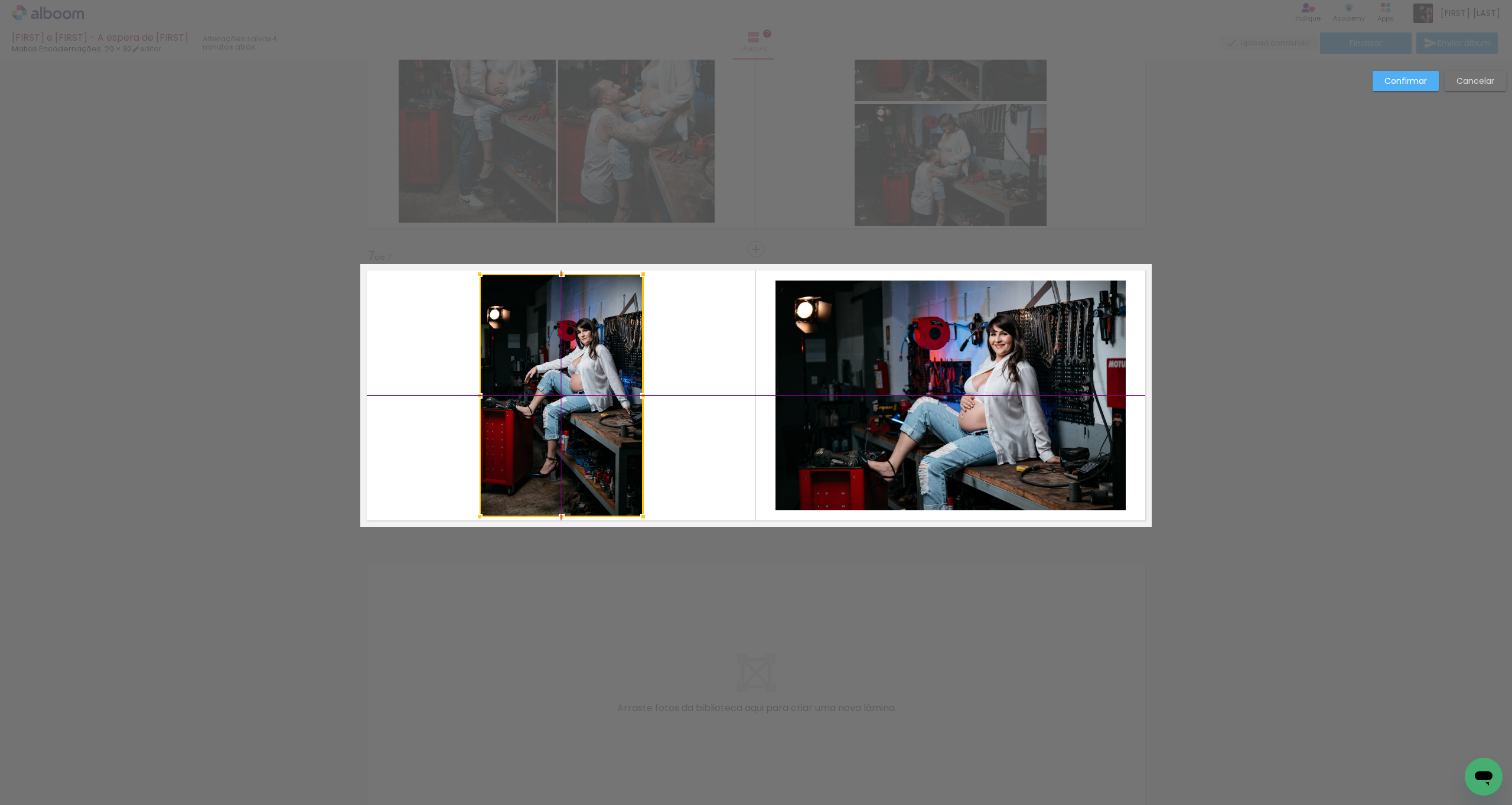 drag, startPoint x: 574, startPoint y: 443, endPoint x: 684, endPoint y: 379, distance: 127.26351 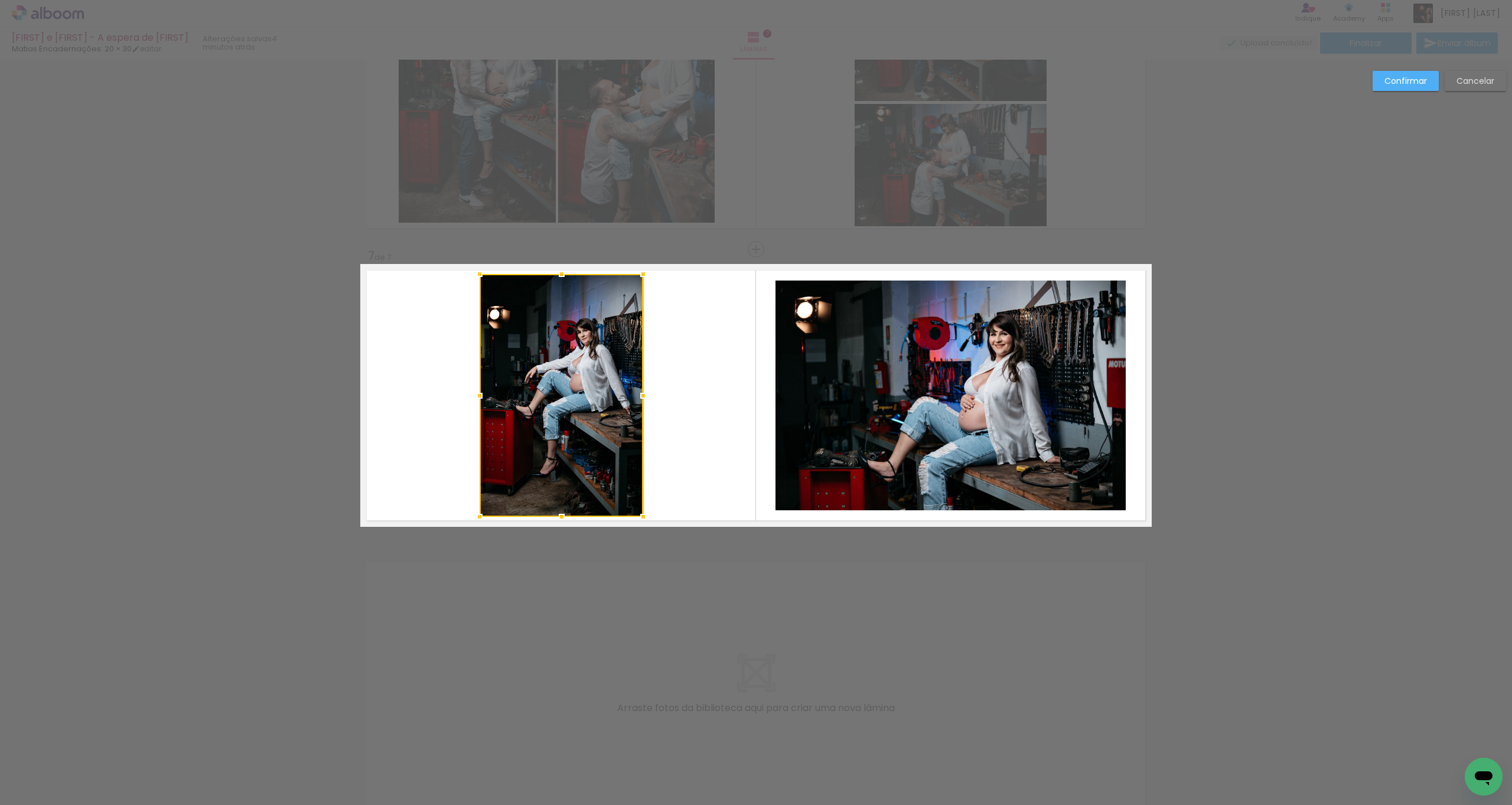 drag, startPoint x: 1401, startPoint y: 76, endPoint x: 1389, endPoint y: 75, distance: 12.041595 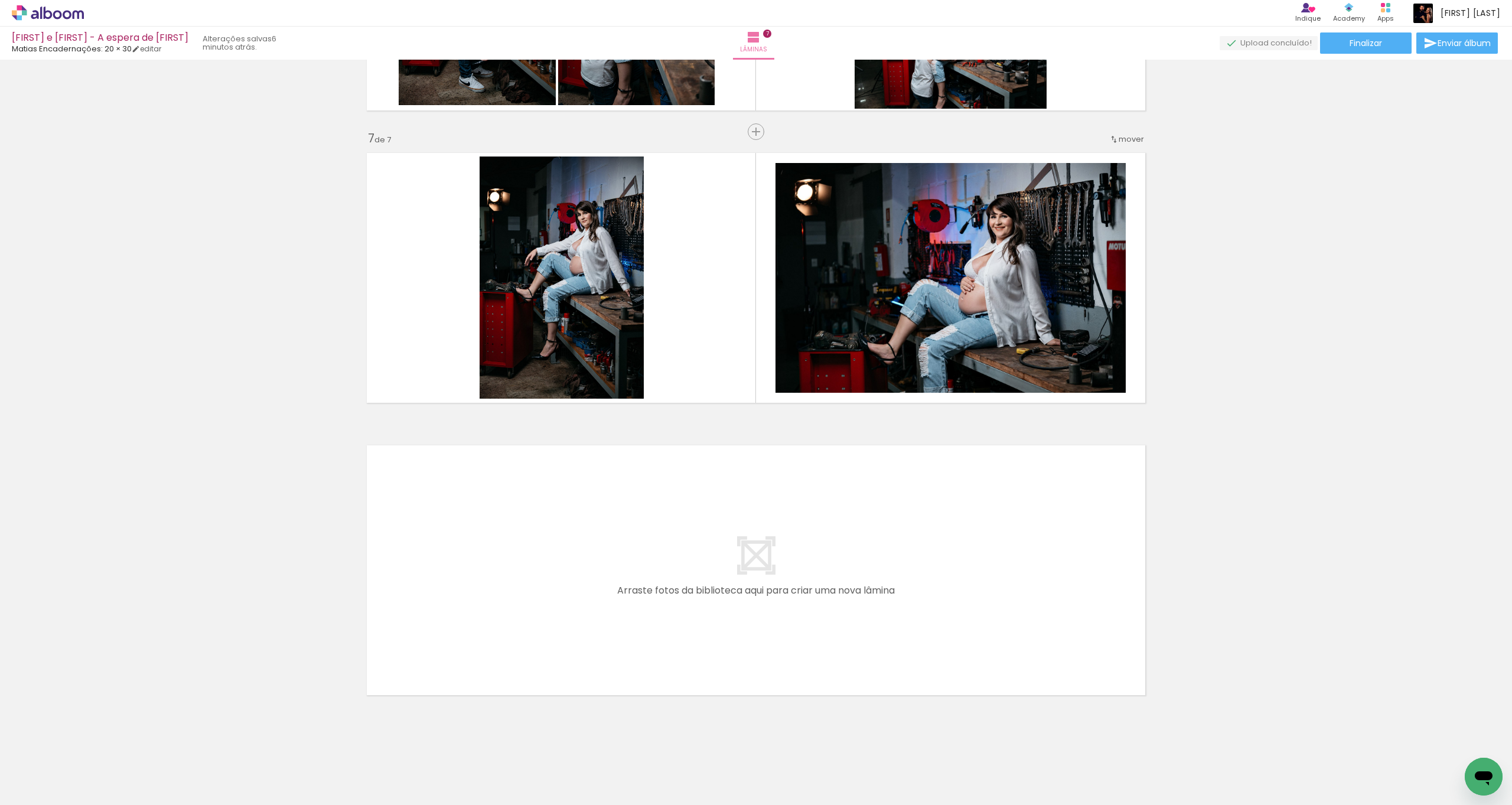 scroll, scrollTop: 1713, scrollLeft: 0, axis: vertical 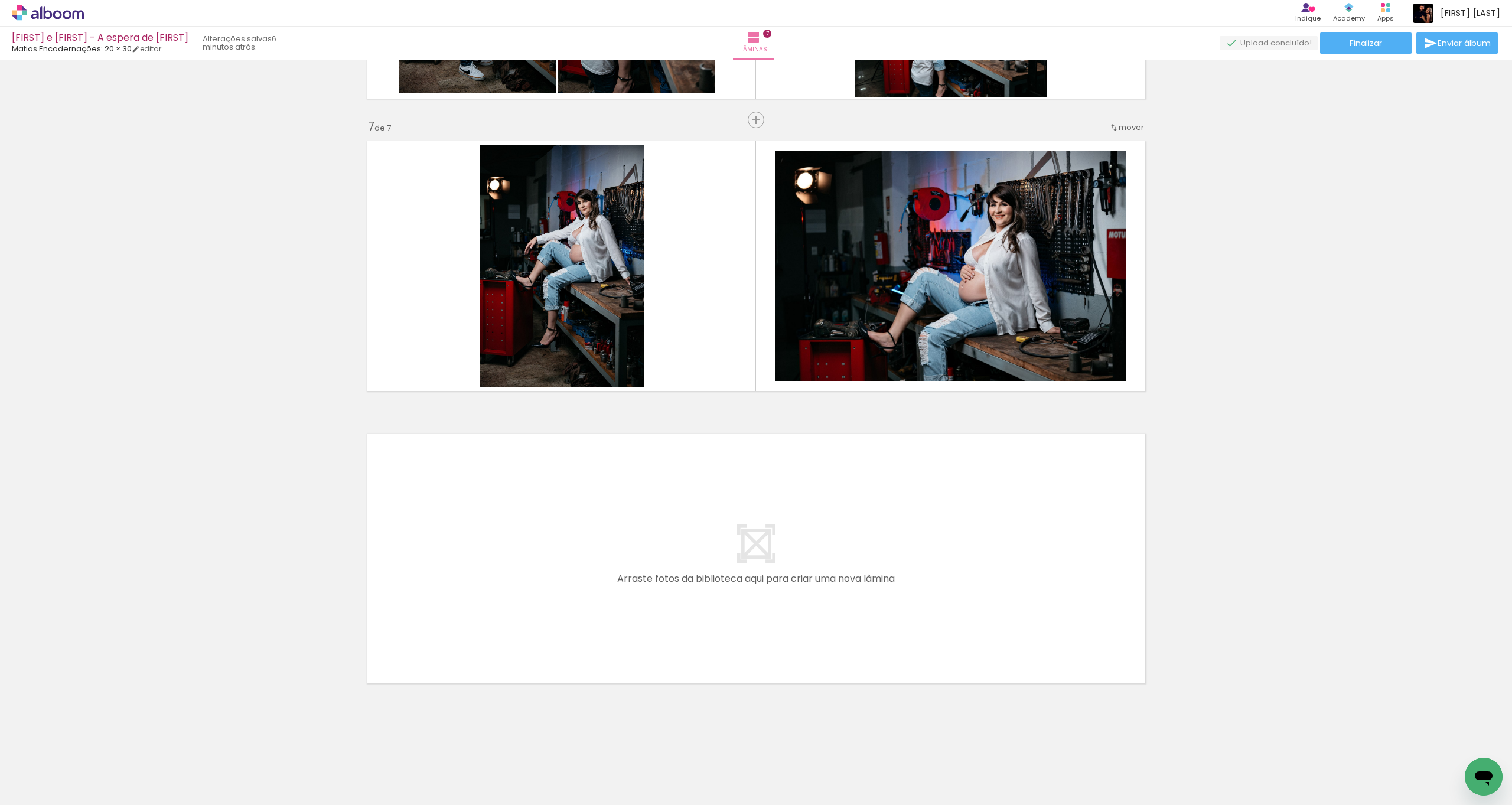 click at bounding box center [-5227, 741] 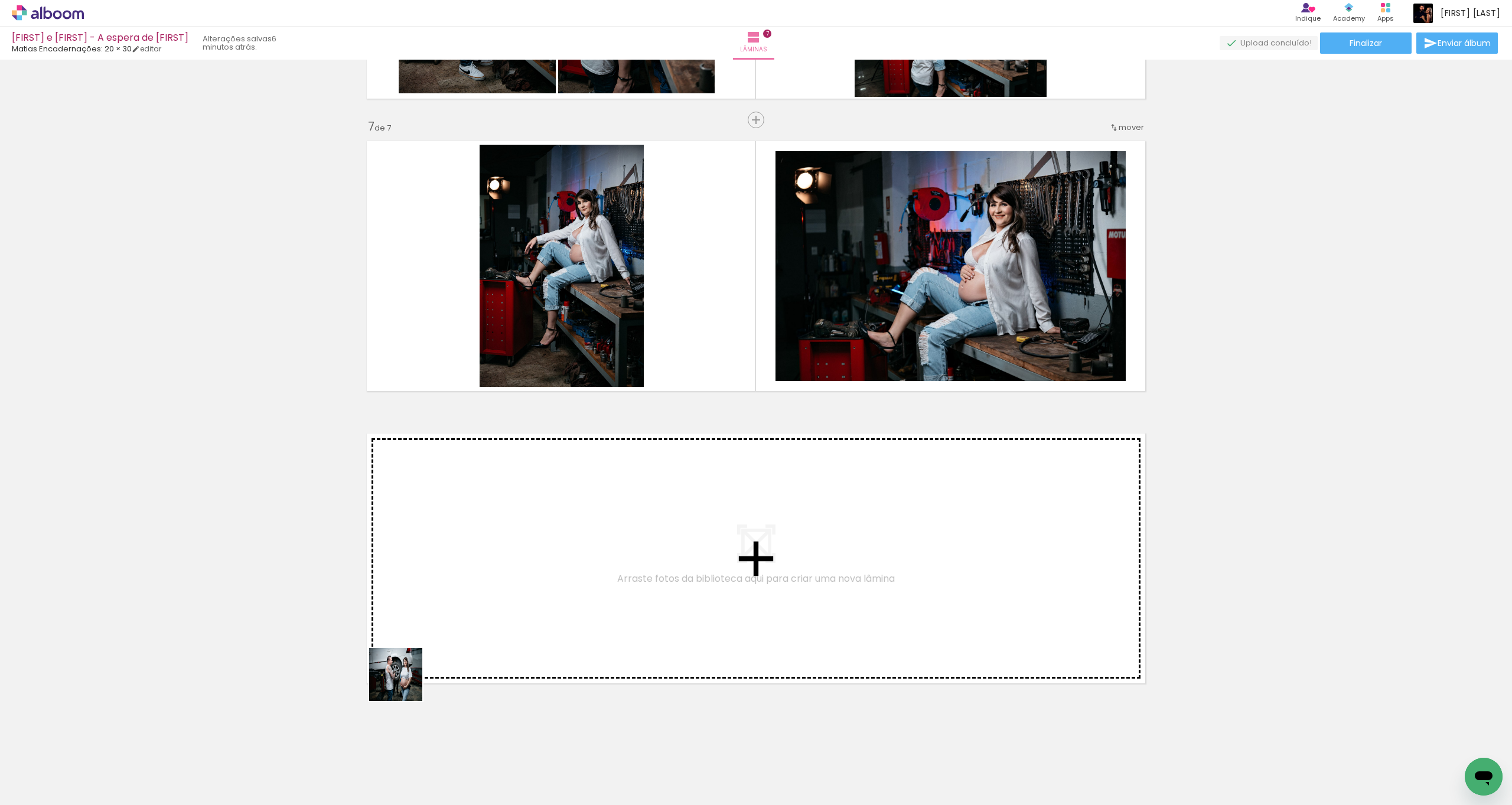 drag, startPoint x: 351, startPoint y: 722, endPoint x: 397, endPoint y: 720, distance: 46.04346 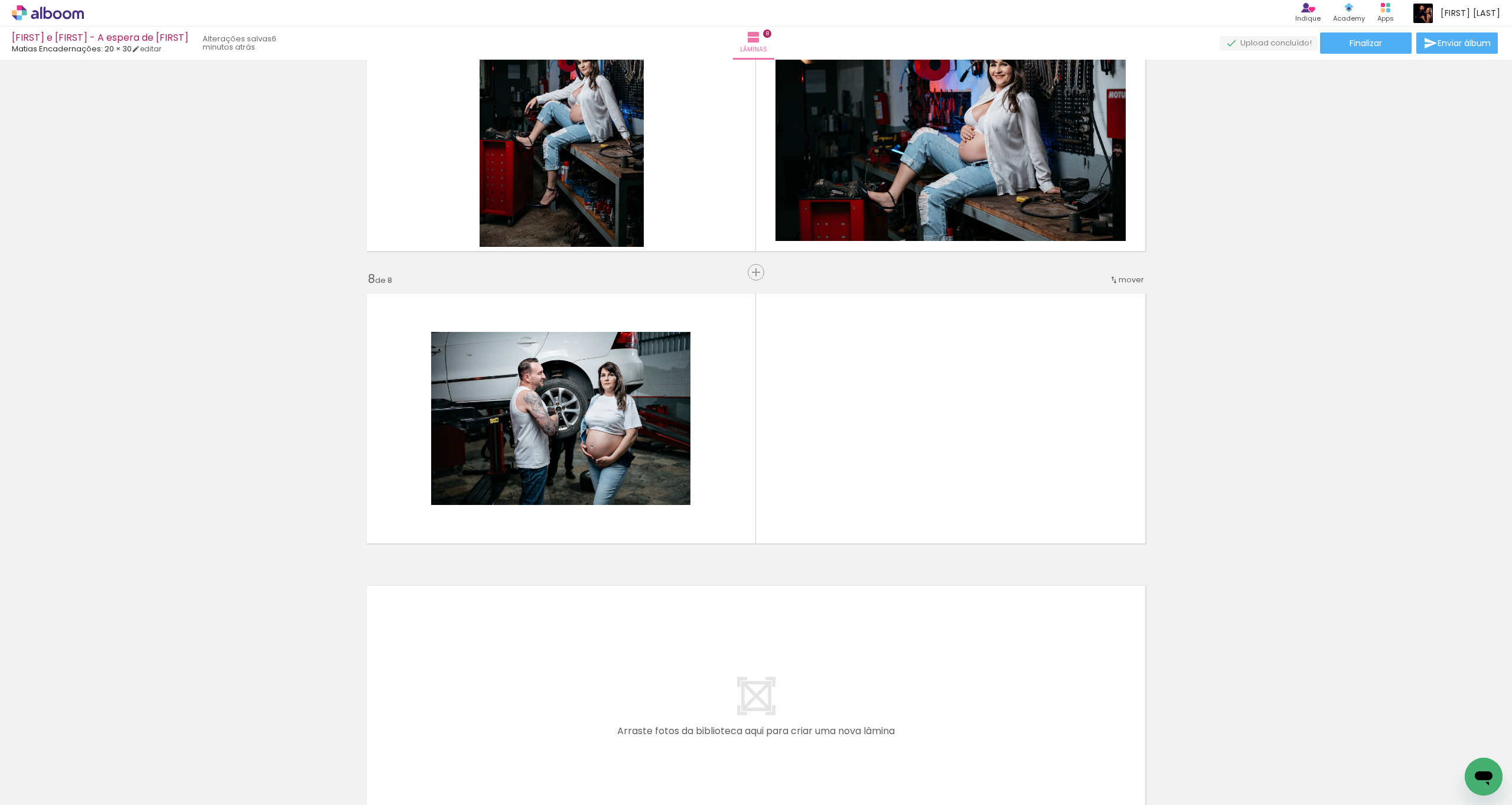 scroll, scrollTop: 1876, scrollLeft: 0, axis: vertical 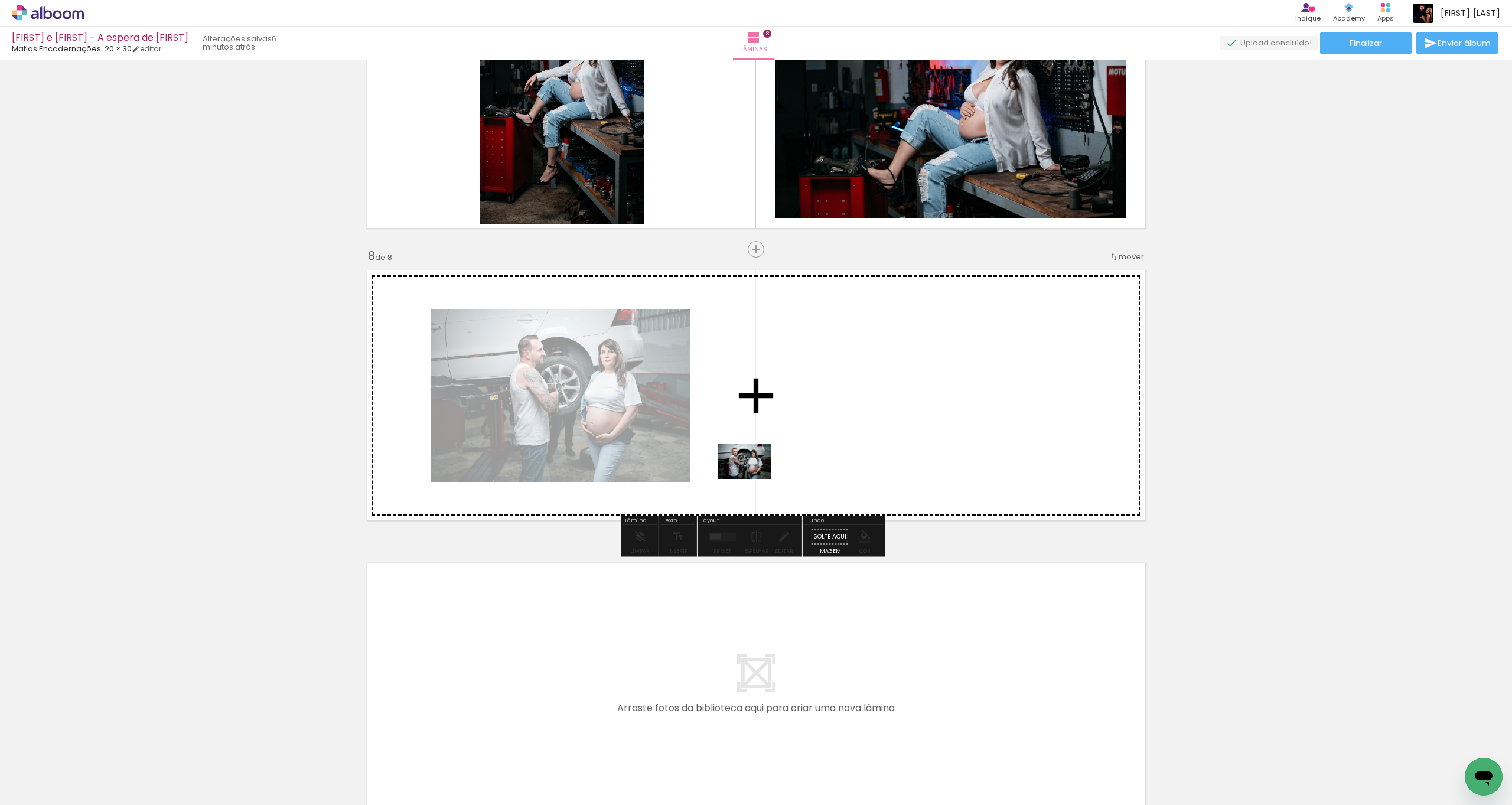 drag, startPoint x: 258, startPoint y: 760, endPoint x: 764, endPoint y: 461, distance: 587.7389 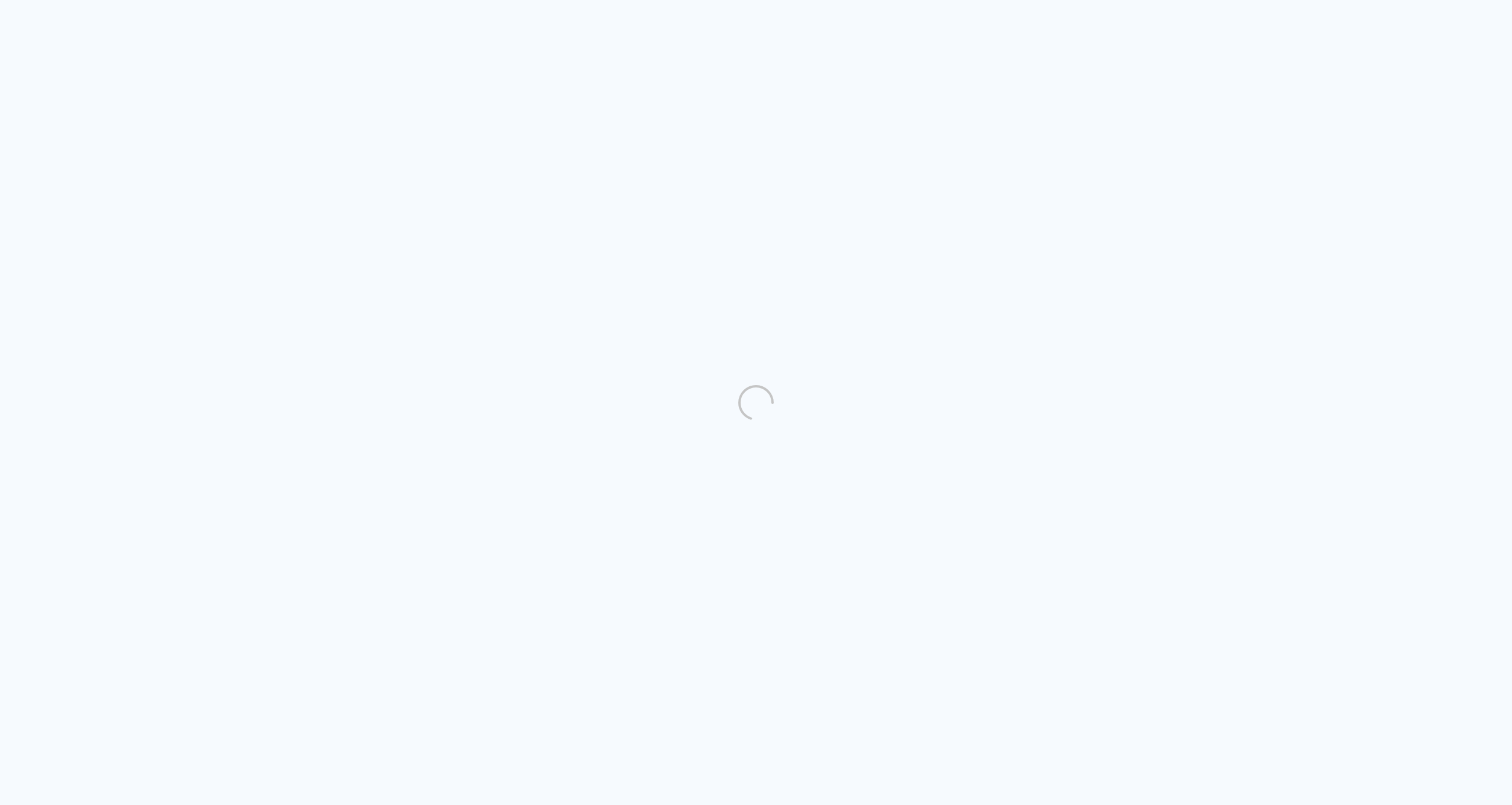 scroll, scrollTop: 0, scrollLeft: 0, axis: both 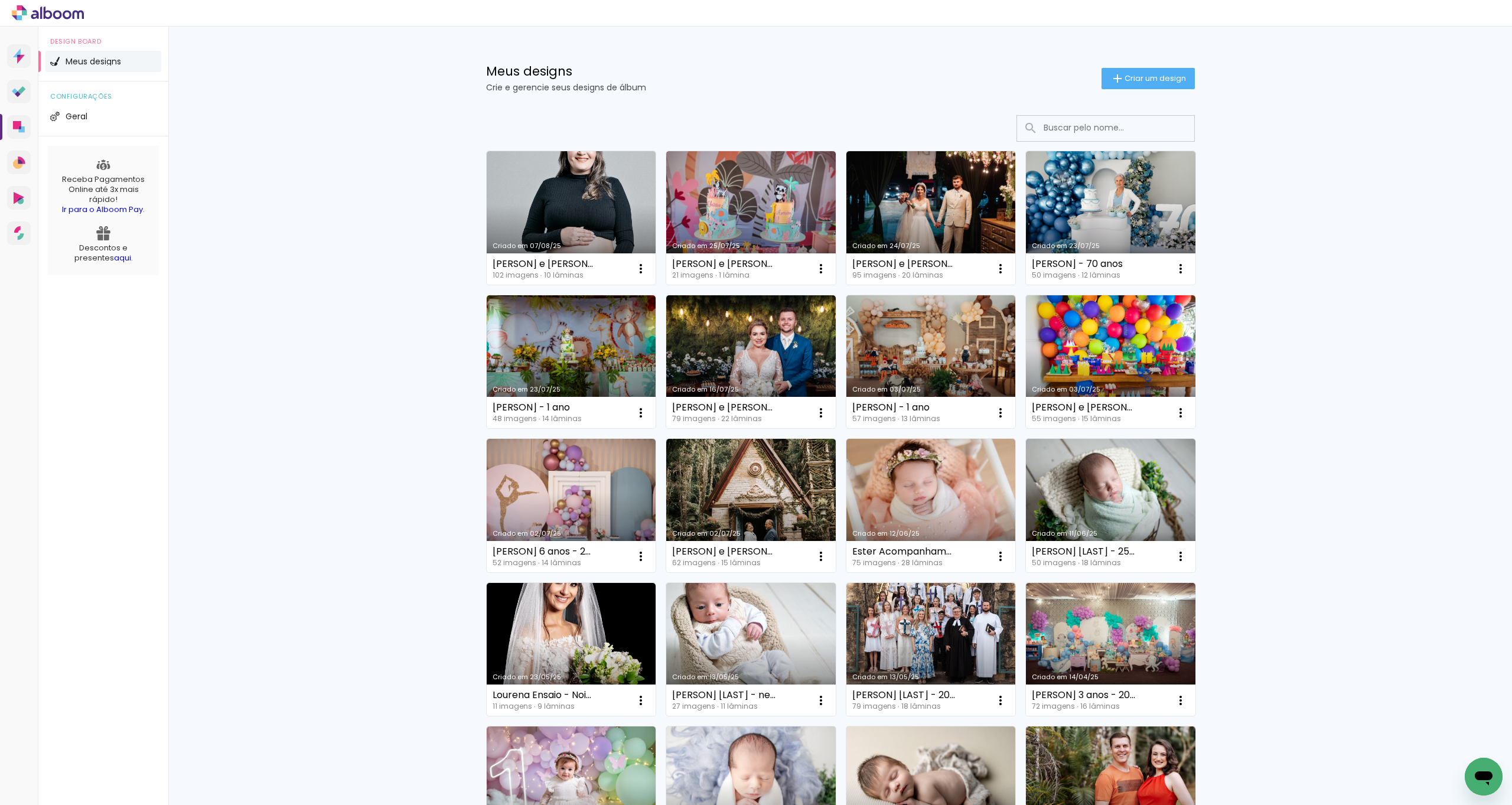 click on "Criado em 07/08/25" at bounding box center (571, 218) 